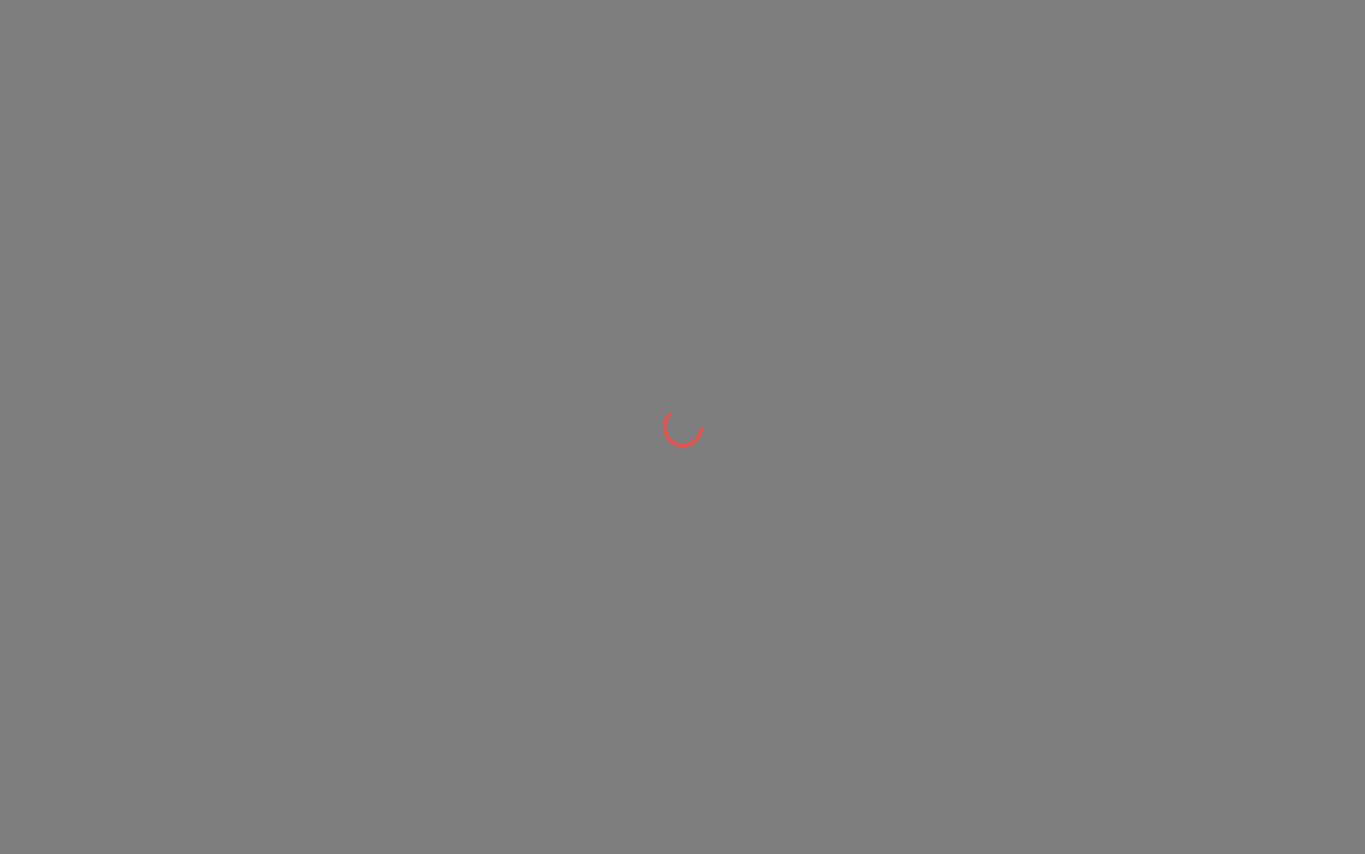 scroll, scrollTop: 0, scrollLeft: 0, axis: both 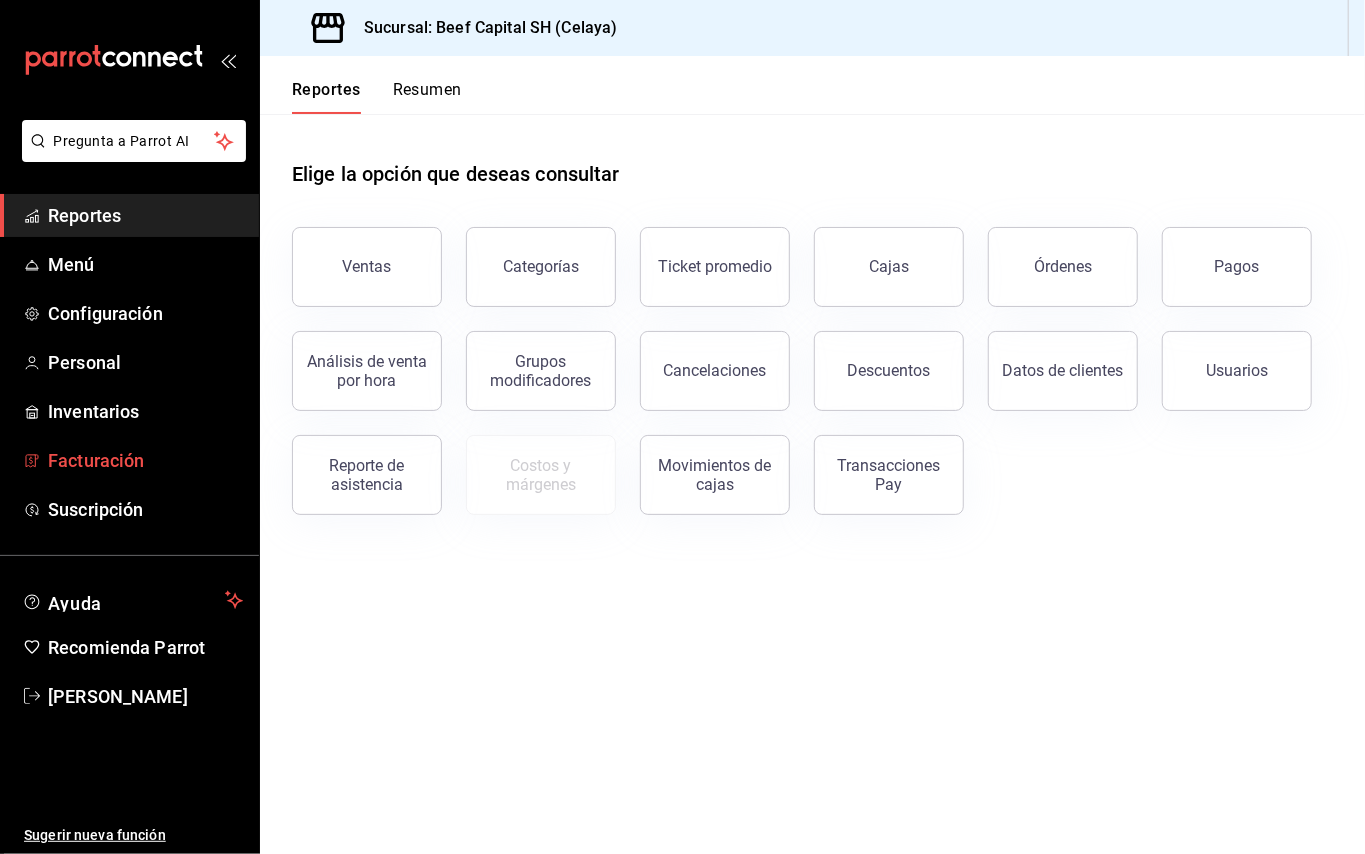 click on "Facturación" at bounding box center (145, 460) 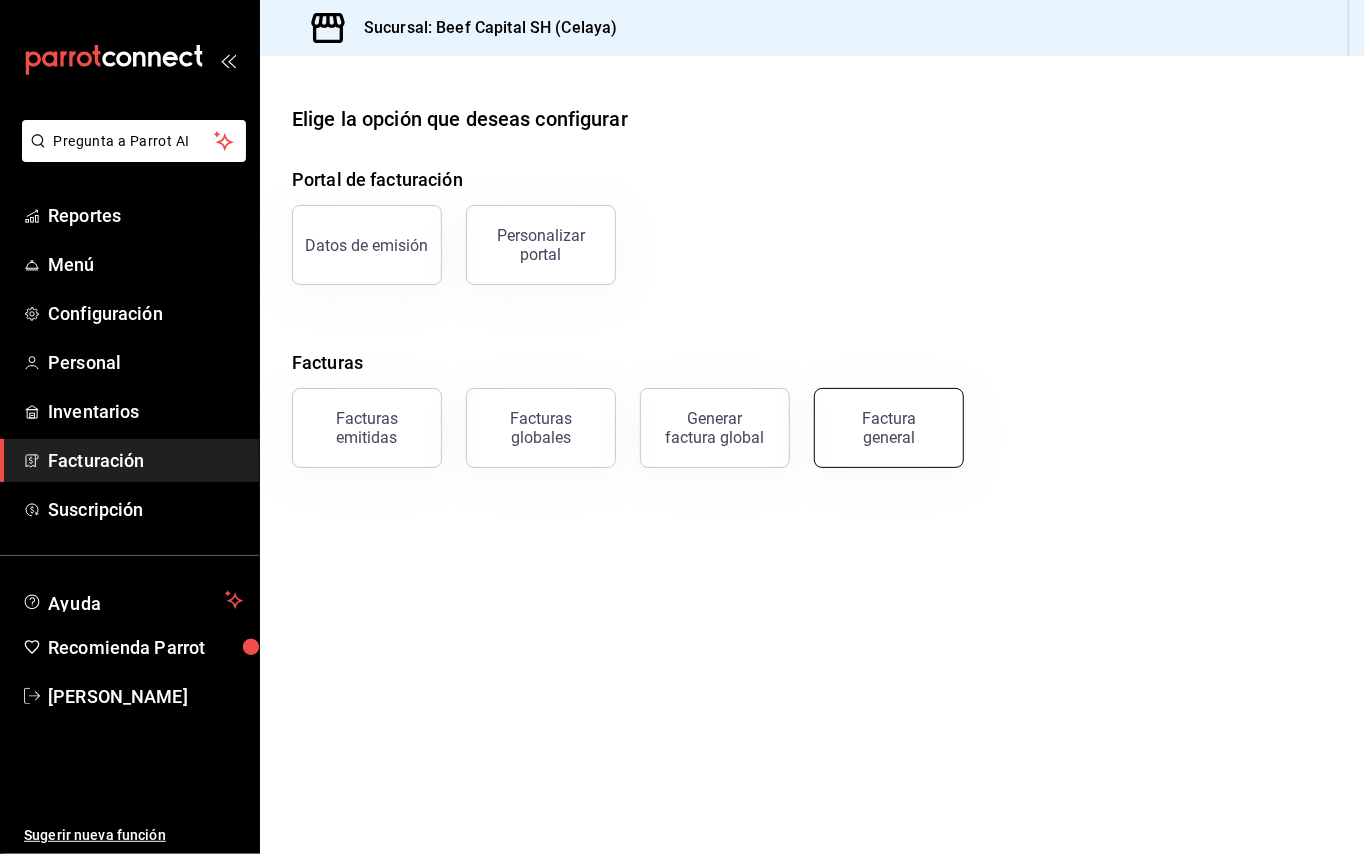 click on "Factura general" at bounding box center [889, 428] 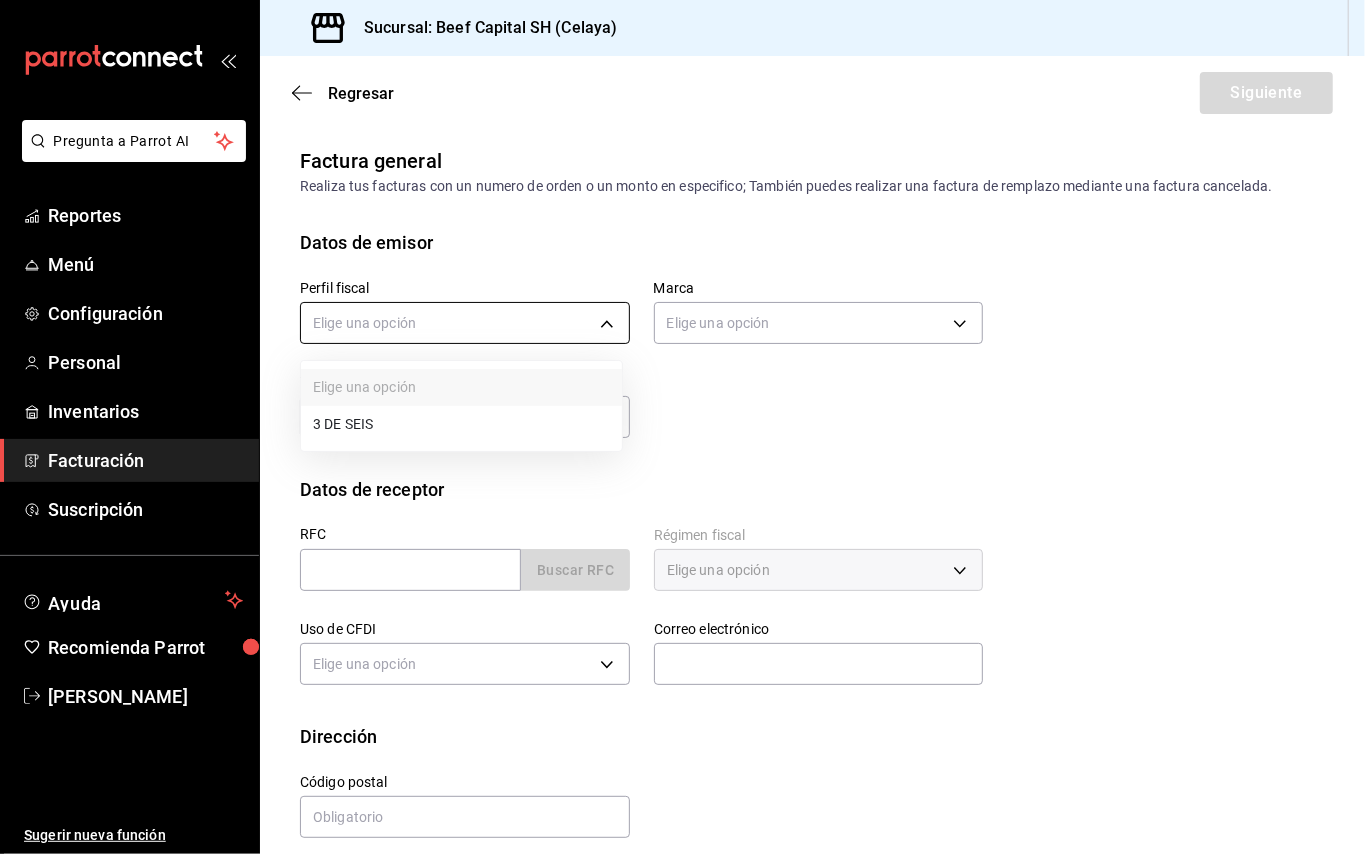 click on "Pregunta a Parrot AI Reportes   Menú   Configuración   Personal   Inventarios   Facturación   Suscripción   Ayuda Recomienda Parrot   [PERSON_NAME]   Sugerir nueva función   Sucursal: Beef Capital SH (Celaya) Regresar Siguiente Factura general Realiza tus facturas con un numero de orden o un monto en especifico; También puedes realizar una factura de remplazo mediante una factura cancelada. Datos de emisor Perfil fiscal Elige una opción Marca Elige una opción Tipo de comprobante Ingreso I Datos de receptor RFC Buscar RFC Régimen fiscal Elige una opción Uso de CFDI Elige una opción Correo electrónico Dirección Calle # exterior # interior Código postal Estado ​ Municipio ​ Colonia ​ GANA 1 MES GRATIS EN TU SUSCRIPCIÓN AQUÍ ¿Recuerdas cómo empezó tu restaurante?
[DATE] puedes ayudar a un colega a tener el mismo cambio que tú viviste.
Recomienda Parrot directamente desde tu Portal Administrador.
Es fácil y rápido.
🎁 Por cada restaurante que se una, ganas 1 mes gratis." at bounding box center (682, 427) 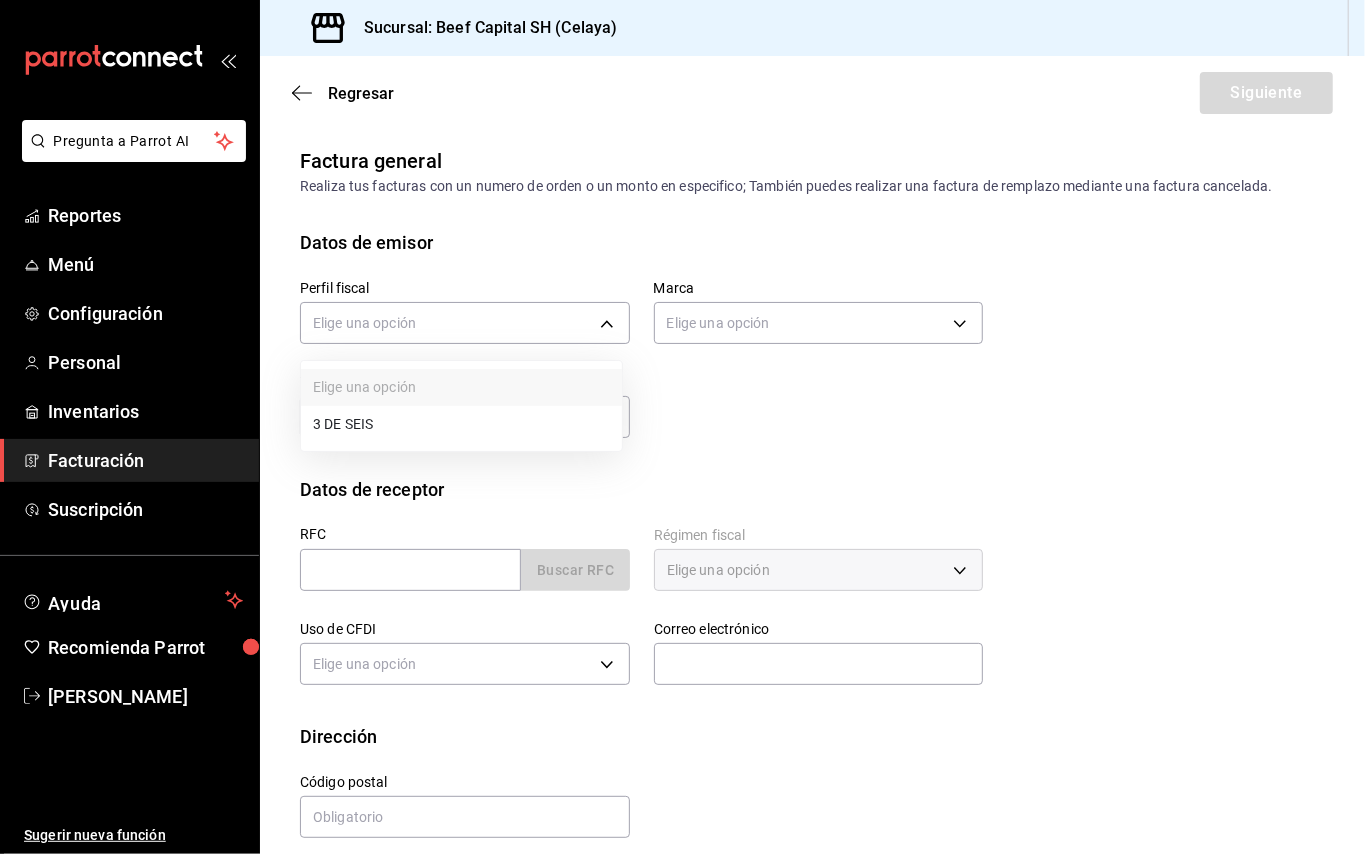 click on "3 DE SEIS" at bounding box center (461, 424) 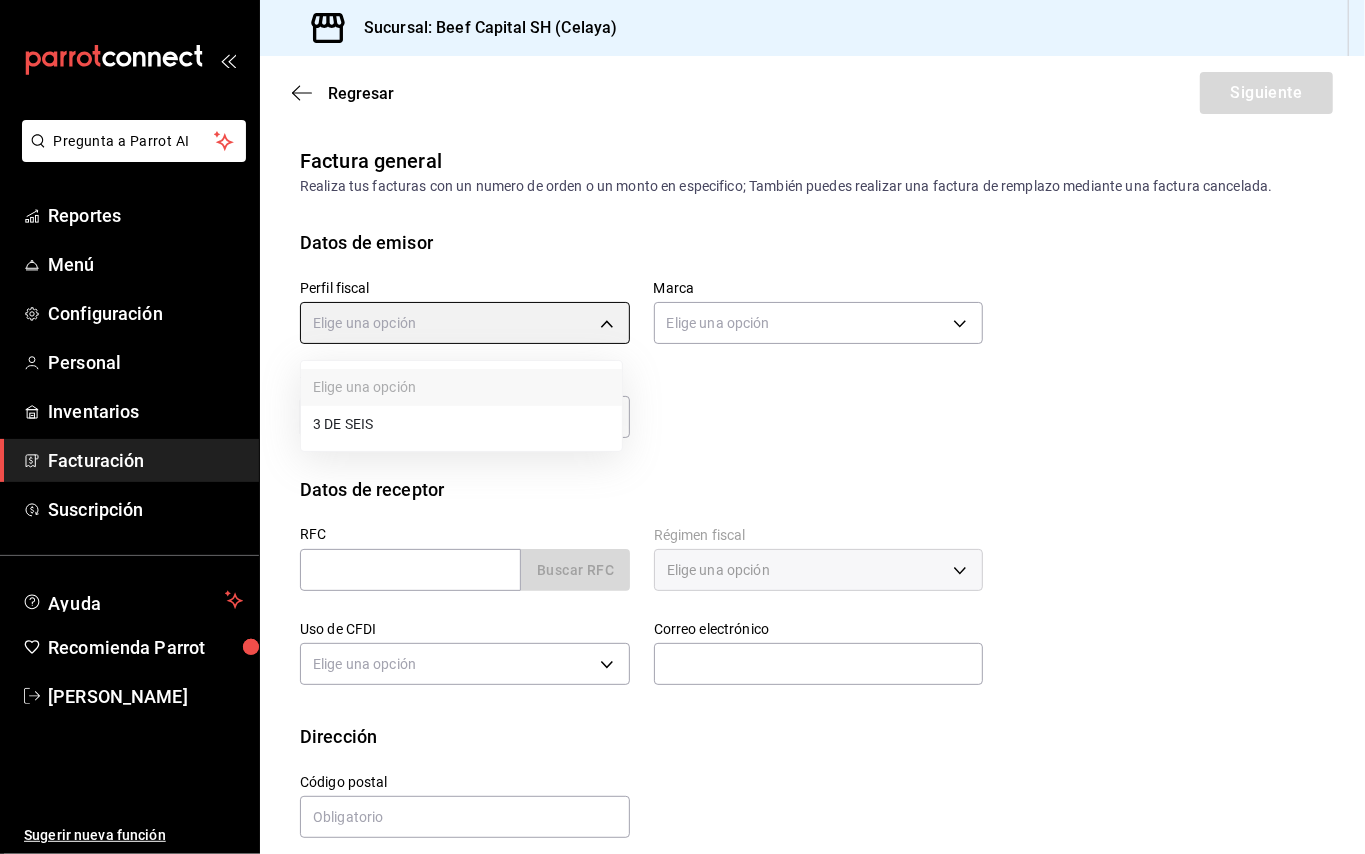 type on "6daeb321-97cf-4052-8288-c01cdf1e5db9" 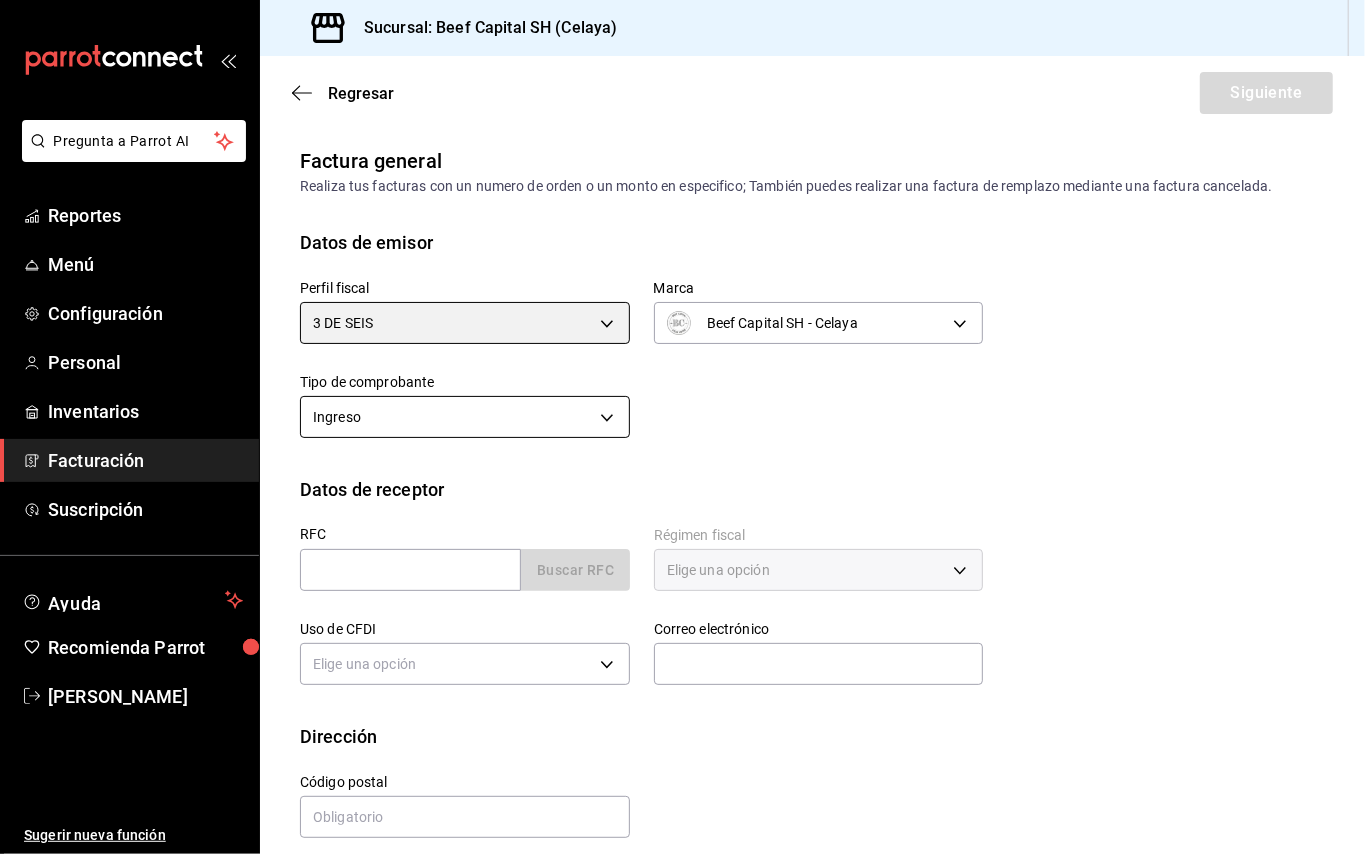 scroll, scrollTop: 18, scrollLeft: 0, axis: vertical 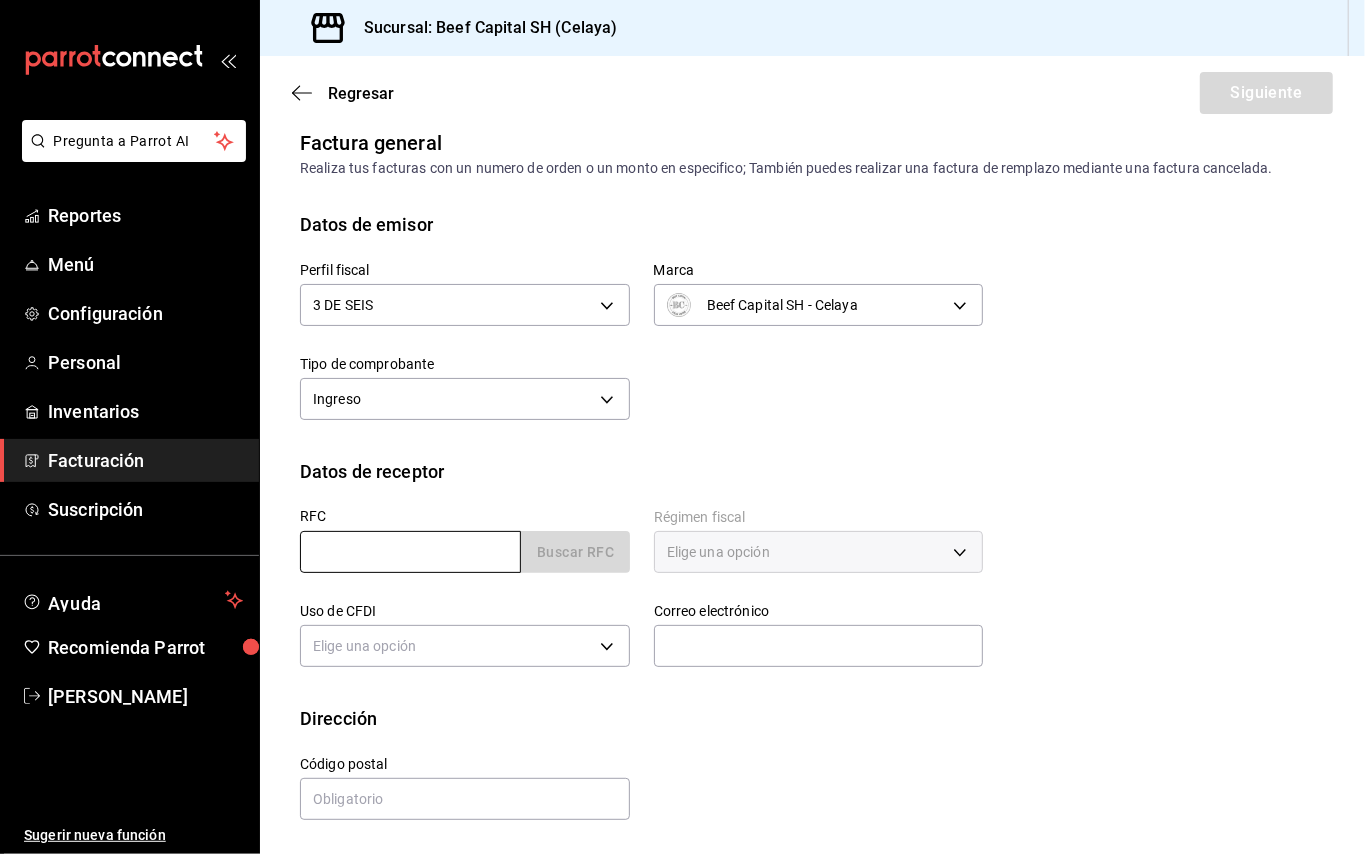 click at bounding box center (410, 552) 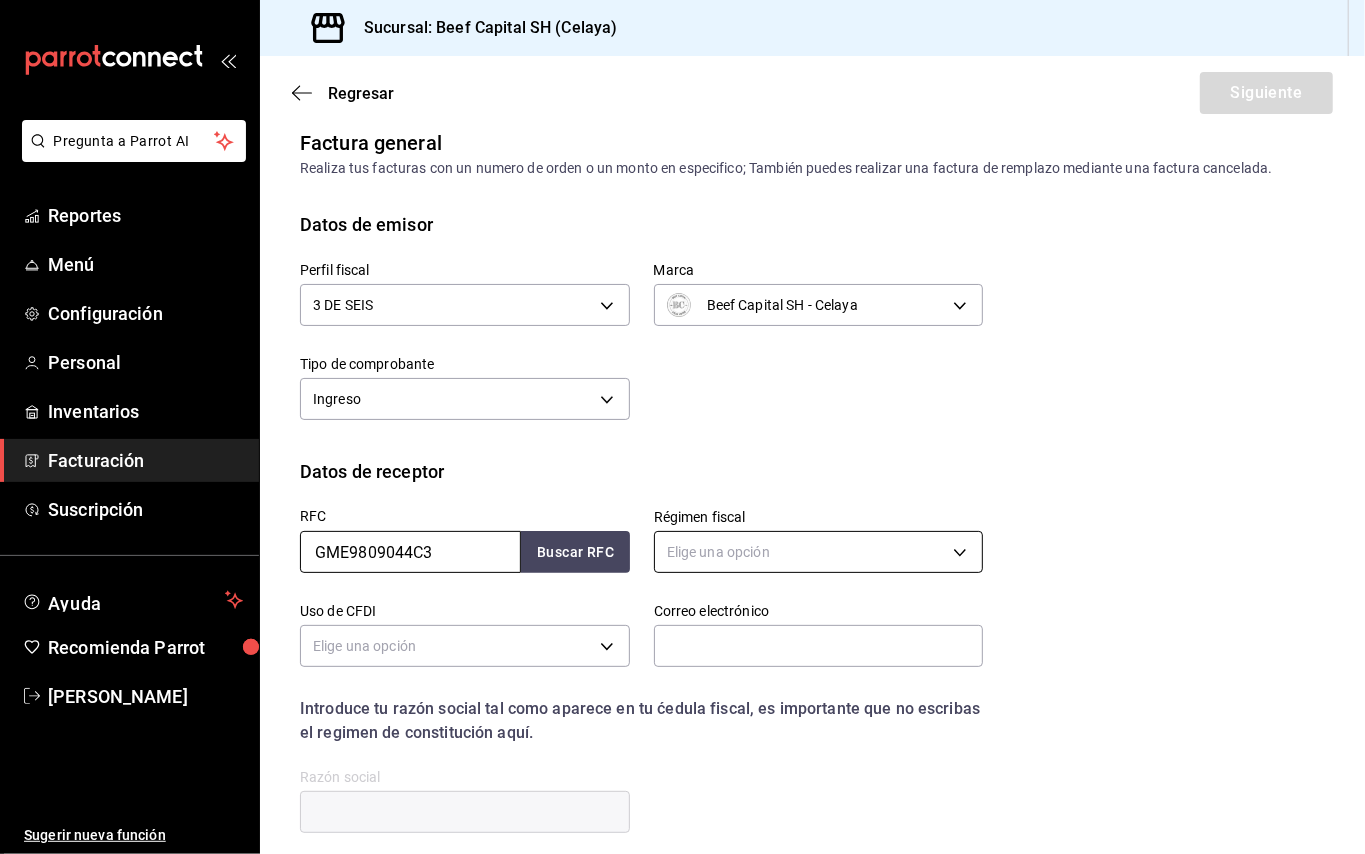 type on "GME9809044C3" 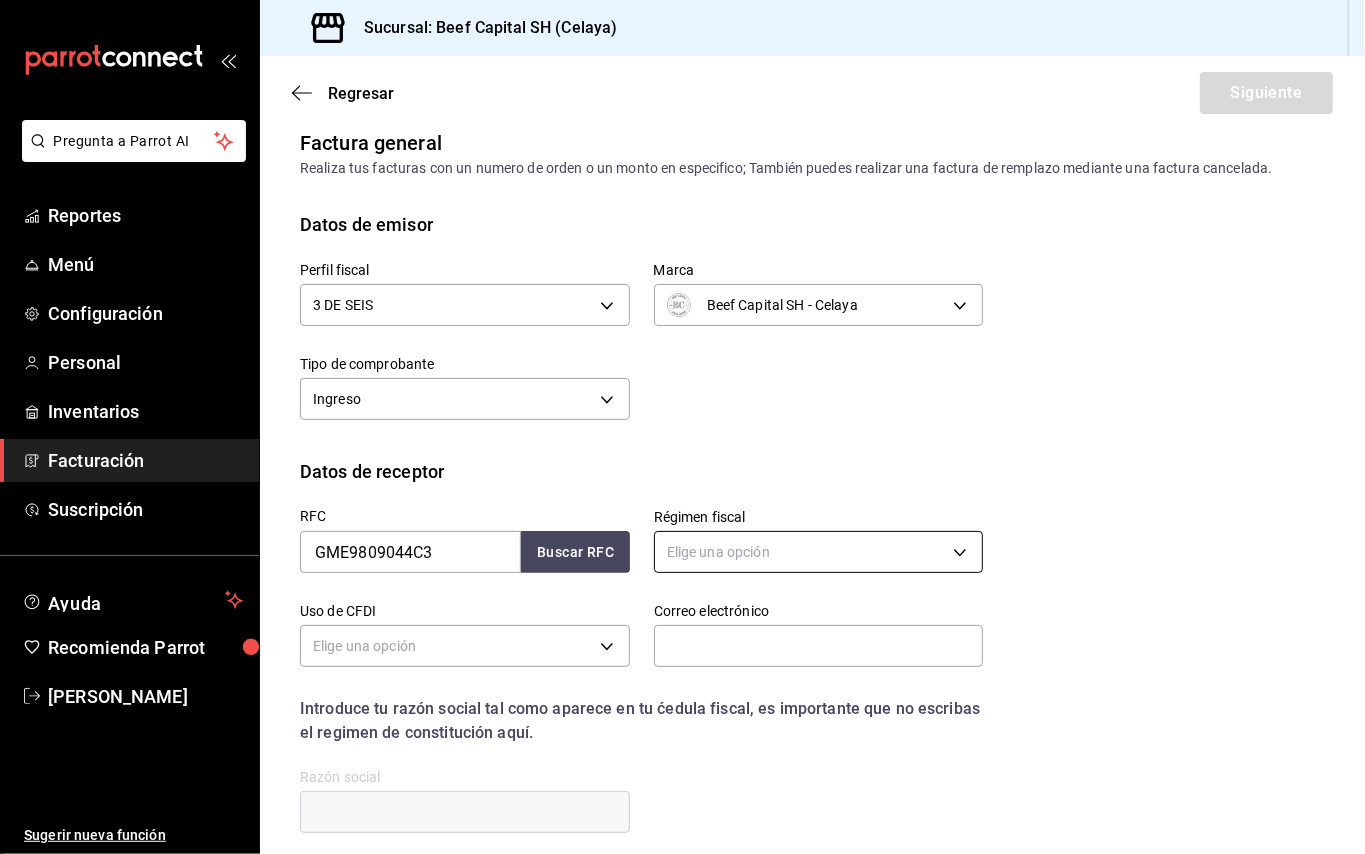 click on "Pregunta a Parrot AI Reportes   Menú   Configuración   Personal   Inventarios   Facturación   Suscripción   Ayuda Recomienda Parrot   [PERSON_NAME]   Sugerir nueva función   Sucursal: Beef Capital SH (Celaya) Regresar Siguiente Factura general Realiza tus facturas con un numero de orden o un monto en especifico; También puedes realizar una factura de remplazo mediante una factura cancelada. Datos de emisor Perfil fiscal 3 DE SEIS 6daeb321-97cf-4052-8288-c01cdf1e5db9 Marca Beef Capital SH - Celaya e3bbe20f-edfc-40c7-bd32-db162cca2159 Tipo de comprobante Ingreso I Datos de receptor RFC GME9809044C3 Buscar RFC Régimen fiscal Elige una opción Uso de CFDI Elige una opción Correo electrónico Introduce tu razón social tal como aparece en tu ćedula fiscal, es importante que no escribas el regimen de constitución aquí. company Razón social Dirección Calle # exterior # interior Código postal Estado ​ Municipio ​ [GEOGRAPHIC_DATA] ​ GANA 1 MES GRATIS EN TU SUSCRIPCIÓN AQUÍ Reportes   Menú" at bounding box center [682, 427] 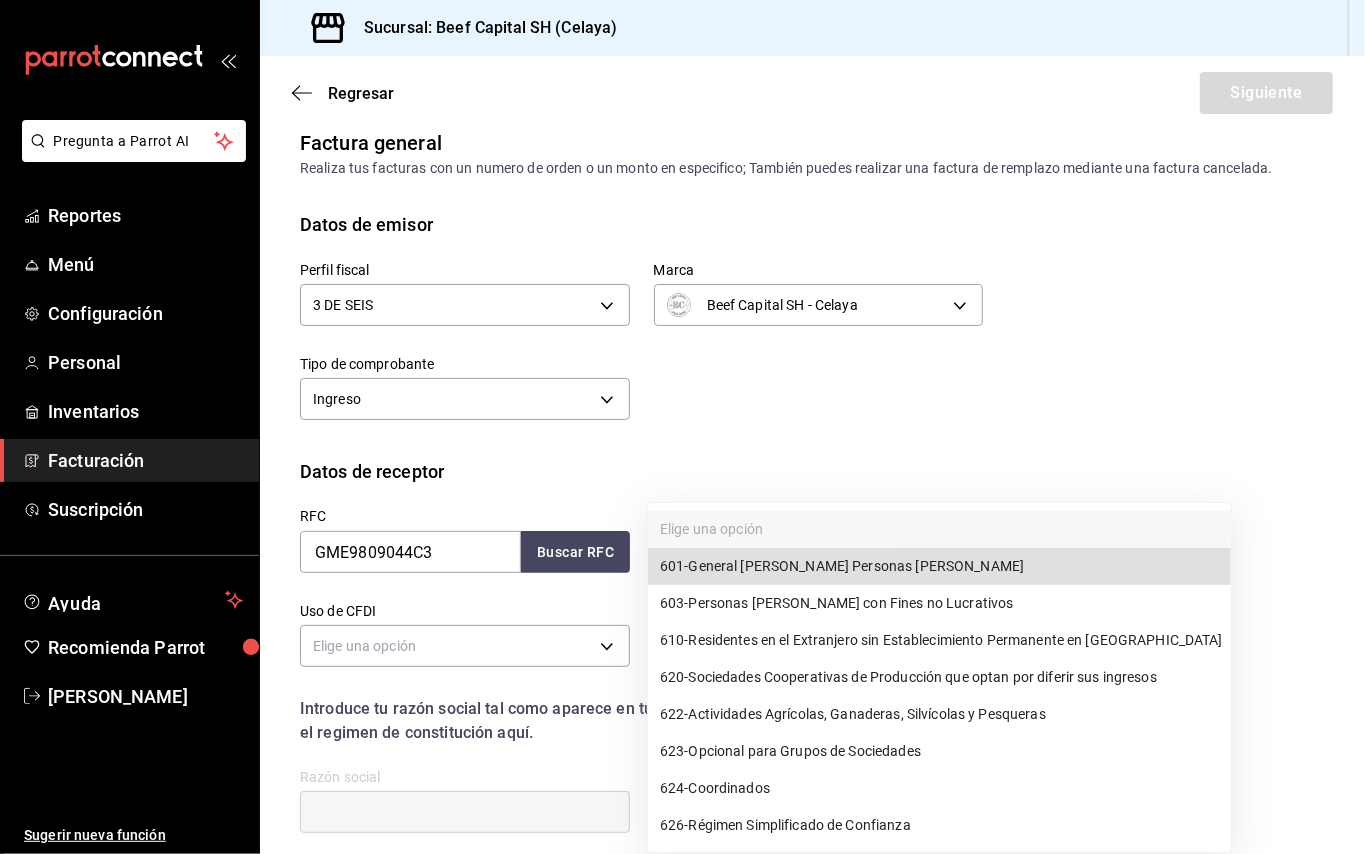 click on "601  -  General [PERSON_NAME] Personas [PERSON_NAME]" at bounding box center [842, 566] 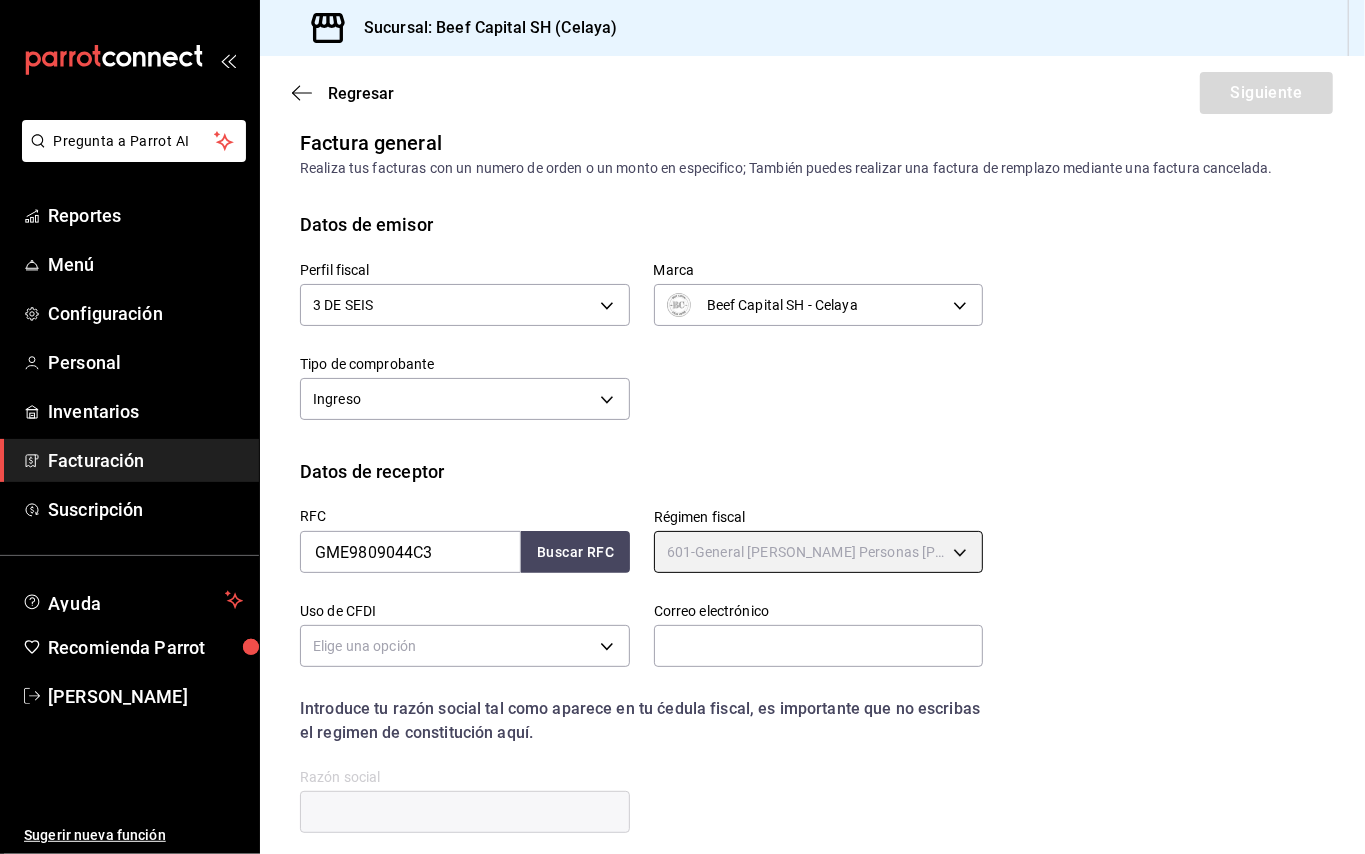 type on "601" 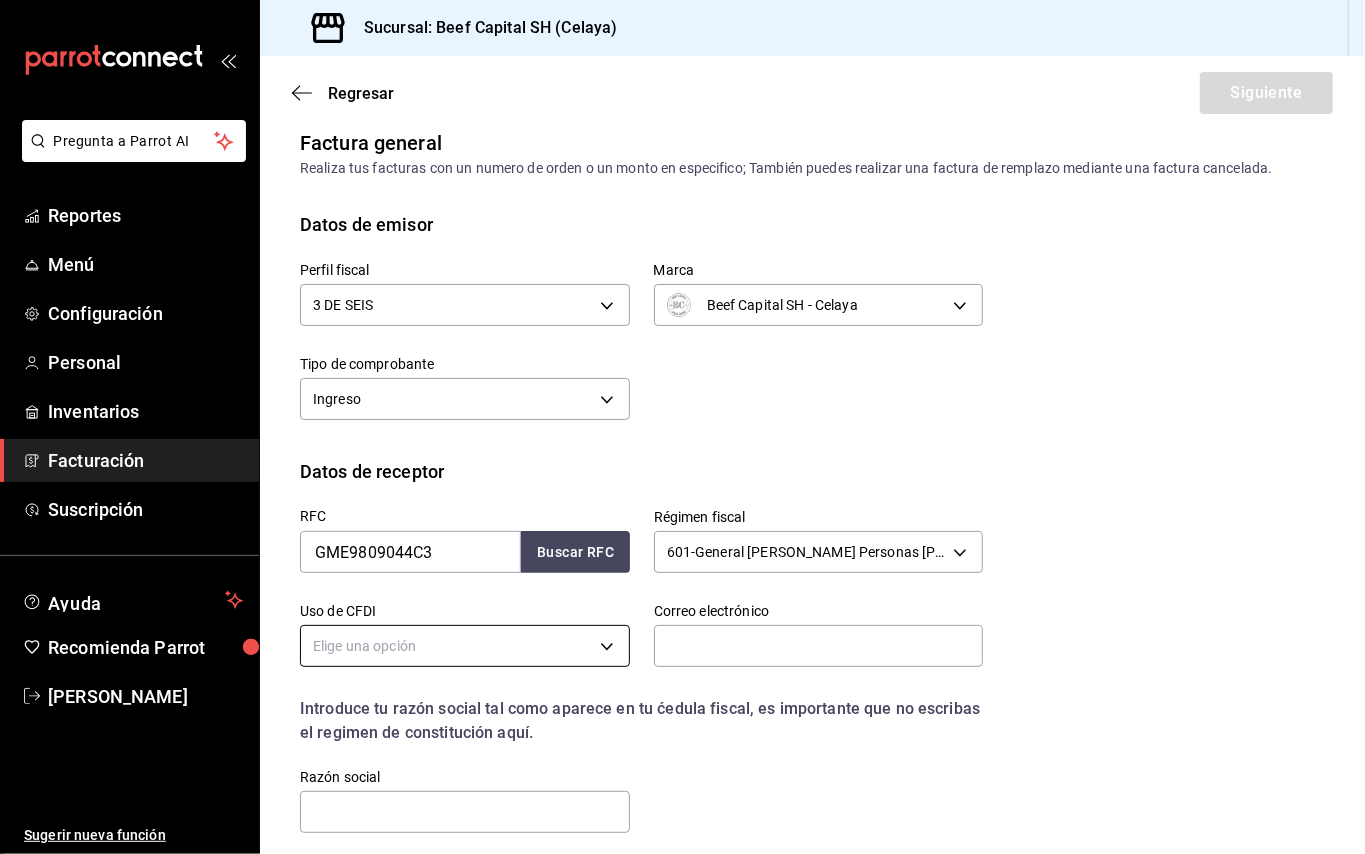 click on "Pregunta a Parrot AI Reportes   Menú   Configuración   Personal   Inventarios   Facturación   Suscripción   Ayuda Recomienda Parrot   [PERSON_NAME]   Sugerir nueva función   Sucursal: Beef Capital SH (Celaya) Regresar Siguiente Factura general Realiza tus facturas con un numero de orden o un monto en especifico; También puedes realizar una factura de remplazo mediante una factura cancelada. Datos de emisor Perfil fiscal 3 DE SEIS 6daeb321-97cf-4052-8288-c01cdf1e5db9 Marca Beef Capital SH - Celaya e3bbe20f-edfc-40c7-bd32-db162cca2159 Tipo de comprobante Ingreso I Datos de receptor RFC GME9809044C3 Buscar RFC Régimen fiscal 601  -  General [PERSON_NAME] Personas [PERSON_NAME] 601 Uso de CFDI Elige una opción Correo electrónico Introduce tu razón social tal como aparece en tu ćedula fiscal, es importante que no escribas el regimen de constitución aquí. company Razón social Dirección Calle # exterior # interior Código postal Estado ​ Municipio ​ [GEOGRAPHIC_DATA] ​ Pregunta a Parrot AI Reportes" at bounding box center [682, 427] 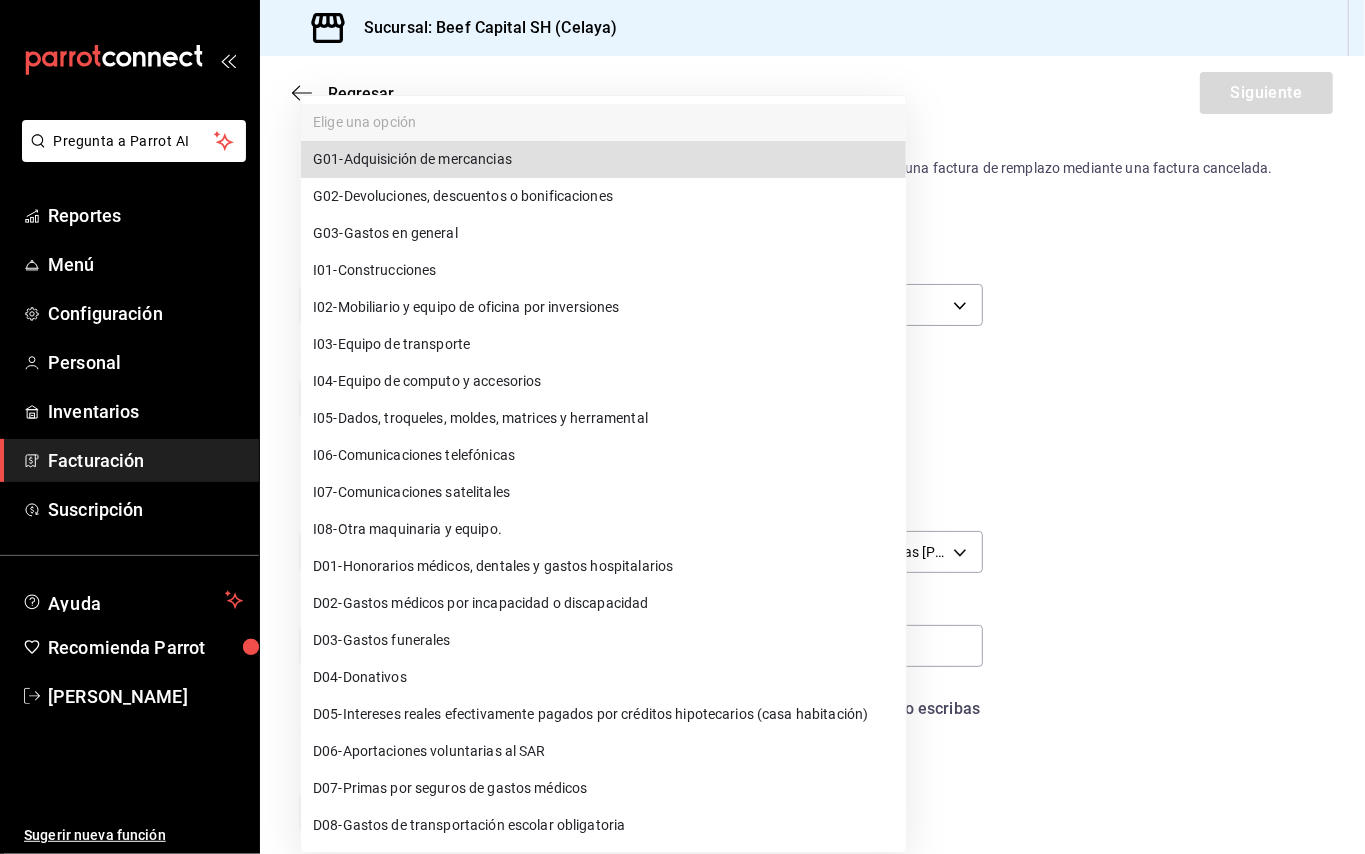 click on "G03  -  Gastos en general" at bounding box center [603, 233] 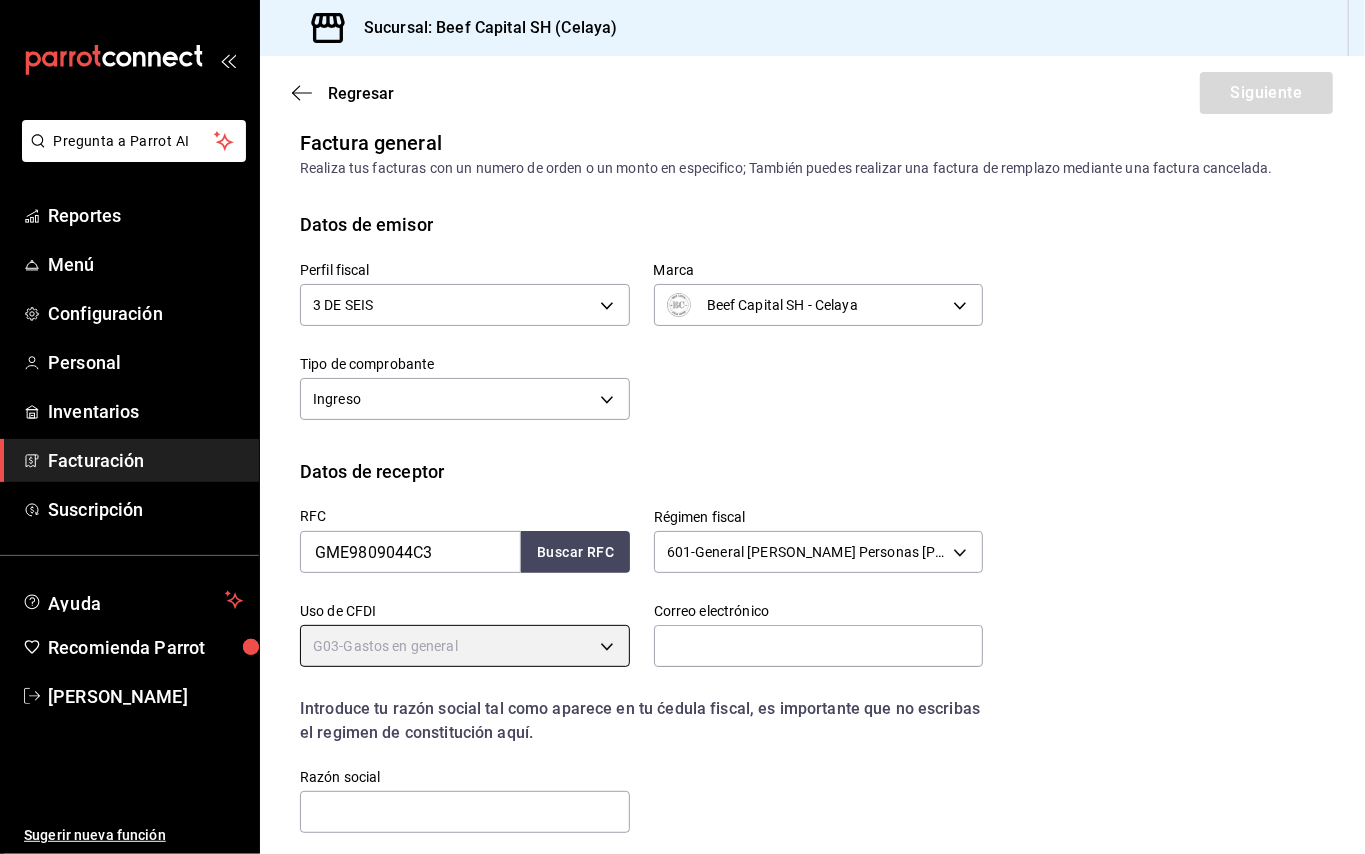 type on "G03" 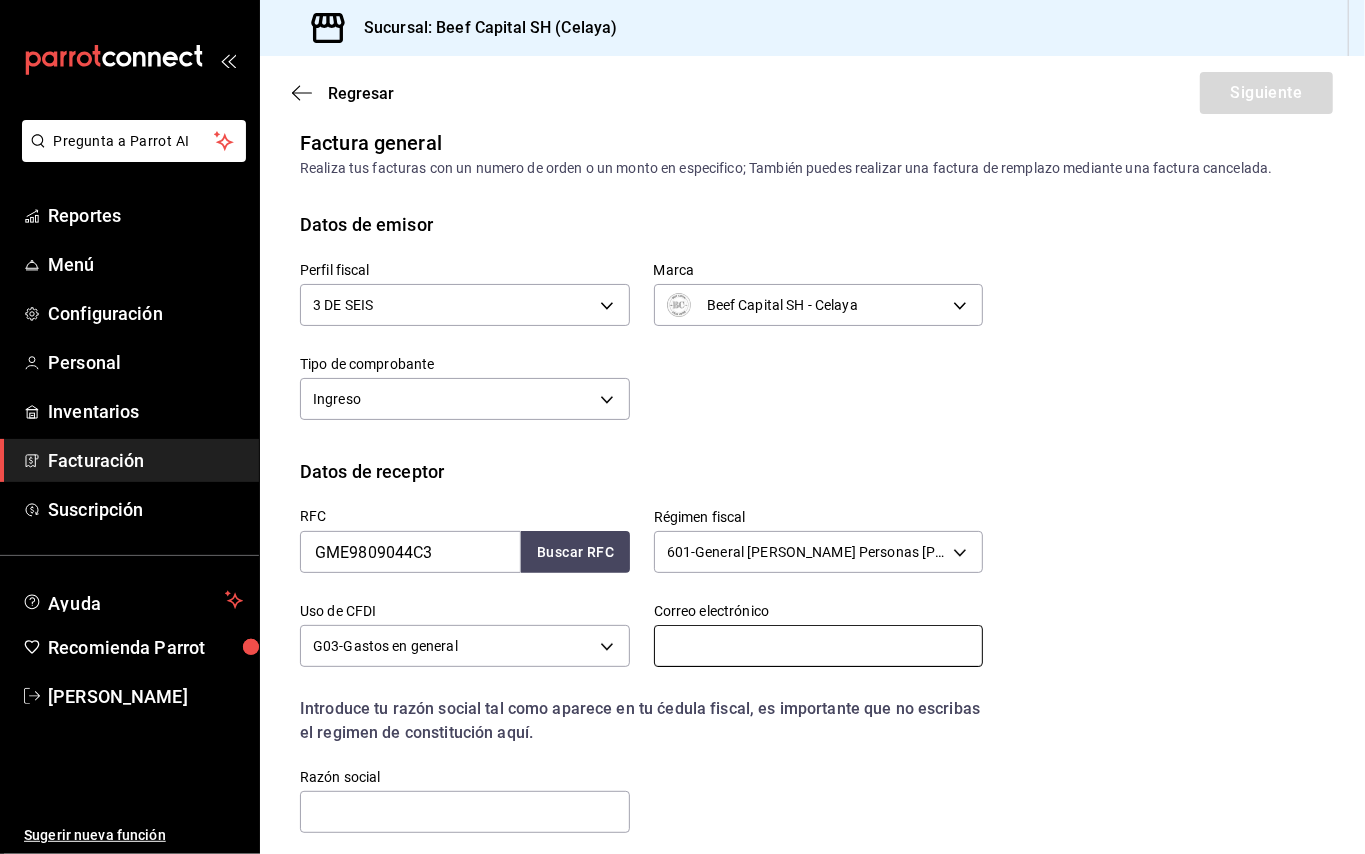 click at bounding box center (819, 646) 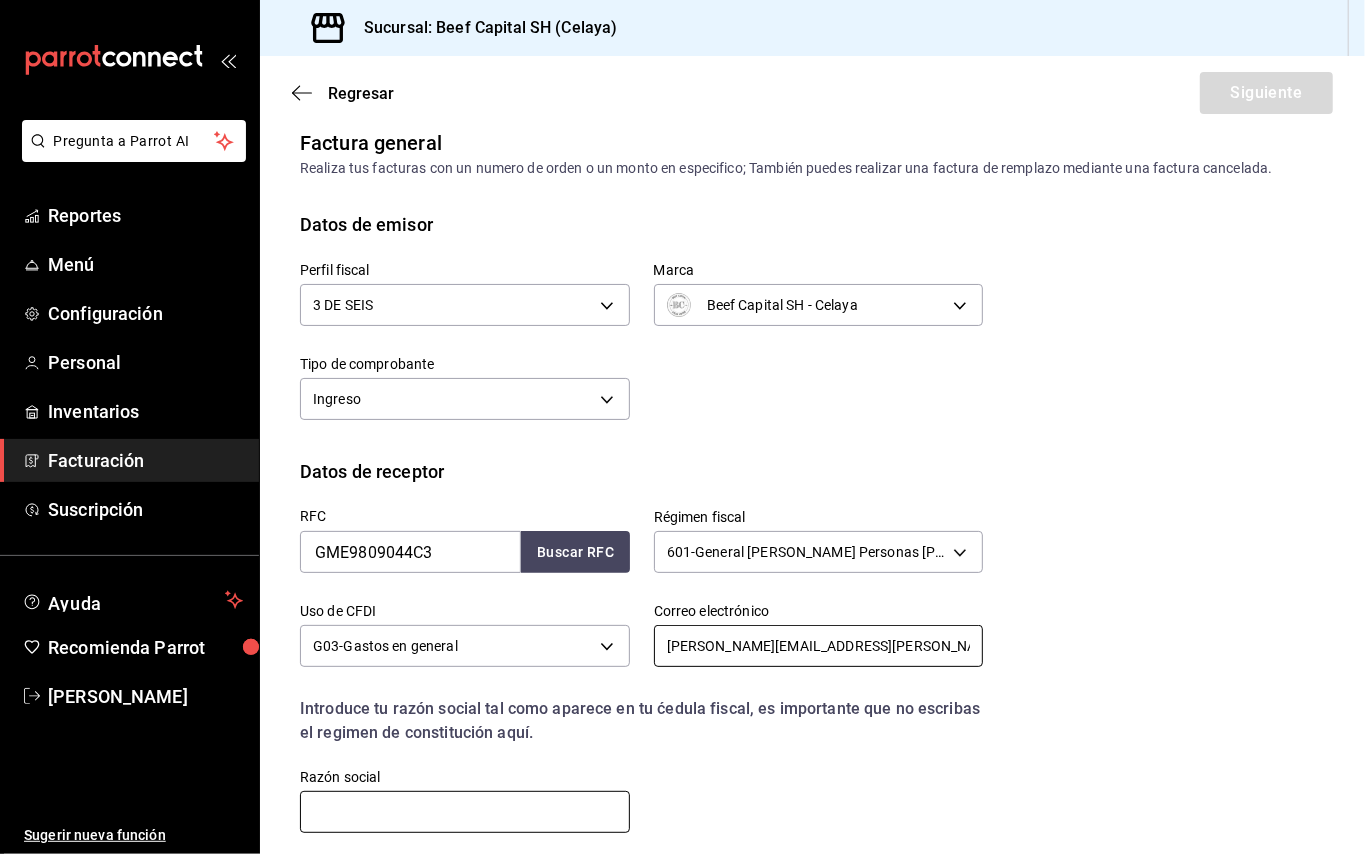 type on "[PERSON_NAME][EMAIL_ADDRESS][PERSON_NAME][PERSON_NAME][DOMAIN_NAME]" 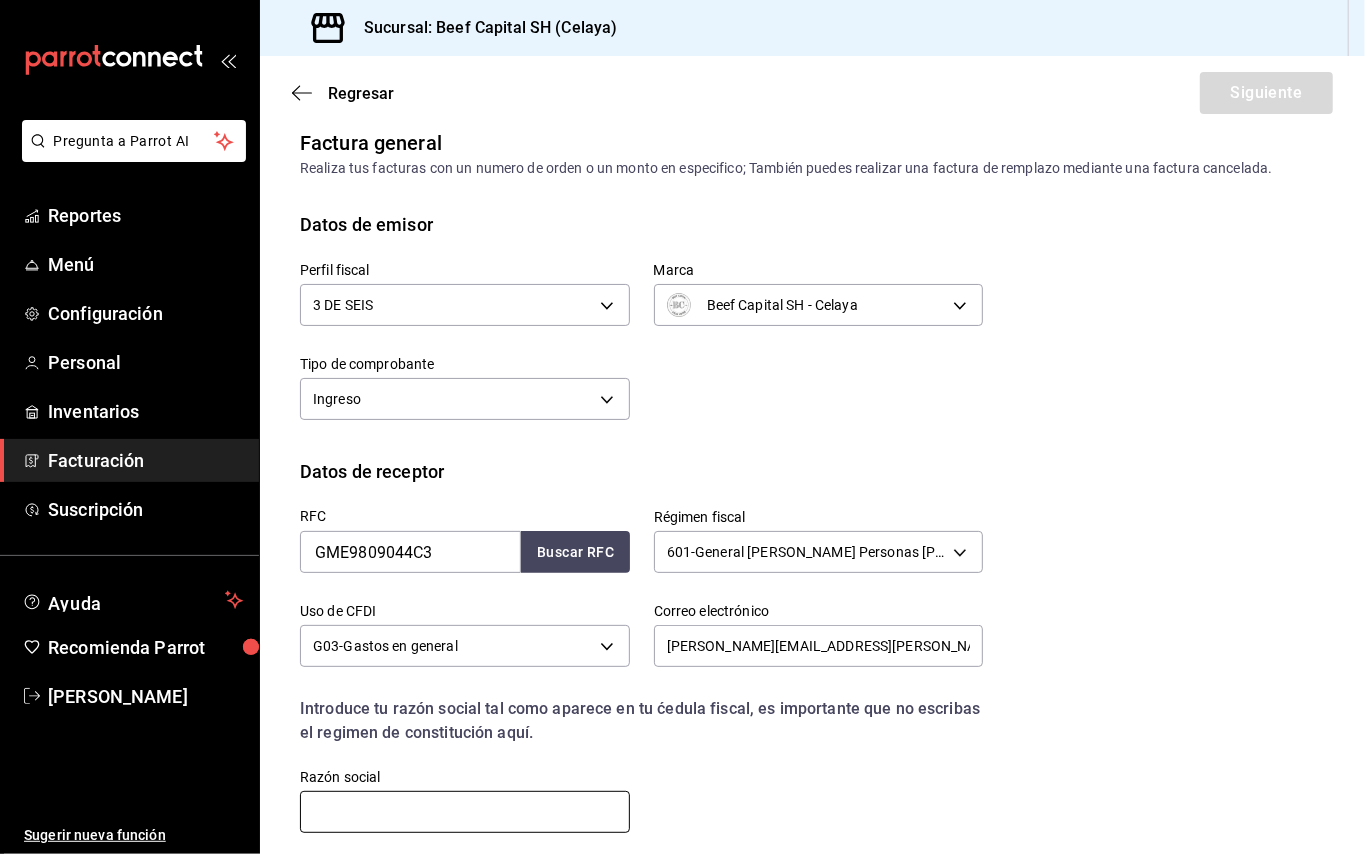 drag, startPoint x: 585, startPoint y: 802, endPoint x: 572, endPoint y: 802, distance: 13 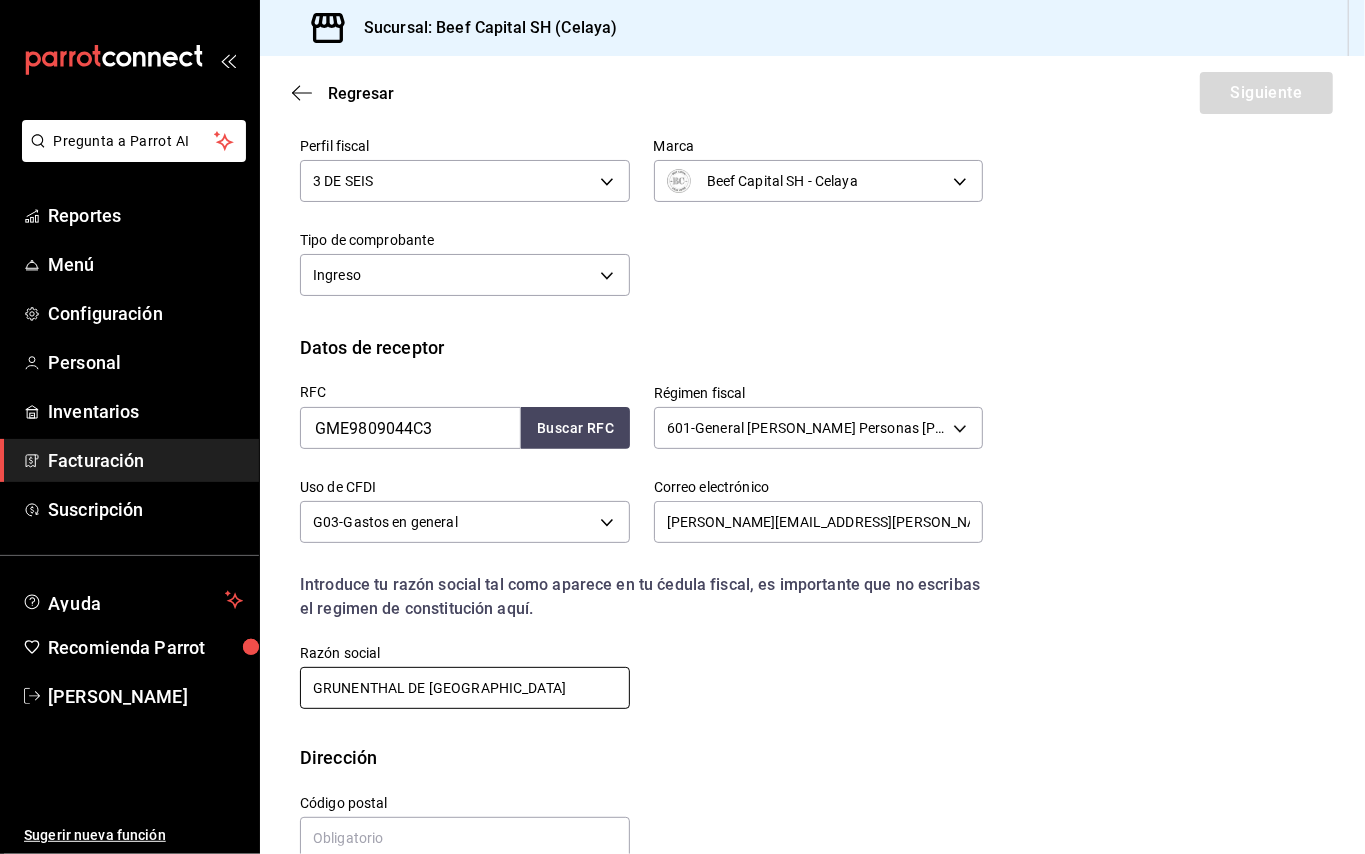 scroll, scrollTop: 181, scrollLeft: 0, axis: vertical 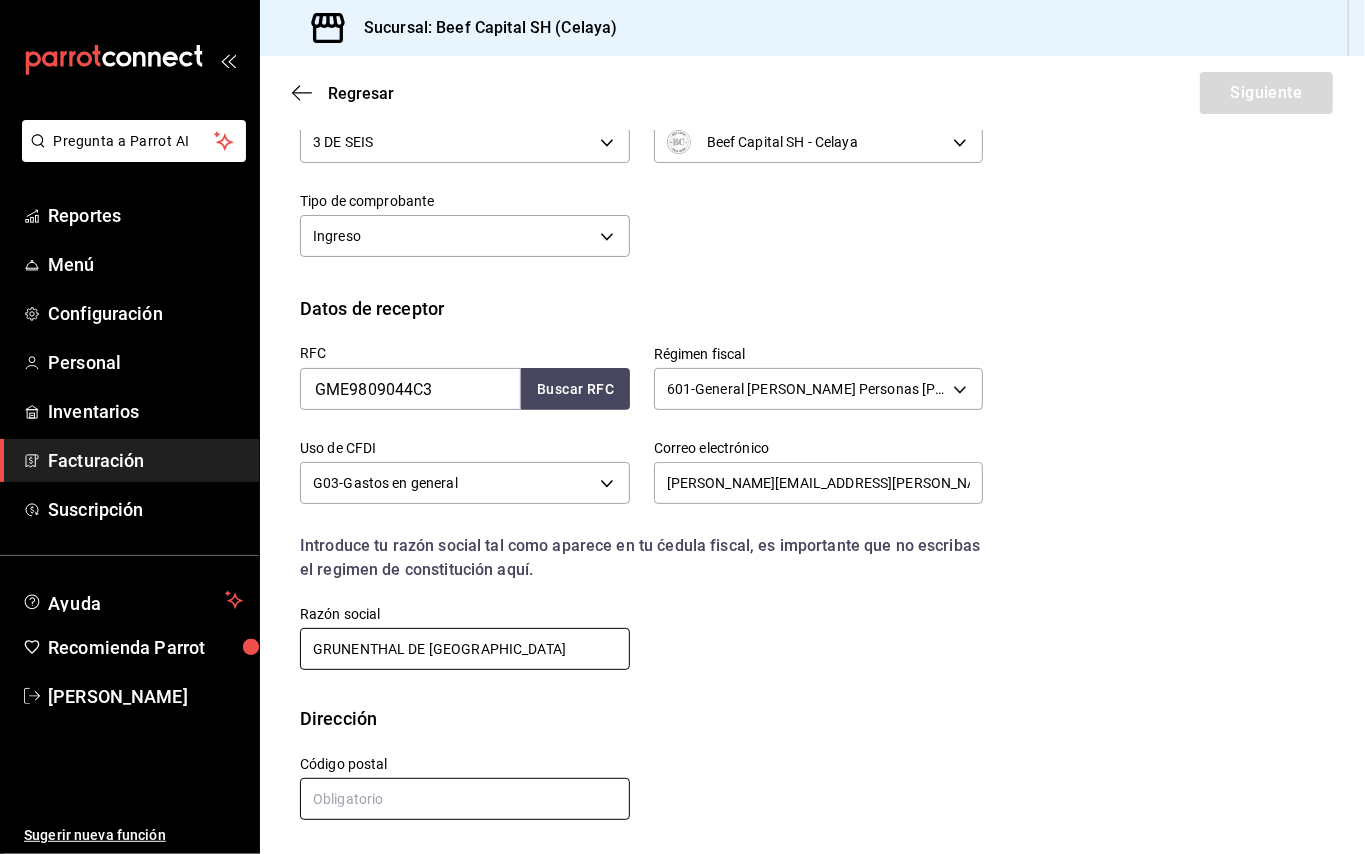 type on "GRUNENTHAL DE [GEOGRAPHIC_DATA]" 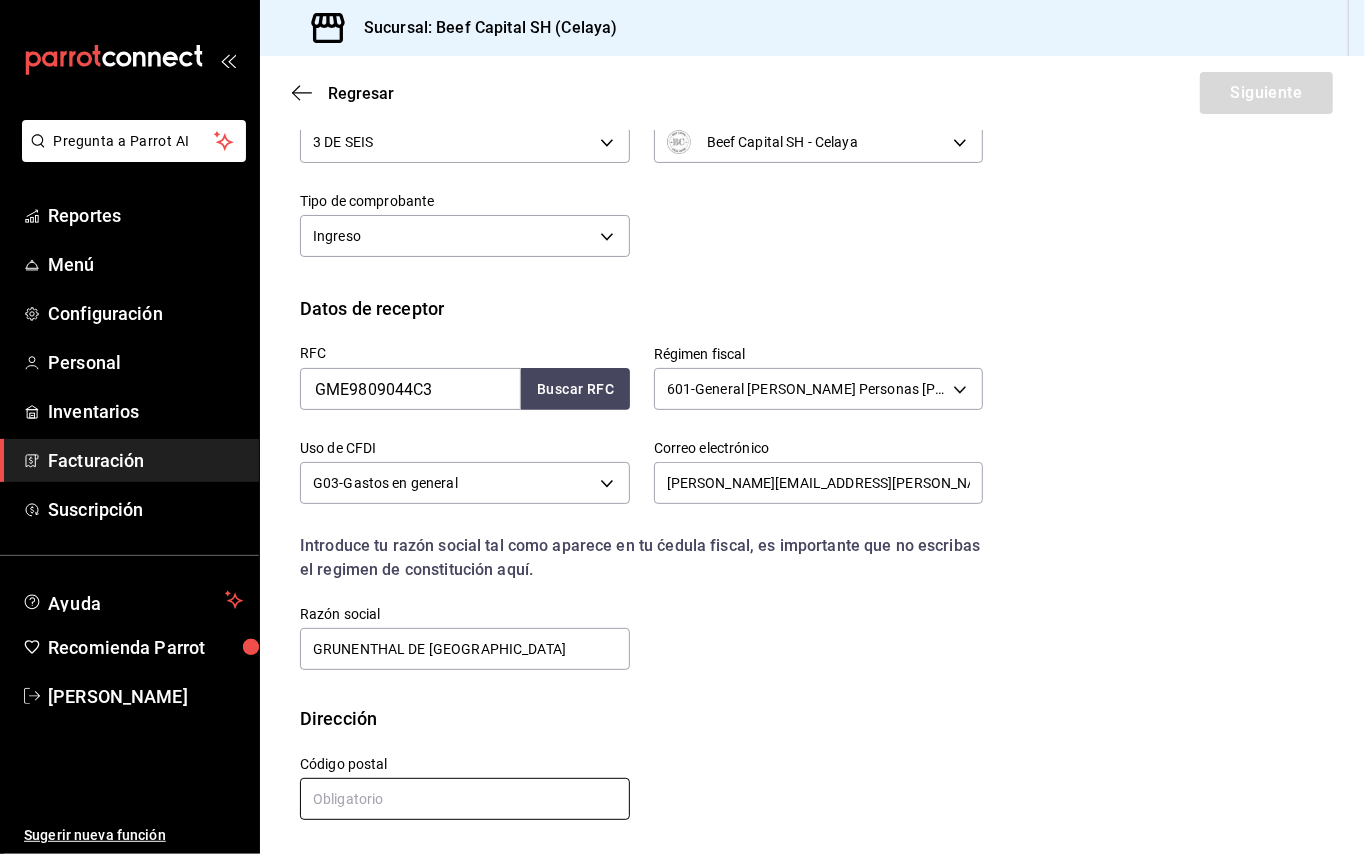 click at bounding box center [465, 799] 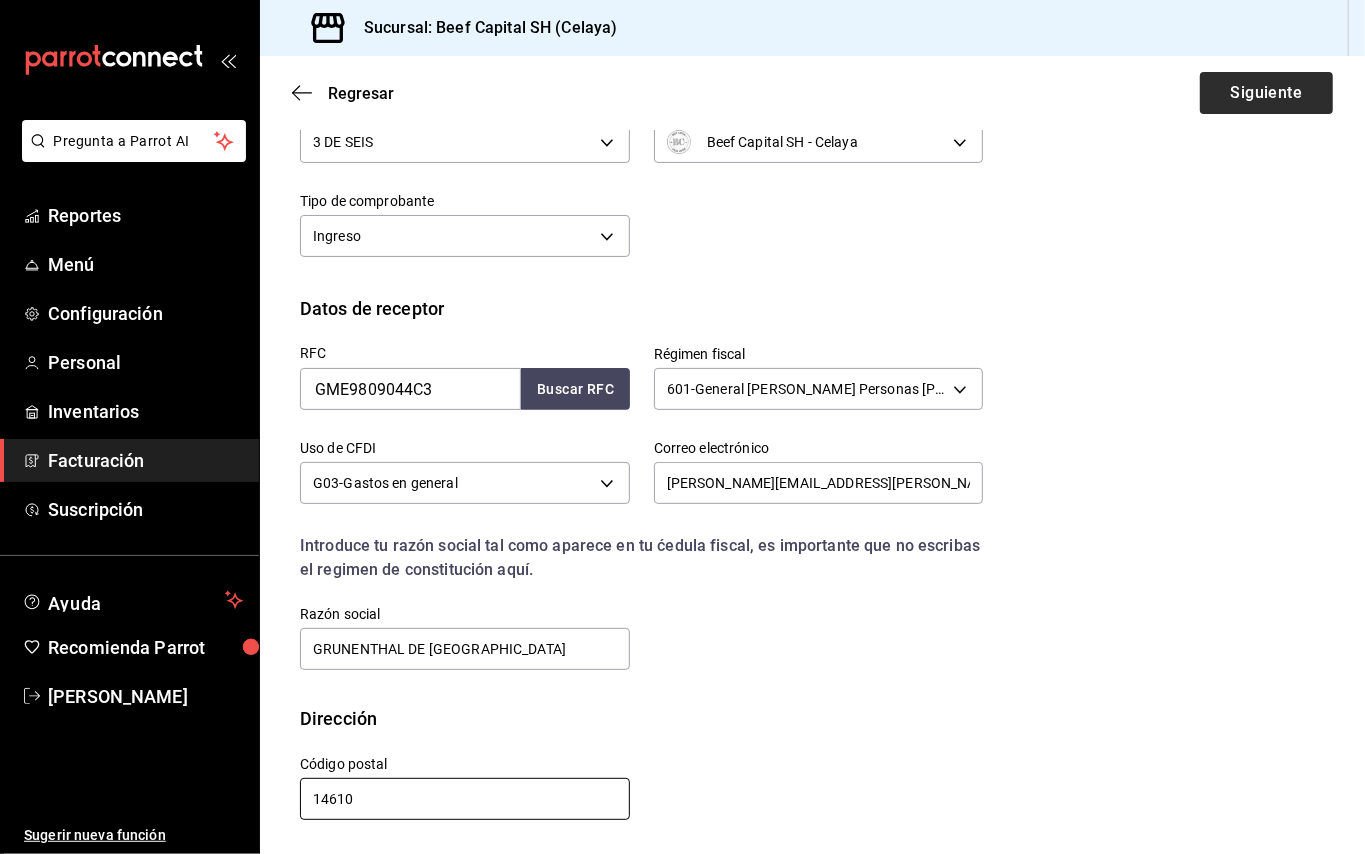 type on "14610" 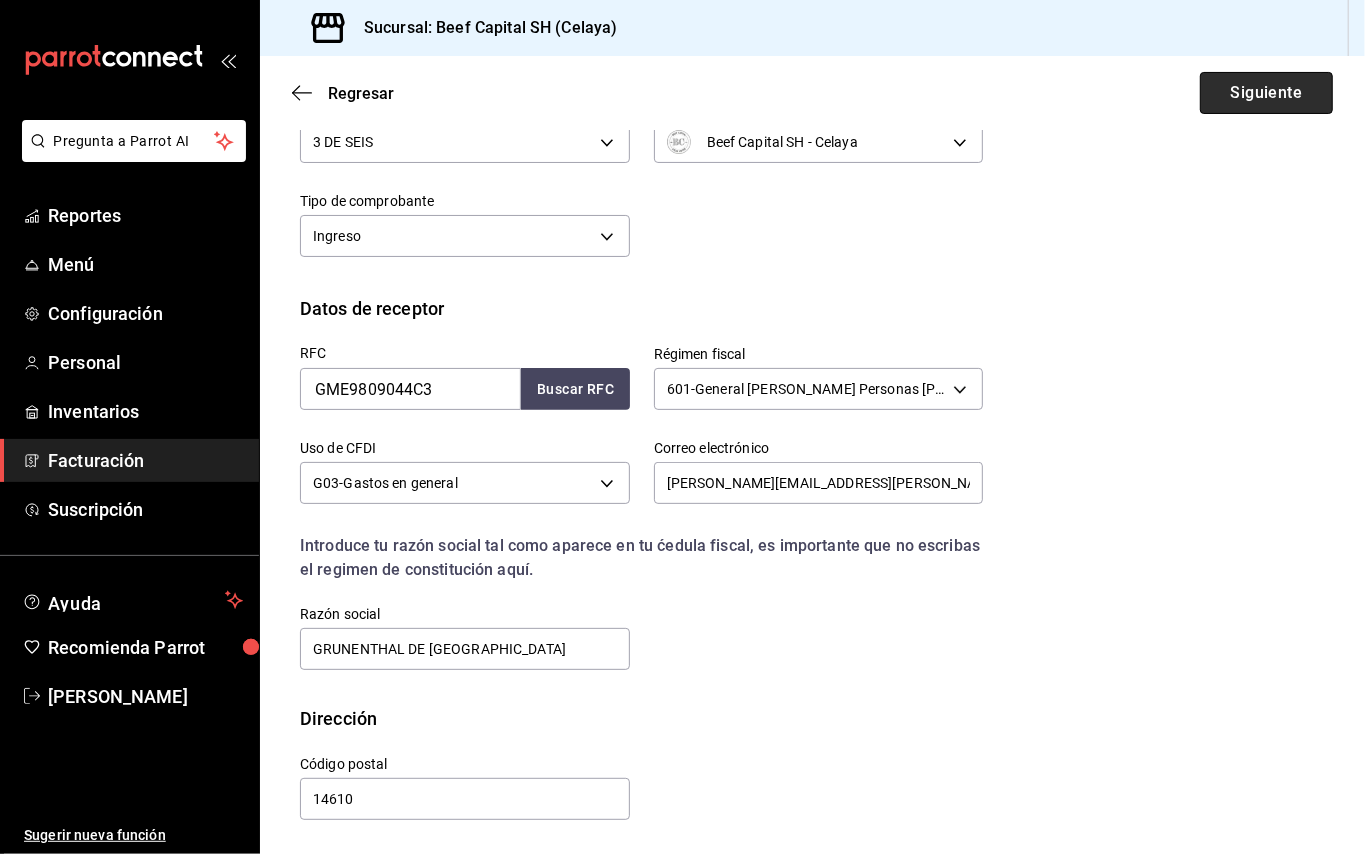 click on "Siguiente" at bounding box center [1266, 93] 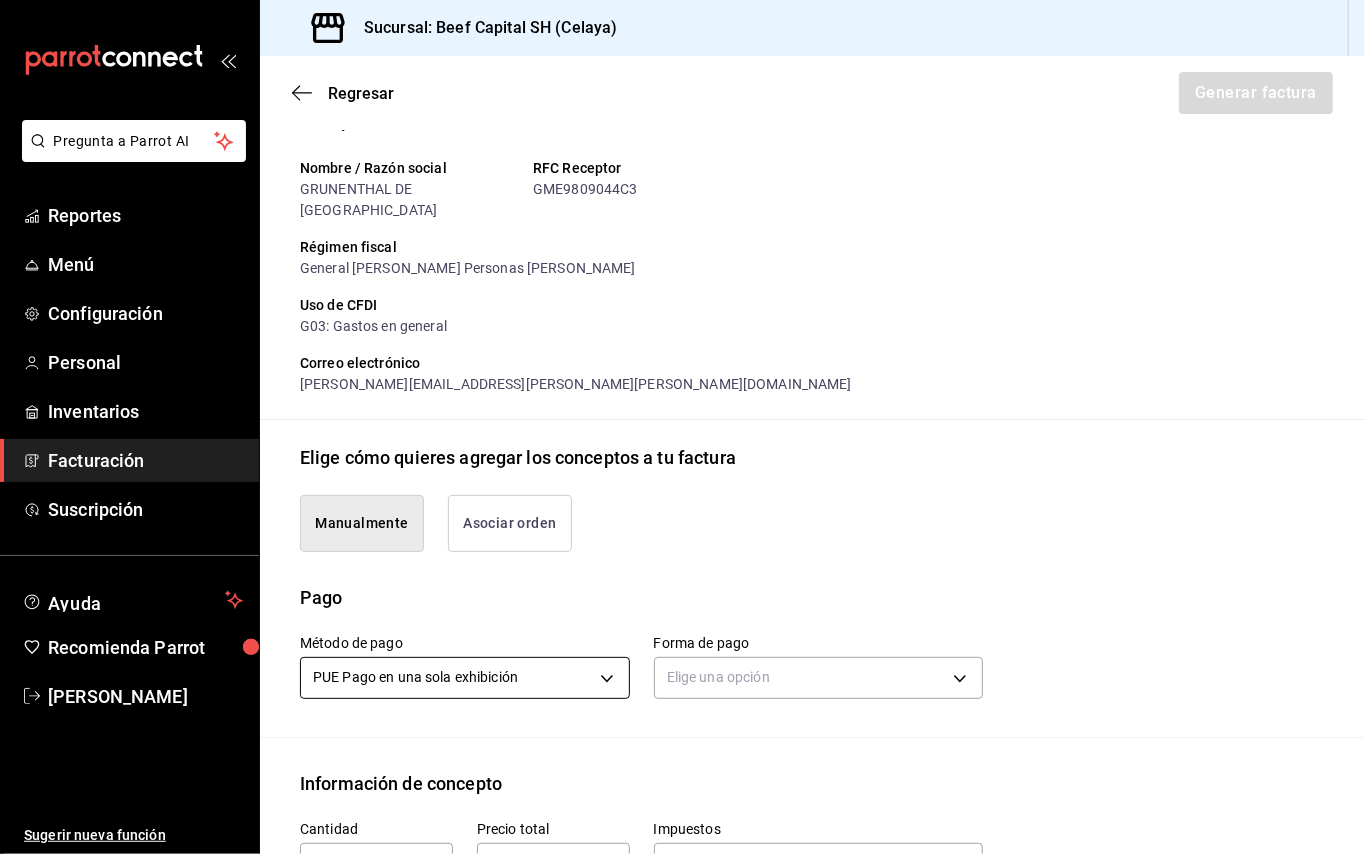 click on "Pregunta a Parrot AI Reportes   Menú   Configuración   Personal   Inventarios   Facturación   Suscripción   Ayuda Recomienda Parrot   [PERSON_NAME]   Sugerir nueva función   Sucursal: Beef Capital SH (Celaya) Regresar Generar factura Emisor Perfil fiscal 3 DE SEIS Tipo de comprobante Ingreso Receptor Nombre / Razón social GRUNENTHAL DE MEXICO RFC Receptor GME9809044C3 Régimen fiscal General [PERSON_NAME] Personas [PERSON_NAME] Uso de CFDI G03: Gastos en general Correo electrónico [PERSON_NAME][EMAIL_ADDRESS][PERSON_NAME][PERSON_NAME][DOMAIN_NAME] Elige cómo quieres agregar los conceptos a tu factura Manualmente Asociar orden Pago Método de pago PUE   Pago en una sola exhibición PUE Forma de pago Elige una opción Información de concepto Cantidad ​ Precio total ​ Impuestos Elige una opción Clave de Producto de Servicio 90101500 - Establecimientos para comer y beber ​ Unidad E48 - Unidad de Servicio ​ Descripción Agregar IVA Total $0.00 IEPS Total $0.00 Subtotal $0.00 Total $0.00 Orden Cantidad Clave Unidad Monto Impuesto Total" at bounding box center [682, 427] 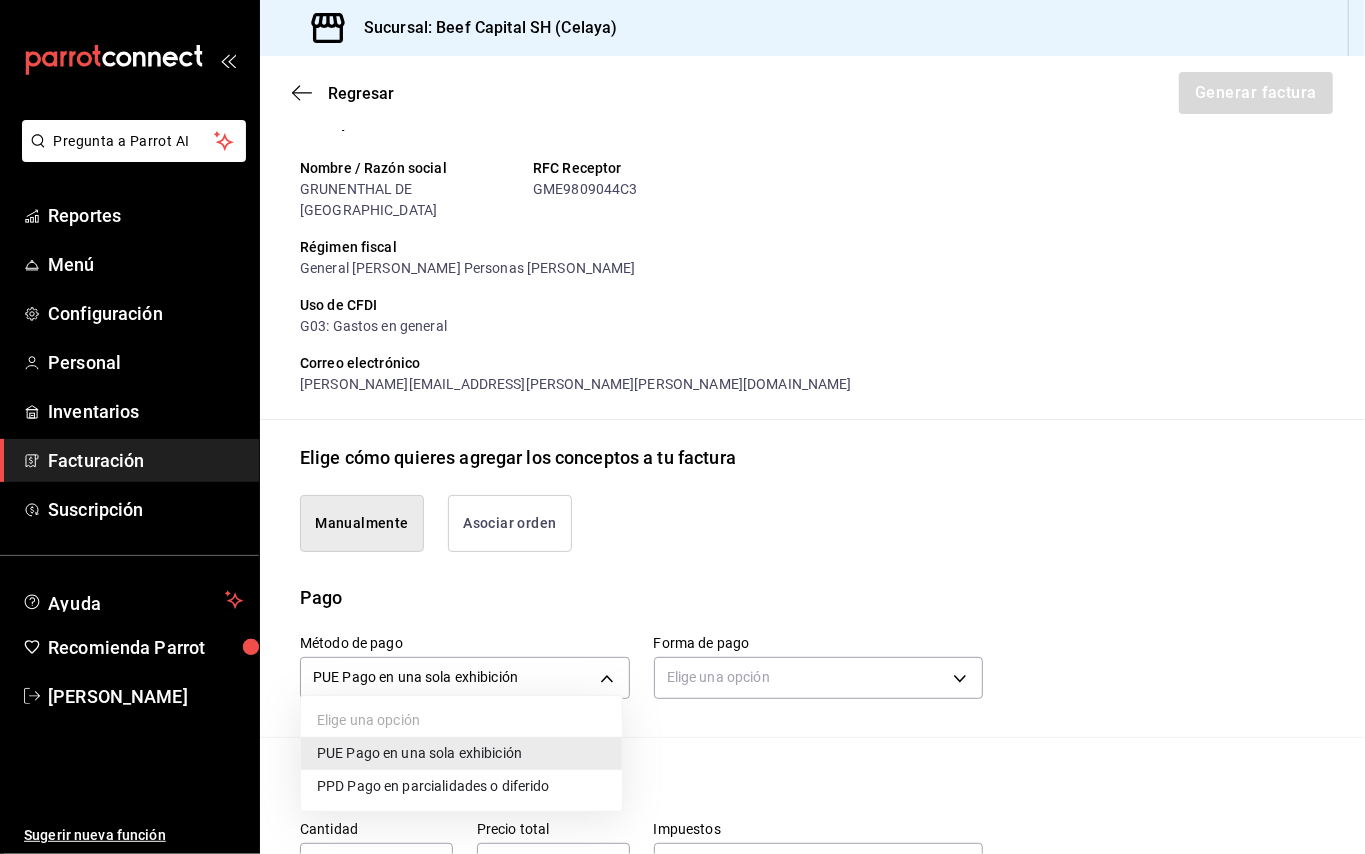 click on "PUE   Pago en una sola exhibición" at bounding box center [419, 753] 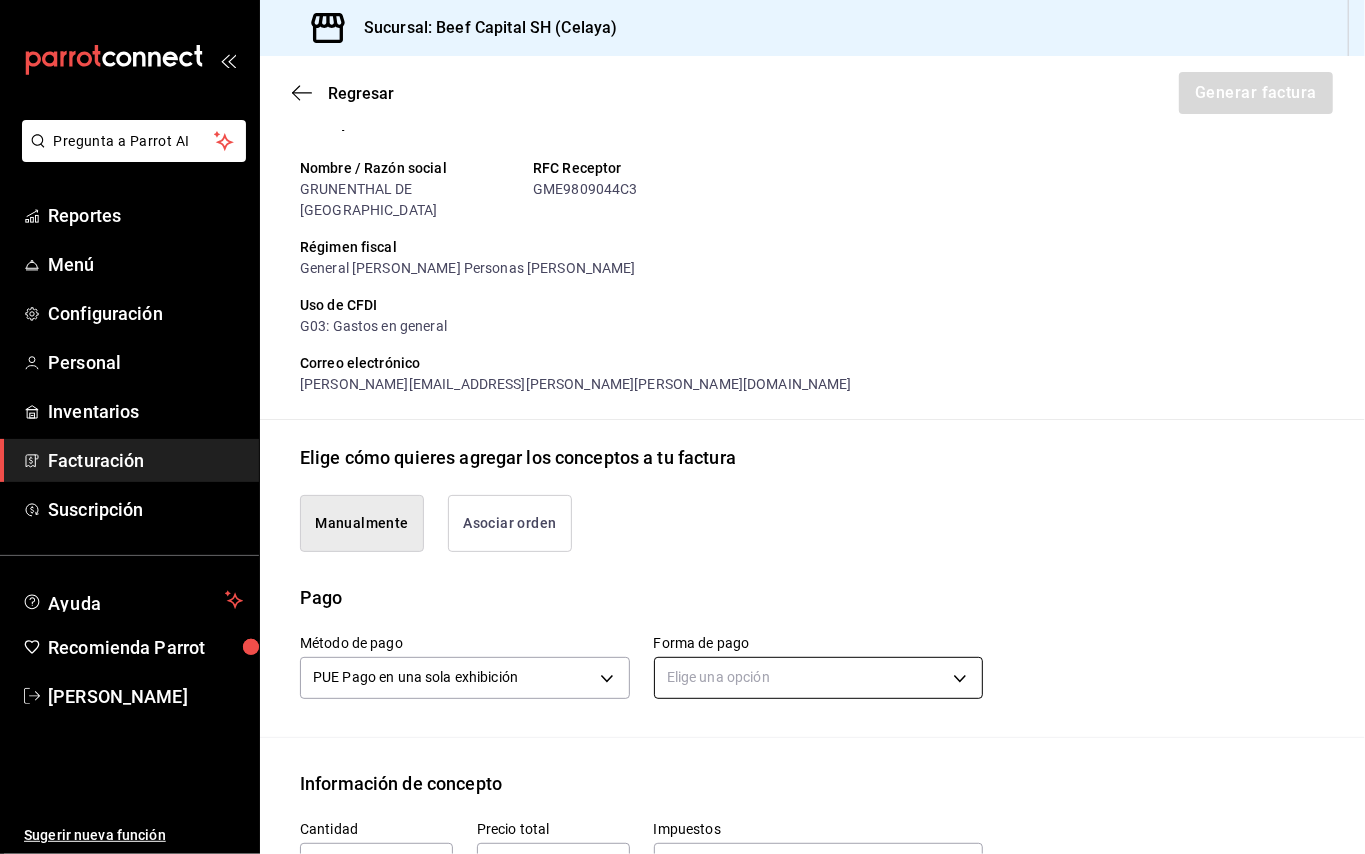 click on "Pregunta a Parrot AI Reportes   Menú   Configuración   Personal   Inventarios   Facturación   Suscripción   Ayuda Recomienda Parrot   [PERSON_NAME]   Sugerir nueva función   Sucursal: Beef Capital SH (Celaya) Regresar Generar factura Emisor Perfil fiscal 3 DE SEIS Tipo de comprobante Ingreso Receptor Nombre / Razón social GRUNENTHAL DE MEXICO RFC Receptor GME9809044C3 Régimen fiscal General [PERSON_NAME] Personas [PERSON_NAME] Uso de CFDI G03: Gastos en general Correo electrónico [PERSON_NAME][EMAIL_ADDRESS][PERSON_NAME][PERSON_NAME][DOMAIN_NAME] Elige cómo quieres agregar los conceptos a tu factura Manualmente Asociar orden Pago Método de pago PUE   Pago en una sola exhibición PUE Forma de pago Elige una opción Información de concepto Cantidad ​ Precio total ​ Impuestos Elige una opción Clave de Producto de Servicio 90101500 - Establecimientos para comer y beber ​ Unidad E48 - Unidad de Servicio ​ Descripción Agregar IVA Total $0.00 IEPS Total $0.00 Subtotal $0.00 Total $0.00 Orden Cantidad Clave Unidad Monto Impuesto Total" at bounding box center (682, 427) 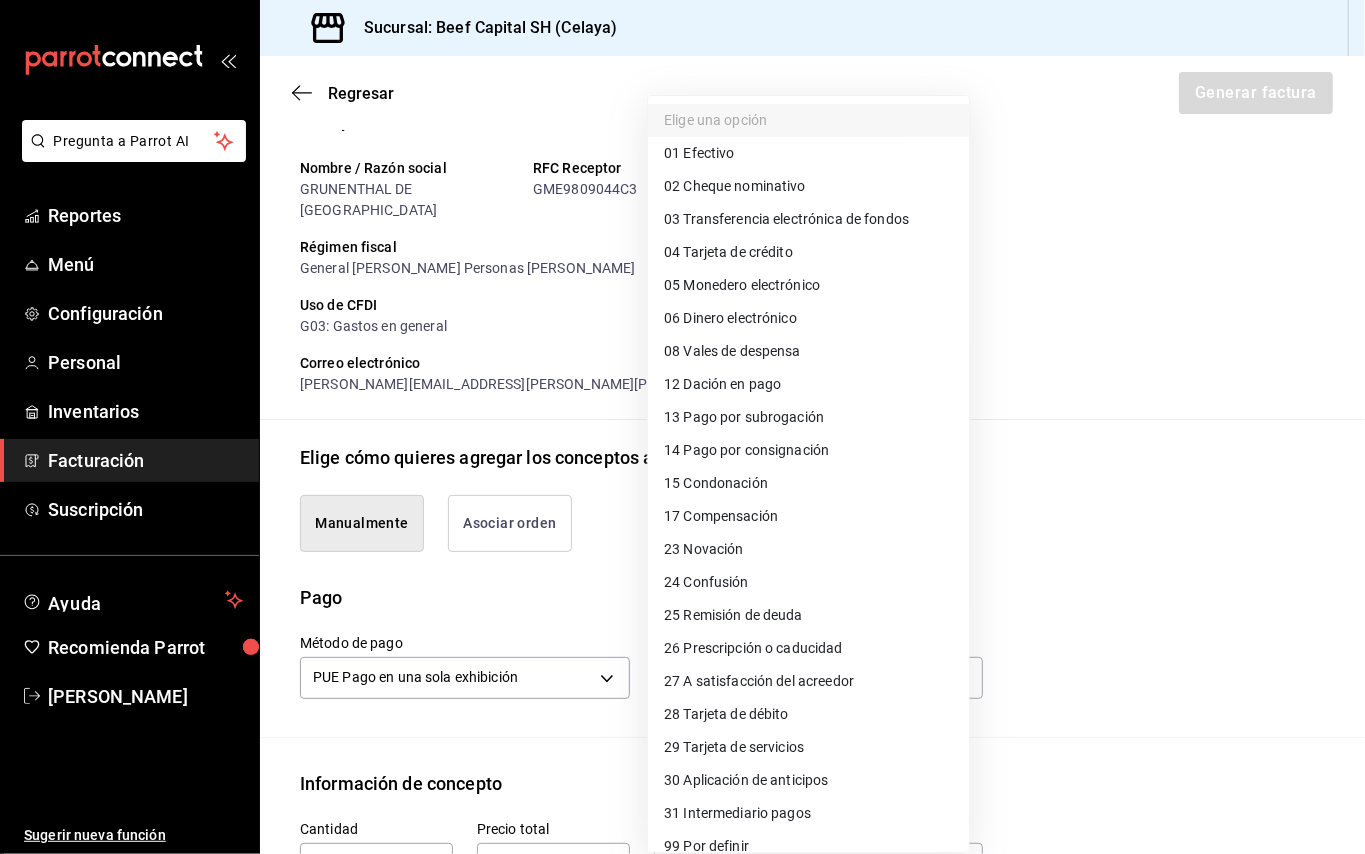 click at bounding box center [682, 427] 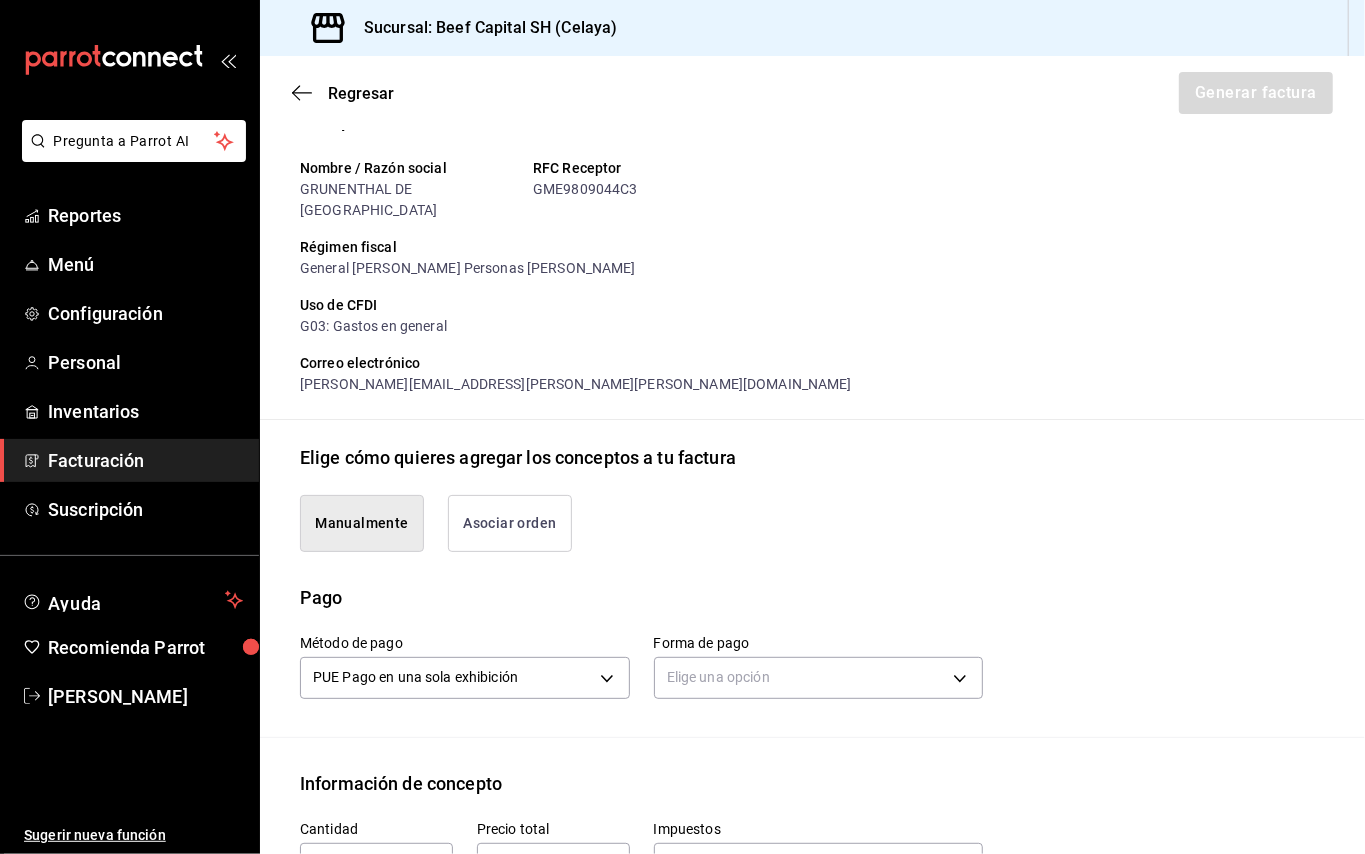 click on "Regresar" at bounding box center [361, 93] 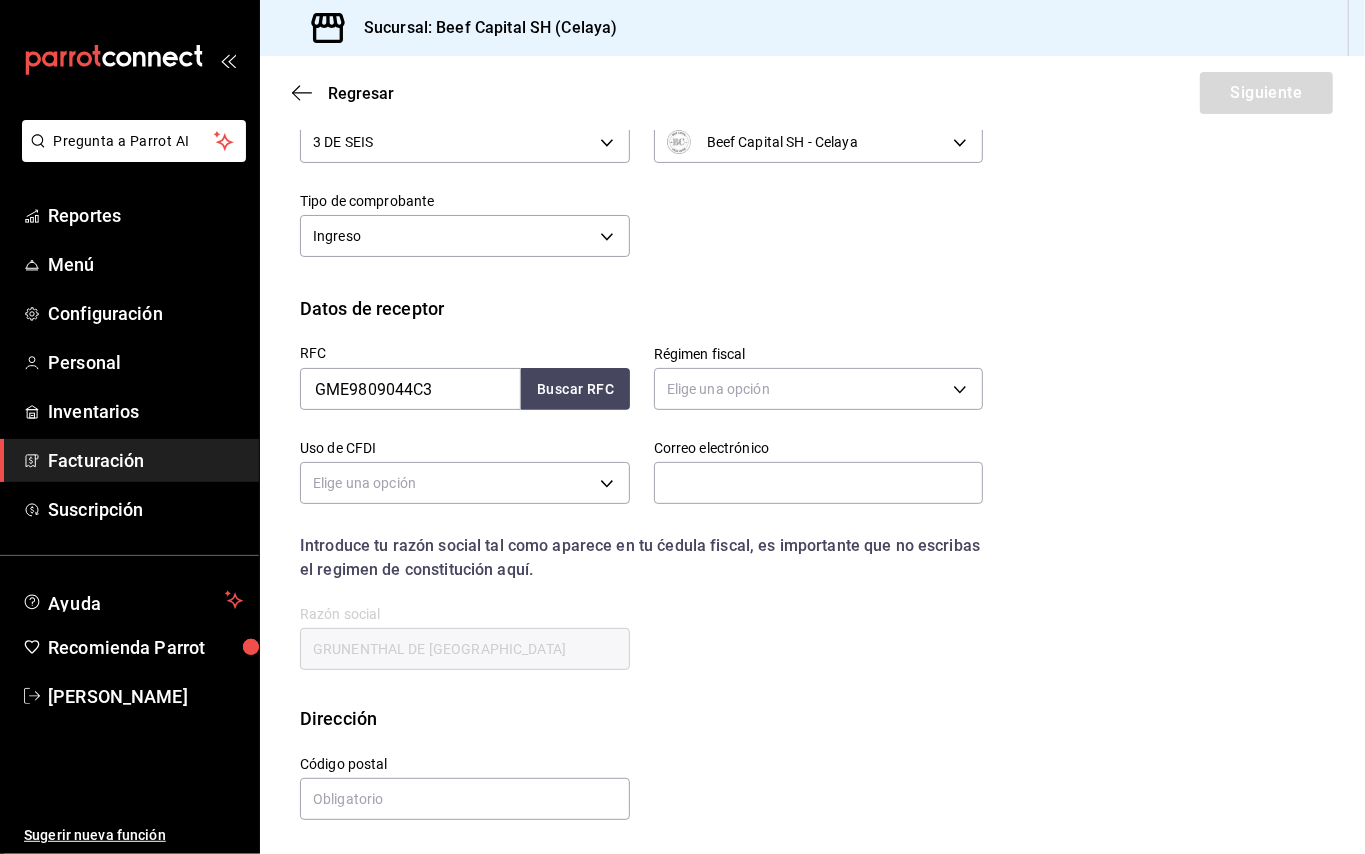 scroll, scrollTop: 18, scrollLeft: 0, axis: vertical 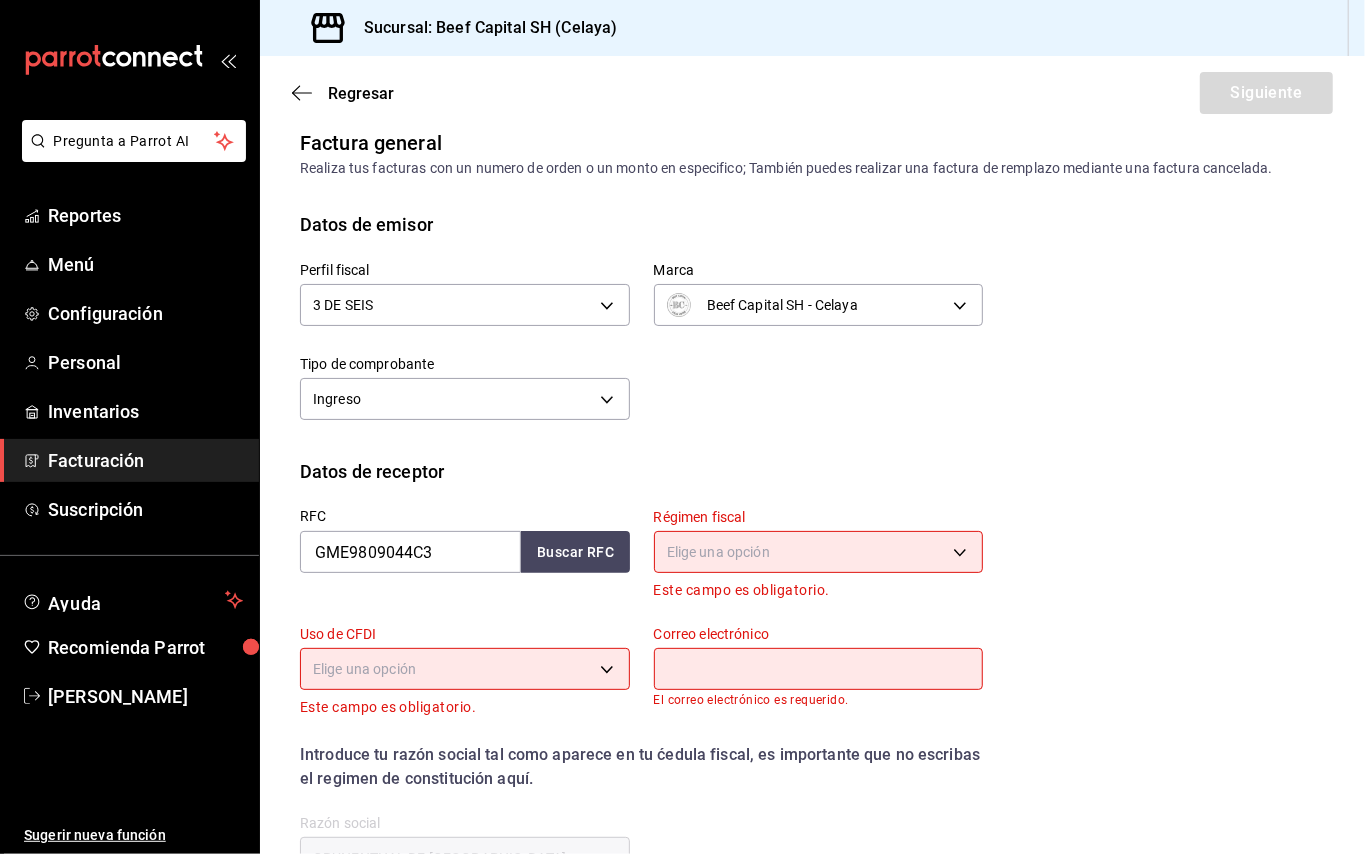 click on "Regresar Siguiente" at bounding box center [812, 93] 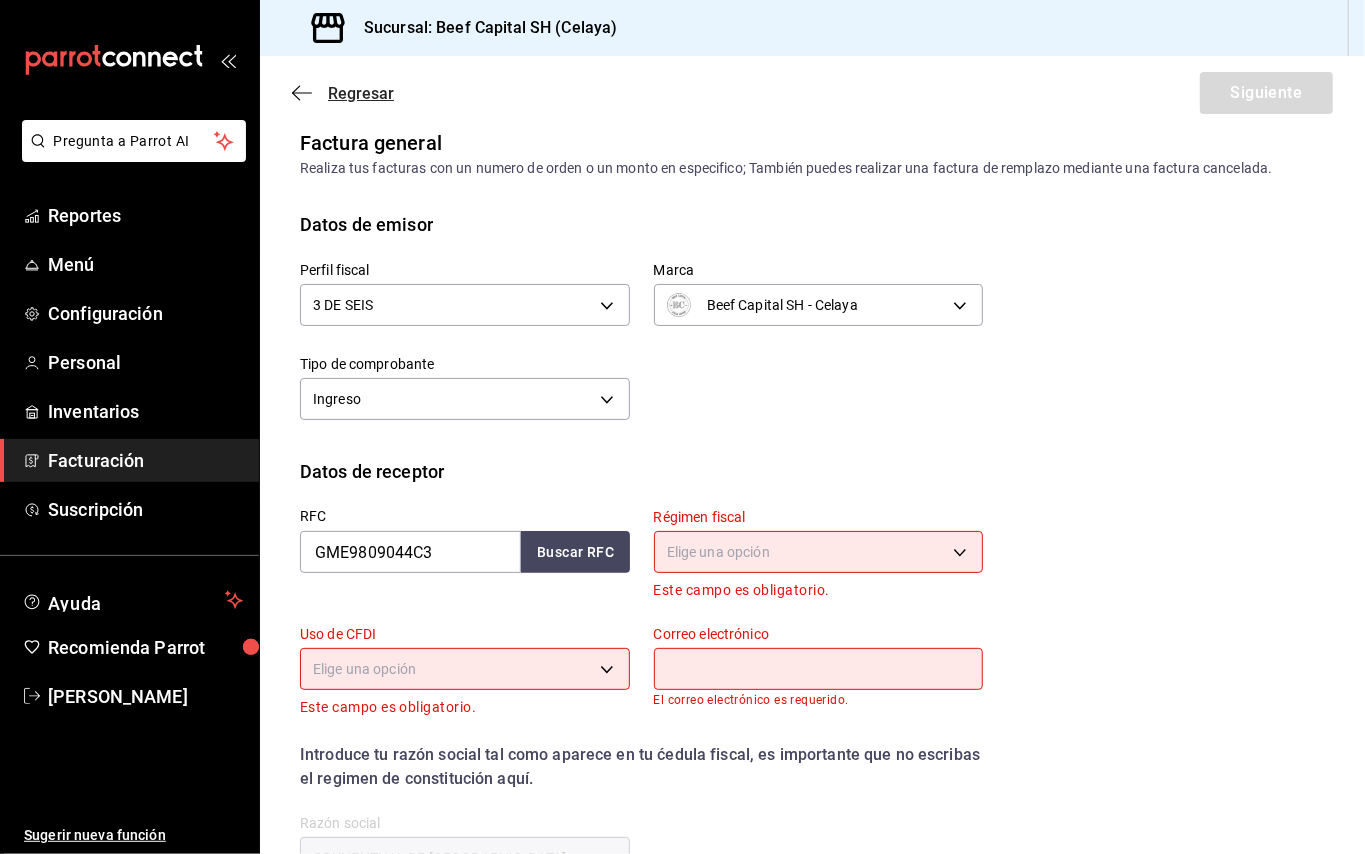 click on "Regresar" at bounding box center [361, 93] 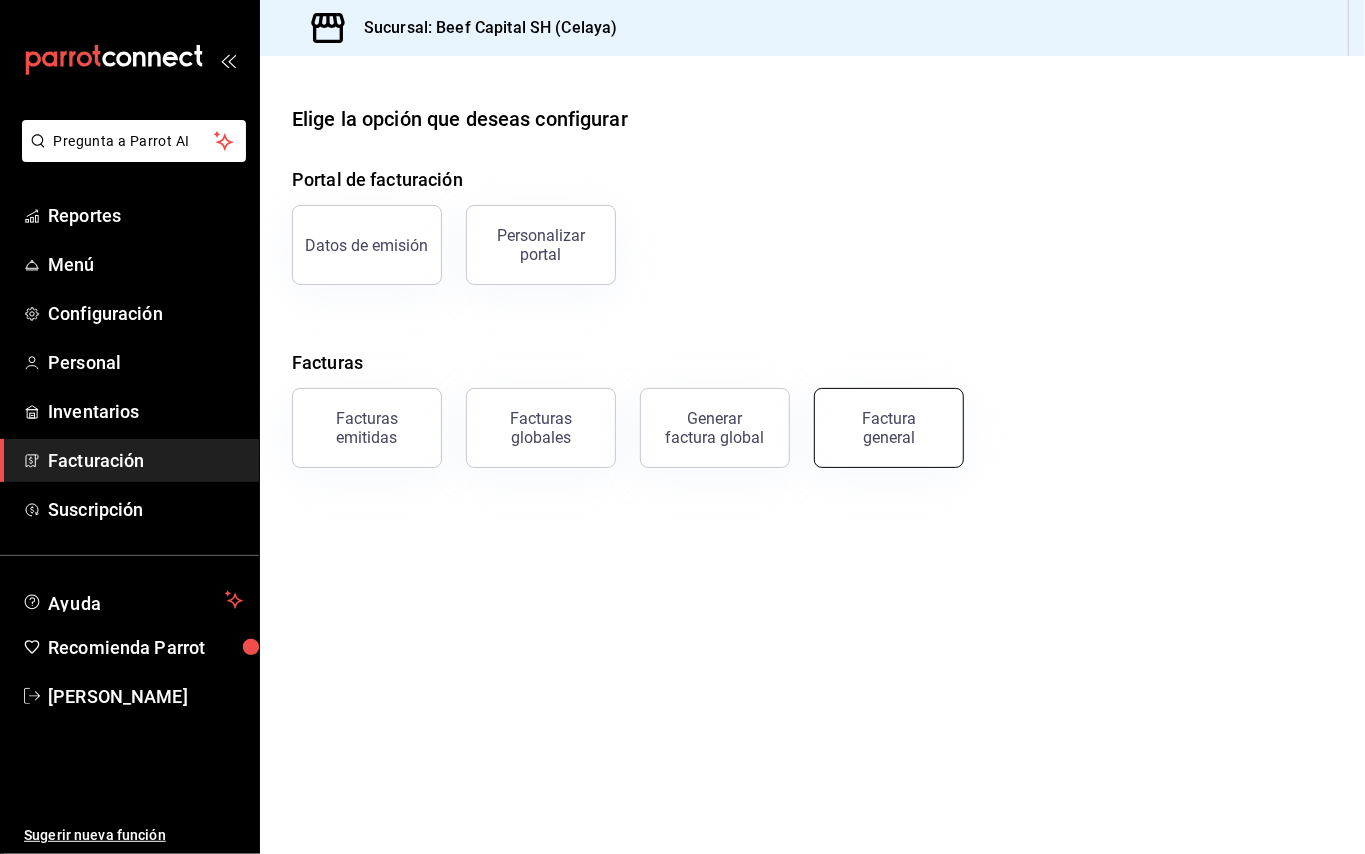 click on "Factura general" at bounding box center (889, 428) 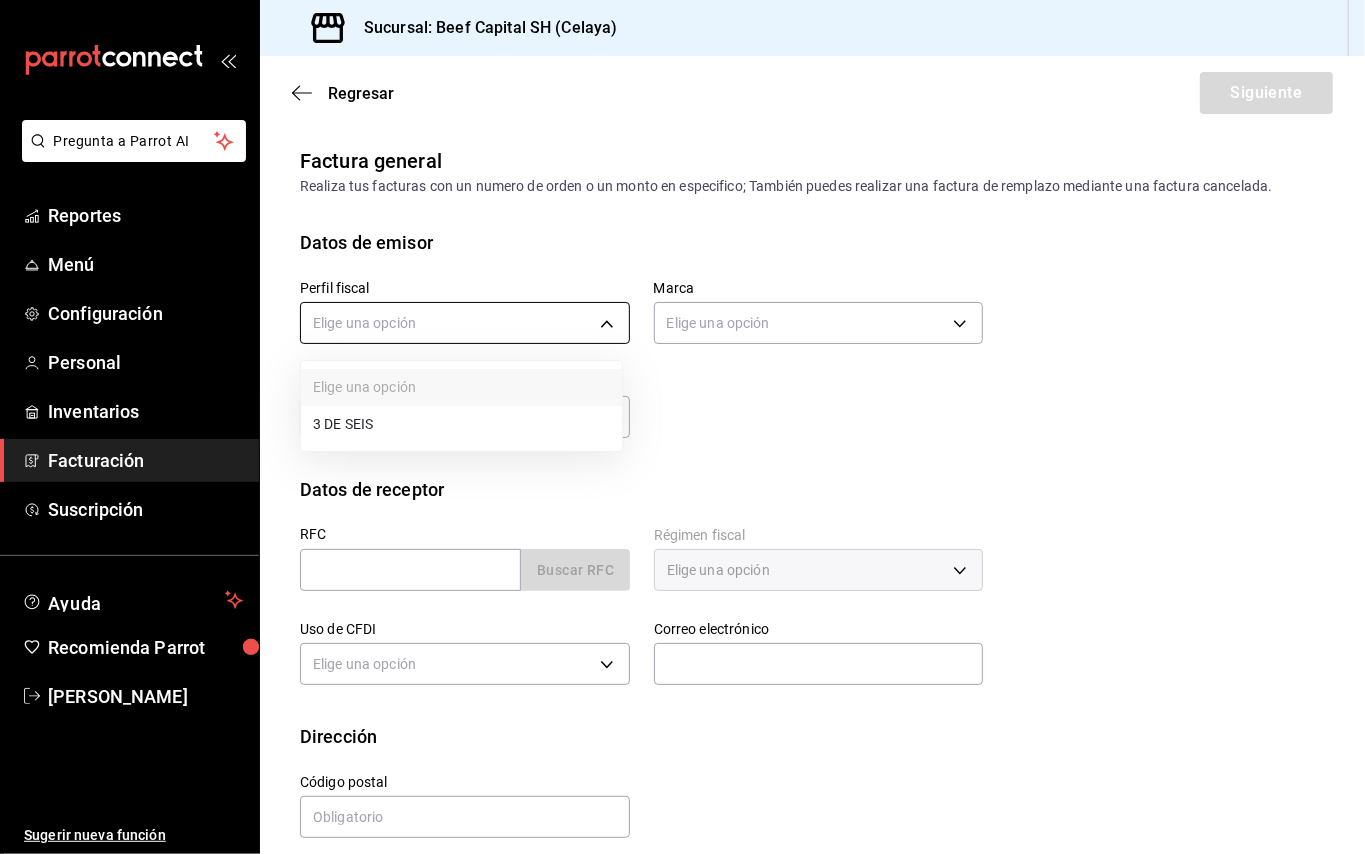 click on "Pregunta a Parrot AI Reportes   Menú   Configuración   Personal   Inventarios   Facturación   Suscripción   Ayuda Recomienda Parrot   [PERSON_NAME]   Sugerir nueva función   Sucursal: Beef Capital SH (Celaya) Regresar Siguiente Factura general Realiza tus facturas con un numero de orden o un monto en especifico; También puedes realizar una factura de remplazo mediante una factura cancelada. Datos de emisor Perfil fiscal Elige una opción Marca Elige una opción Tipo de comprobante Ingreso I Datos de receptor RFC Buscar RFC Régimen fiscal Elige una opción Uso de CFDI Elige una opción Correo electrónico Dirección Calle # exterior # interior Código postal Estado ​ Municipio ​ Colonia ​ GANA 1 MES GRATIS EN TU SUSCRIPCIÓN AQUÍ ¿Recuerdas cómo empezó tu restaurante?
[DATE] puedes ayudar a un colega a tener el mismo cambio que tú viviste.
Recomienda Parrot directamente desde tu Portal Administrador.
Es fácil y rápido.
🎁 Por cada restaurante que se una, ganas 1 mes gratis." at bounding box center [682, 427] 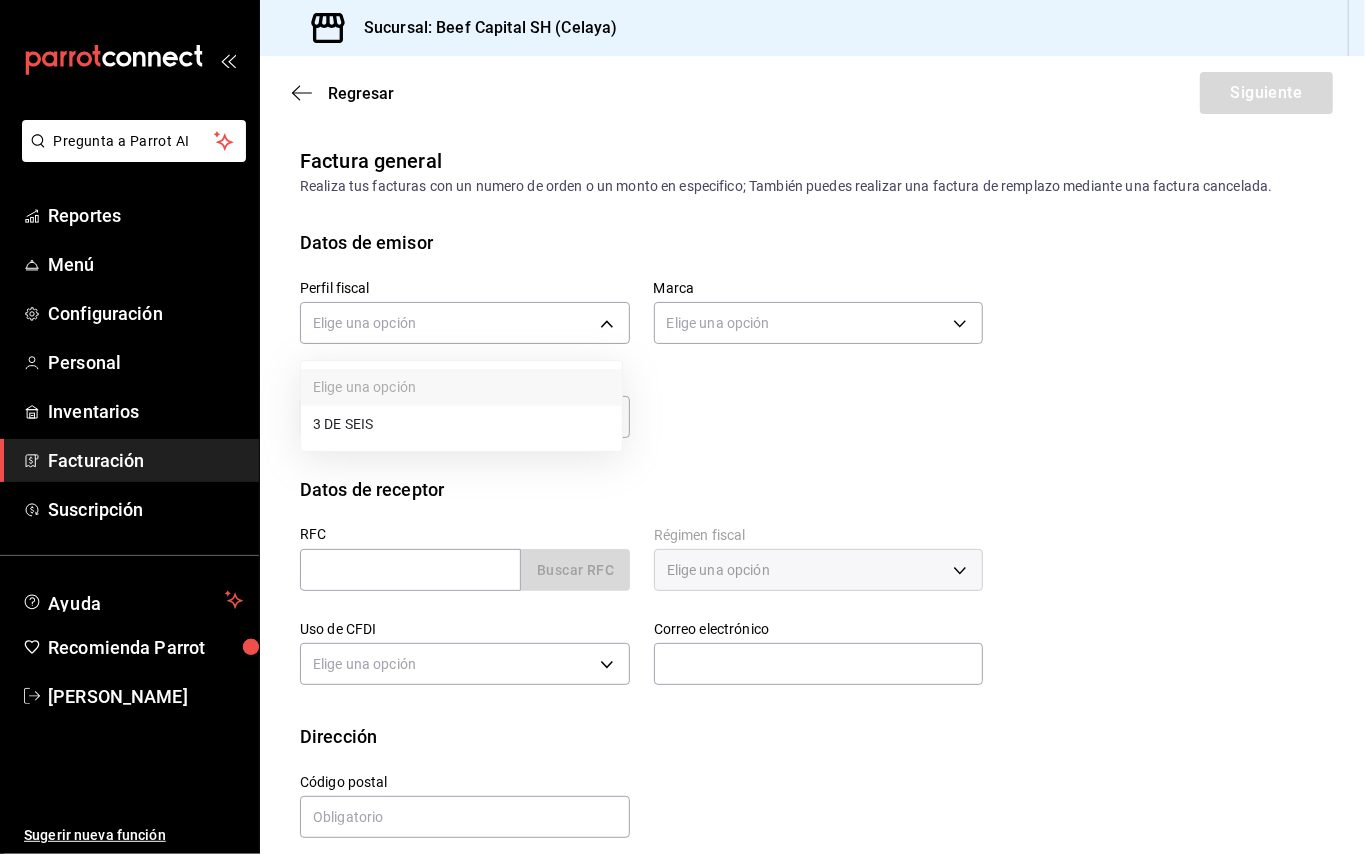 click on "3 DE SEIS" at bounding box center (461, 424) 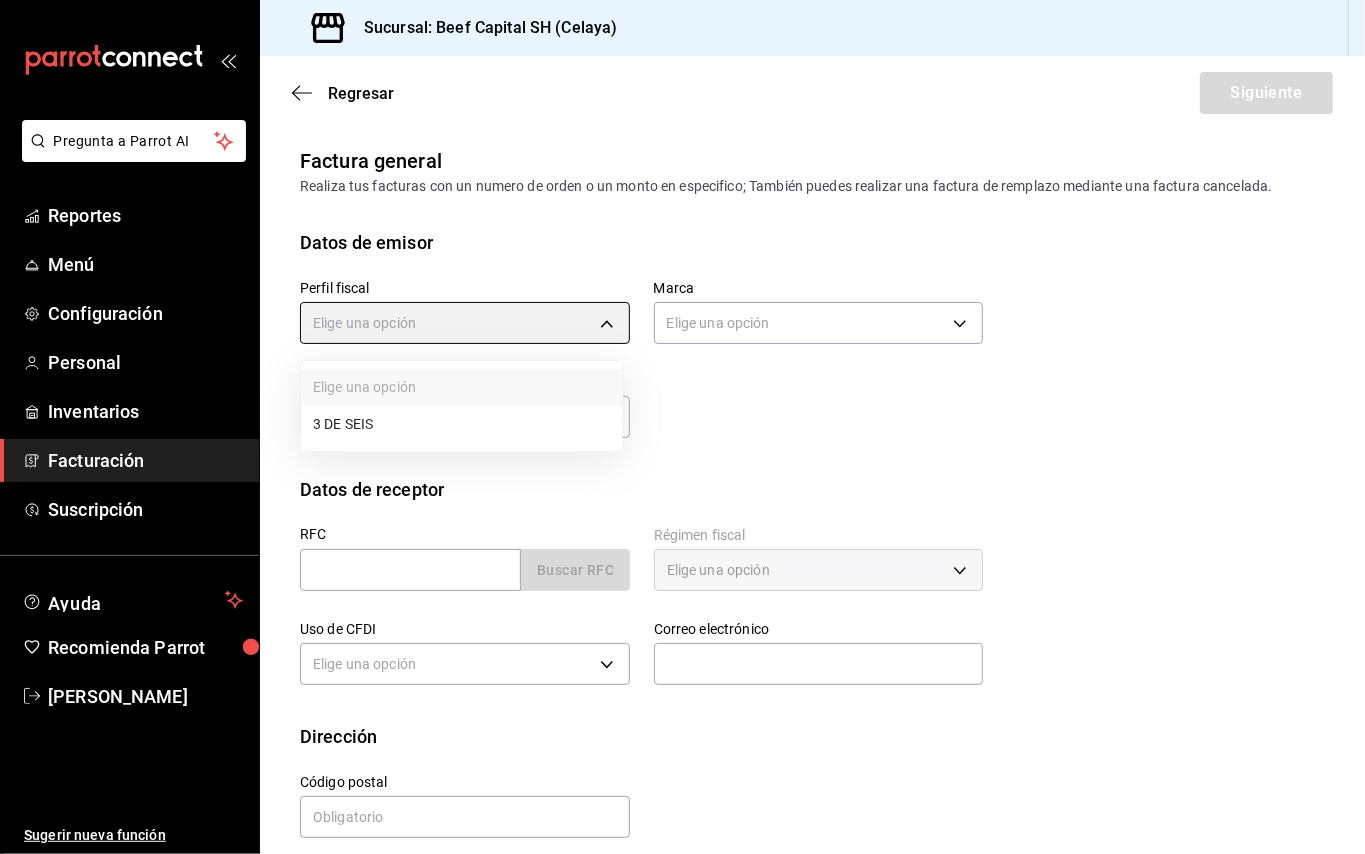 type on "6daeb321-97cf-4052-8288-c01cdf1e5db9" 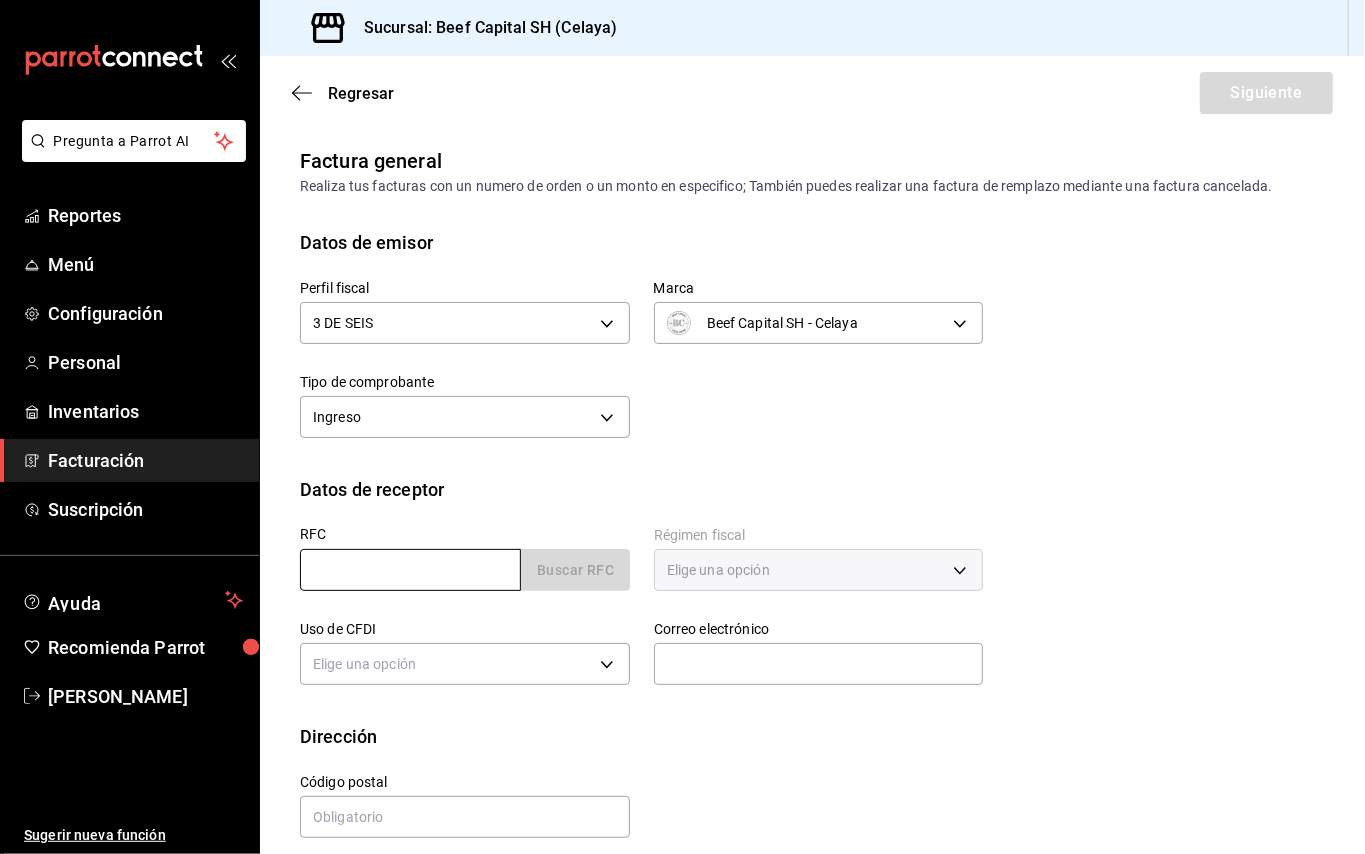 click at bounding box center [410, 570] 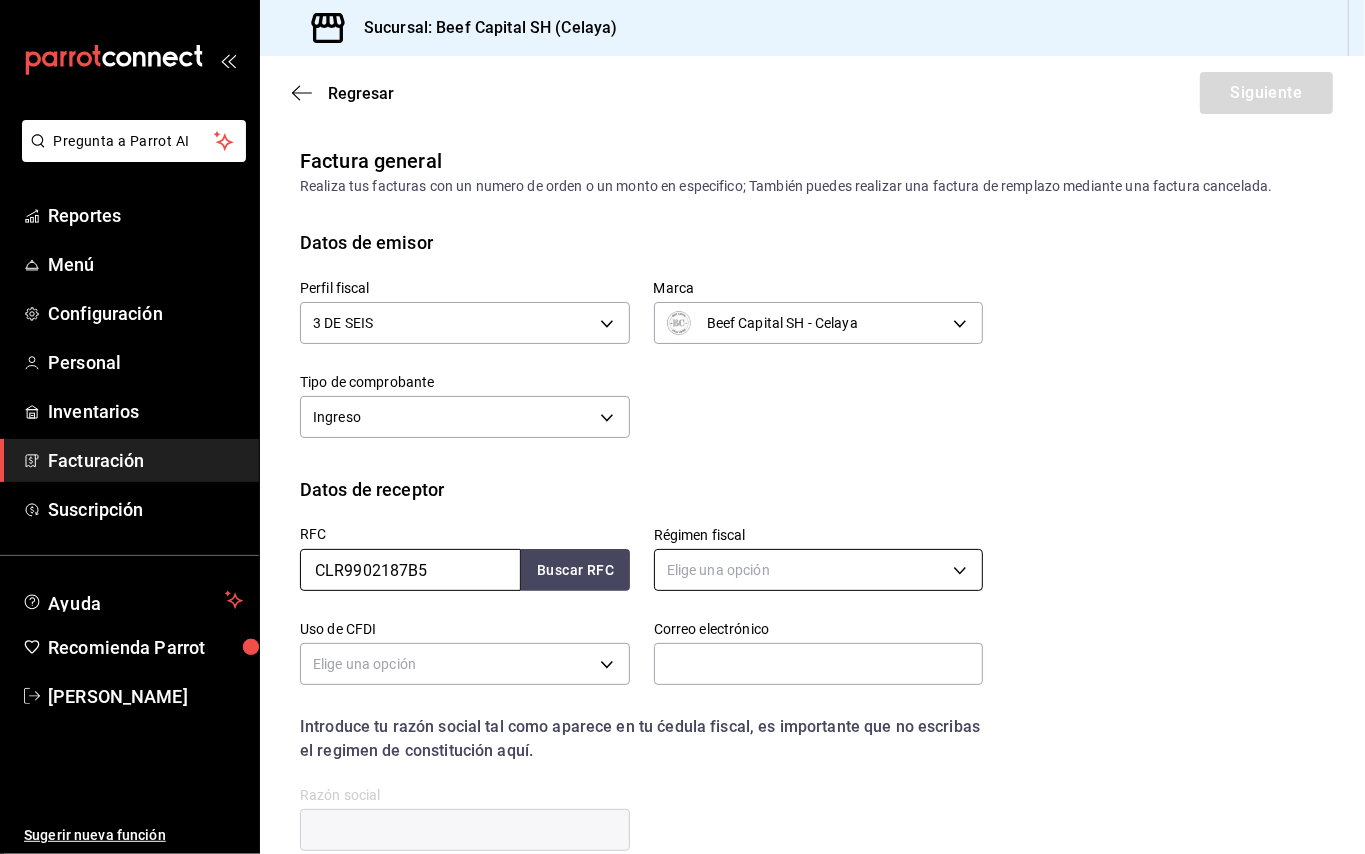 type on "CLR9902187B5" 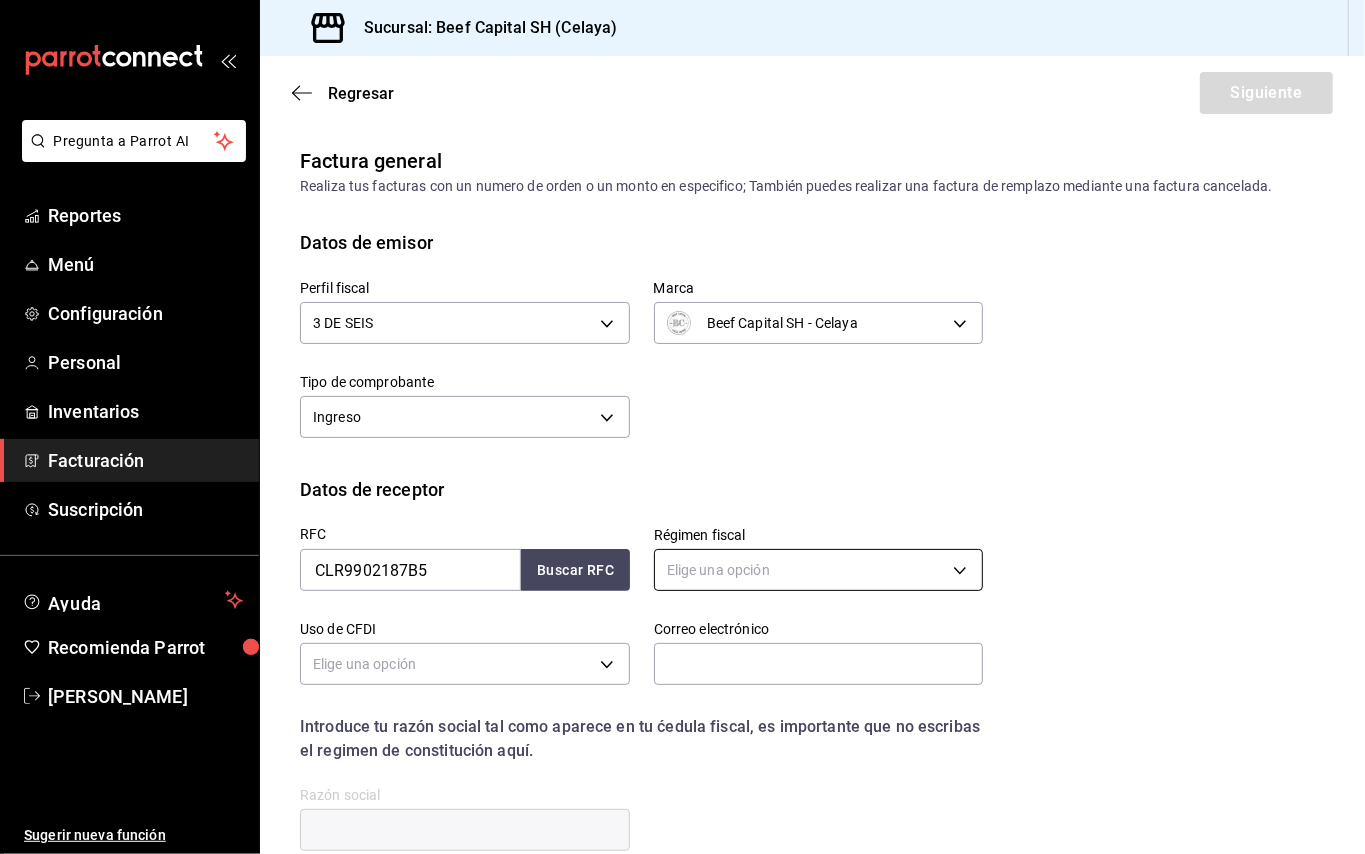 click on "Pregunta a Parrot AI Reportes   Menú   Configuración   Personal   Inventarios   Facturación   Suscripción   Ayuda Recomienda Parrot   [PERSON_NAME]   Sugerir nueva función   Sucursal: Beef Capital SH (Celaya) Regresar Siguiente Factura general Realiza tus facturas con un numero de orden o un monto en especifico; También puedes realizar una factura de remplazo mediante una factura cancelada. Datos de emisor Perfil fiscal 3 DE SEIS 6daeb321-97cf-4052-8288-c01cdf1e5db9 Marca Beef Capital SH - Celaya e3bbe20f-edfc-40c7-bd32-db162cca2159 Tipo de comprobante Ingreso I Datos de receptor RFC CLR9902187B5 Buscar RFC Régimen fiscal Elige una opción Uso de CFDI Elige una opción Correo electrónico Introduce tu razón social tal como aparece en tu ćedula fiscal, es importante que no escribas el regimen de constitución aquí. company Razón social Dirección Calle # exterior # interior Código postal Estado ​ Municipio ​ [GEOGRAPHIC_DATA] ​ GANA 1 MES GRATIS EN TU SUSCRIPCIÓN AQUÍ Reportes   Menú" at bounding box center [682, 427] 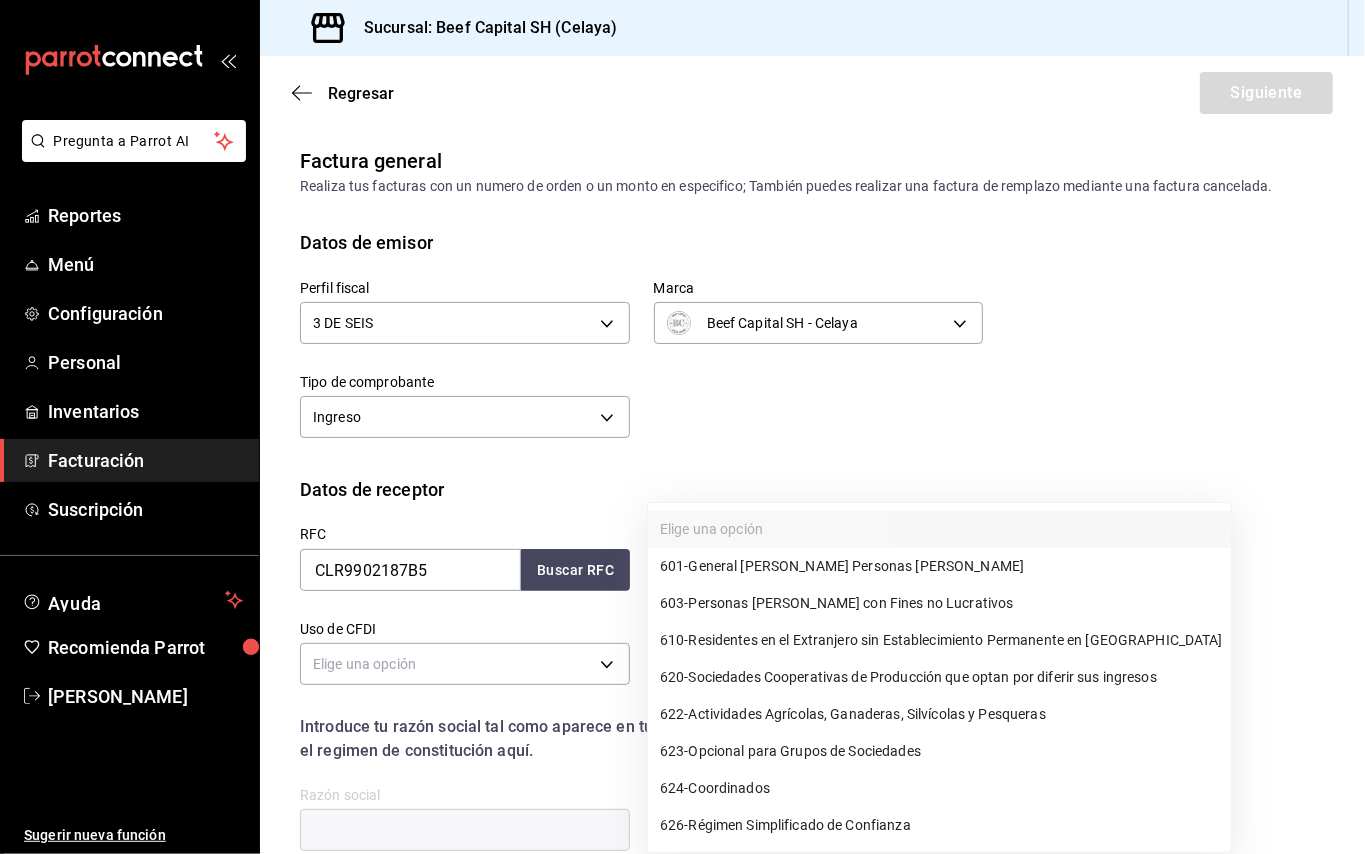 click on "623  -  Opcional para Grupos de Sociedades" at bounding box center (939, 751) 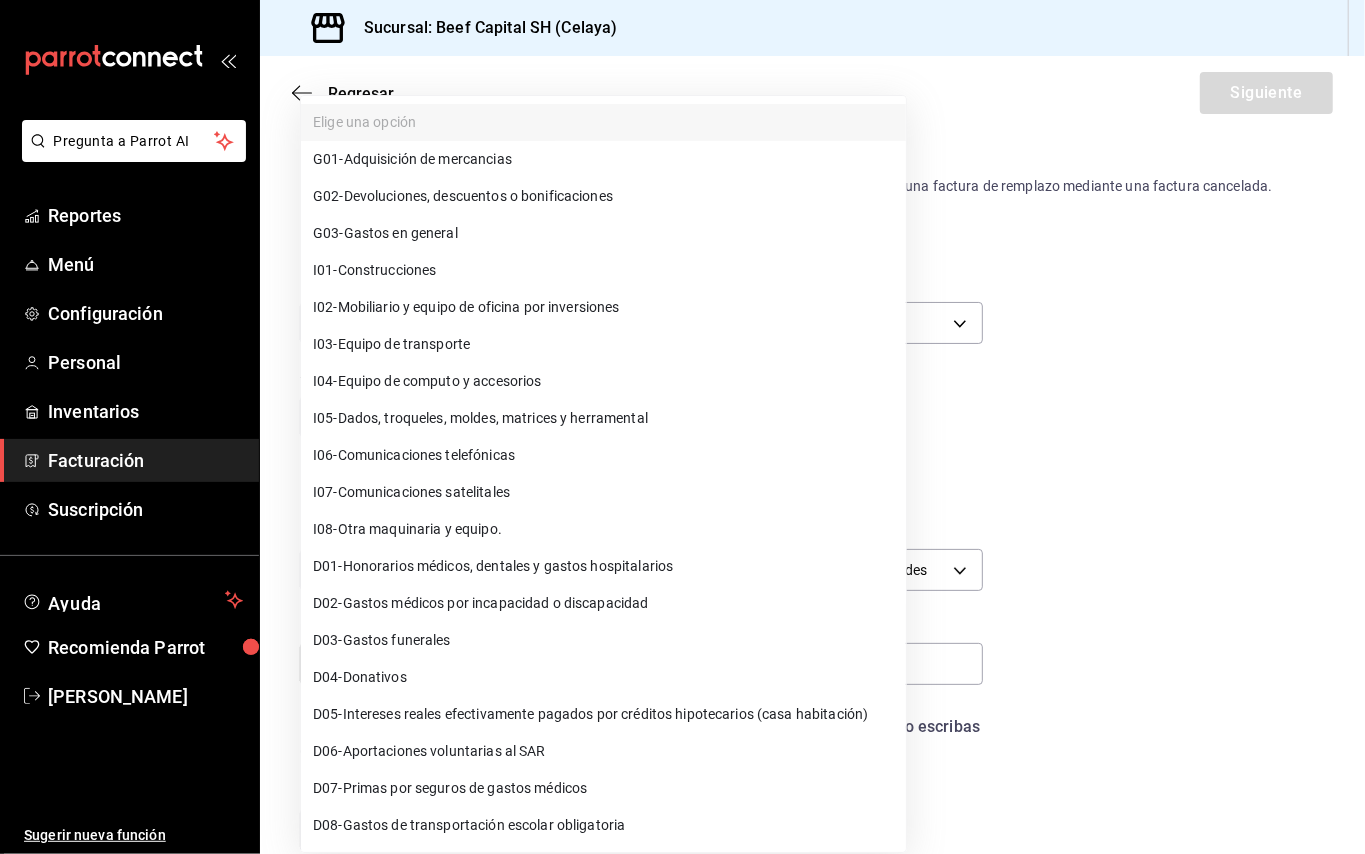 click on "Pregunta a Parrot AI Reportes   Menú   Configuración   Personal   Inventarios   Facturación   Suscripción   Ayuda Recomienda Parrot   [PERSON_NAME]   Sugerir nueva función   Sucursal: Beef Capital SH (Celaya) Regresar Siguiente Factura general Realiza tus facturas con un numero de orden o un monto en especifico; También puedes realizar una factura de remplazo mediante una factura cancelada. Datos de emisor Perfil fiscal 3 DE SEIS 6daeb321-97cf-4052-8288-c01cdf1e5db9 Marca Beef Capital SH - Celaya e3bbe20f-edfc-40c7-bd32-db162cca2159 Tipo de comprobante Ingreso I Datos de receptor RFC CLR9902187B5 Buscar RFC Régimen fiscal 623  -  Opcional para Grupos de Sociedades 623 Uso de CFDI Elige una opción Correo electrónico Introduce tu razón social tal como aparece en tu ćedula fiscal, es importante que no escribas el regimen de constitución aquí. company Razón social Dirección Calle # exterior # interior Código postal Estado ​ Municipio ​ [GEOGRAPHIC_DATA] ​ Pregunta a Parrot AI Reportes" at bounding box center (682, 427) 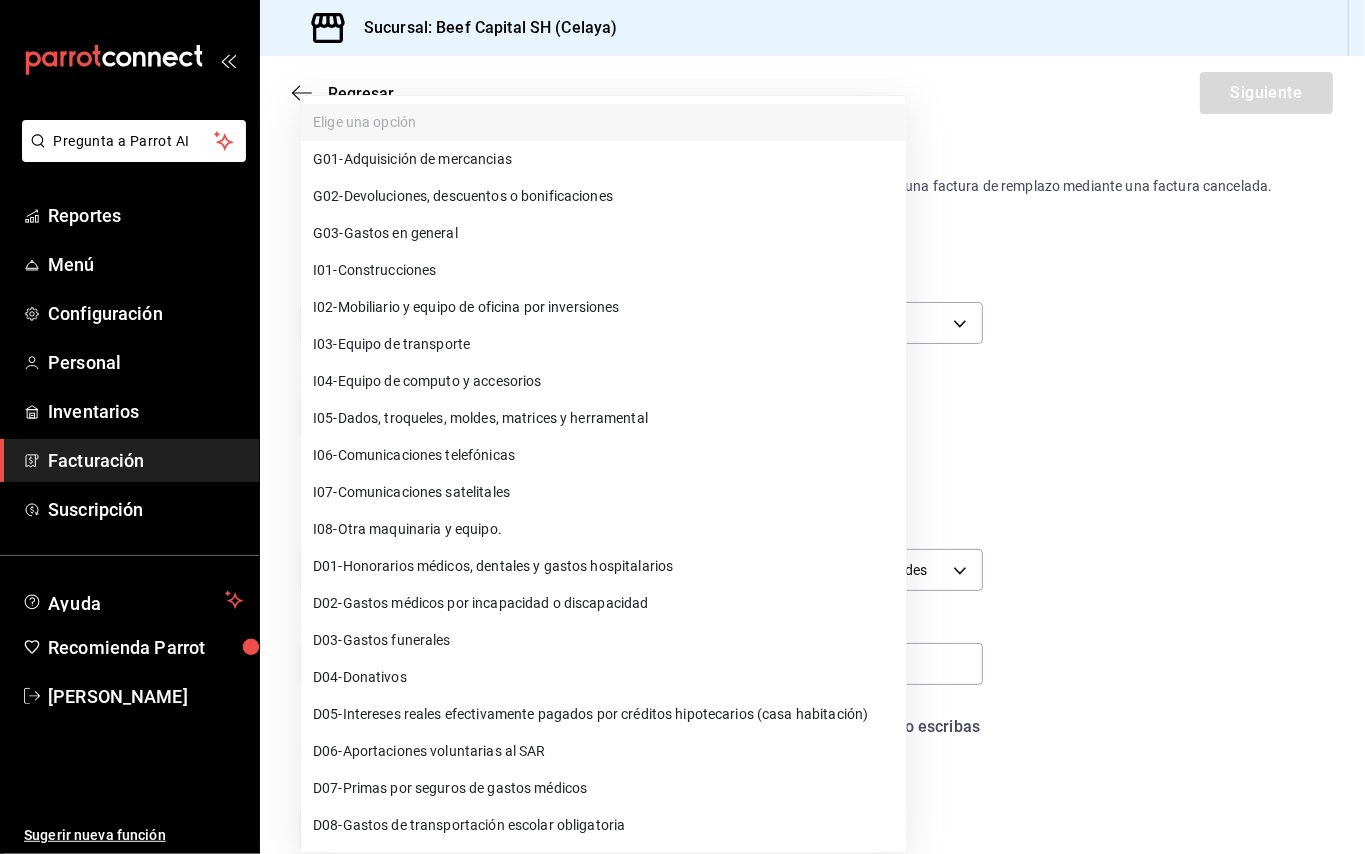 click on "G03  -  Gastos en general" at bounding box center [603, 233] 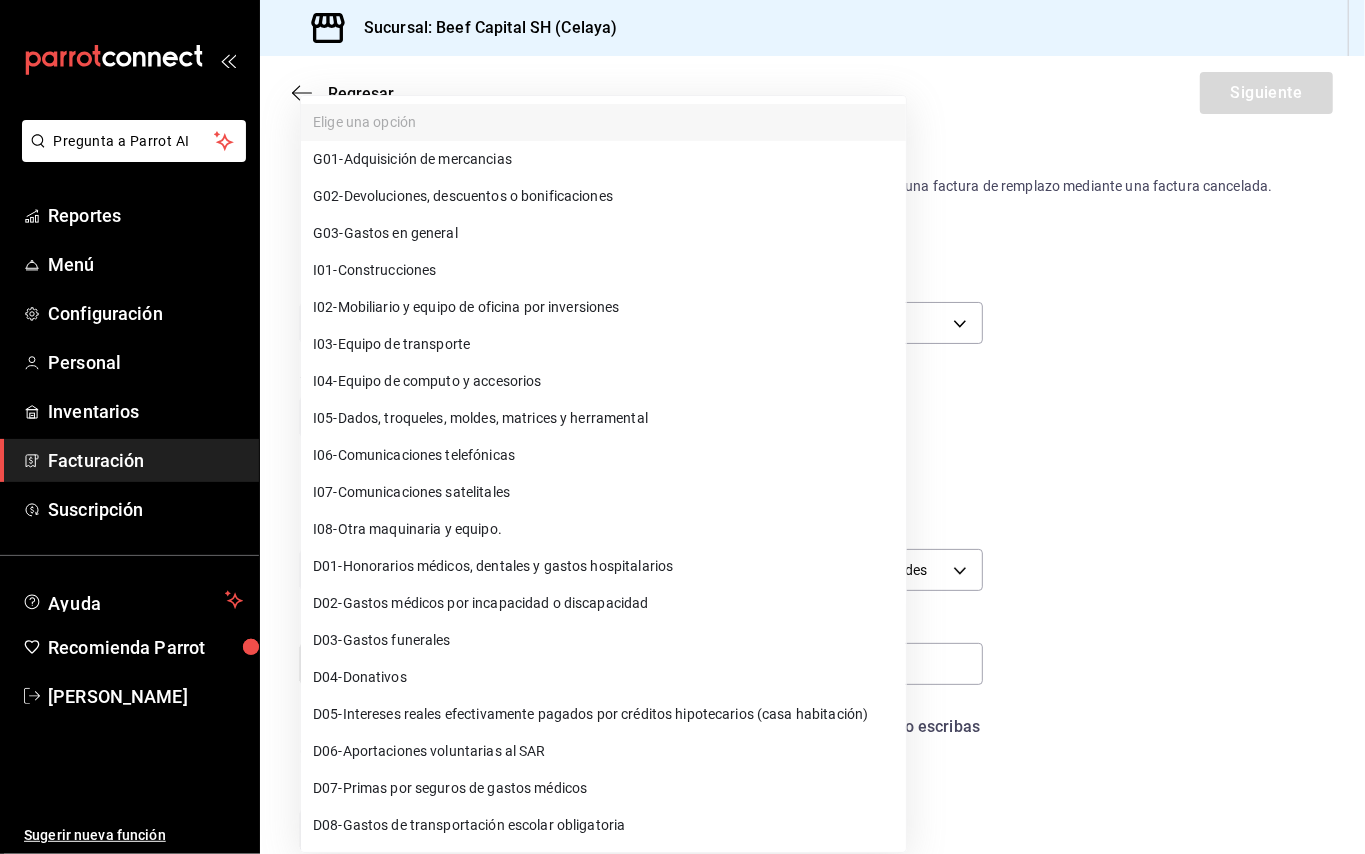 type on "G03" 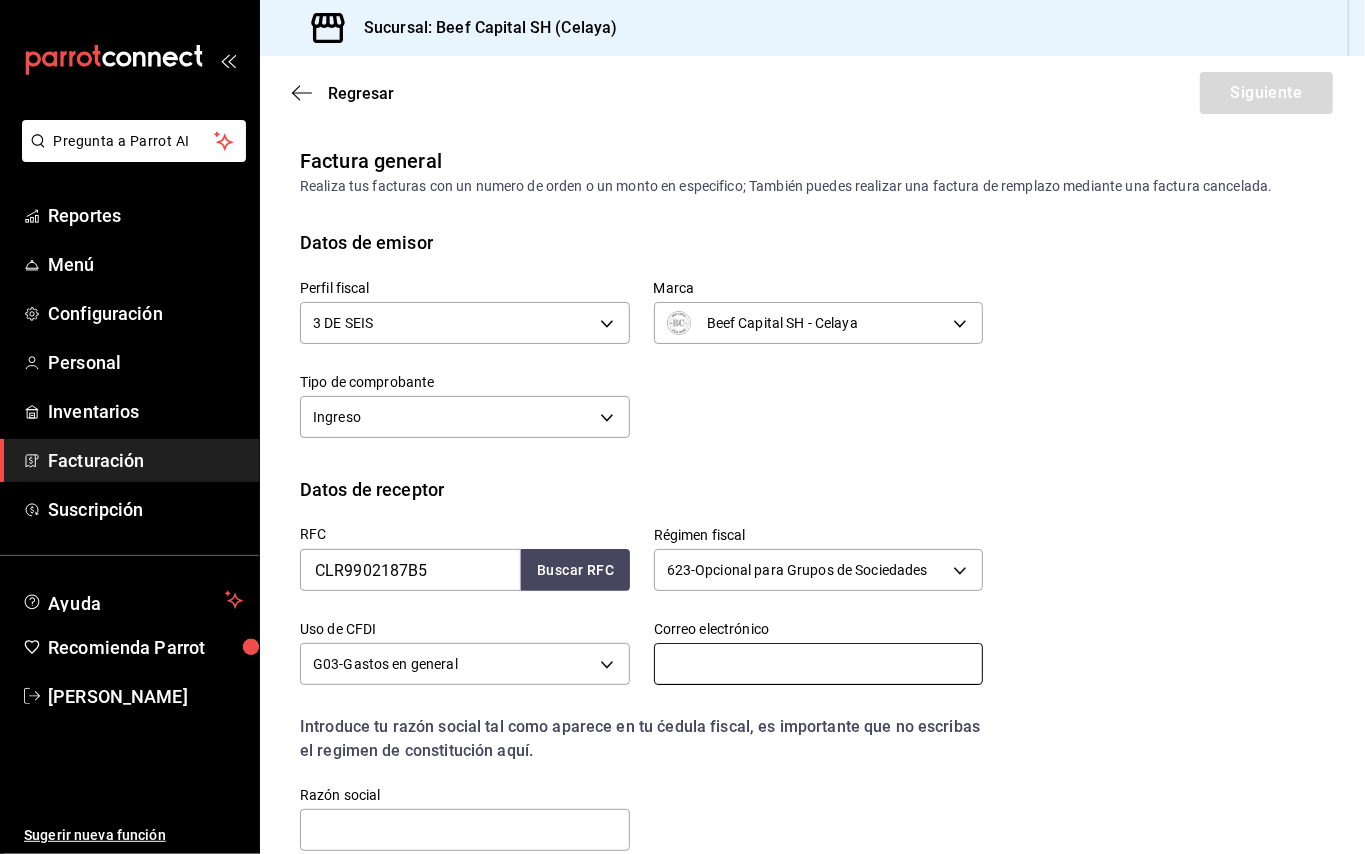 click at bounding box center [819, 664] 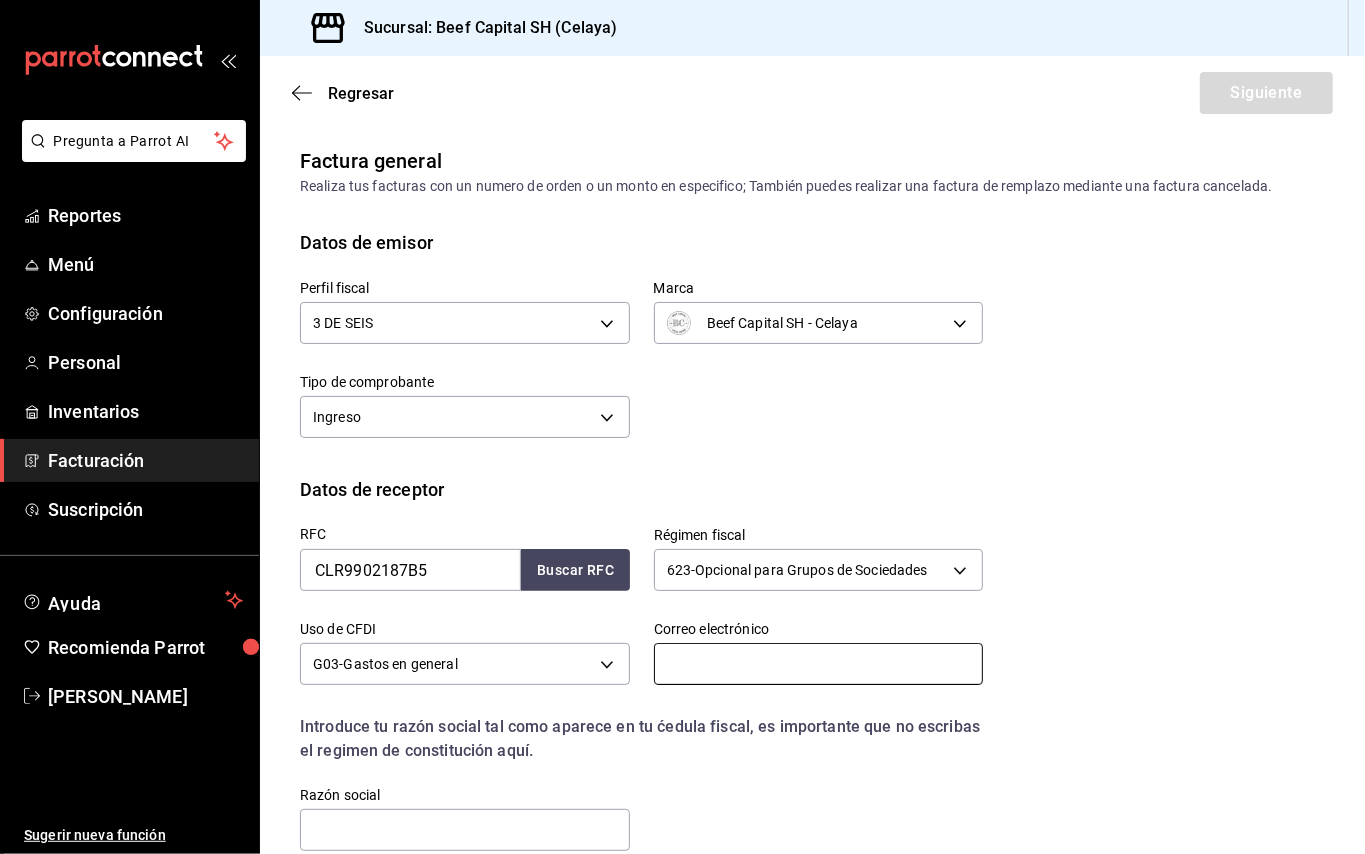 type on "E" 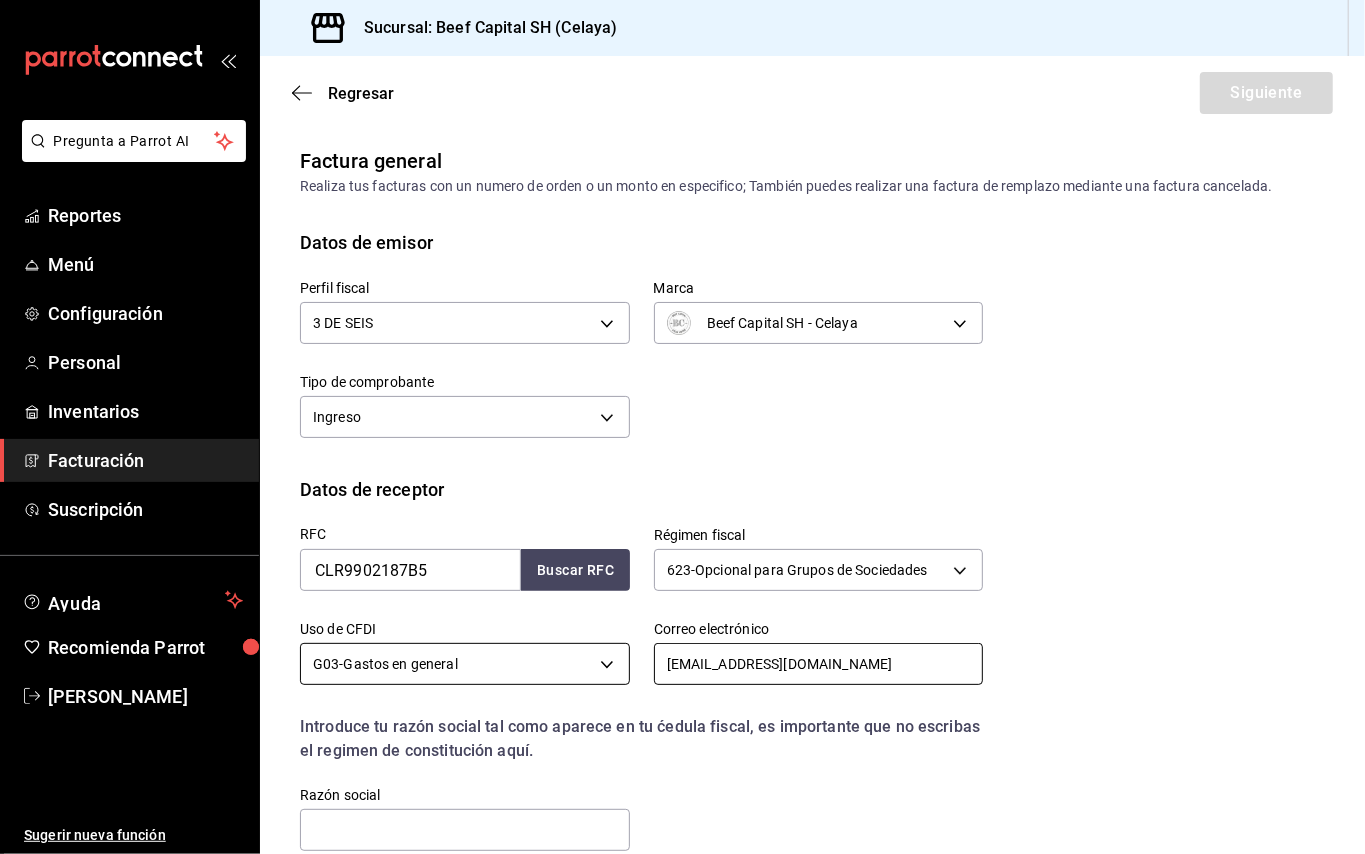 drag, startPoint x: 813, startPoint y: 664, endPoint x: 553, endPoint y: 657, distance: 260.0942 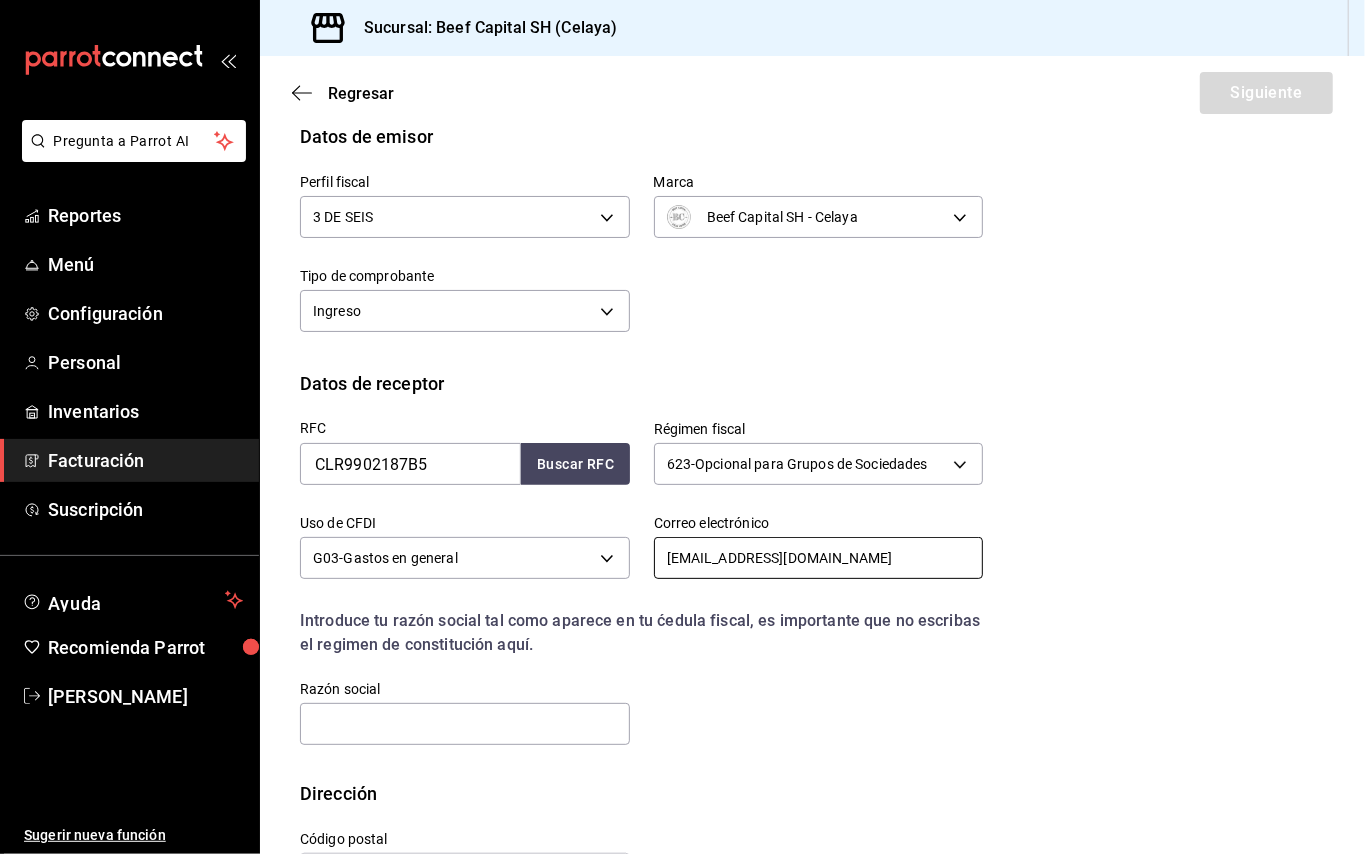 scroll, scrollTop: 181, scrollLeft: 0, axis: vertical 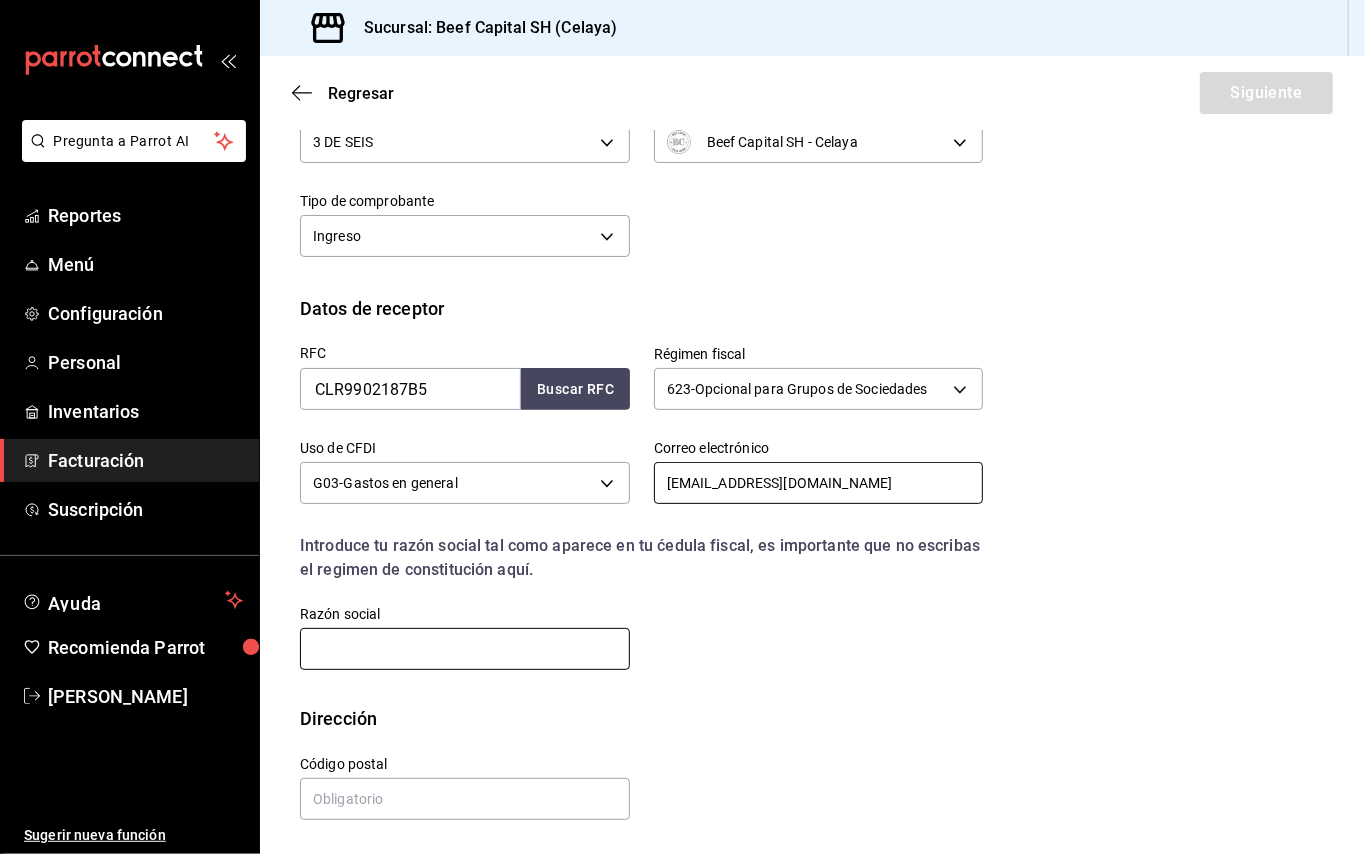 type on "[EMAIL_ADDRESS][DOMAIN_NAME]" 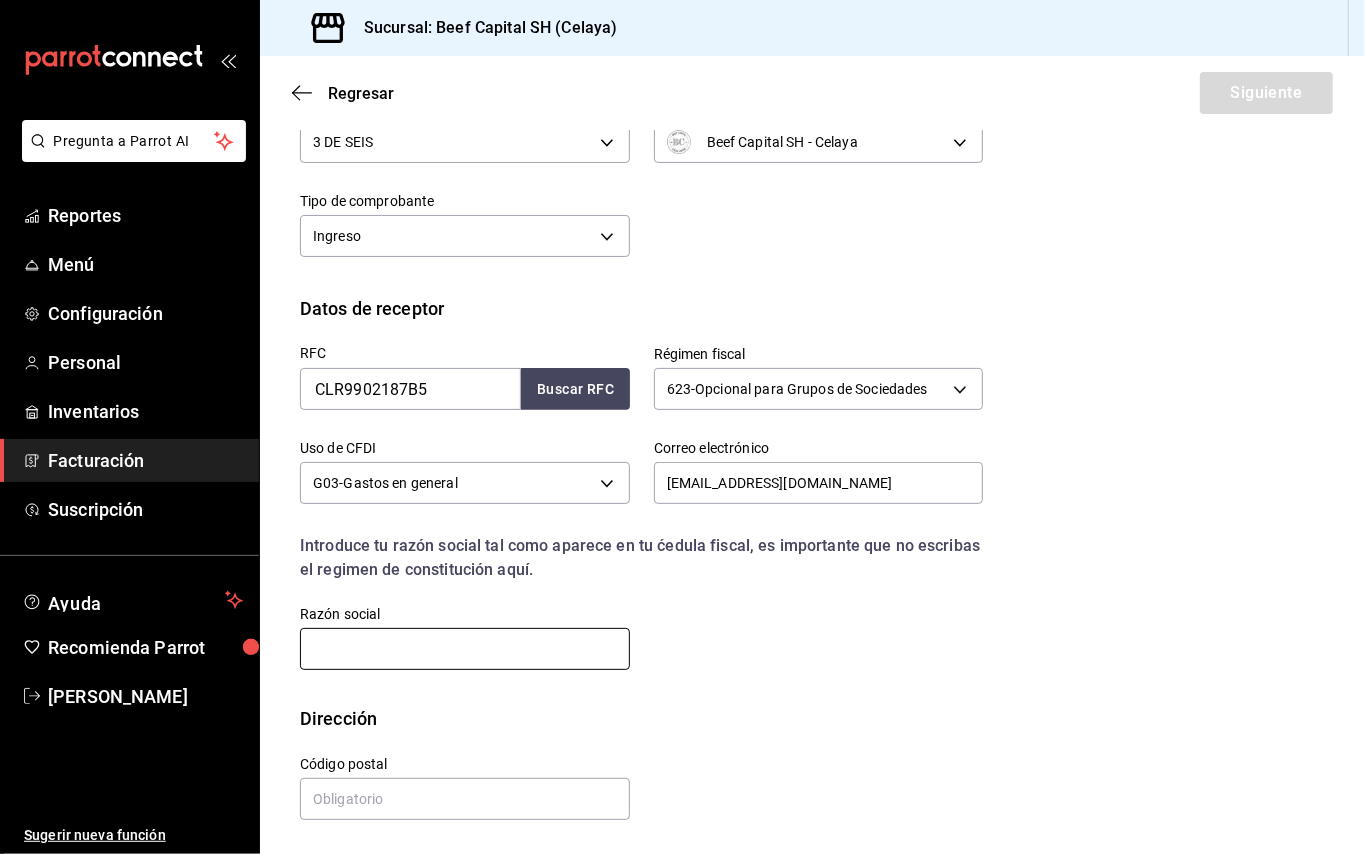 click at bounding box center [465, 649] 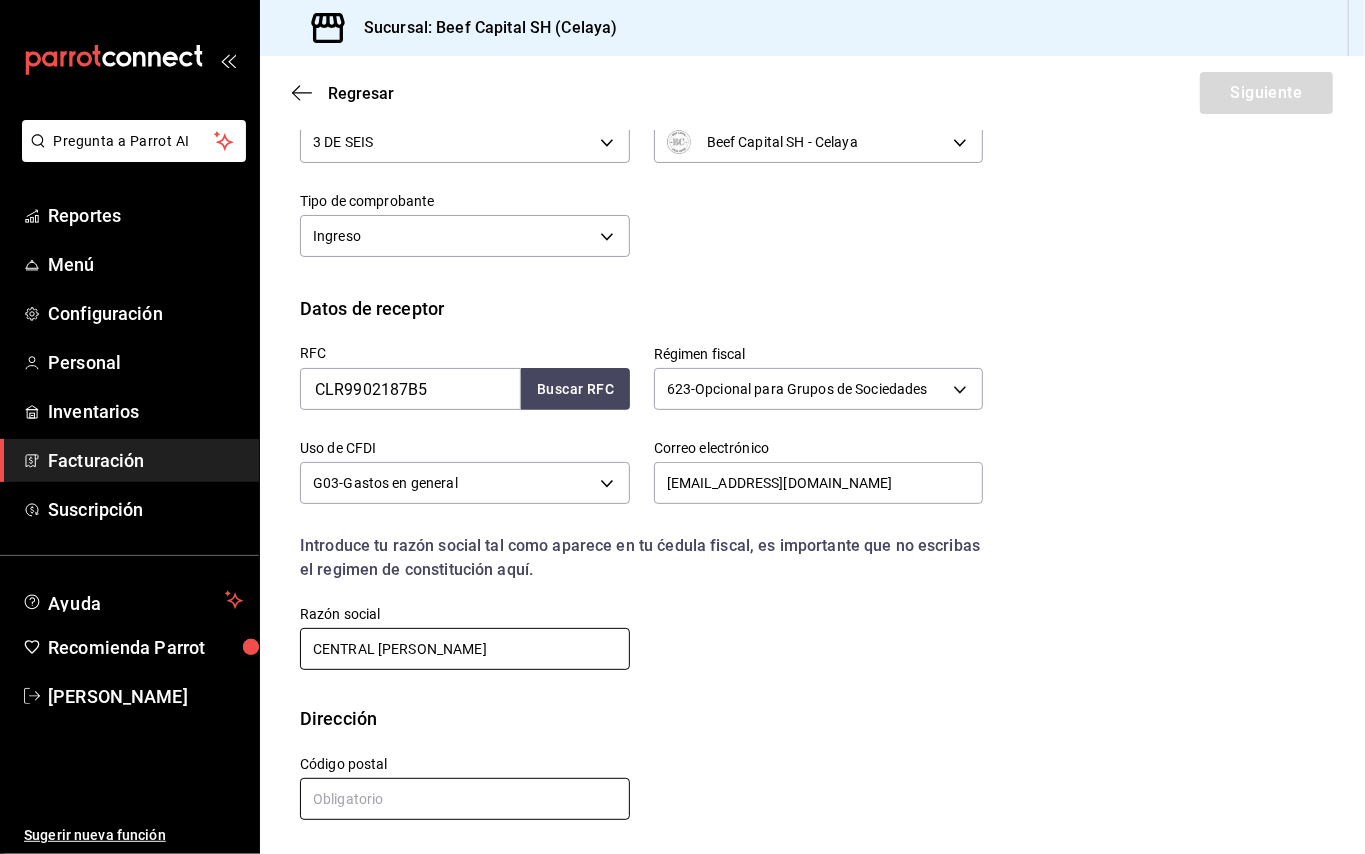 type on "CENTRAL [PERSON_NAME]" 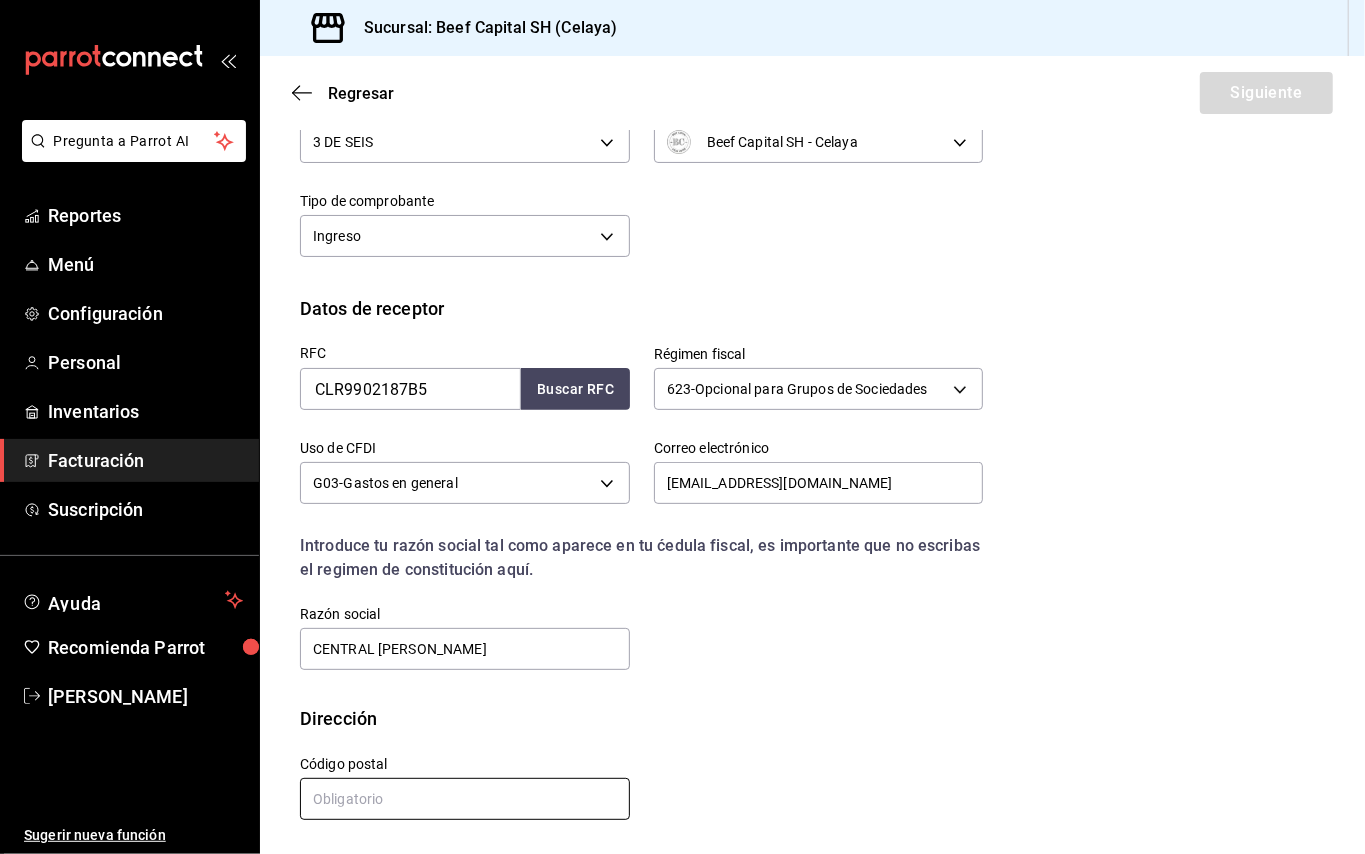 click at bounding box center [465, 799] 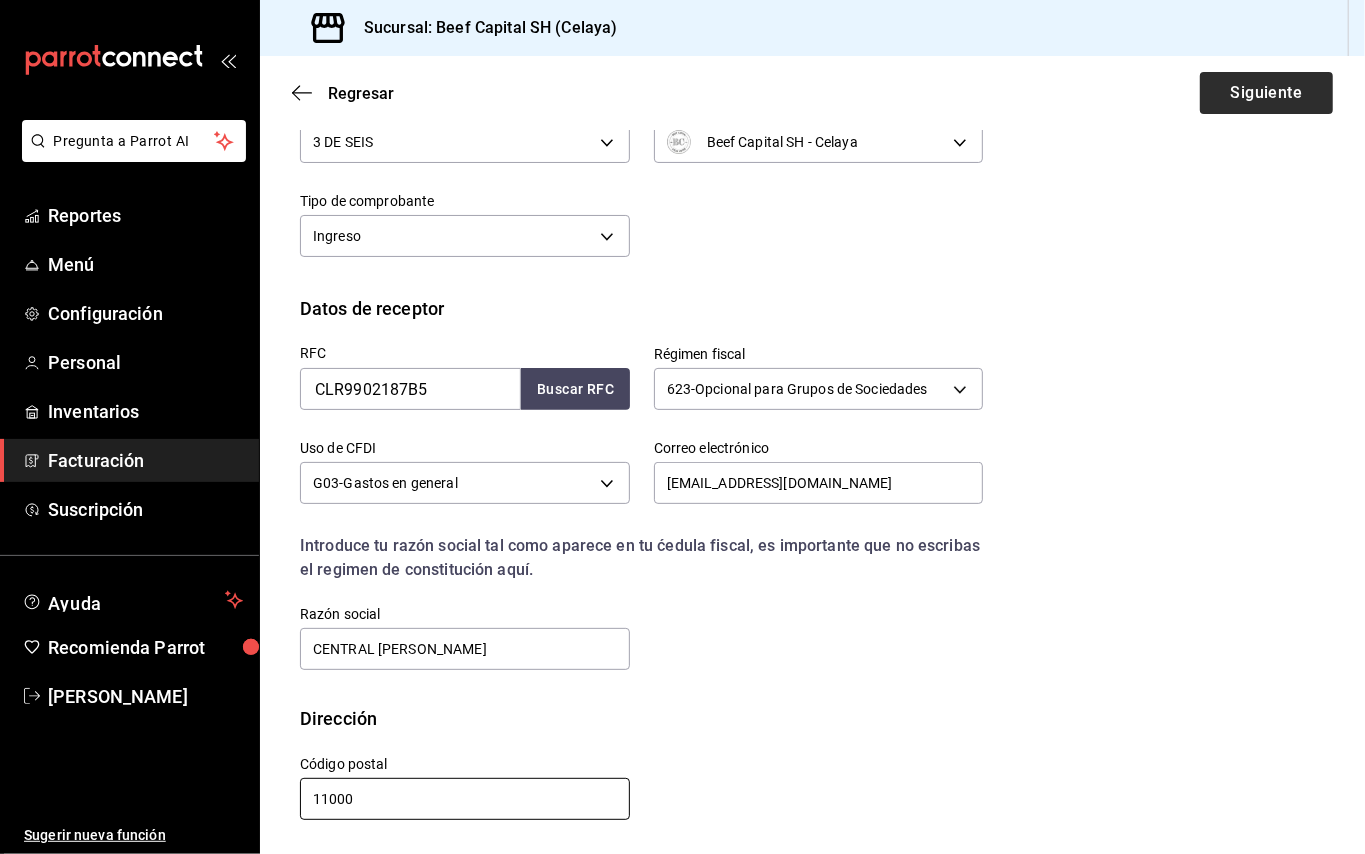 type on "11000" 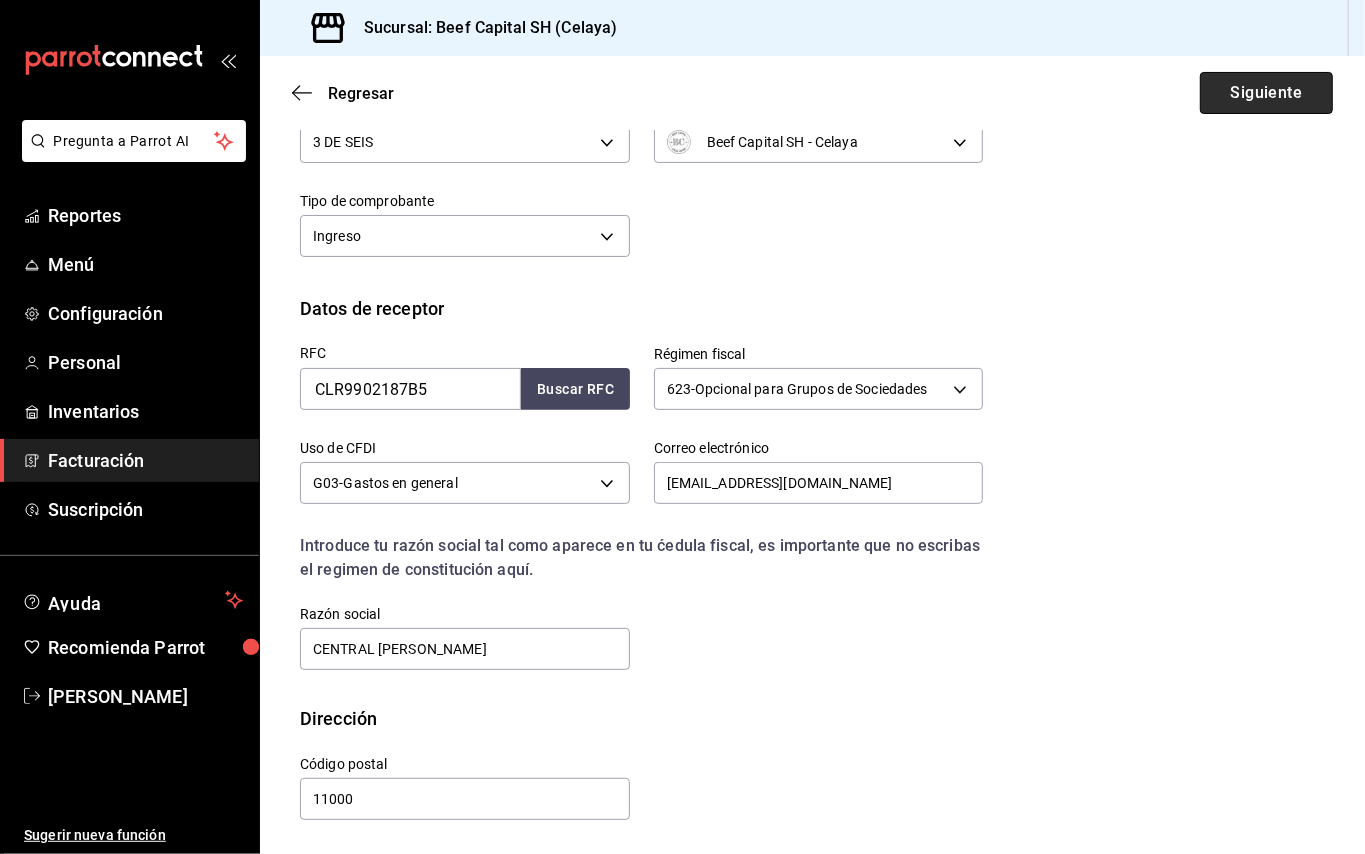 click on "Siguiente" at bounding box center (1266, 93) 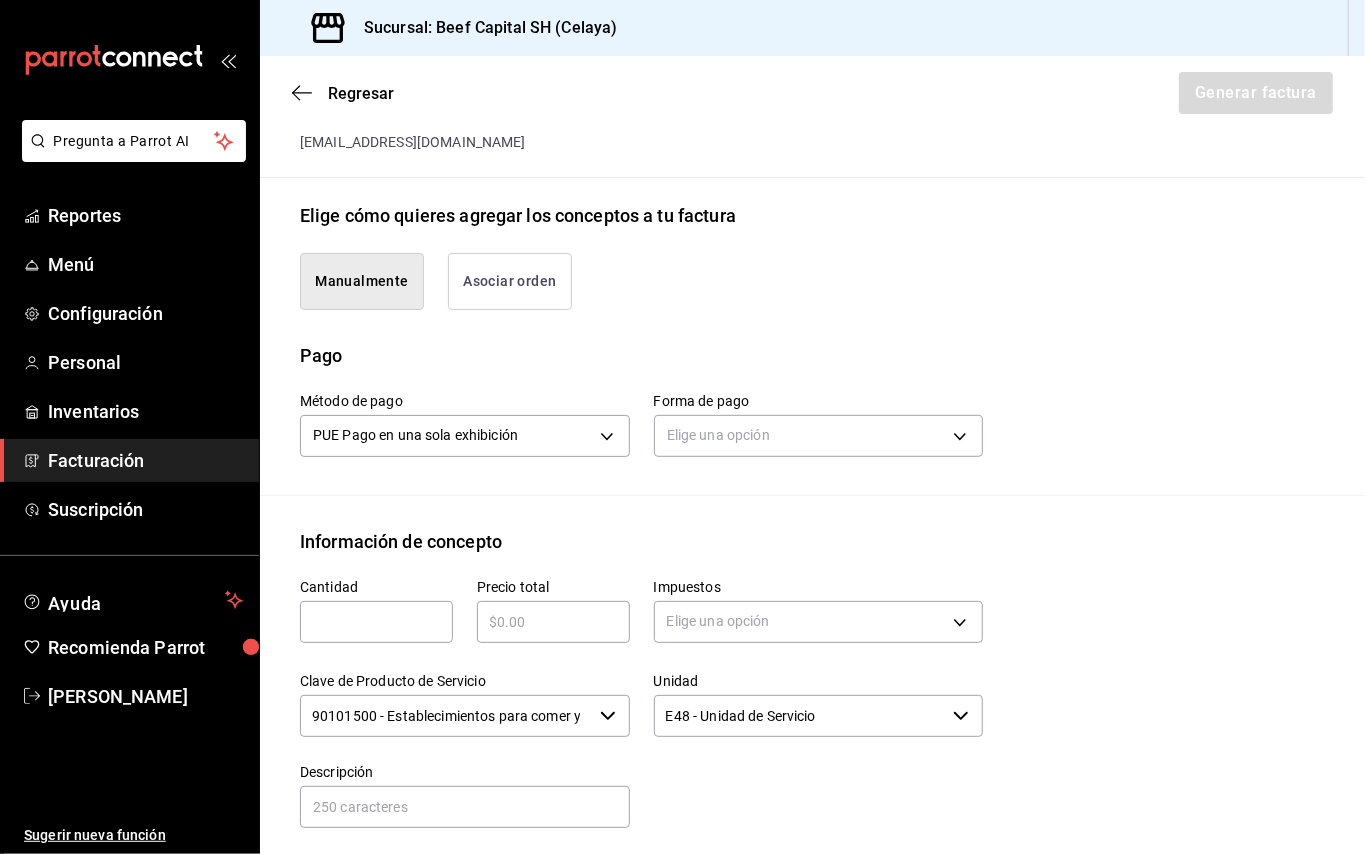 scroll, scrollTop: 448, scrollLeft: 0, axis: vertical 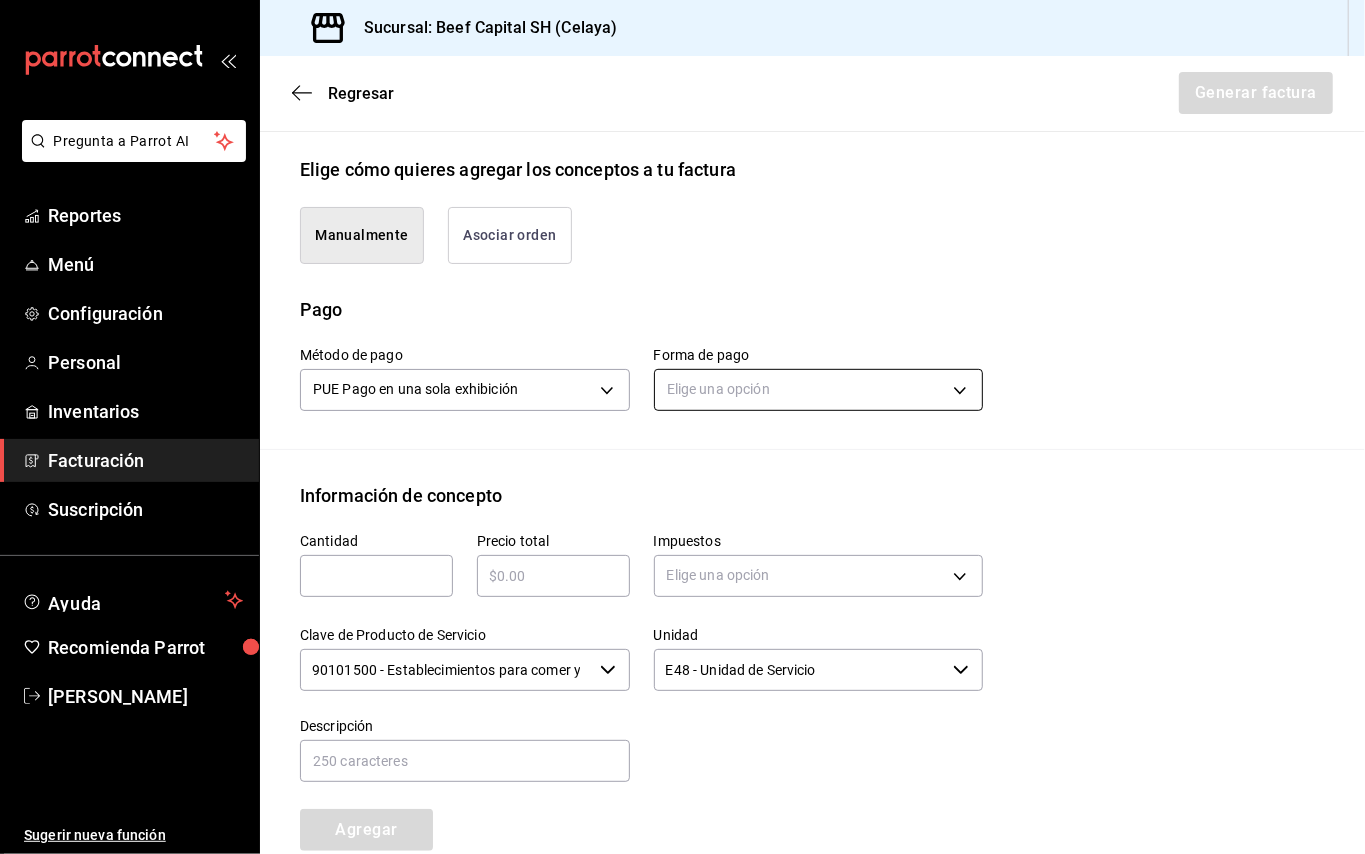 click on "Pregunta a Parrot AI Reportes   Menú   Configuración   Personal   Inventarios   Facturación   Suscripción   Ayuda Recomienda Parrot   [PERSON_NAME]   Sugerir nueva función   Sucursal: Beef Capital SH (Celaya) Regresar Generar factura Emisor Perfil fiscal 3 DE SEIS Tipo de comprobante Ingreso Receptor Nombre / Razón social CENTRAL [PERSON_NAME] RFC Receptor CLR9902187B5 Régimen fiscal Opcional para Grupos de Sociedades Uso de CFDI G03: Gastos en general Correo electrónico [EMAIL_ADDRESS][DOMAIN_NAME] Elige cómo quieres agregar los conceptos a tu factura Manualmente Asociar orden Pago Método de pago PUE   Pago en una sola exhibición PUE Forma de pago Elige una opción Información de concepto Cantidad ​ Precio total ​ Impuestos Elige una opción Clave de Producto de Servicio 90101500 - Establecimientos para comer y beber ​ Unidad E48 - Unidad de Servicio ​ Descripción Agregar IVA Total $0.00 IEPS Total $0.00 Subtotal $0.00 Total $0.00 Orden Cantidad Clave Unidad Monto Impuesto Subtotal" at bounding box center (682, 427) 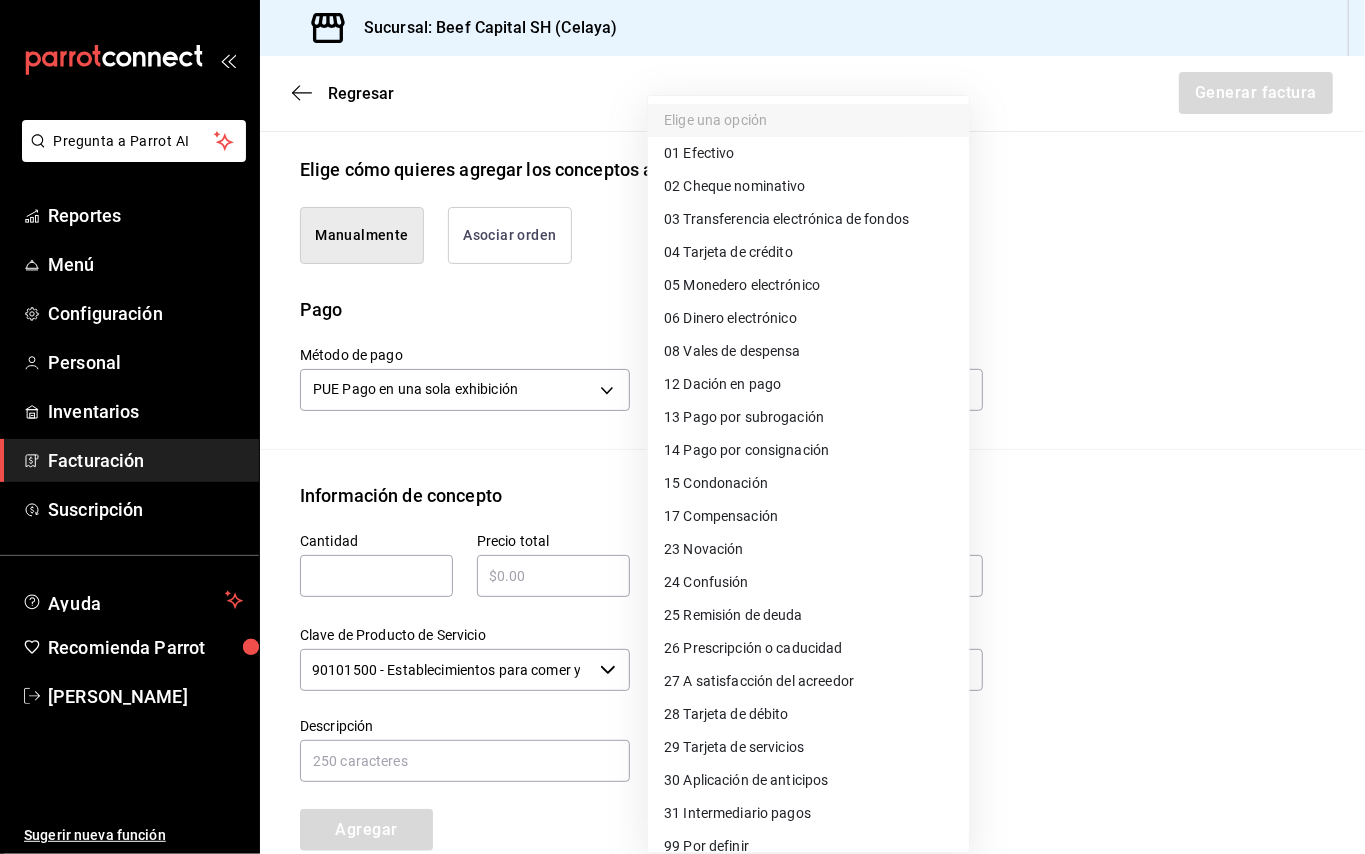 scroll, scrollTop: 18, scrollLeft: 0, axis: vertical 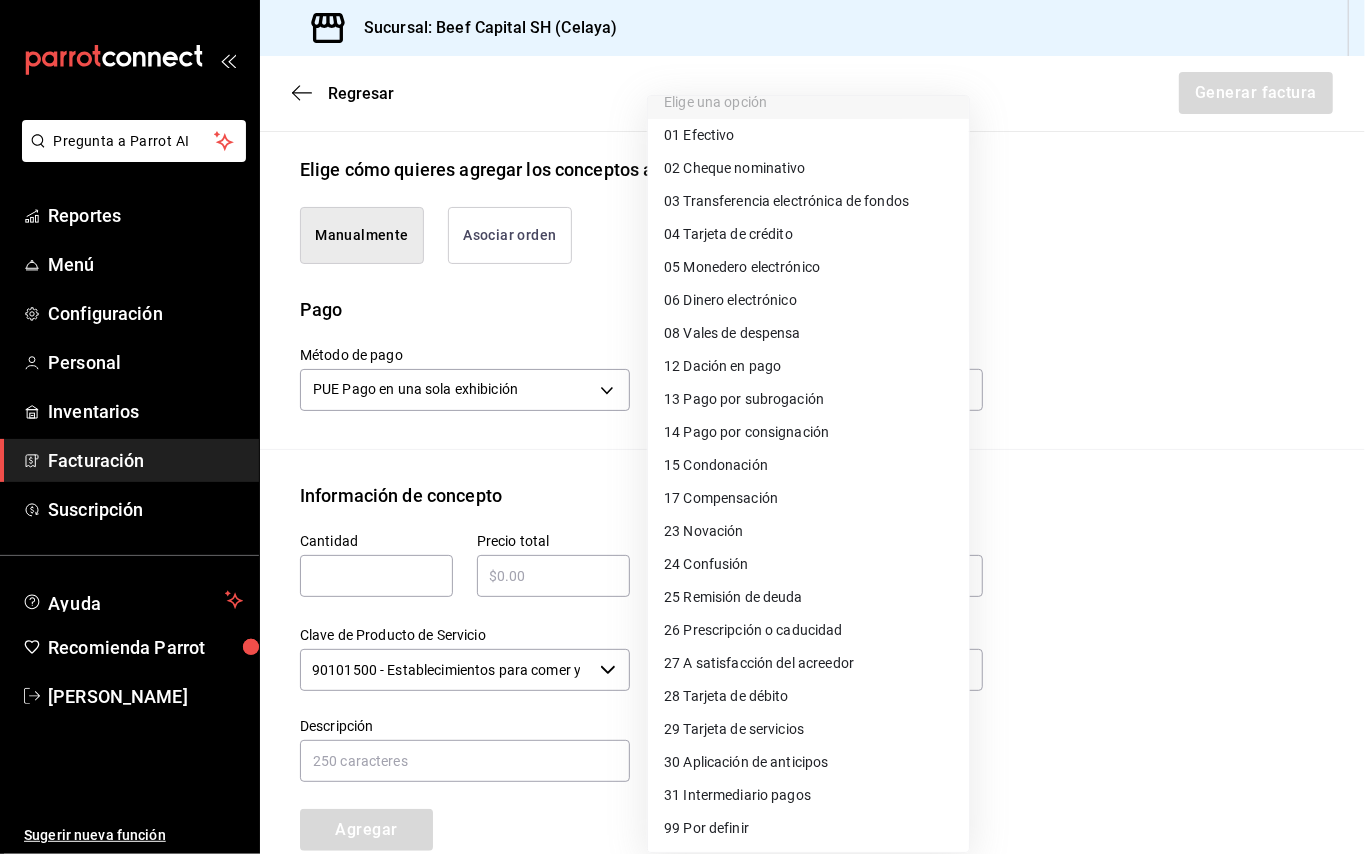 click on "28   Tarjeta de débito" at bounding box center [726, 696] 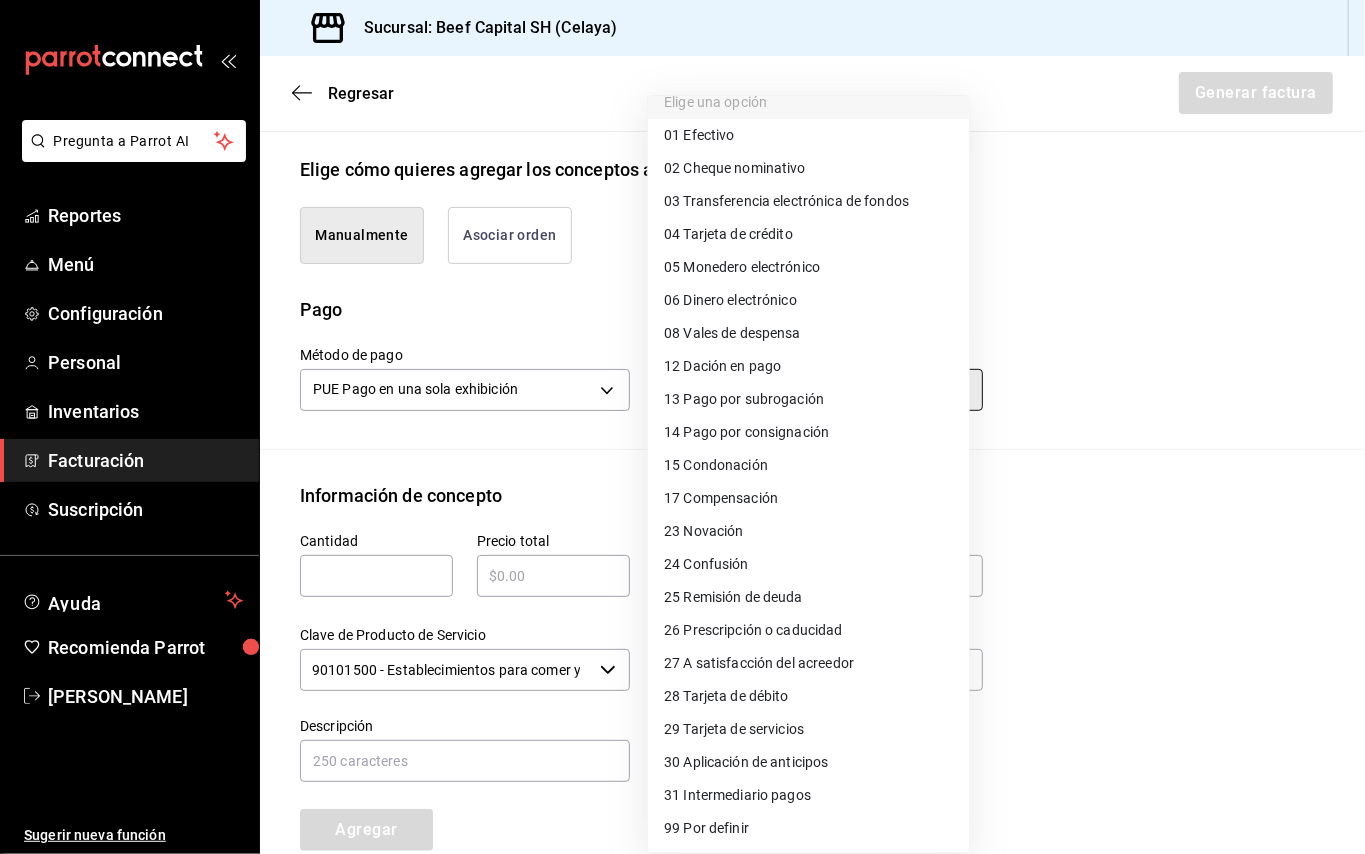 type on "28" 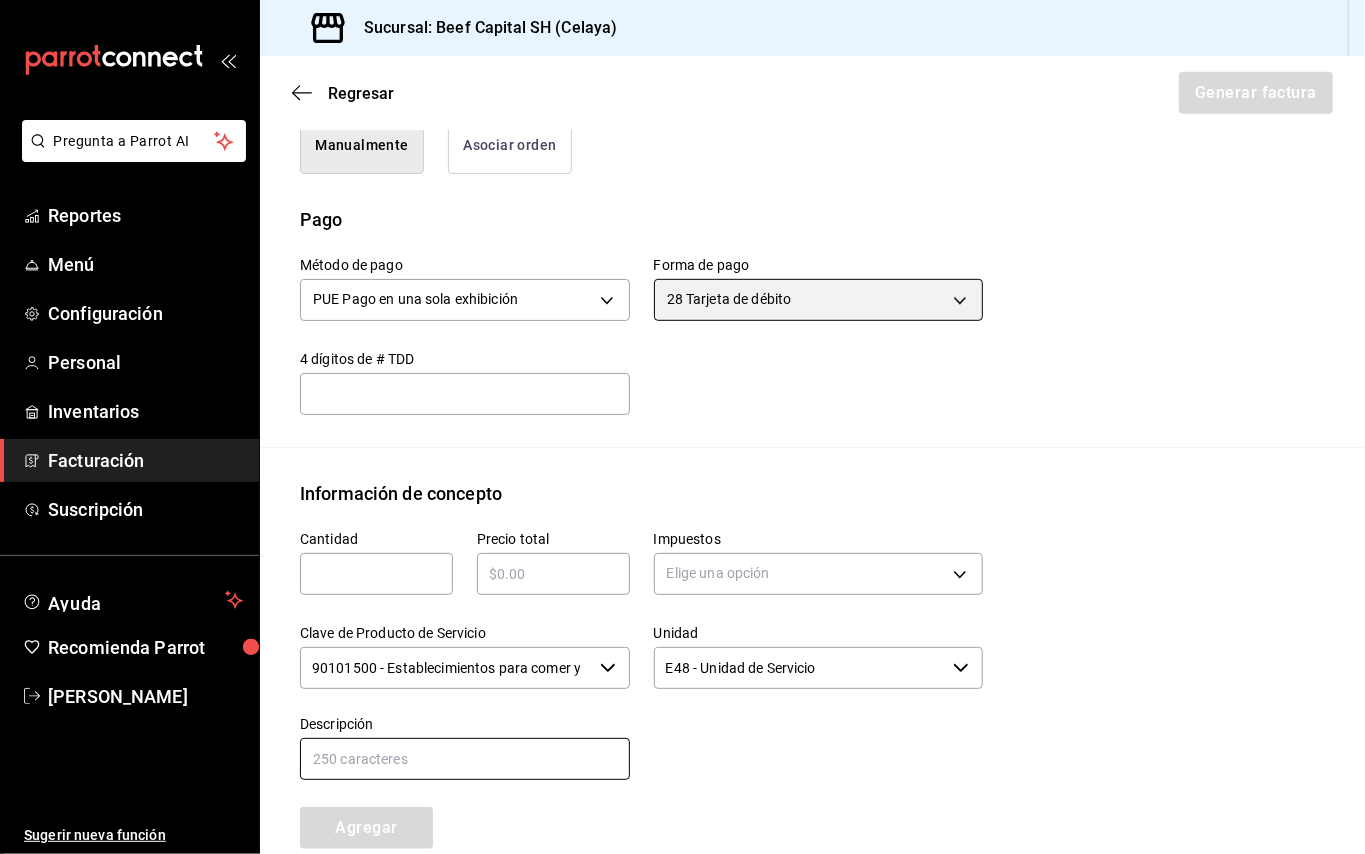 scroll, scrollTop: 714, scrollLeft: 0, axis: vertical 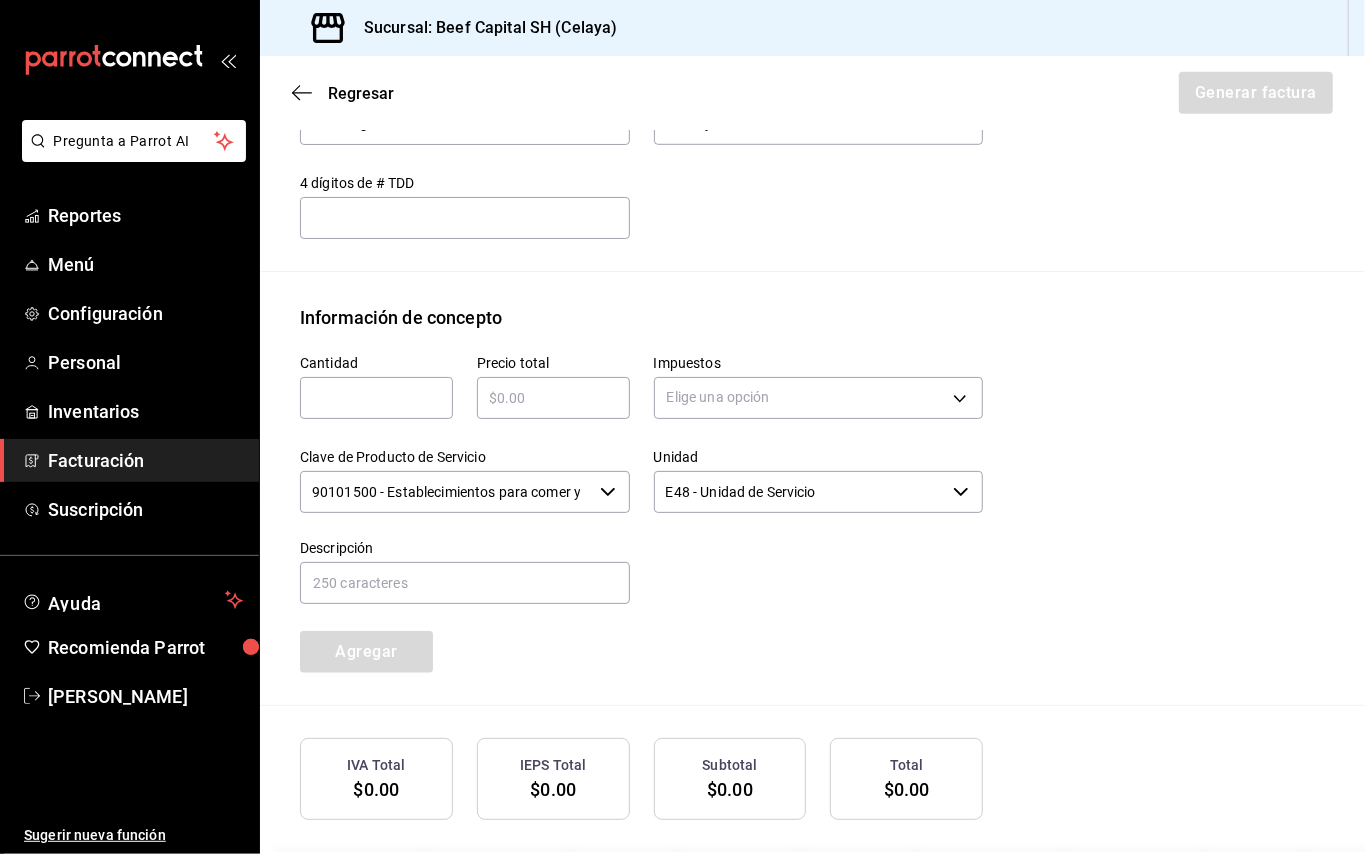click at bounding box center (376, 398) 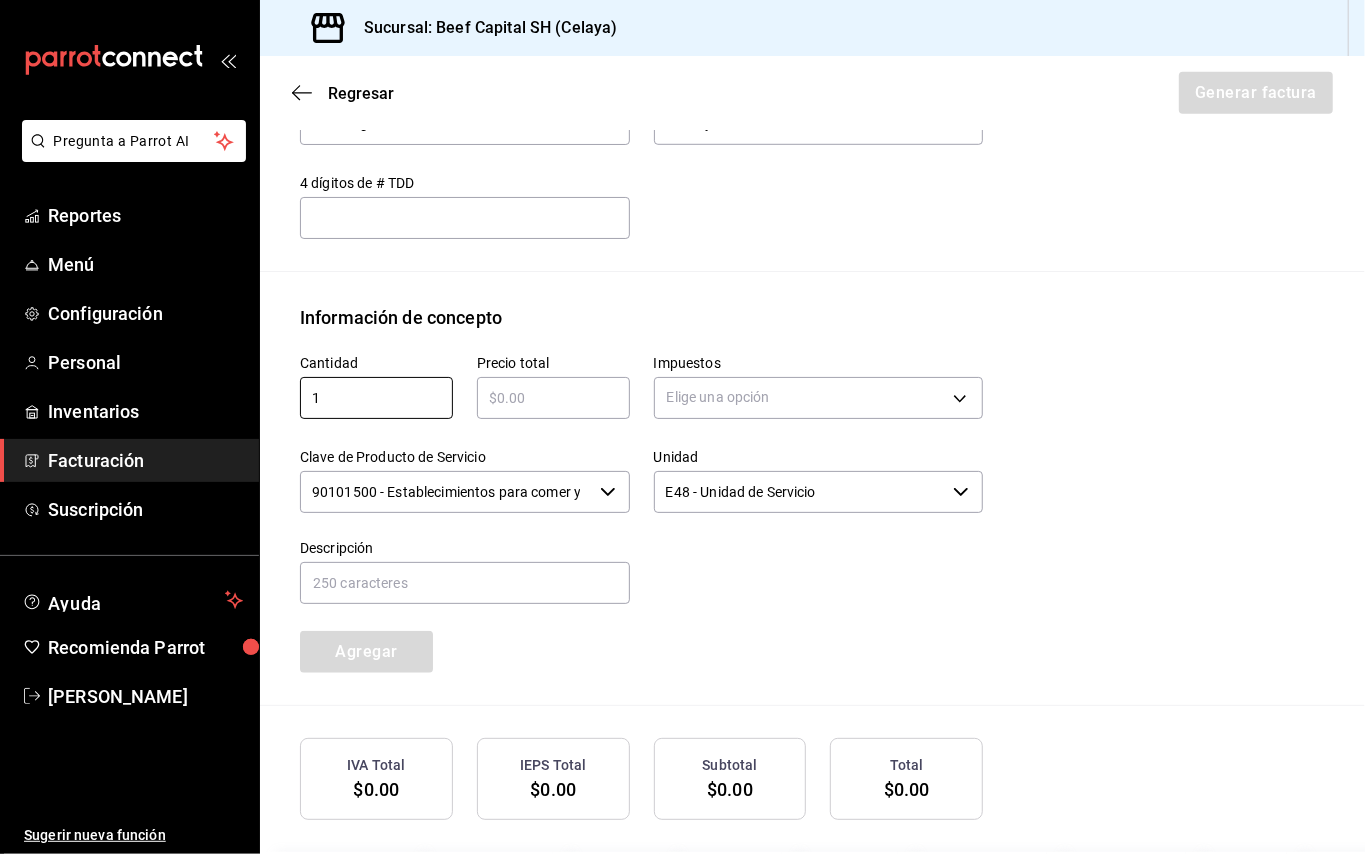 type on "1" 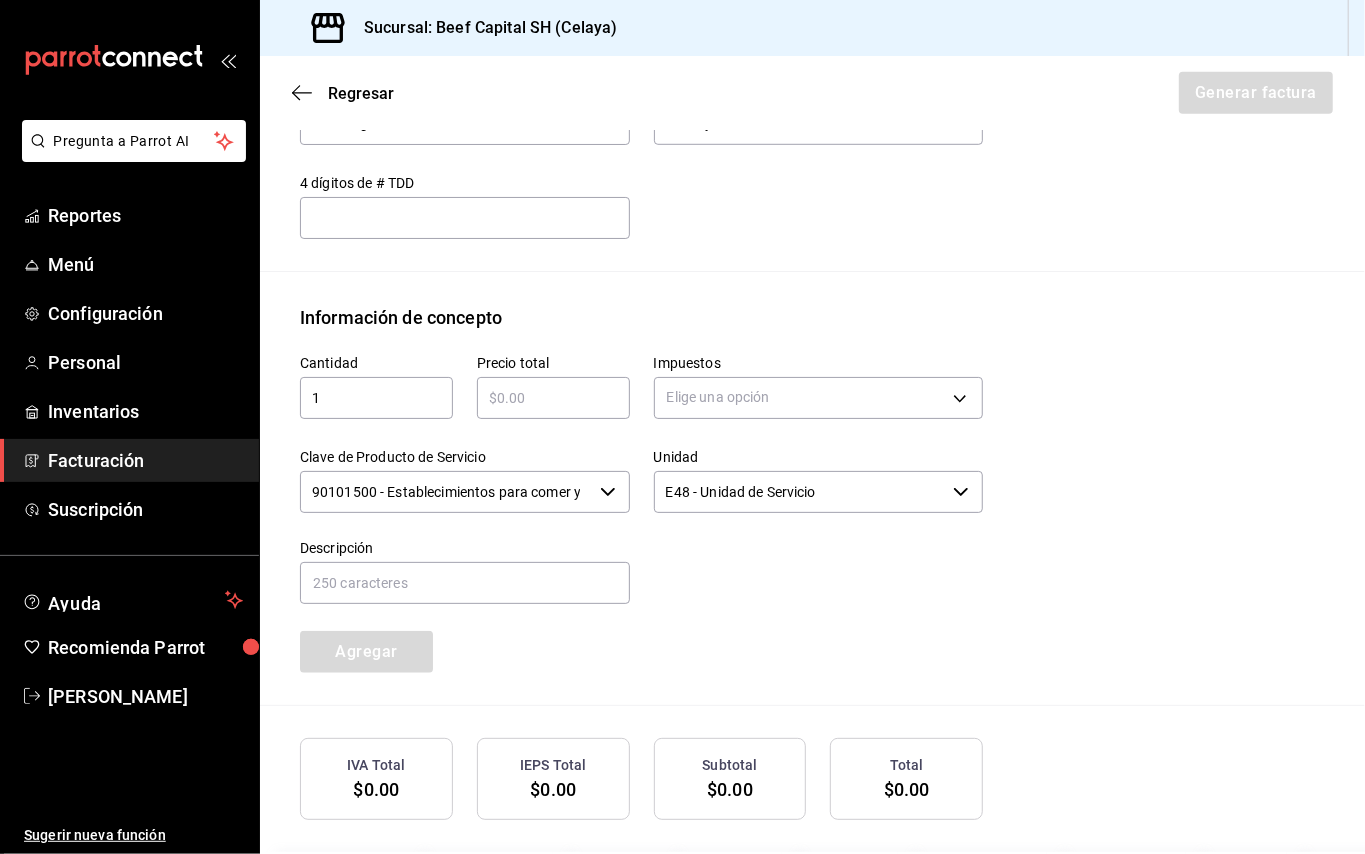 type on "$4" 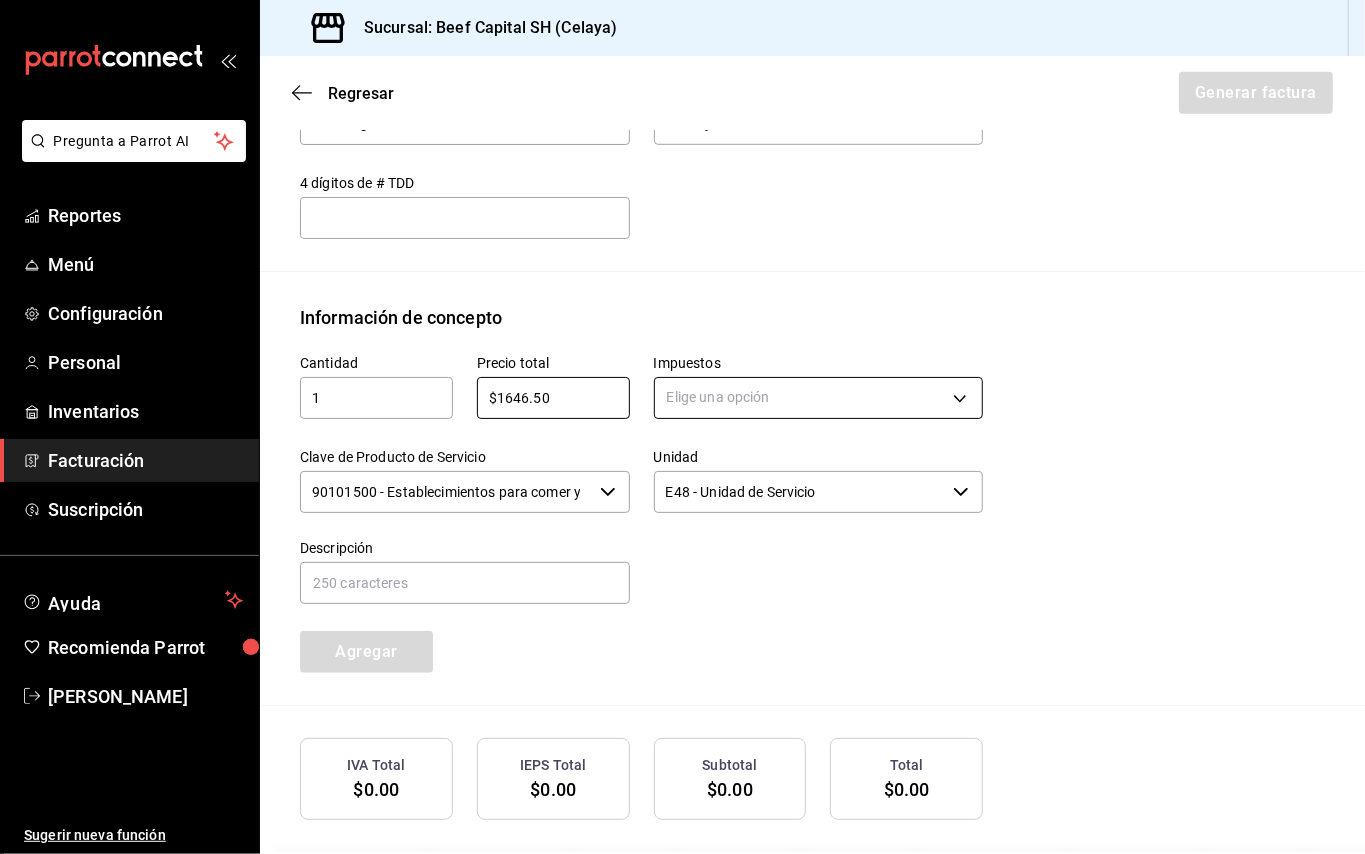 type on "$1646.50" 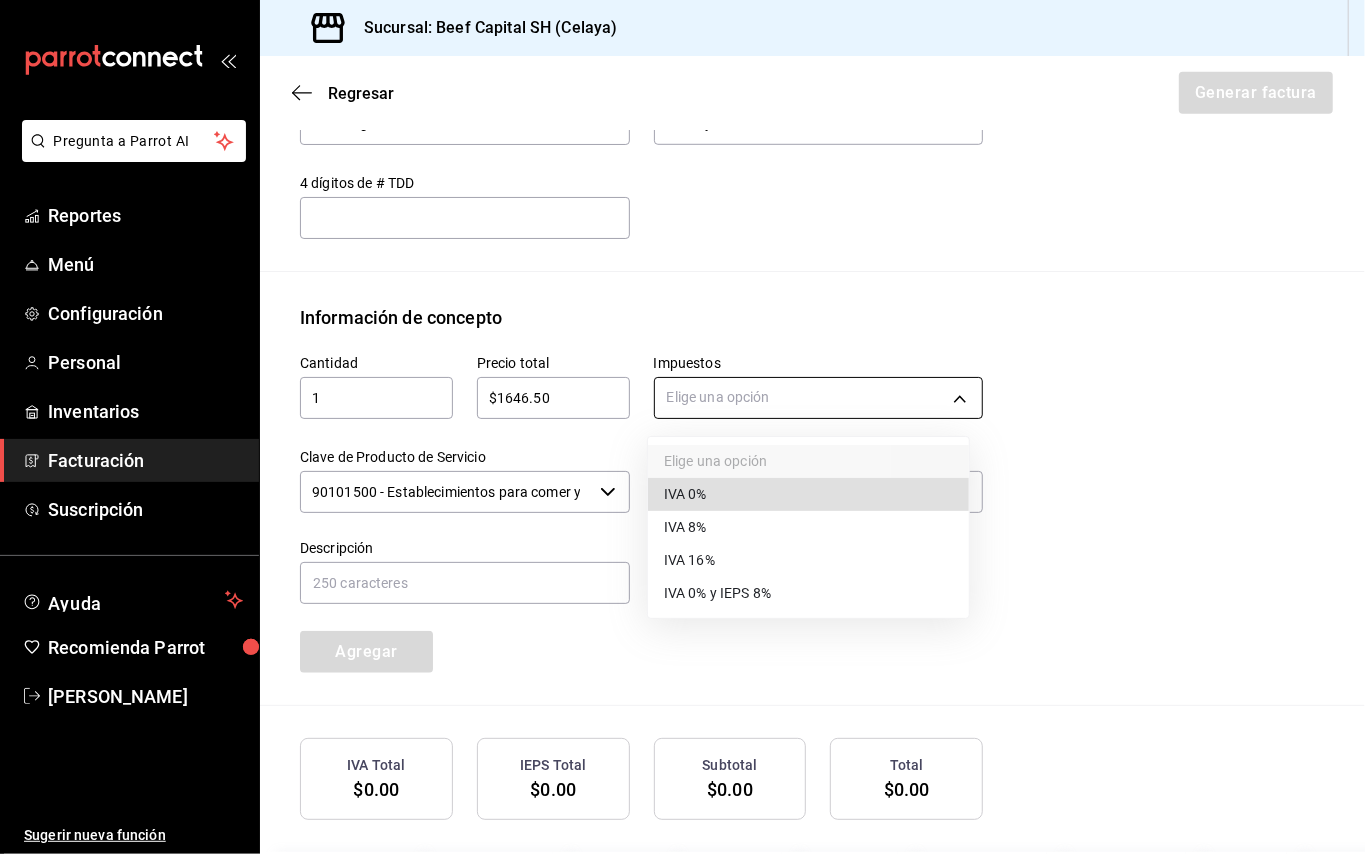 click on "Pregunta a Parrot AI Reportes   Menú   Configuración   Personal   Inventarios   Facturación   Suscripción   Ayuda Recomienda Parrot   [PERSON_NAME]   Sugerir nueva función   Sucursal: Beef Capital SH (Celaya) Regresar Generar factura Emisor Perfil fiscal 3 DE SEIS Tipo de comprobante Ingreso Receptor Nombre / Razón social CENTRAL [PERSON_NAME] RFC Receptor CLR9902187B5 Régimen fiscal Opcional para Grupos de Sociedades Uso de CFDI G03: Gastos en general Correo electrónico [EMAIL_ADDRESS][DOMAIN_NAME] Elige cómo quieres agregar los conceptos a tu factura Manualmente Asociar orden Pago Método de pago PUE   Pago en una sola exhibición PUE Forma de pago 28   Tarjeta de débito 28 4 dígitos de # TDD ​ Información de concepto Cantidad 1 ​ Precio total $1646.50 ​ Impuestos Elige una opción Clave de Producto de Servicio 90101500 - Establecimientos para comer y beber ​ Unidad E48 - Unidad de Servicio ​ Descripción Agregar IVA Total $0.00 IEPS Total $0.00 Subtotal $0.00 Total $0.00 Orden" at bounding box center (682, 427) 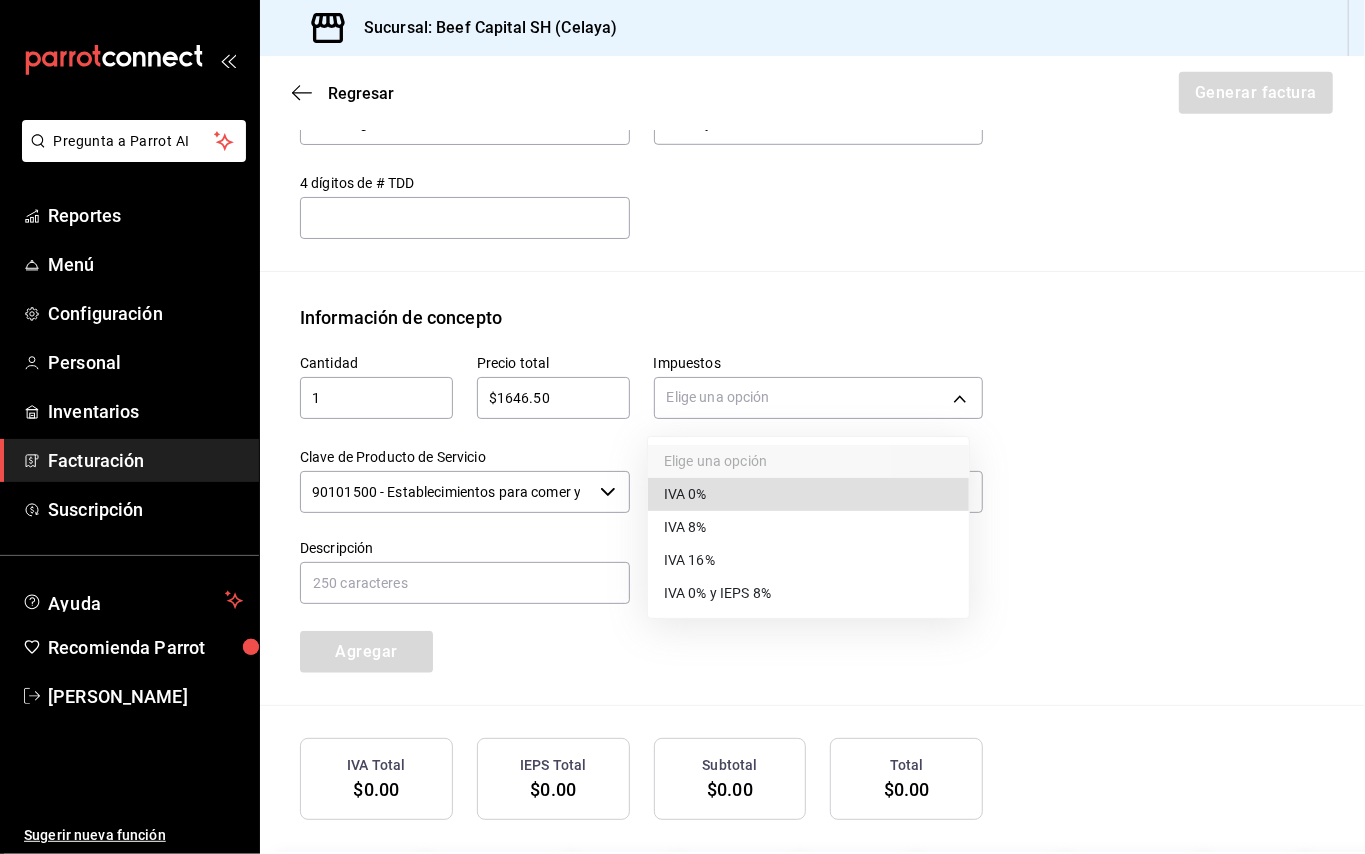 click on "IVA 16%" at bounding box center (808, 560) 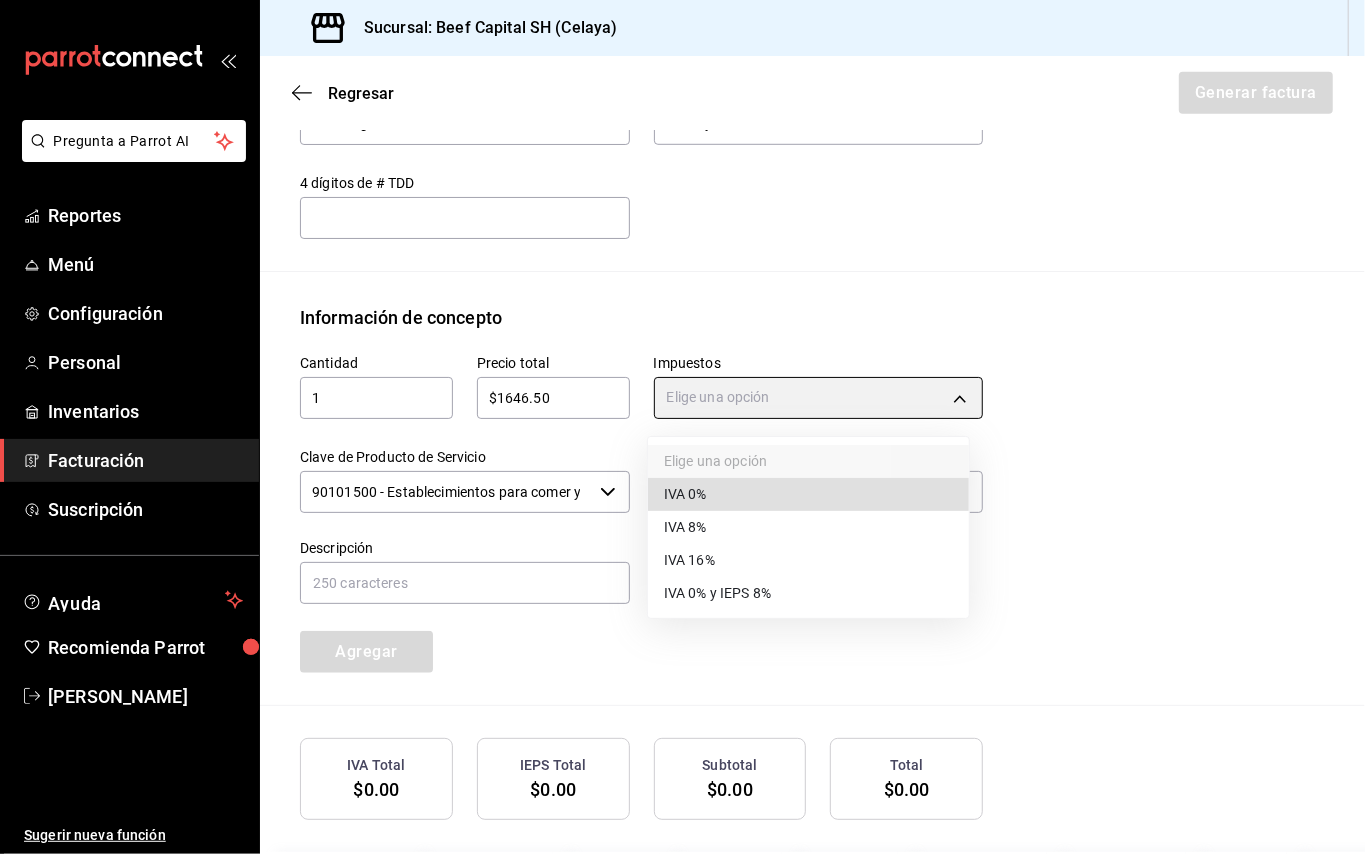 type on "IVA_16" 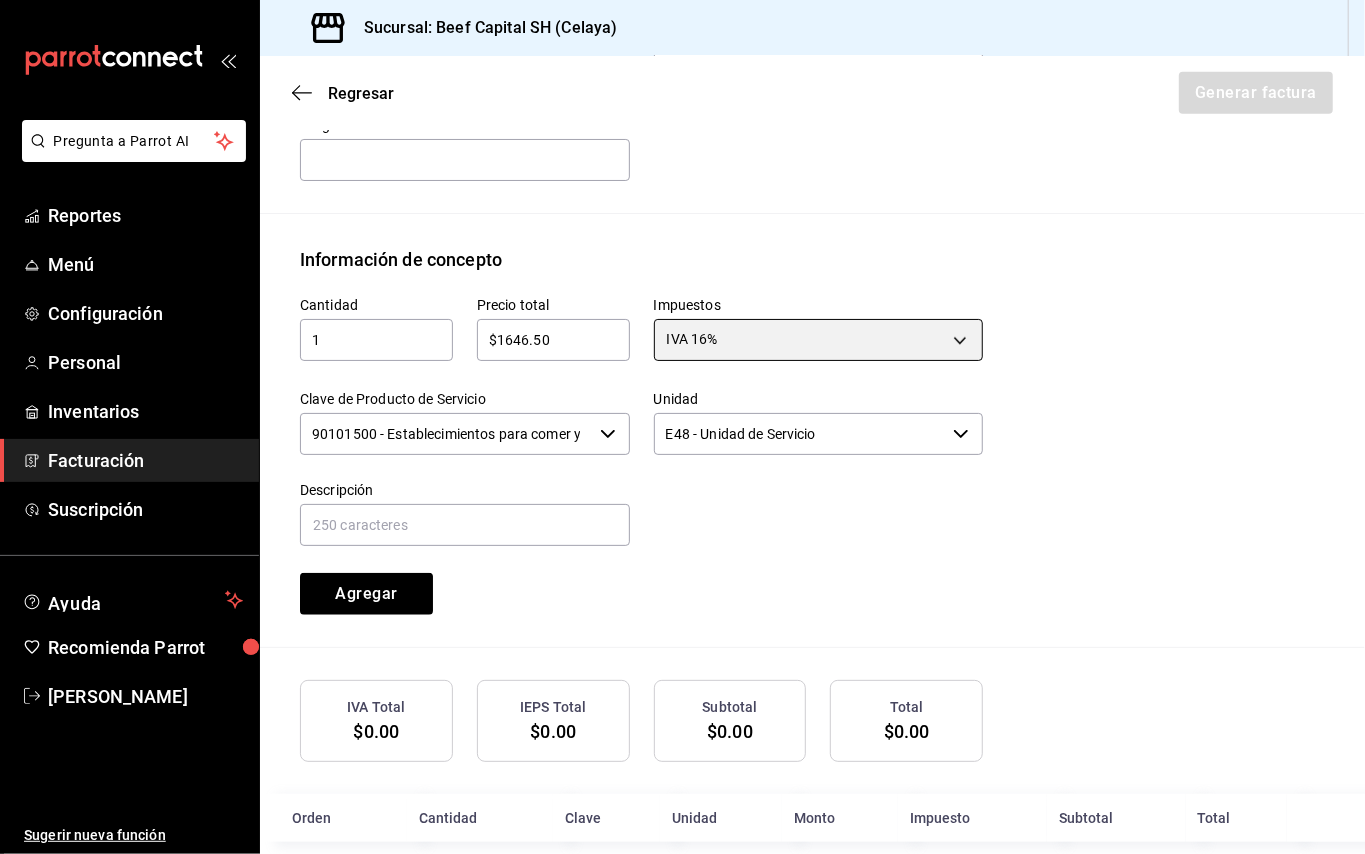 scroll, scrollTop: 802, scrollLeft: 0, axis: vertical 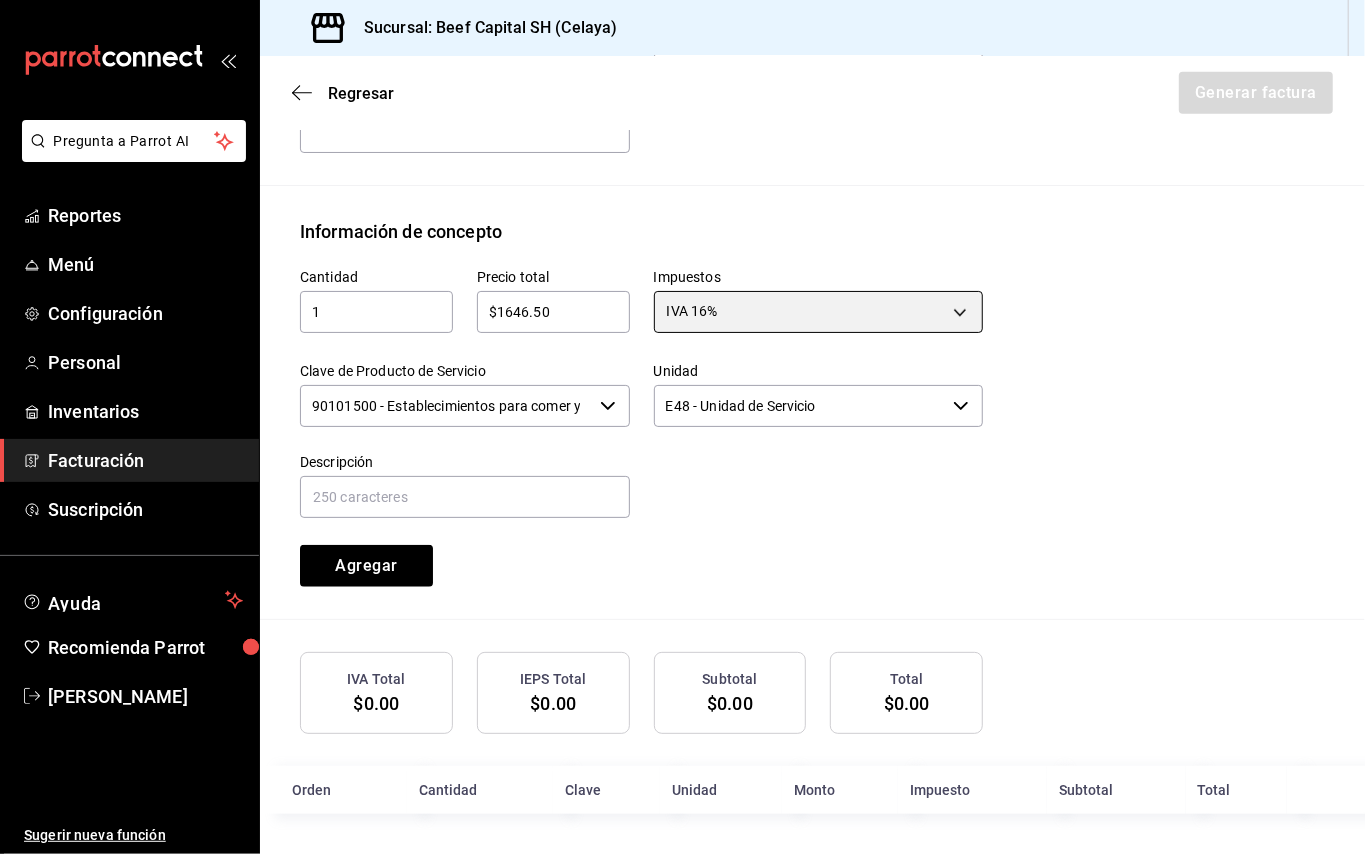 click on "90101500 - Establecimientos para comer y beber ​" at bounding box center (465, 406) 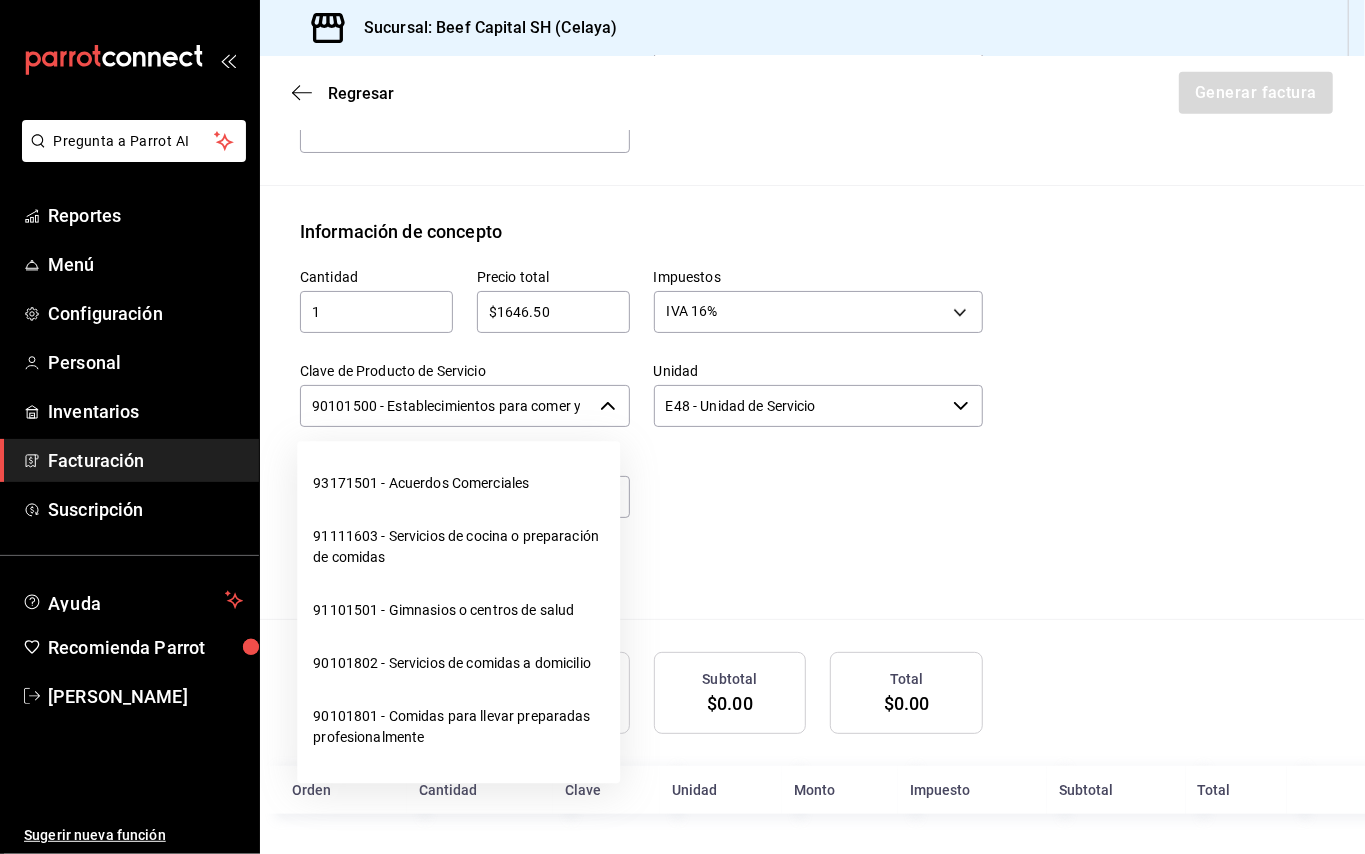 scroll, scrollTop: 0, scrollLeft: 49, axis: horizontal 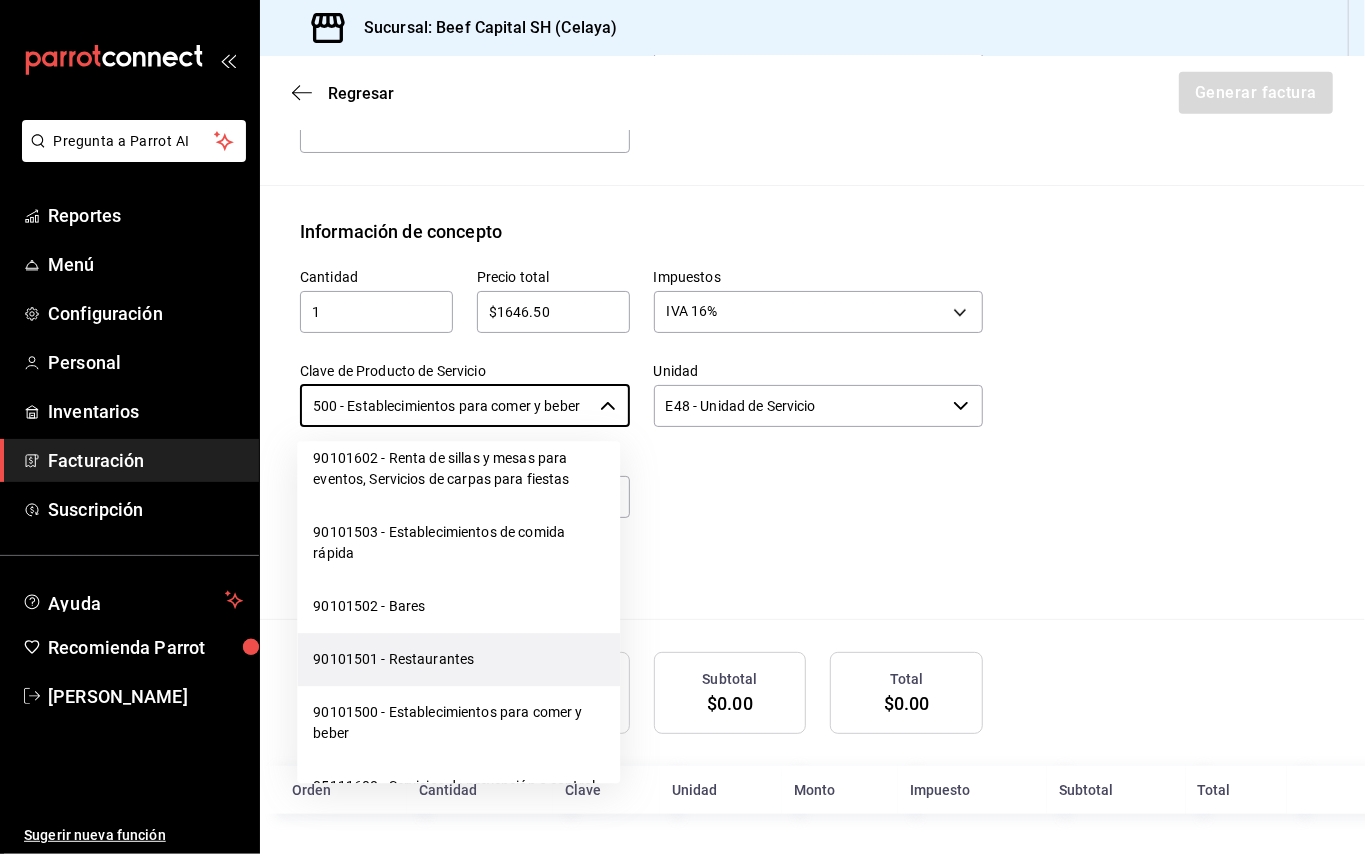 click on "90101501 - Restaurantes" at bounding box center (458, 659) 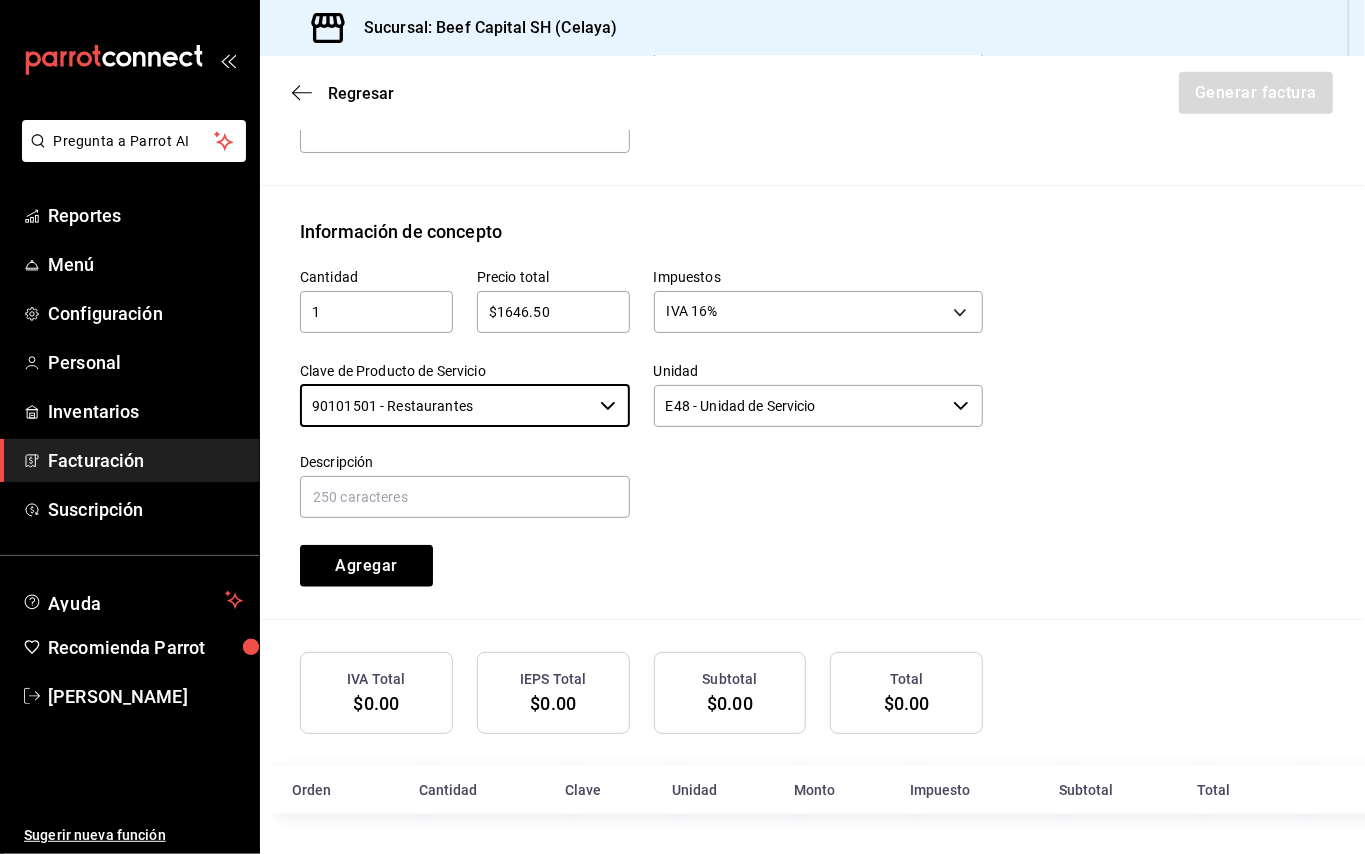 scroll, scrollTop: 0, scrollLeft: 0, axis: both 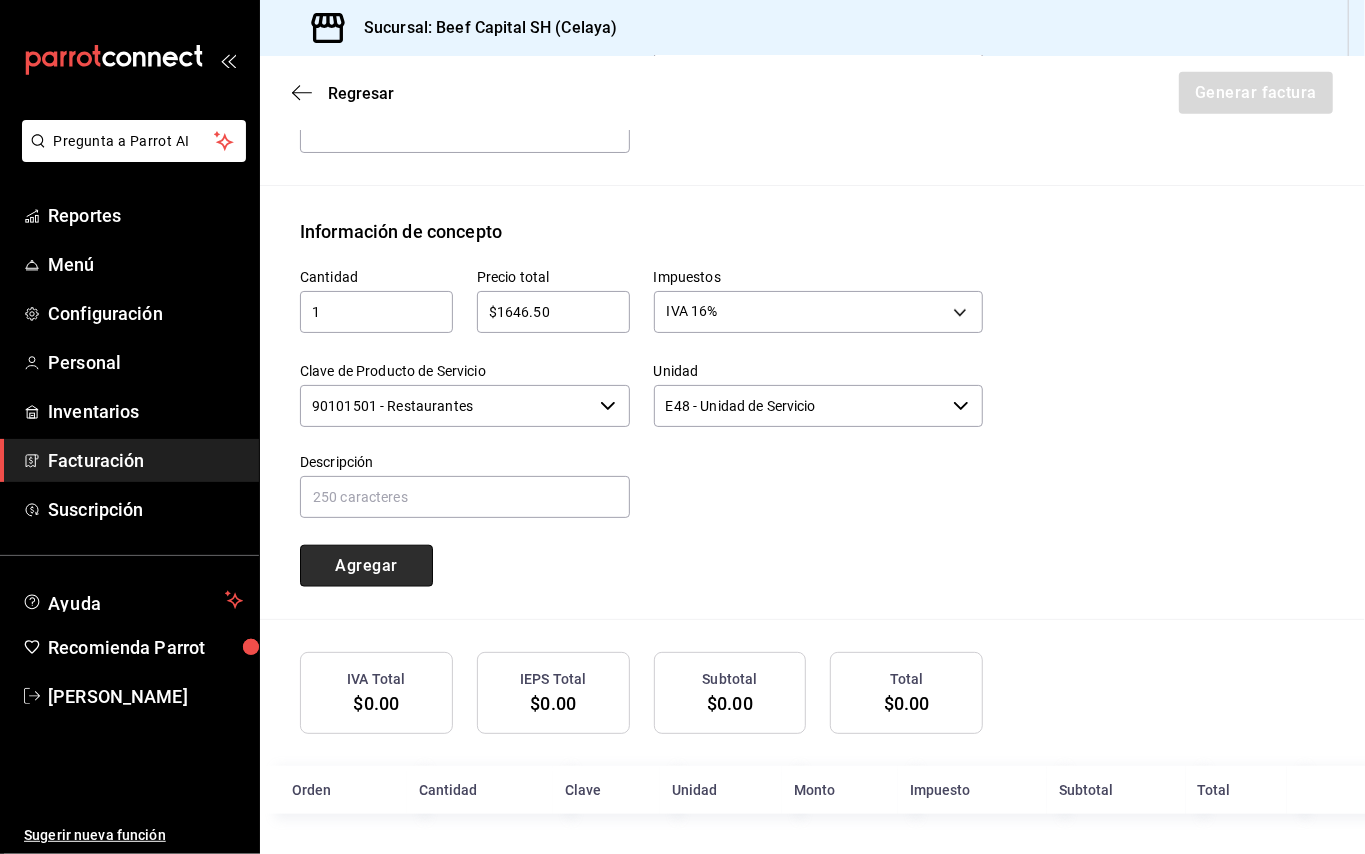 click on "Agregar" at bounding box center (366, 566) 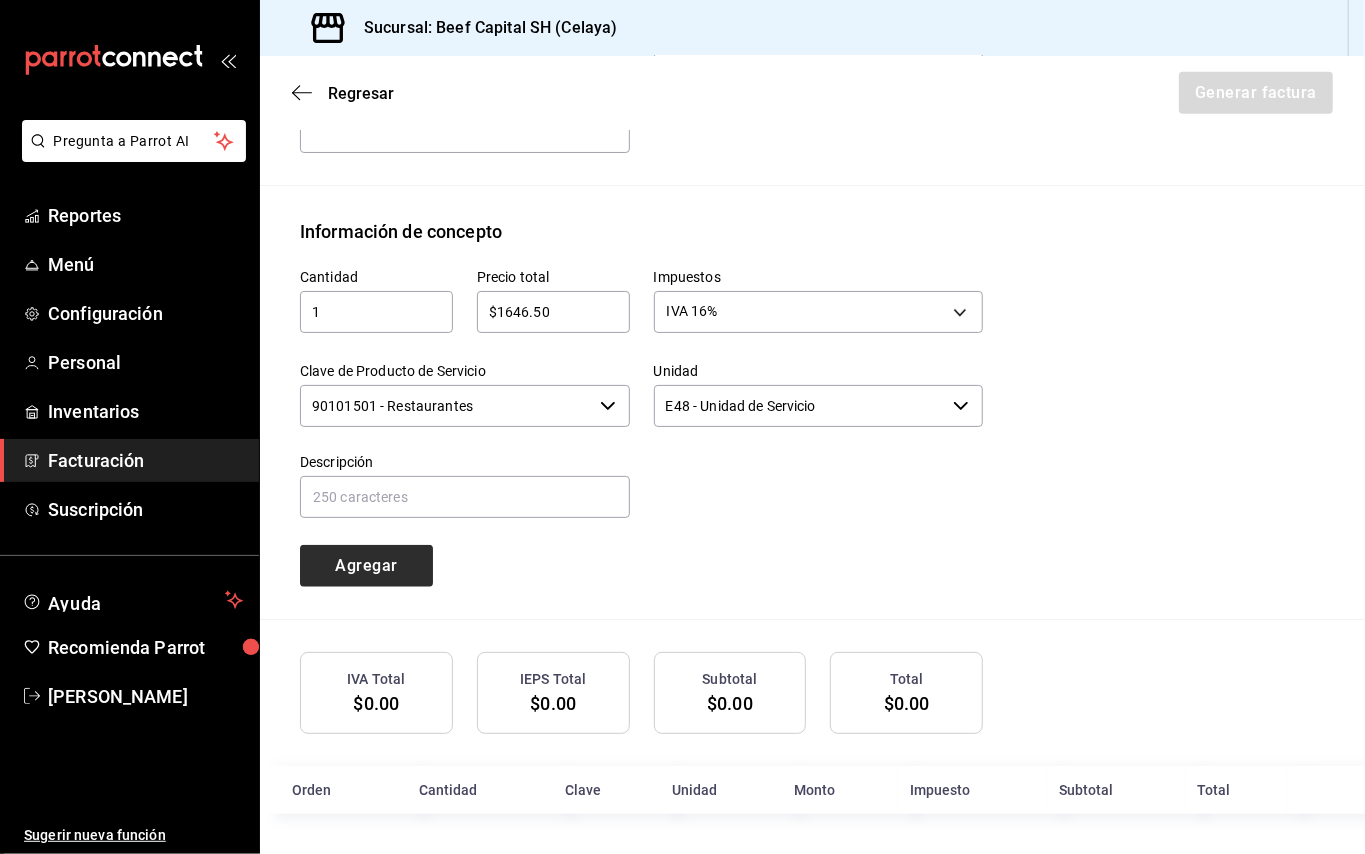 type 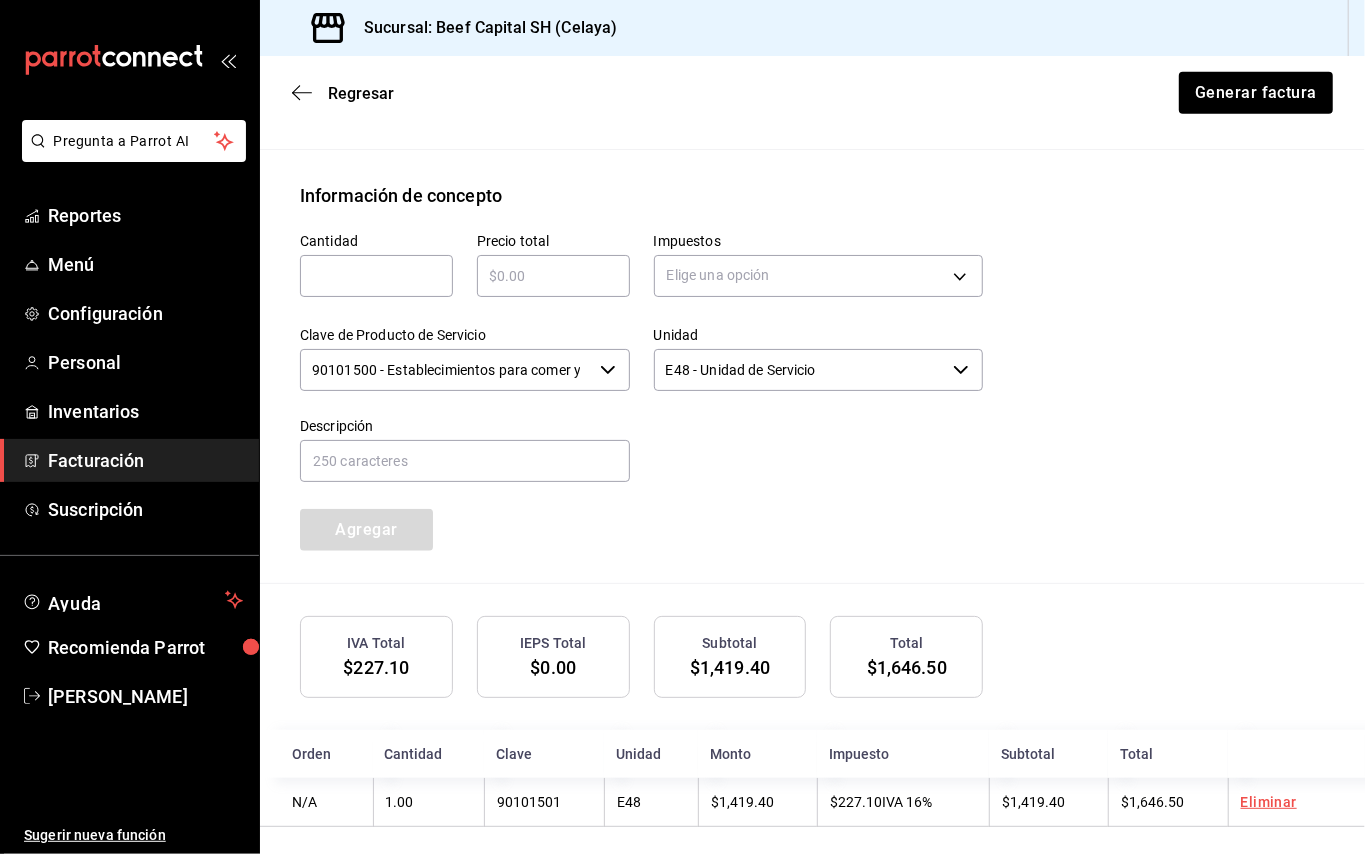 scroll, scrollTop: 853, scrollLeft: 0, axis: vertical 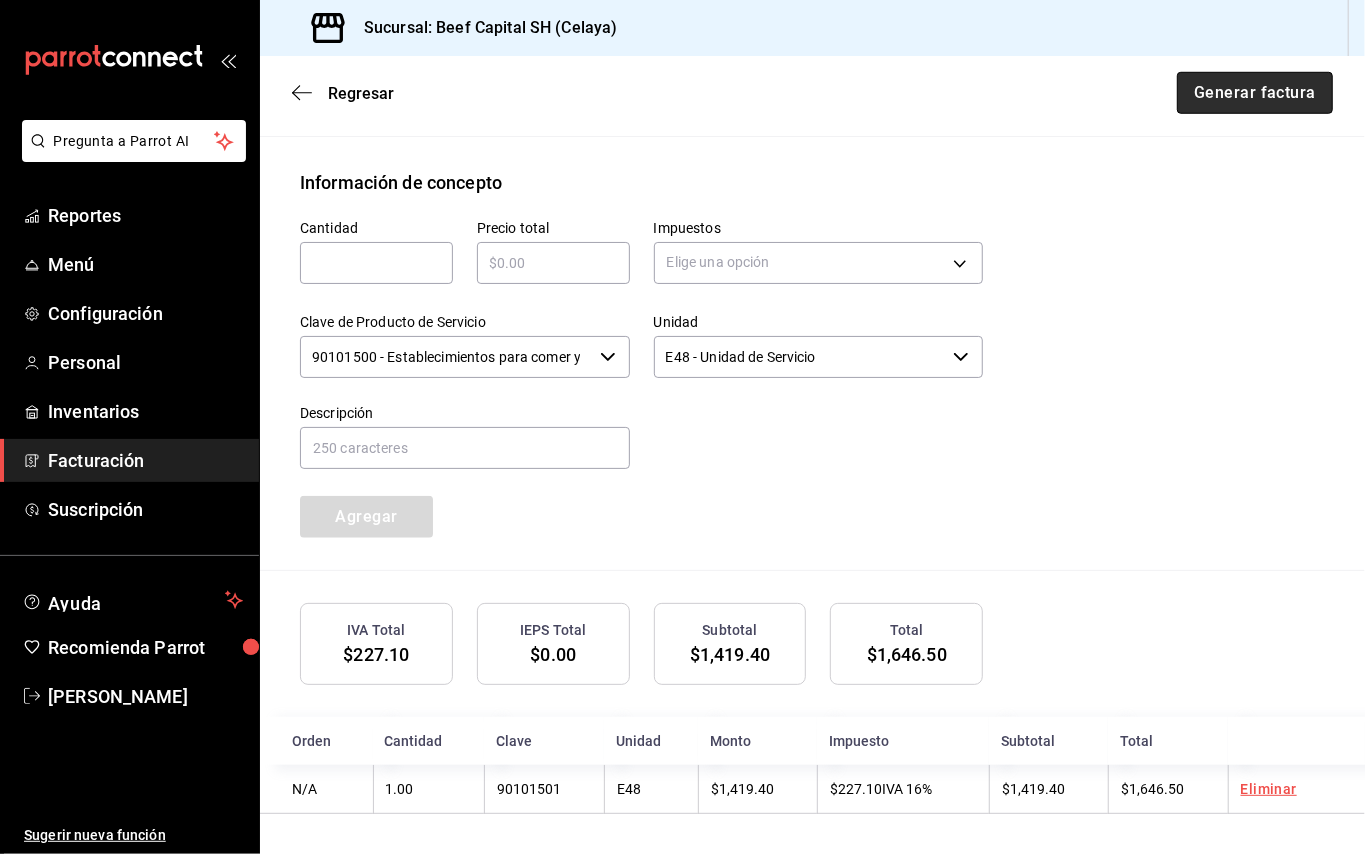 click on "Generar factura" at bounding box center (1255, 93) 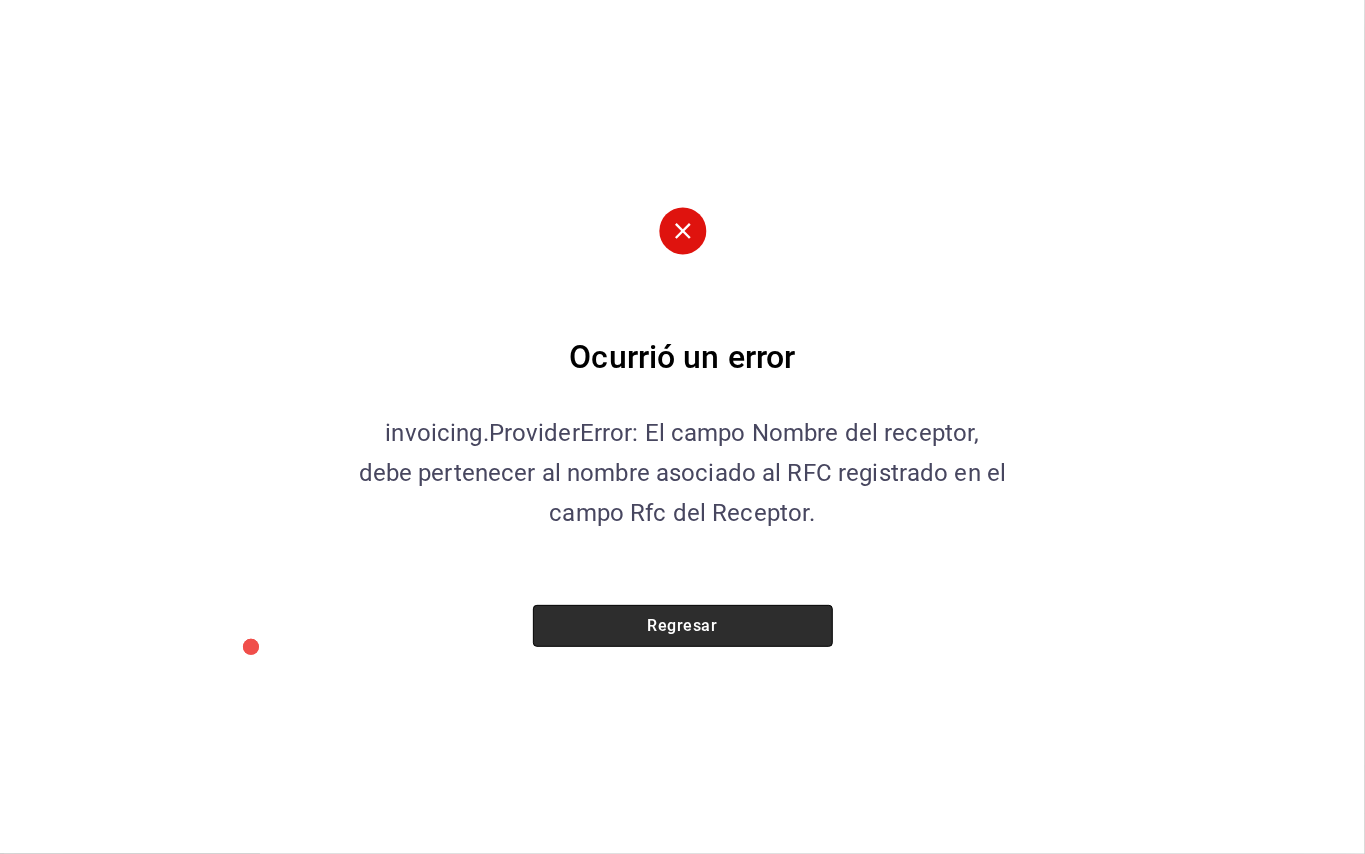 click on "Regresar" at bounding box center (683, 626) 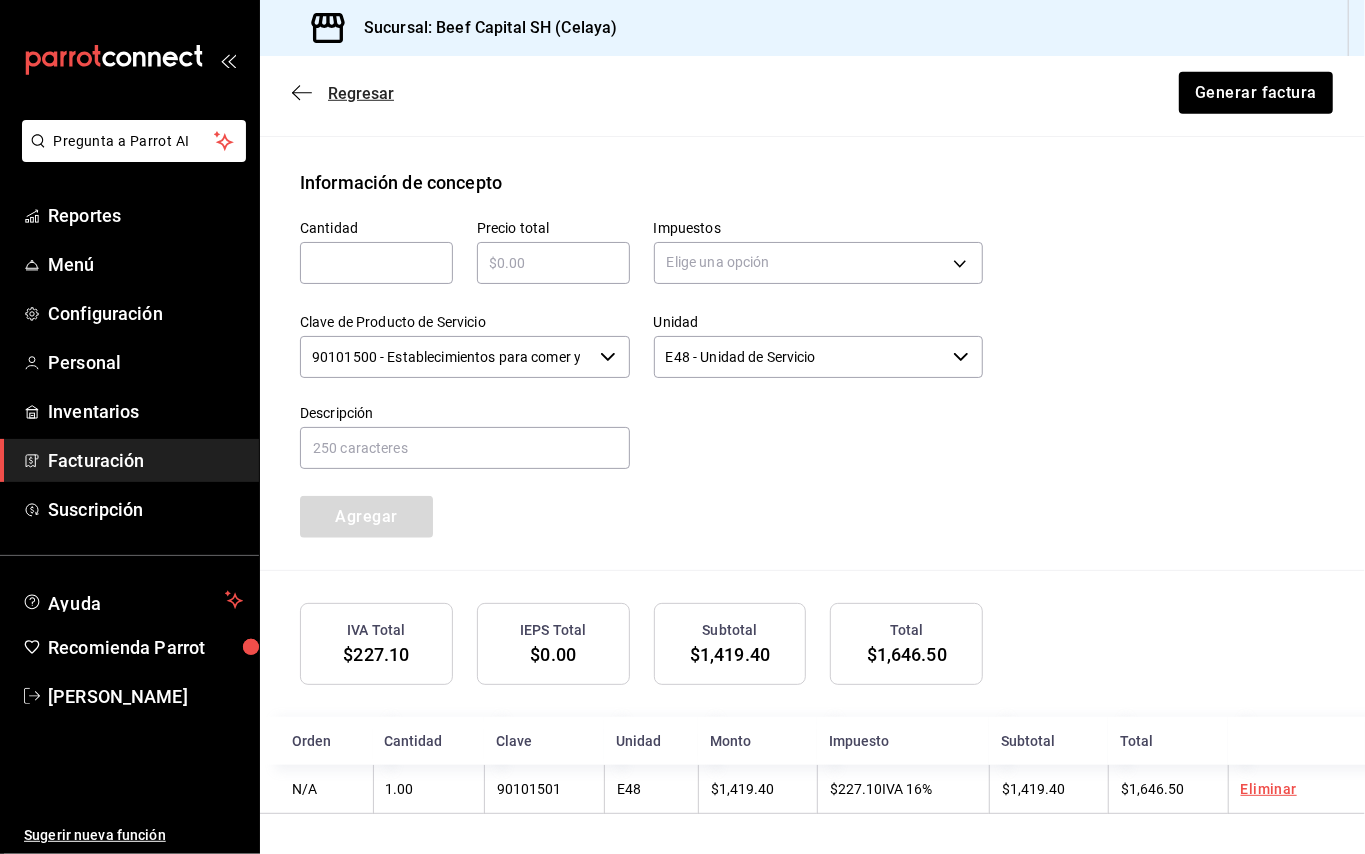 click on "Regresar" at bounding box center (361, 93) 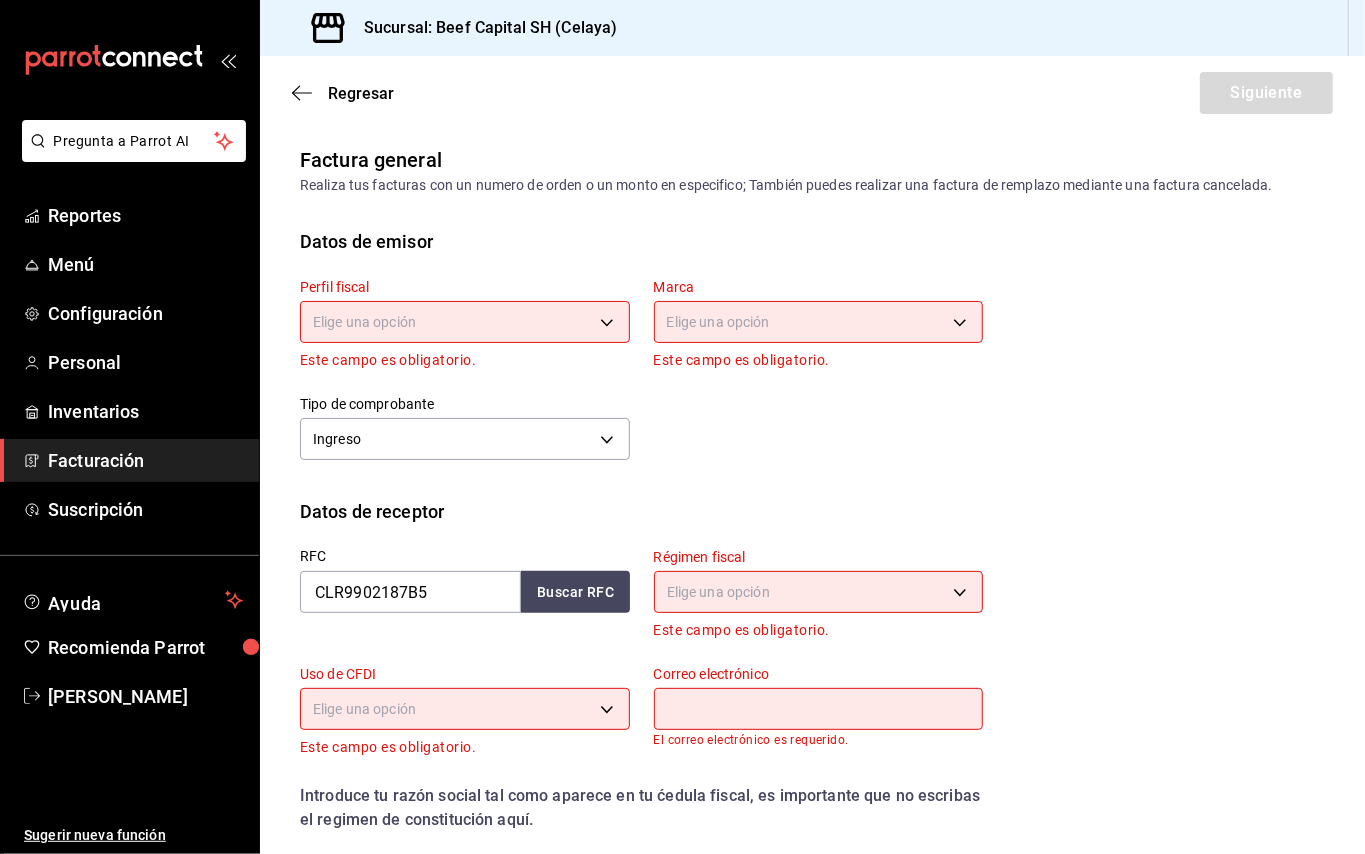 scroll, scrollTop: 0, scrollLeft: 0, axis: both 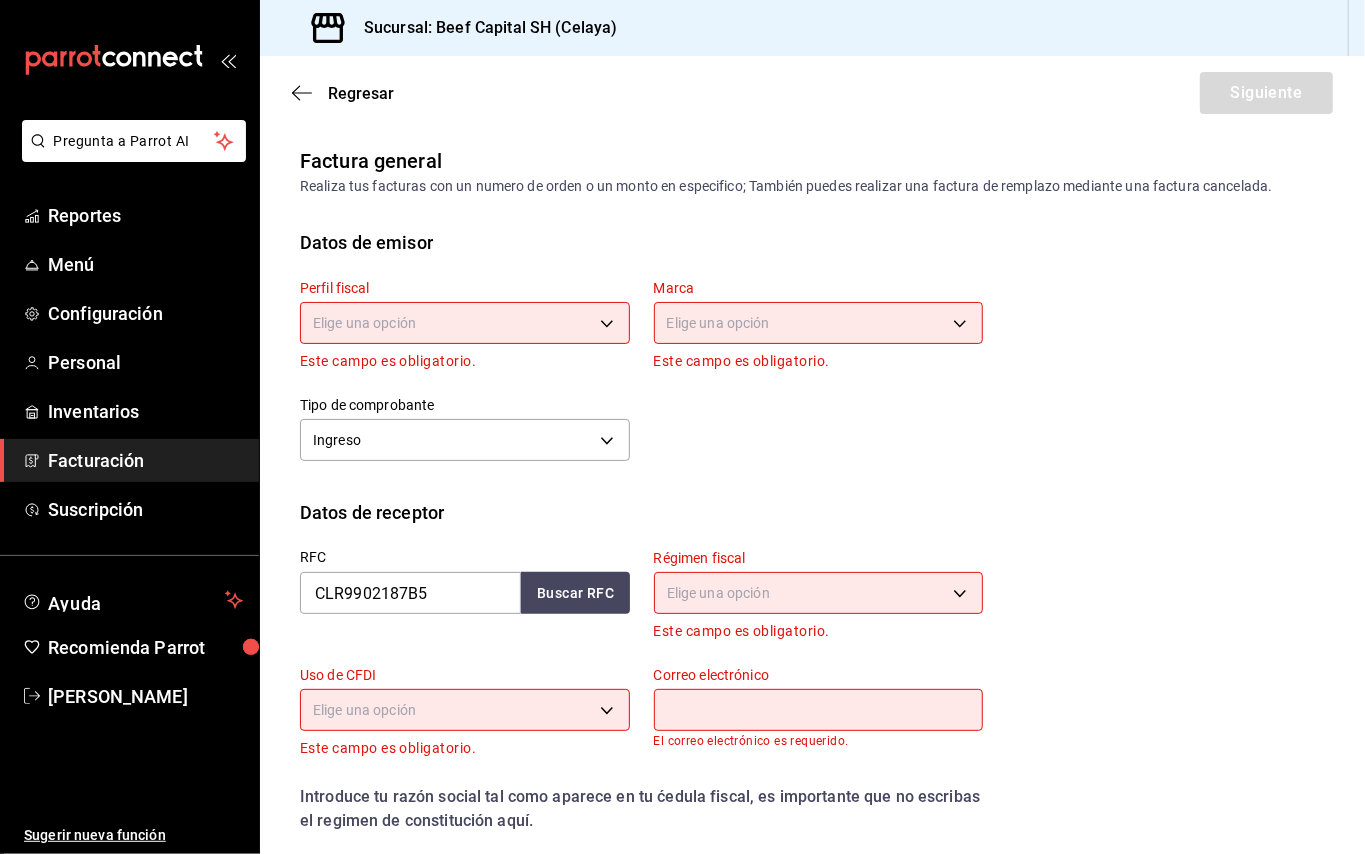 click on "Pregunta a Parrot AI Reportes   Menú   Configuración   Personal   Inventarios   Facturación   Suscripción   Ayuda Recomienda Parrot   [PERSON_NAME]   Sugerir nueva función   Sucursal: Beef Capital SH (Celaya) Regresar Siguiente Factura general Realiza tus facturas con un numero de orden o un monto en especifico; También puedes realizar una factura de remplazo mediante una factura cancelada. Datos de emisor Perfil fiscal Elige una opción Este campo es obligatorio. Marca Elige una opción Este campo es obligatorio. Tipo de comprobante Ingreso I Datos de receptor RFC CLR9902187B5 Buscar RFC Régimen fiscal Elige una opción Este campo es obligatorio. Uso de CFDI Elige una opción Este campo es obligatorio. Correo electrónico El correo electrónico es requerido. Introduce tu razón social tal como aparece en tu ćedula fiscal, es importante que no escribas el regimen de constitución aquí. company Razón social CENTRAL DE [GEOGRAPHIC_DATA] Calle # exterior # interior Código postal Estado" at bounding box center [682, 427] 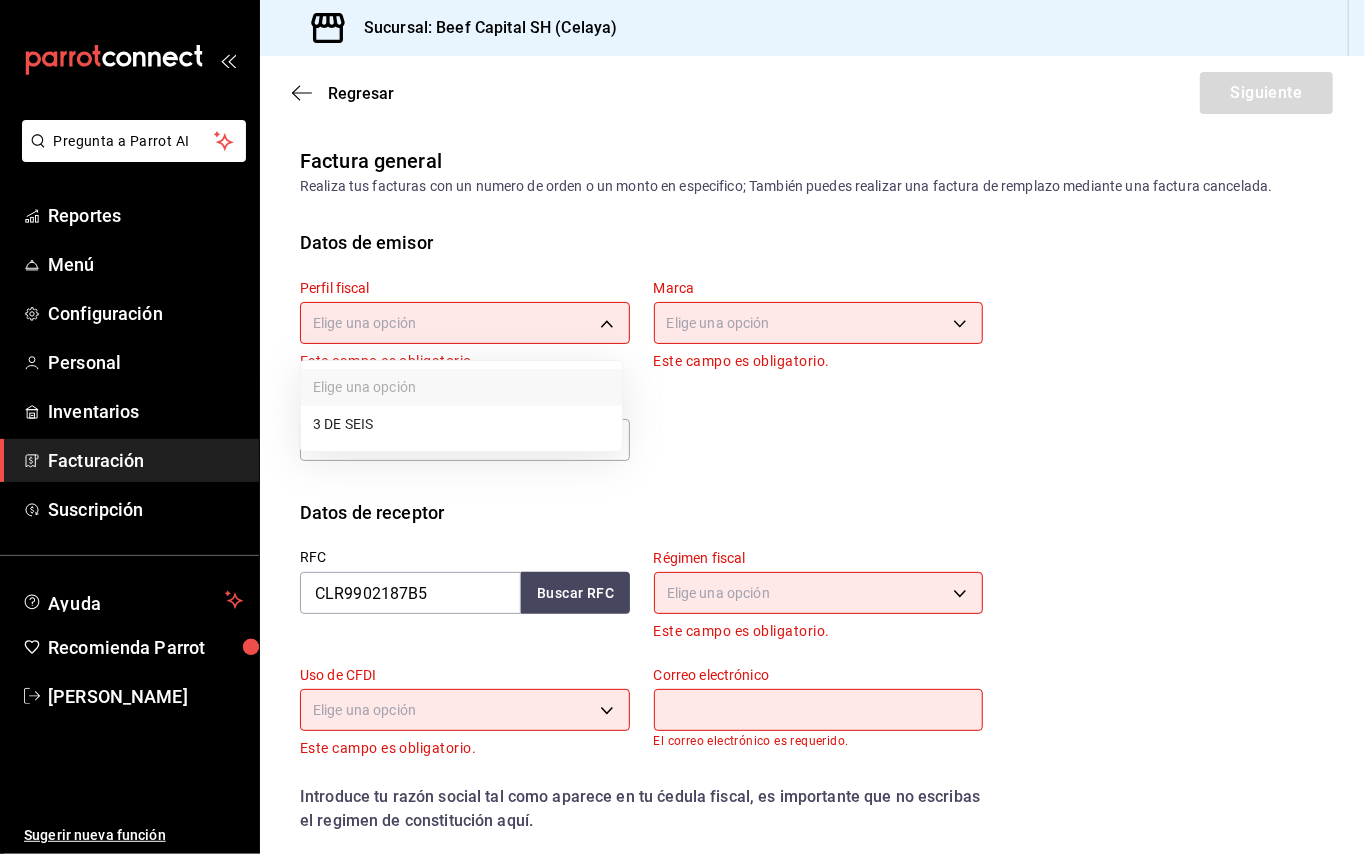 click on "3 DE SEIS" at bounding box center (461, 424) 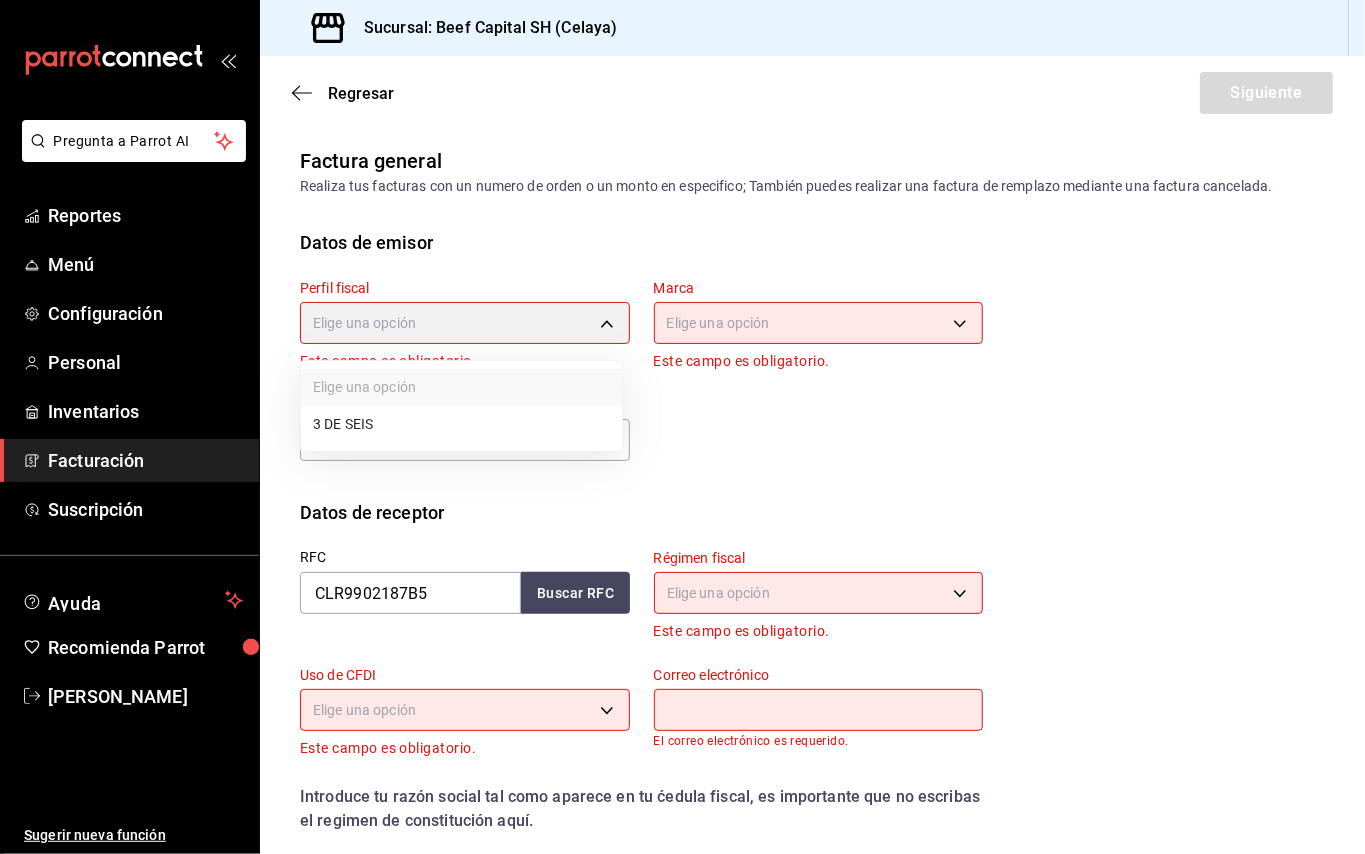 type on "6daeb321-97cf-4052-8288-c01cdf1e5db9" 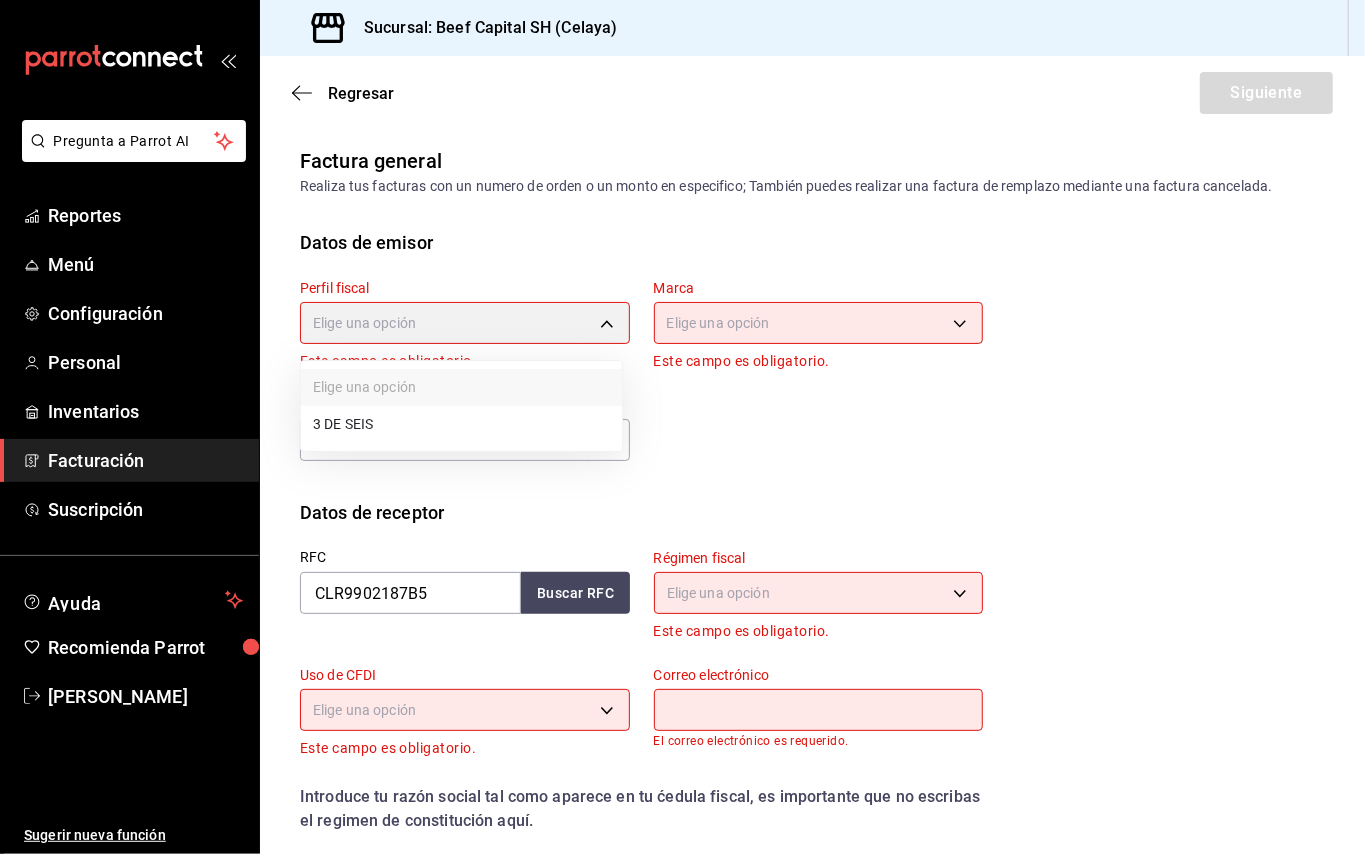 type on "e3bbe20f-edfc-40c7-bd32-db162cca2159" 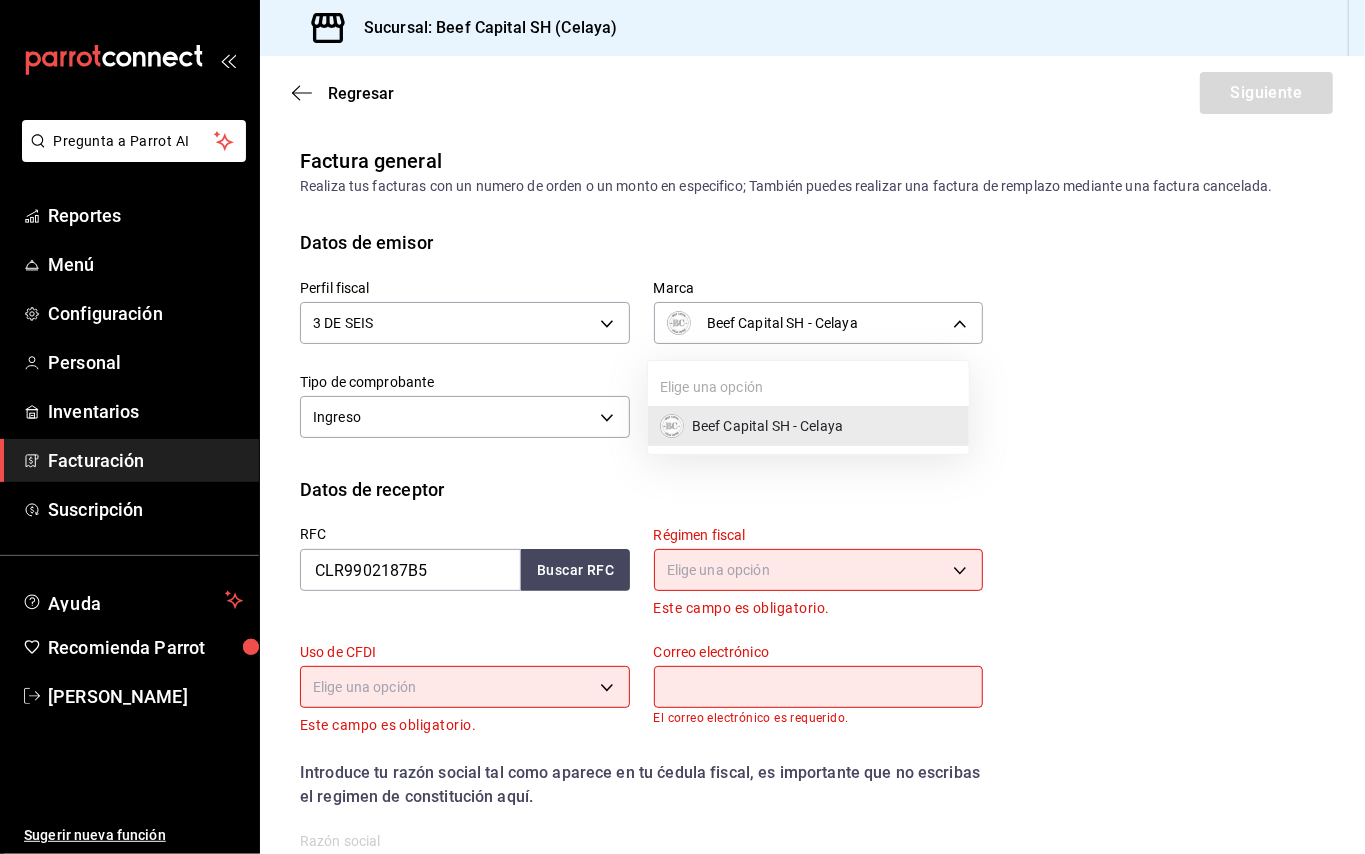 click on "Pregunta a Parrot AI Reportes   Menú   Configuración   Personal   Inventarios   Facturación   Suscripción   Ayuda Recomienda Parrot   [PERSON_NAME]   Sugerir nueva función   Sucursal: Beef Capital SH (Celaya) Regresar Siguiente Factura general Realiza tus facturas con un numero de orden o un monto en especifico; También puedes realizar una factura de remplazo mediante una factura cancelada. Datos de emisor Perfil fiscal 3 DE SEIS 6daeb321-97cf-4052-8288-c01cdf1e5db9 Marca Beef Capital SH - Celaya e3bbe20f-edfc-40c7-bd32-db162cca2159 Tipo de comprobante Ingreso I Datos de receptor RFC CLR9902187B5 Buscar RFC Régimen fiscal Elige una opción Este campo es obligatorio. Uso de CFDI Elige una opción Este campo es obligatorio. Correo electrónico El correo electrónico es requerido. Introduce tu razón social tal como aparece en tu ćedula fiscal, es importante que no escribas el regimen de constitución aquí. company Razón social CENTRAL DE [GEOGRAPHIC_DATA] Calle # exterior # interior ​" at bounding box center (682, 427) 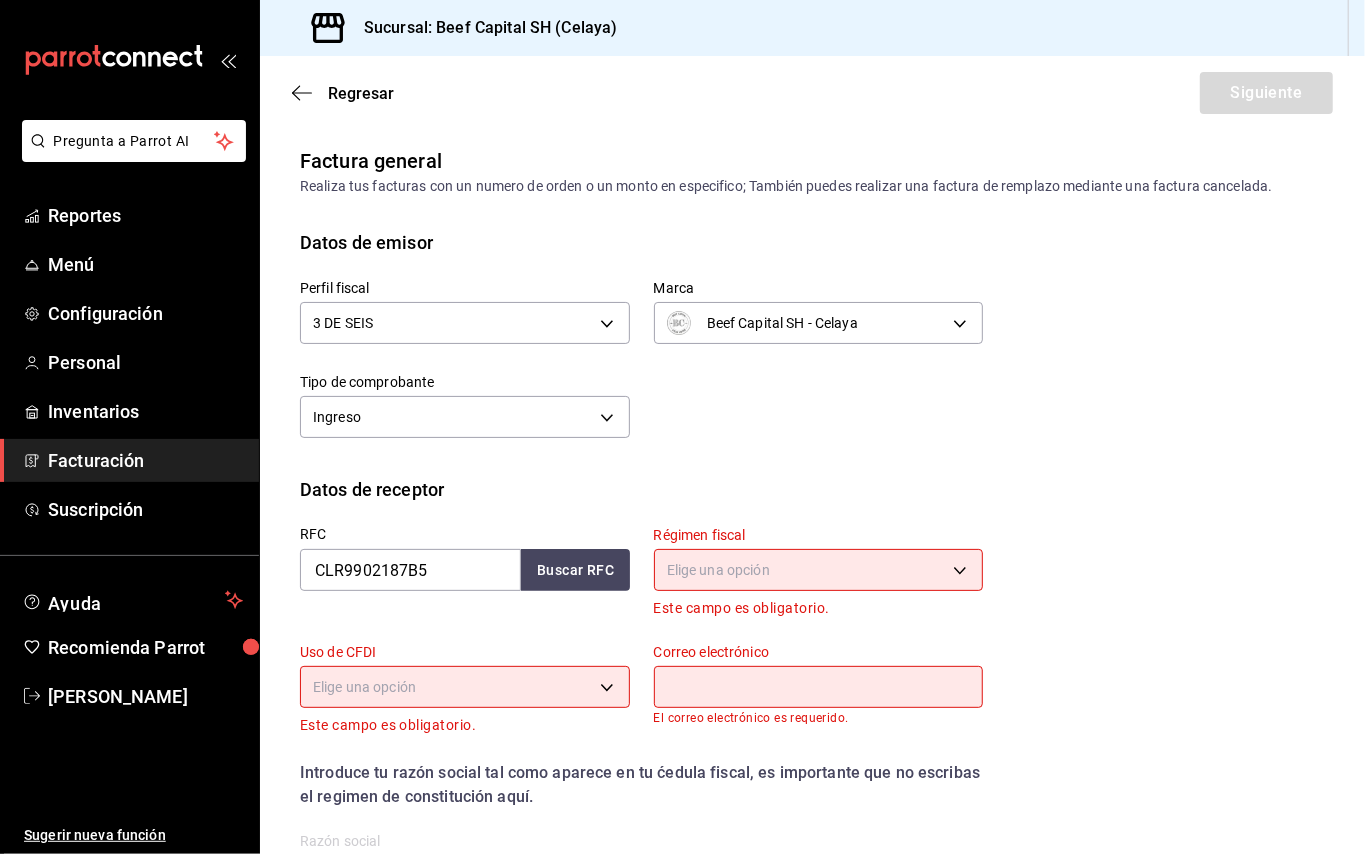 click on "Pregunta a Parrot AI Reportes   Menú   Configuración   Personal   Inventarios   Facturación   Suscripción   Ayuda Recomienda Parrot   [PERSON_NAME]   Sugerir nueva función   Sucursal: Beef Capital SH (Celaya) Regresar Siguiente Factura general Realiza tus facturas con un numero de orden o un monto en especifico; También puedes realizar una factura de remplazo mediante una factura cancelada. Datos de emisor Perfil fiscal 3 DE SEIS 6daeb321-97cf-4052-8288-c01cdf1e5db9 Marca Beef Capital SH - Celaya e3bbe20f-edfc-40c7-bd32-db162cca2159 Tipo de comprobante Ingreso I Datos de receptor RFC CLR9902187B5 Buscar RFC Régimen fiscal Elige una opción Este campo es obligatorio. Uso de CFDI Elige una opción Este campo es obligatorio. Correo electrónico El correo electrónico es requerido. Introduce tu razón social tal como aparece en tu ćedula fiscal, es importante que no escribas el regimen de constitución aquí. company Razón social CENTRAL DE [GEOGRAPHIC_DATA] Calle # exterior # interior ​" at bounding box center (682, 427) 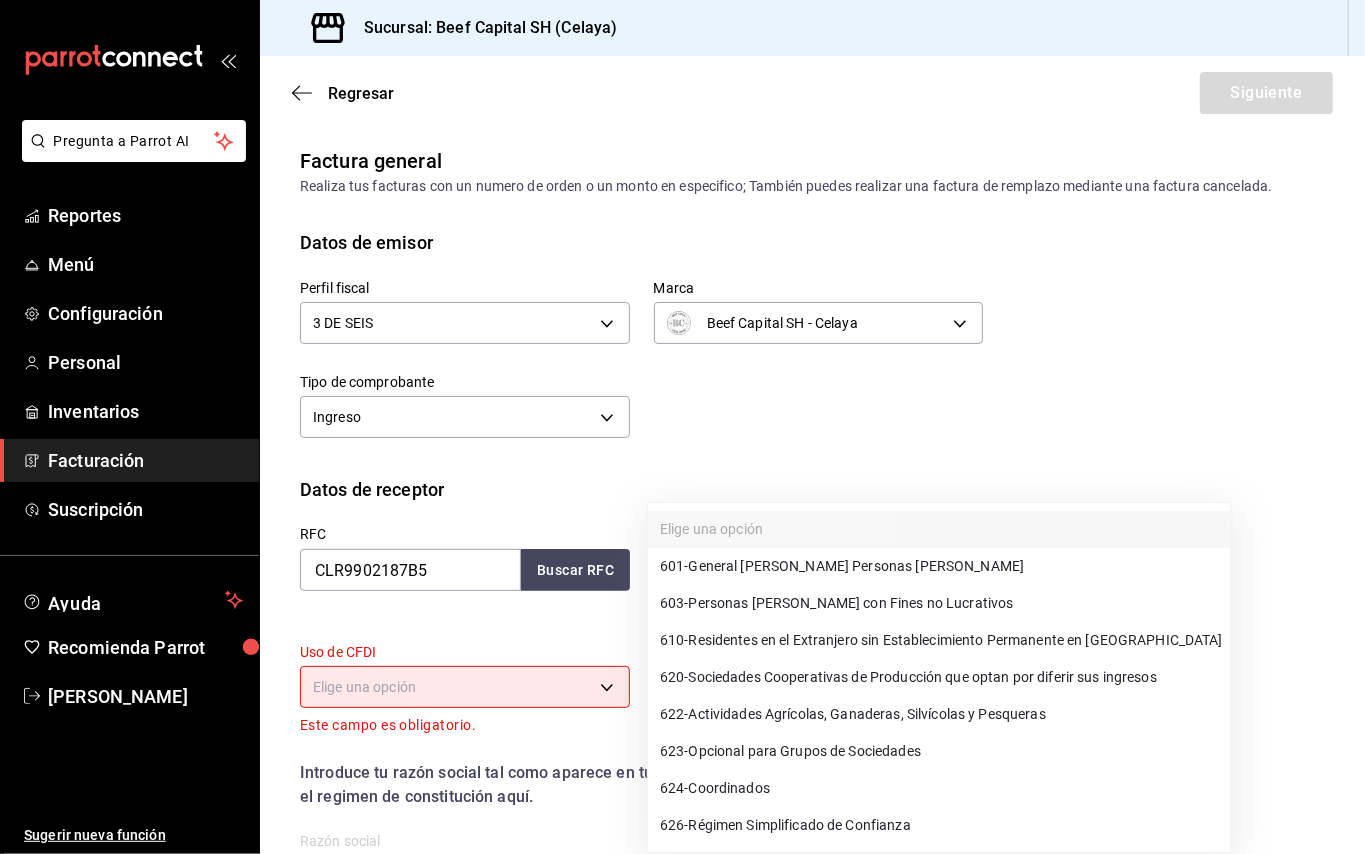 click on "601  -  General [PERSON_NAME] Personas [PERSON_NAME]" at bounding box center [939, 566] 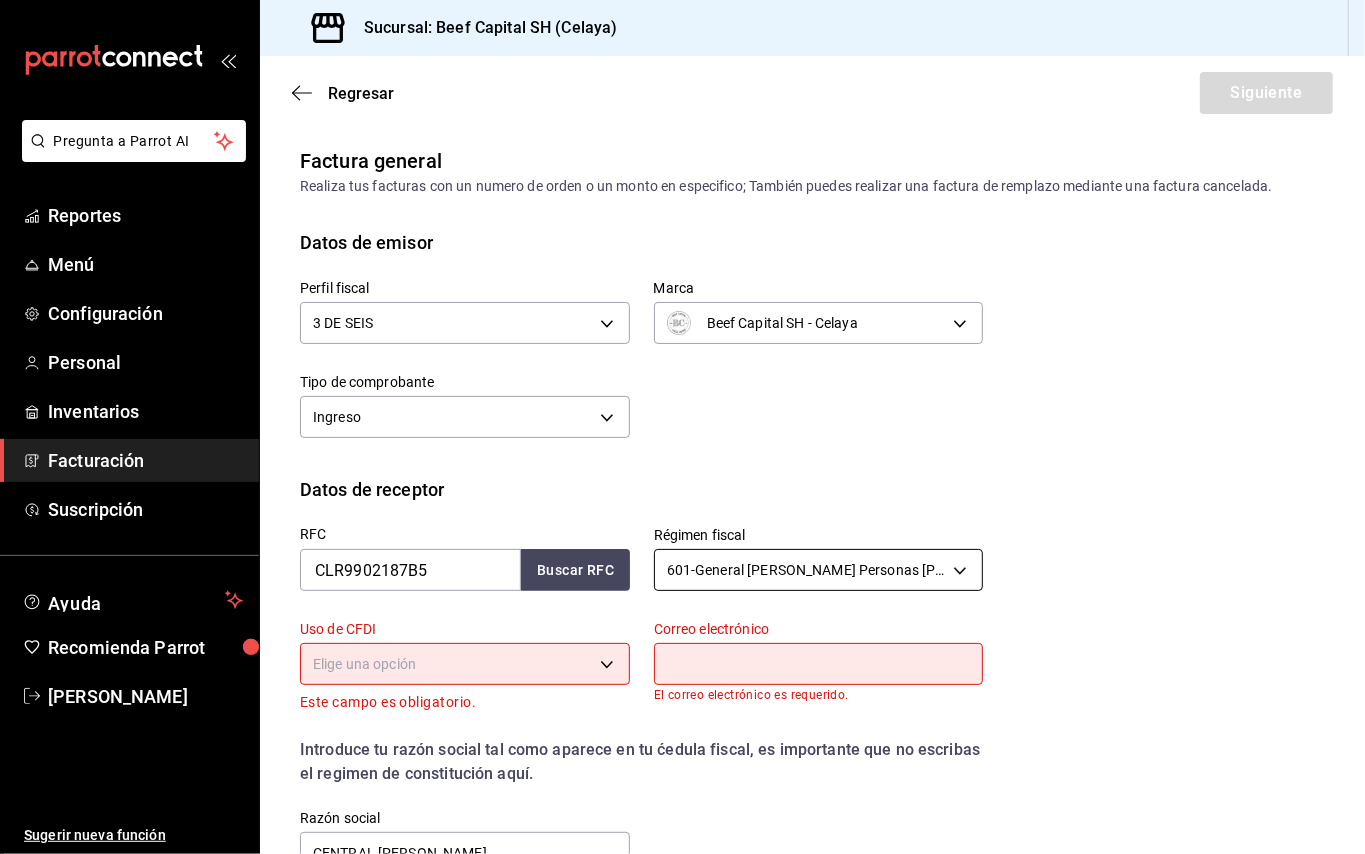 click on "Pregunta a Parrot AI Reportes   Menú   Configuración   Personal   Inventarios   Facturación   Suscripción   Ayuda Recomienda Parrot   [PERSON_NAME]   Sugerir nueva función   Sucursal: Beef Capital SH (Celaya) Regresar Siguiente Factura general Realiza tus facturas con un numero de orden o un monto en especifico; También puedes realizar una factura de remplazo mediante una factura cancelada. Datos de emisor Perfil fiscal 3 DE SEIS 6daeb321-97cf-4052-8288-c01cdf1e5db9 Marca Beef Capital SH - Celaya e3bbe20f-edfc-40c7-bd32-db162cca2159 Tipo de comprobante Ingreso I Datos de receptor RFC CLR9902187B5 Buscar RFC Régimen fiscal 601  -  General [PERSON_NAME] Personas [PERSON_NAME] 601 Uso de CFDI Elige una opción Este campo es obligatorio. Correo electrónico El correo electrónico es requerido. Introduce tu razón social tal como aparece en tu ćedula fiscal, es importante que no escribas el regimen de constitución aquí. company Razón social CENTRAL DE [GEOGRAPHIC_DATA] Calle # exterior # interior ​" at bounding box center [682, 427] 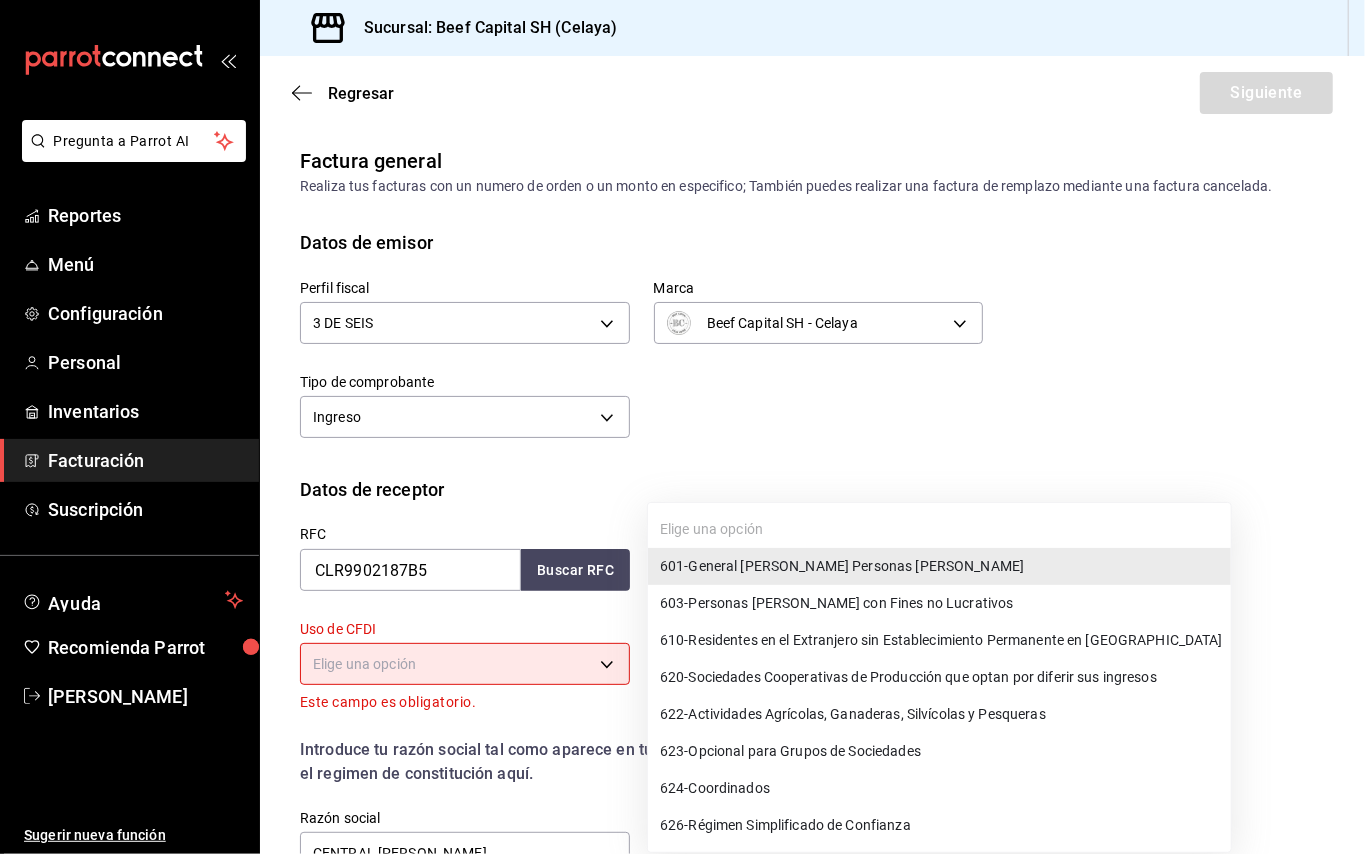 click on "623  -  Opcional para Grupos de Sociedades" at bounding box center [790, 751] 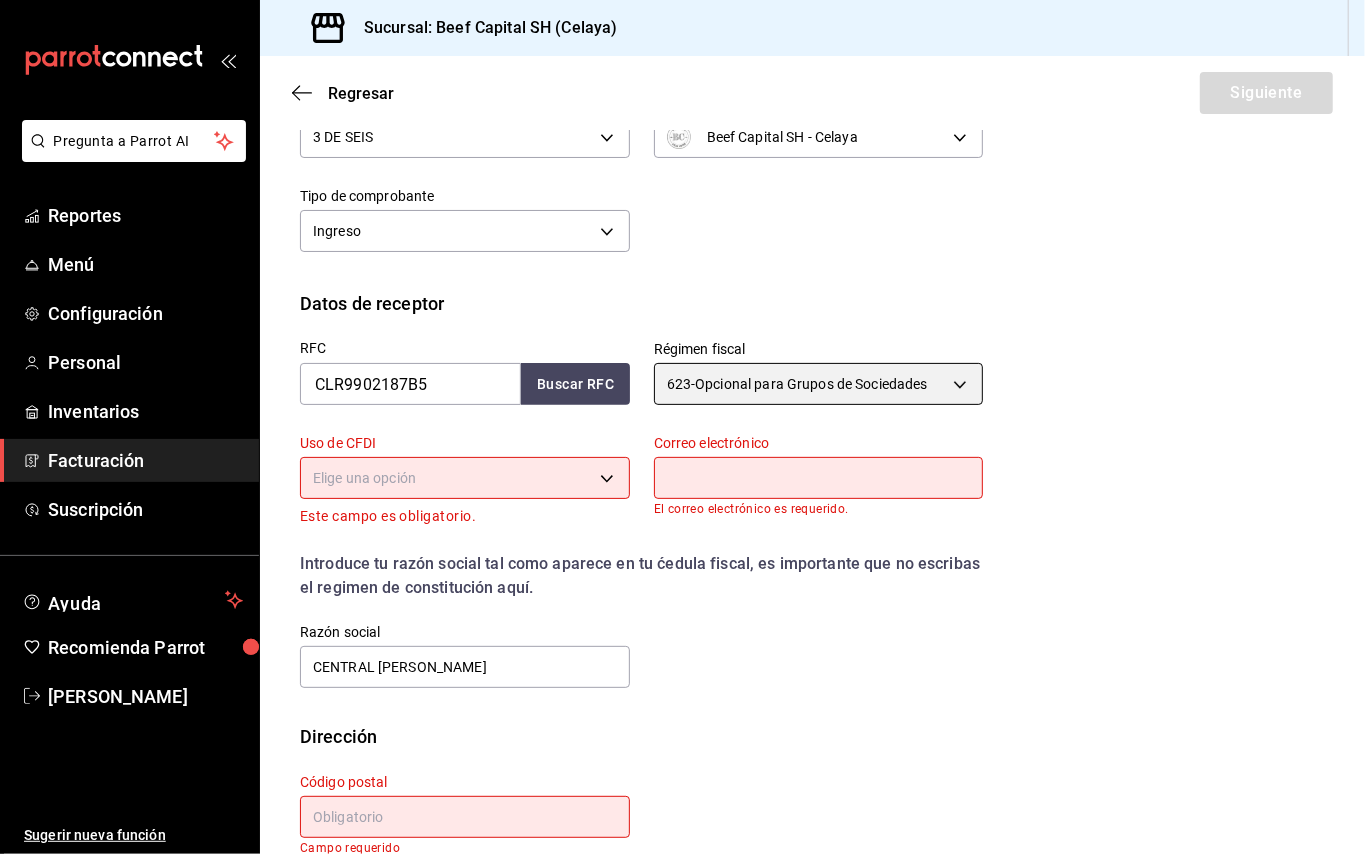 scroll, scrollTop: 218, scrollLeft: 0, axis: vertical 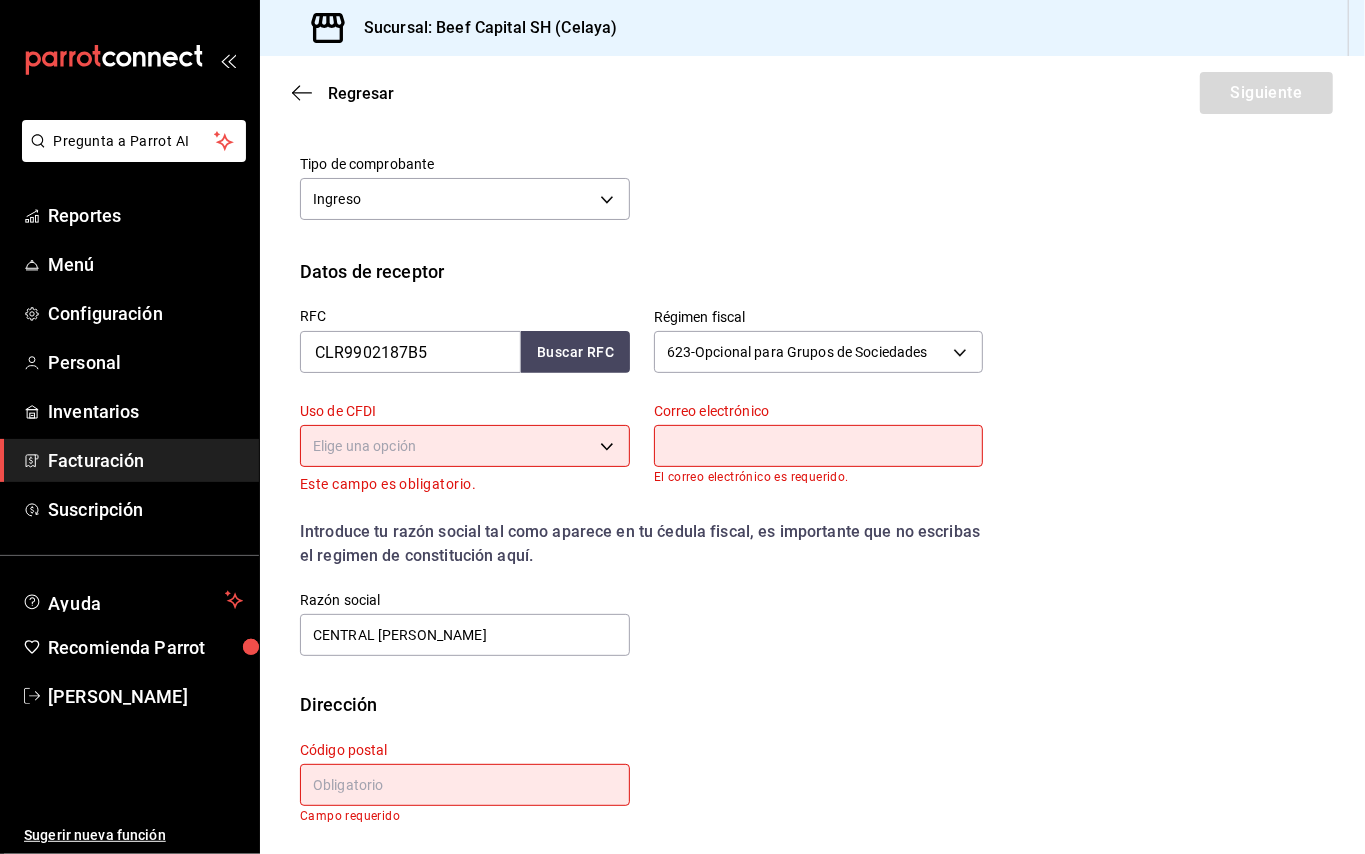 click on "Pregunta a Parrot AI Reportes   Menú   Configuración   Personal   Inventarios   Facturación   Suscripción   Ayuda Recomienda Parrot   [PERSON_NAME]   Sugerir nueva función   Sucursal: Beef Capital SH (Celaya) Regresar Siguiente Factura general Realiza tus facturas con un numero de orden o un monto en especifico; También puedes realizar una factura de remplazo mediante una factura cancelada. Datos de emisor Perfil fiscal 3 DE SEIS 6daeb321-97cf-4052-8288-c01cdf1e5db9 Marca Beef Capital SH - Celaya e3bbe20f-edfc-40c7-bd32-db162cca2159 Tipo de comprobante Ingreso I Datos de receptor RFC CLR9902187B5 Buscar RFC Régimen fiscal 623  -  Opcional para Grupos de Sociedades 623 Uso de CFDI Elige una opción Este campo es obligatorio. Correo electrónico El correo electrónico es requerido. Introduce tu razón social tal como aparece en tu ćedula fiscal, es importante que no escribas el regimen de constitución aquí. company Razón social CENTRAL DE [GEOGRAPHIC_DATA] Calle # exterior # interior" at bounding box center (682, 427) 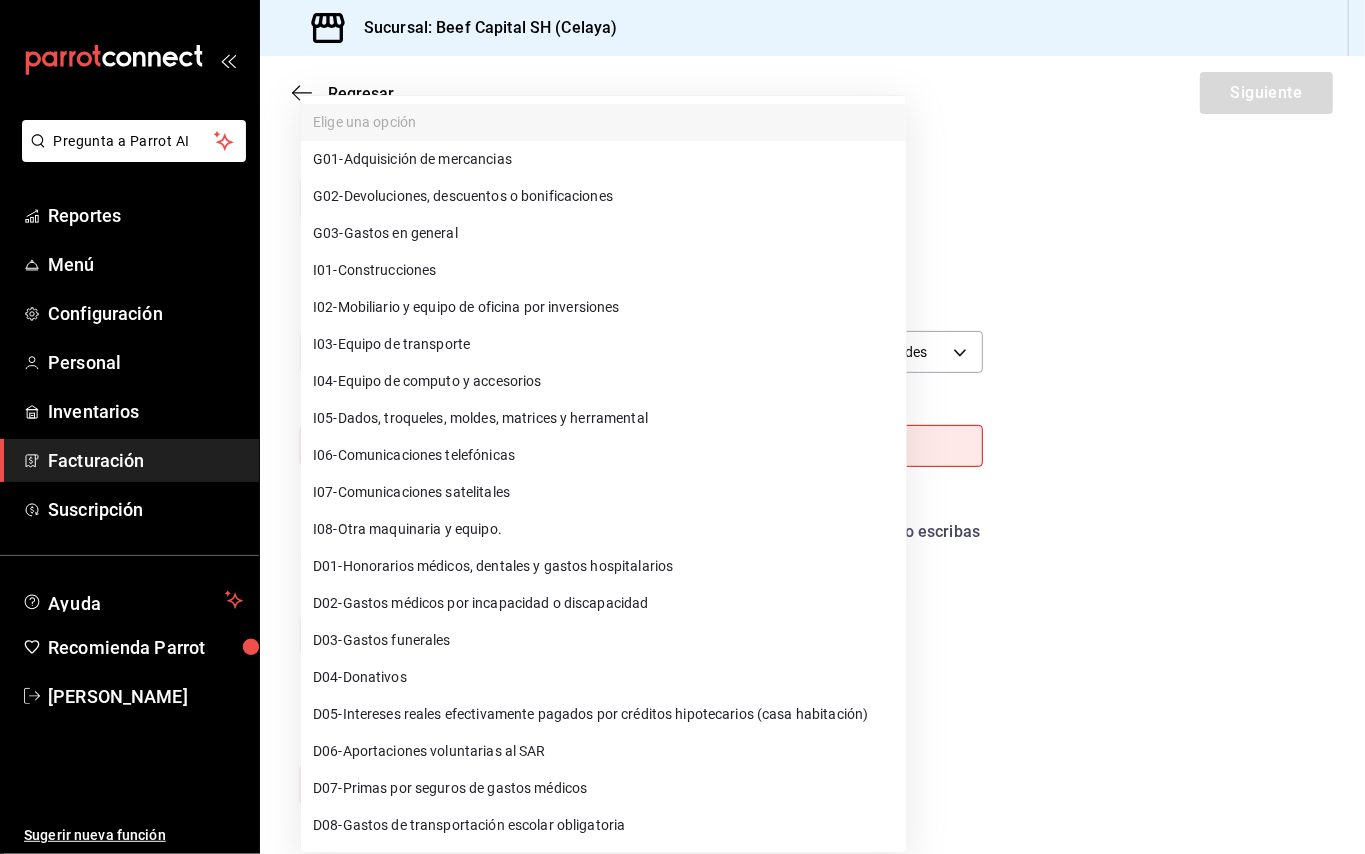 click at bounding box center (682, 427) 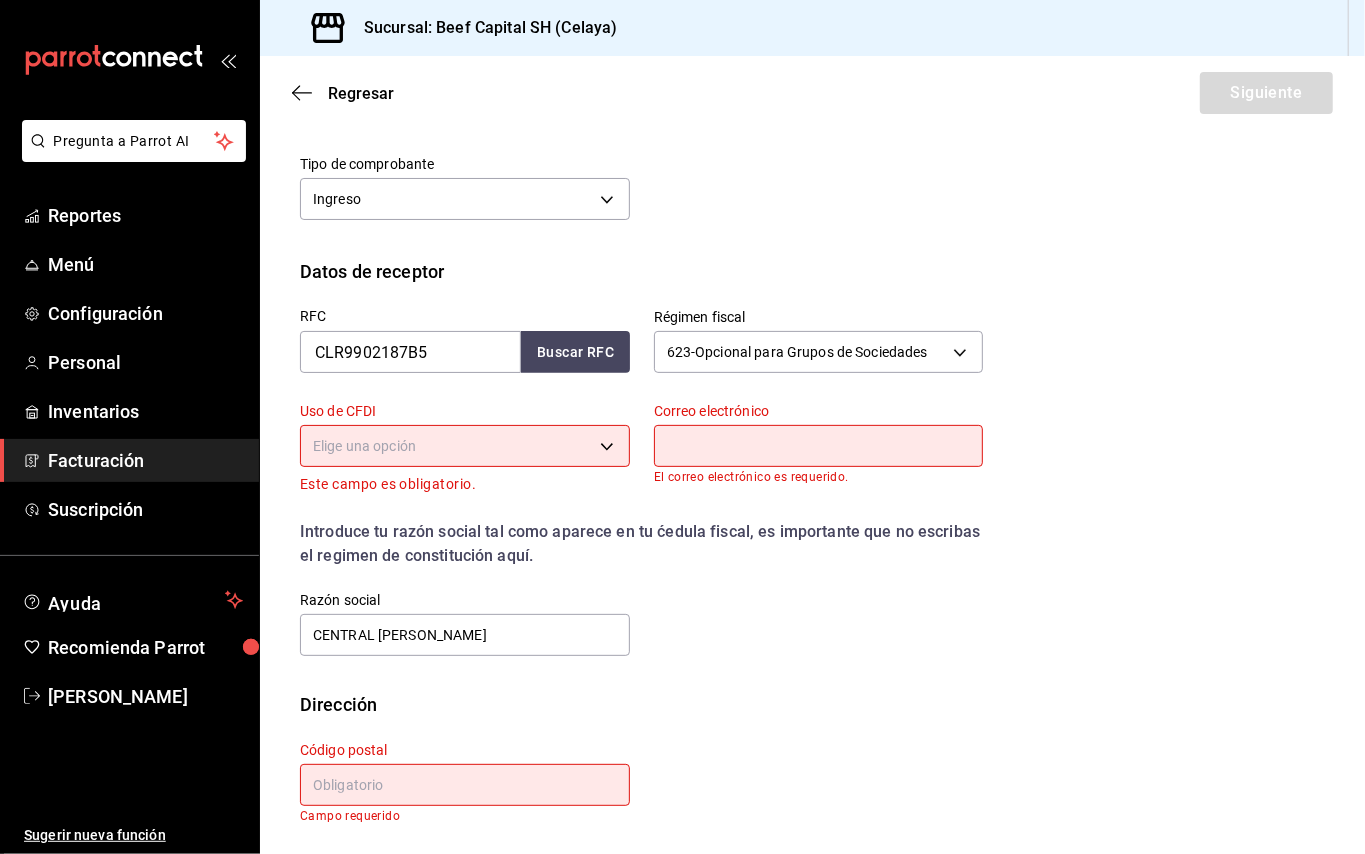 paste on "[EMAIL_ADDRESS][DOMAIN_NAME]" 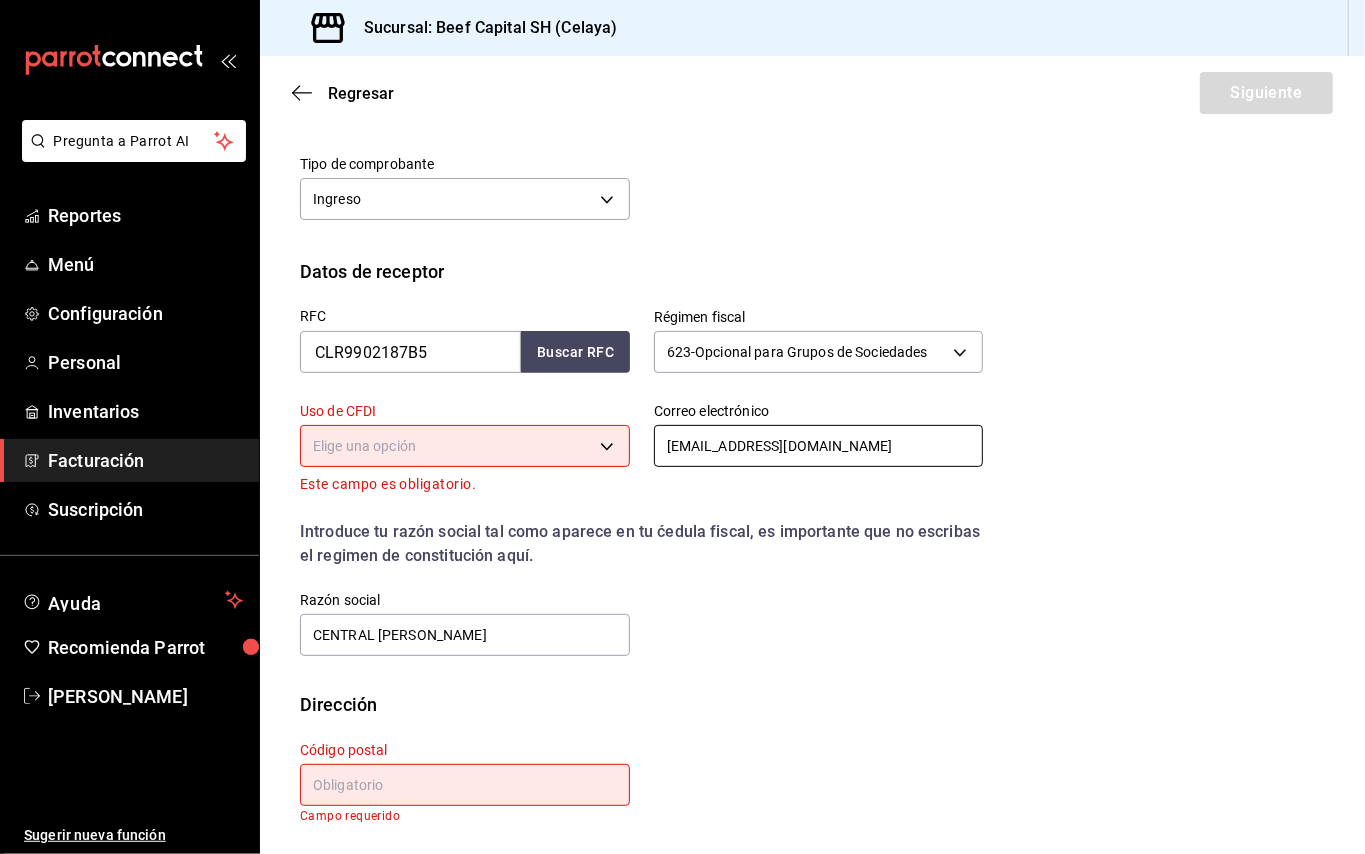 type on "[EMAIL_ADDRESS][DOMAIN_NAME]" 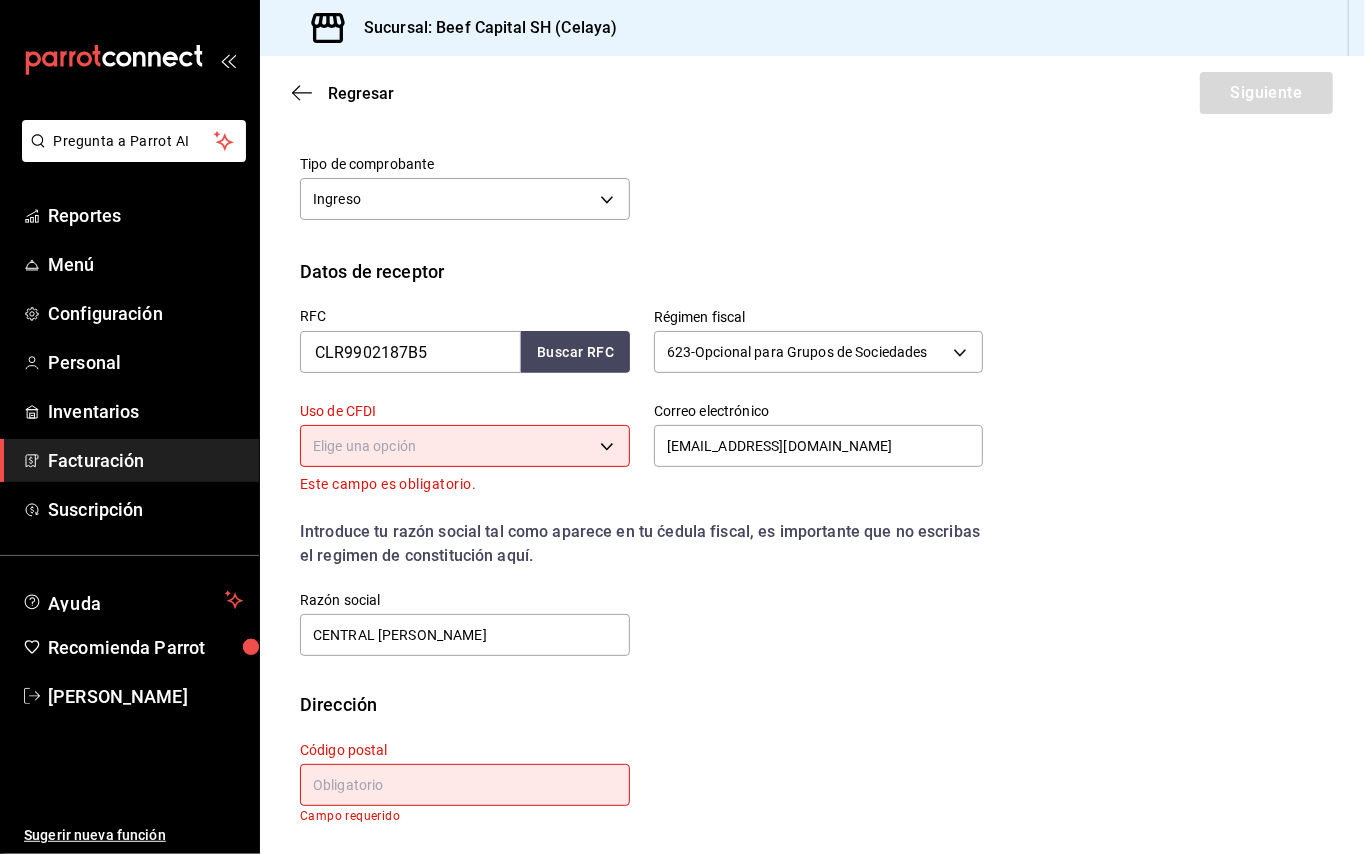 click on "Pregunta a Parrot AI Reportes   Menú   Configuración   Personal   Inventarios   Facturación   Suscripción   Ayuda Recomienda Parrot   [PERSON_NAME]   Sugerir nueva función   Sucursal: Beef Capital SH (Celaya) Regresar Siguiente Factura general Realiza tus facturas con un numero de orden o un monto en especifico; También puedes realizar una factura de remplazo mediante una factura cancelada. Datos de emisor Perfil fiscal 3 DE SEIS 6daeb321-97cf-4052-8288-c01cdf1e5db9 Marca Beef Capital SH - Celaya e3bbe20f-edfc-40c7-bd32-db162cca2159 Tipo de comprobante Ingreso I Datos de receptor RFC CLR9902187B5 Buscar RFC Régimen fiscal 623  -  Opcional para Grupos de Sociedades 623 Uso de CFDI Elige una opción Este campo es obligatorio. Correo electrónico [EMAIL_ADDRESS][DOMAIN_NAME] Introduce tu razón social tal como aparece en tu ćedula fiscal, es importante que no escribas el regimen de constitución aquí. company Razón social CENTRAL DE [GEOGRAPHIC_DATA] Calle # exterior # interior Código postal" at bounding box center [682, 427] 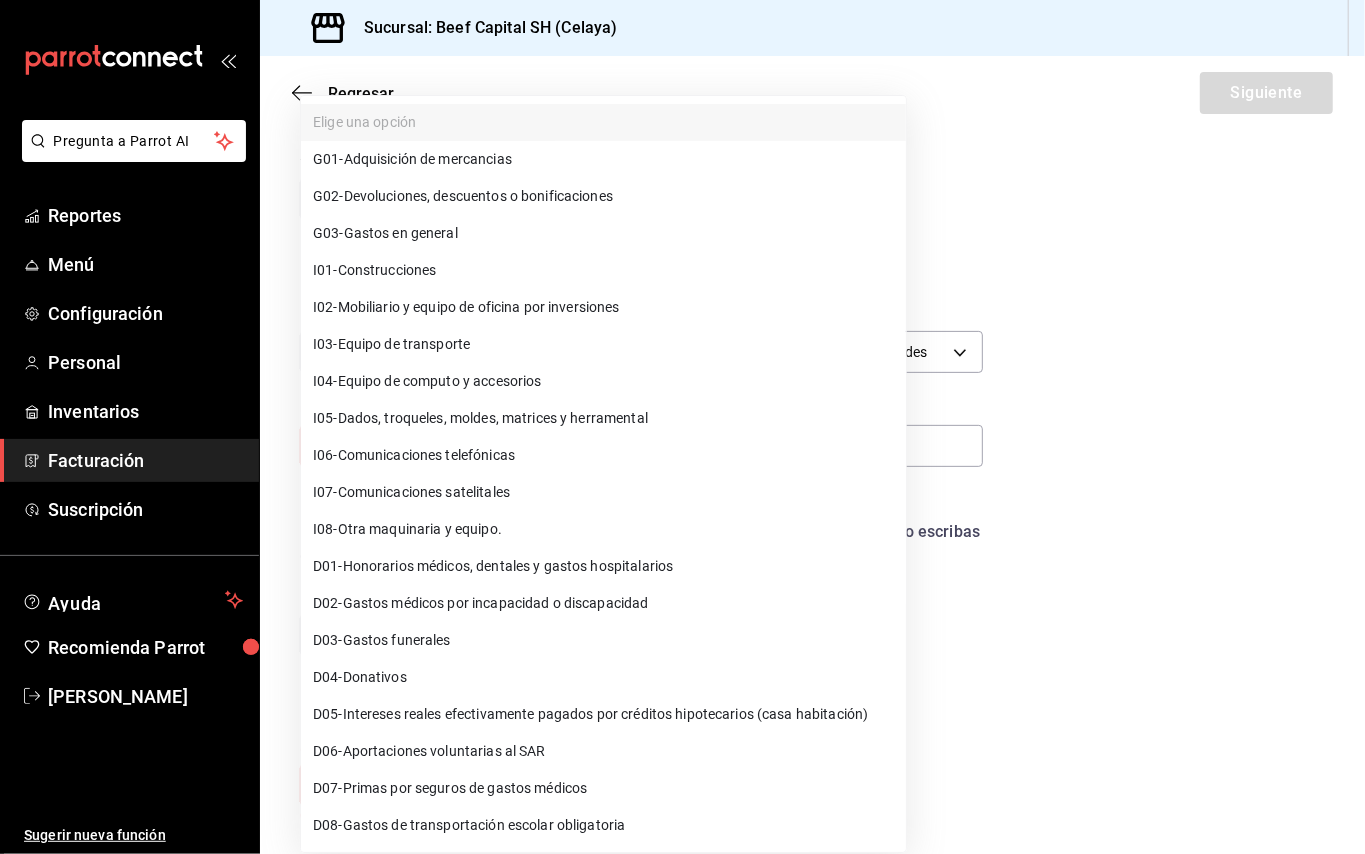 click on "G03  -  Gastos en general" at bounding box center (603, 233) 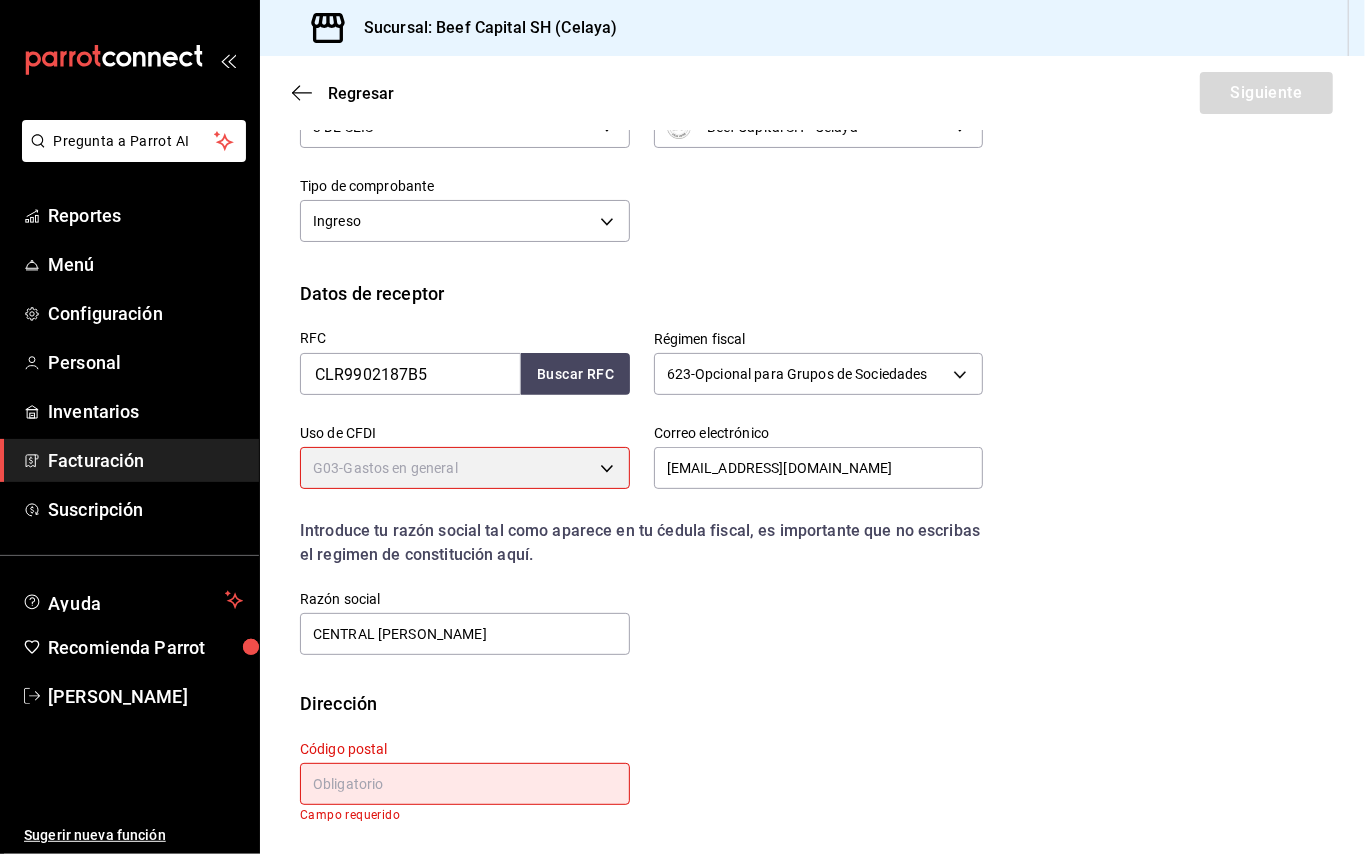 type on "G03" 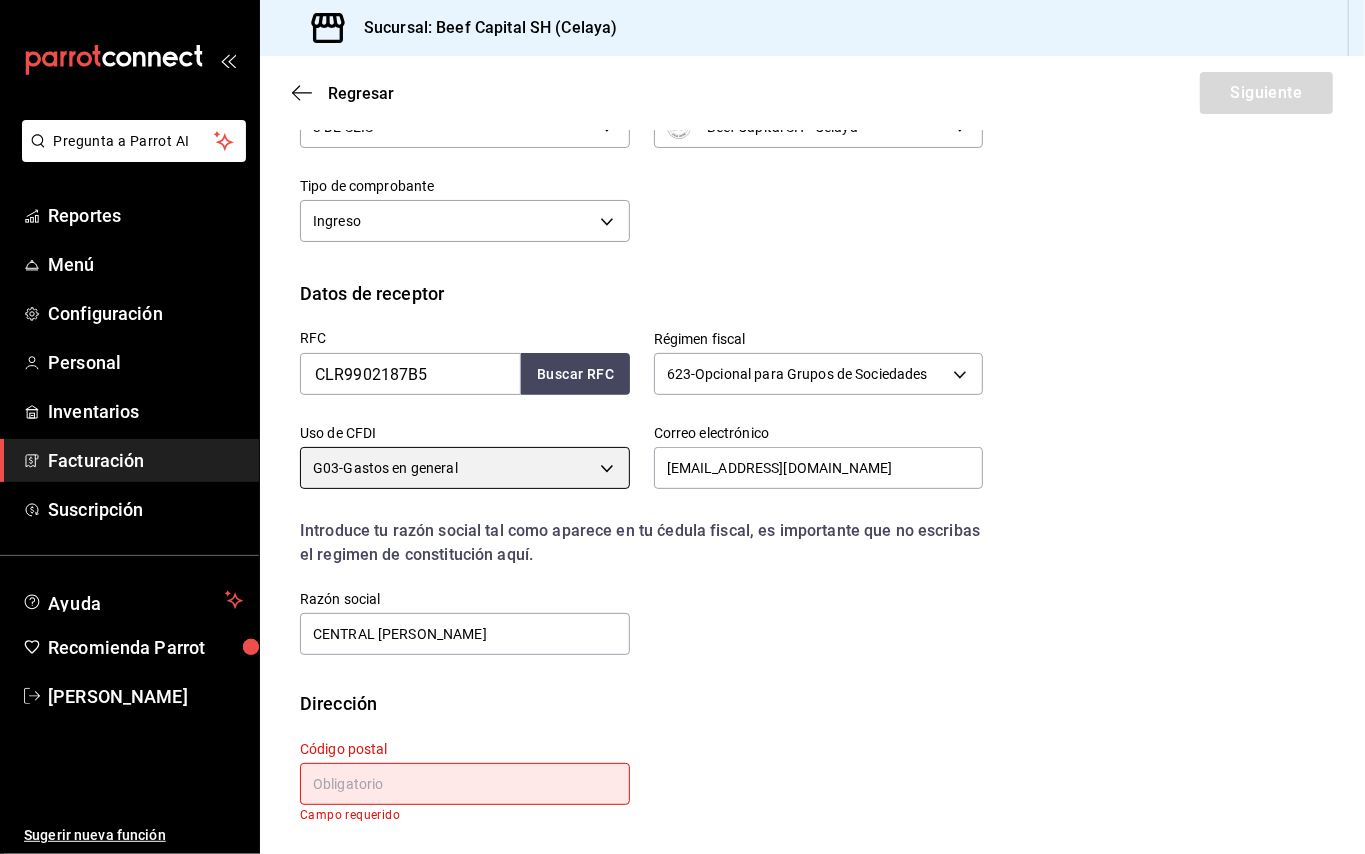 scroll, scrollTop: 196, scrollLeft: 0, axis: vertical 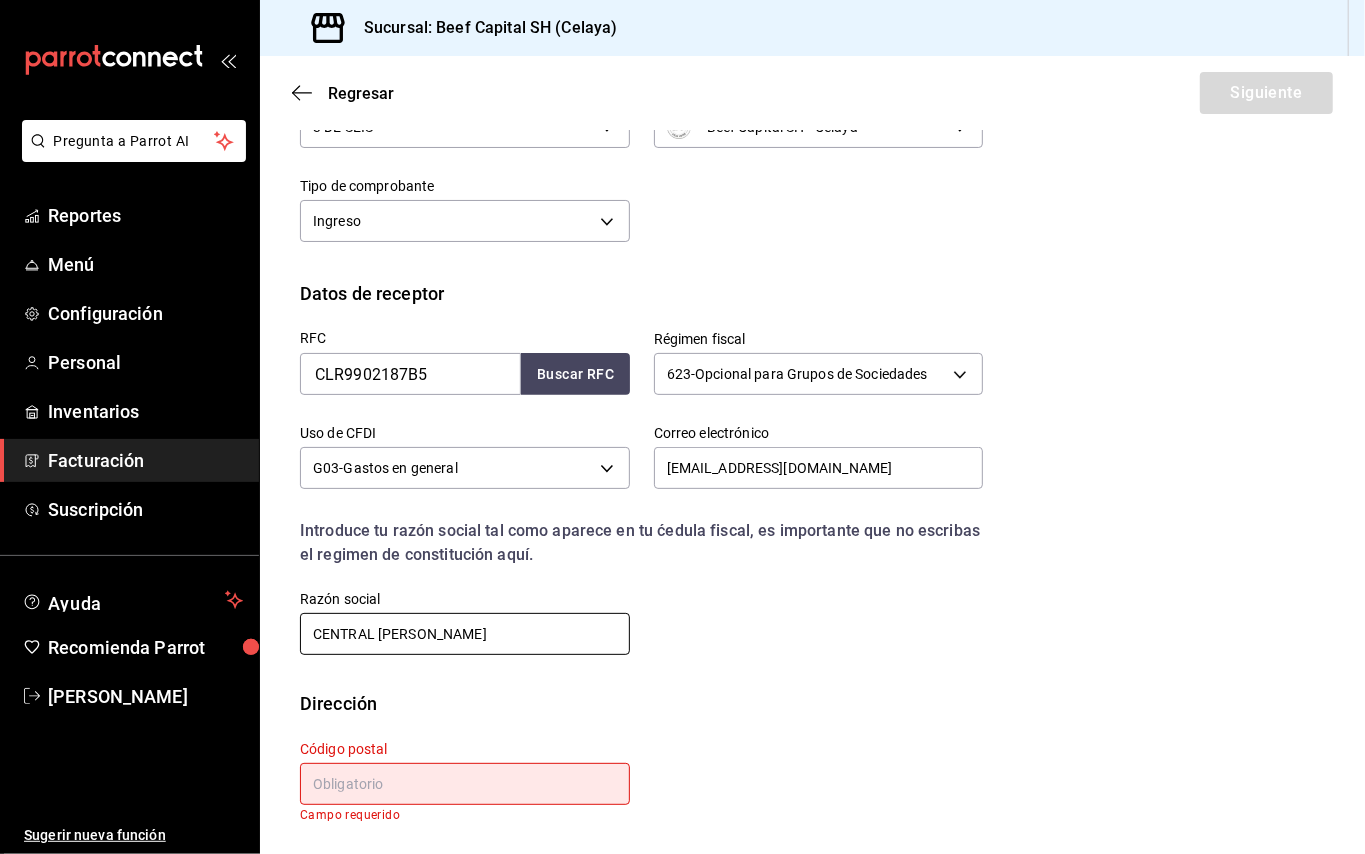 click on "CENTRAL [PERSON_NAME]" at bounding box center [465, 634] 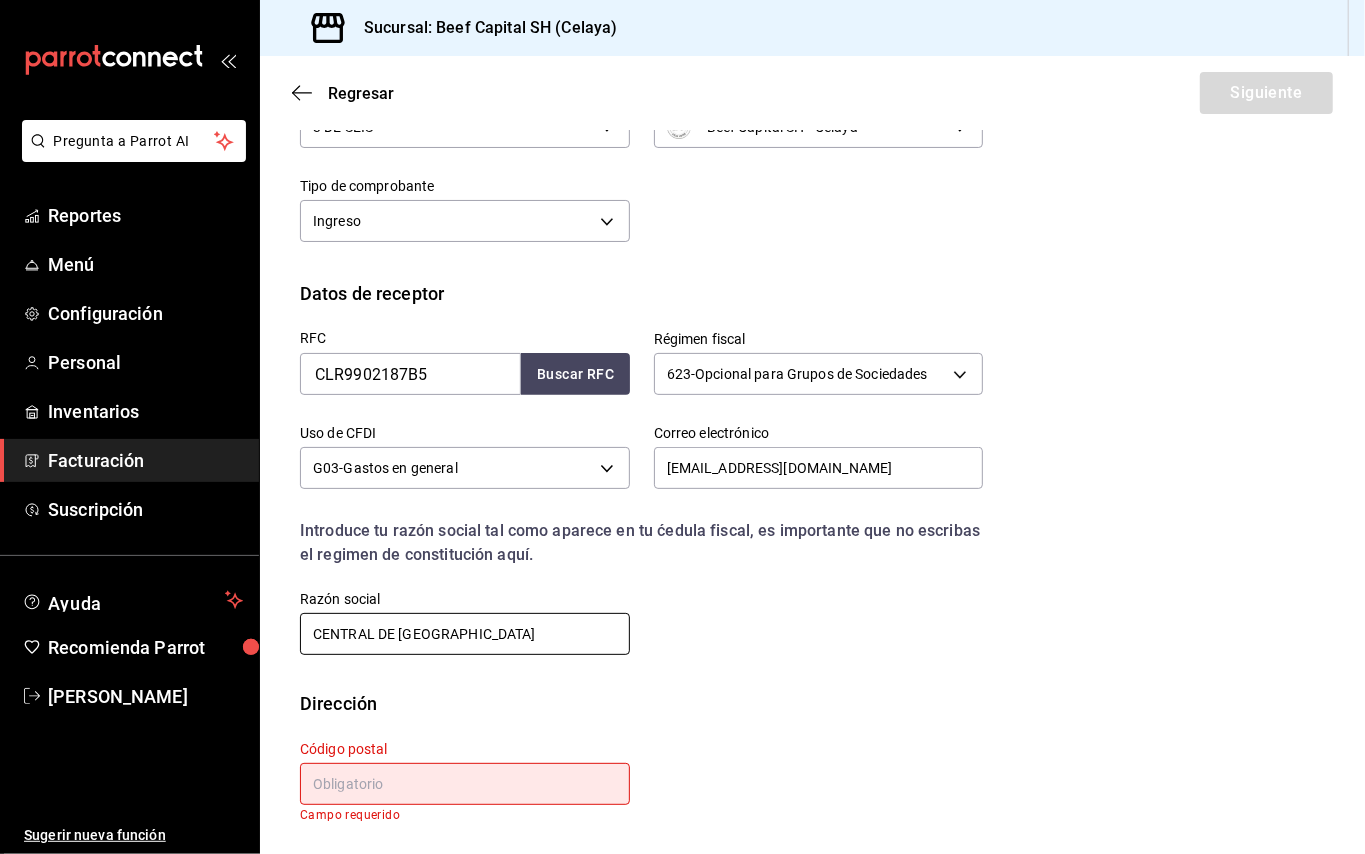 type on "CENTRAL DE [GEOGRAPHIC_DATA]" 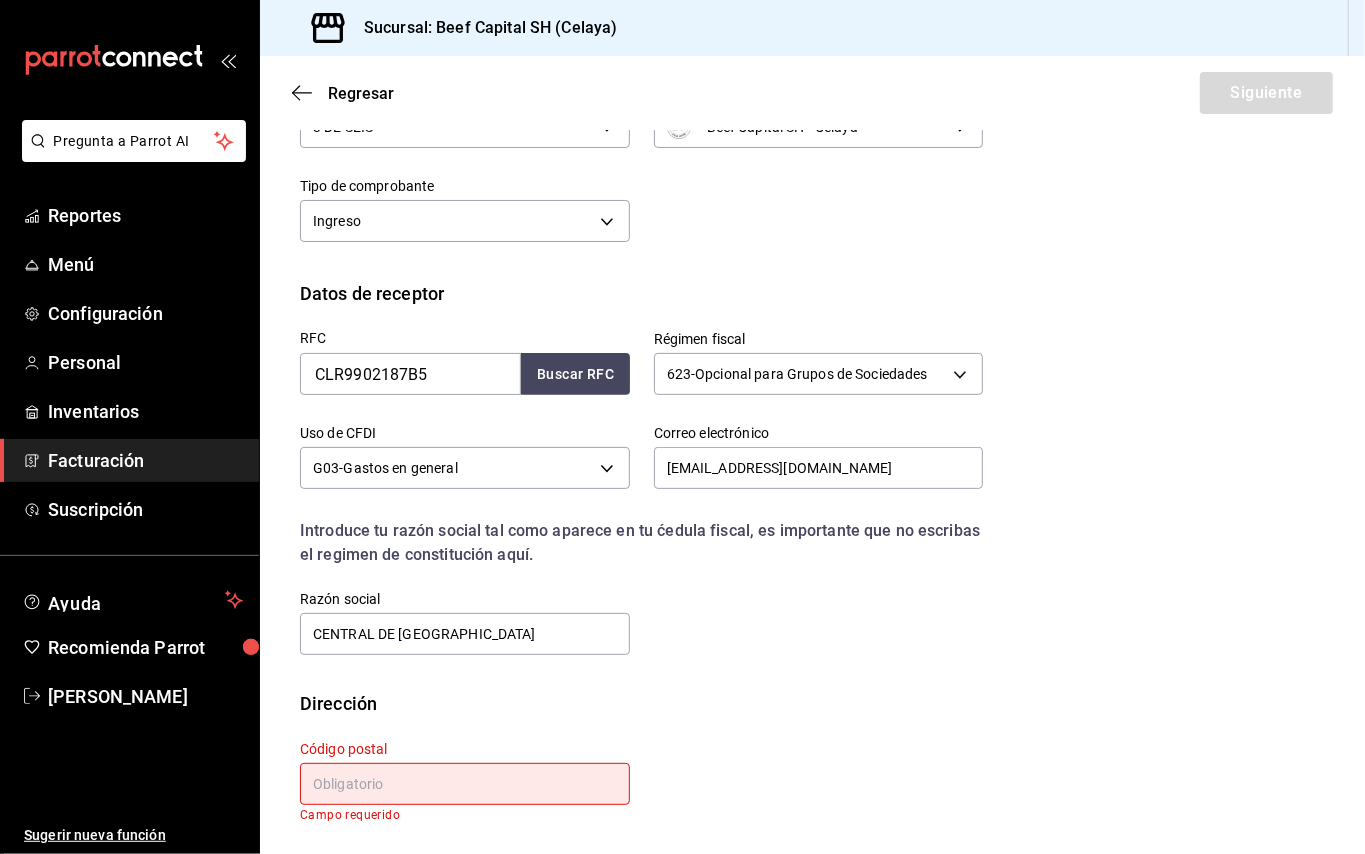 click at bounding box center (465, 784) 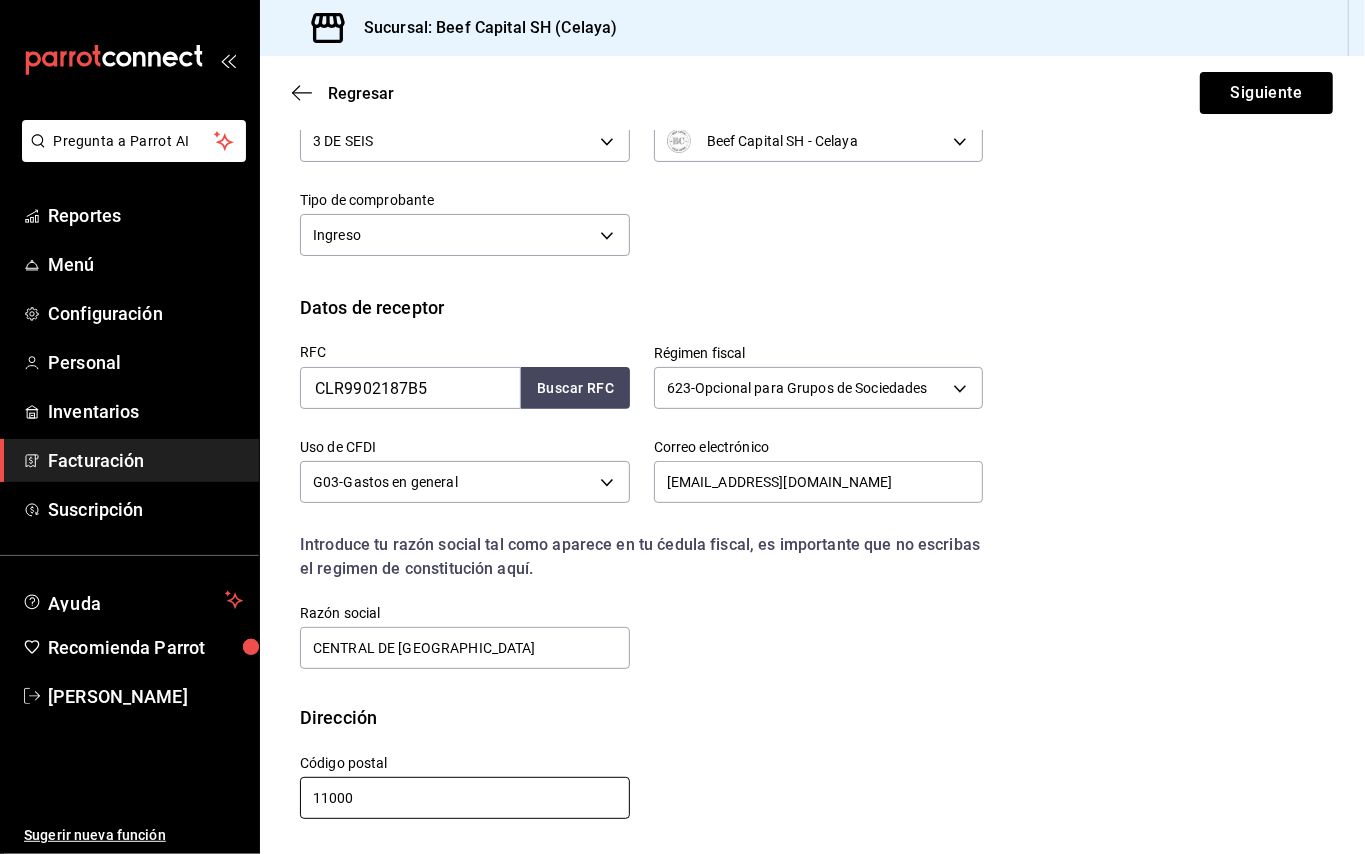 scroll, scrollTop: 181, scrollLeft: 0, axis: vertical 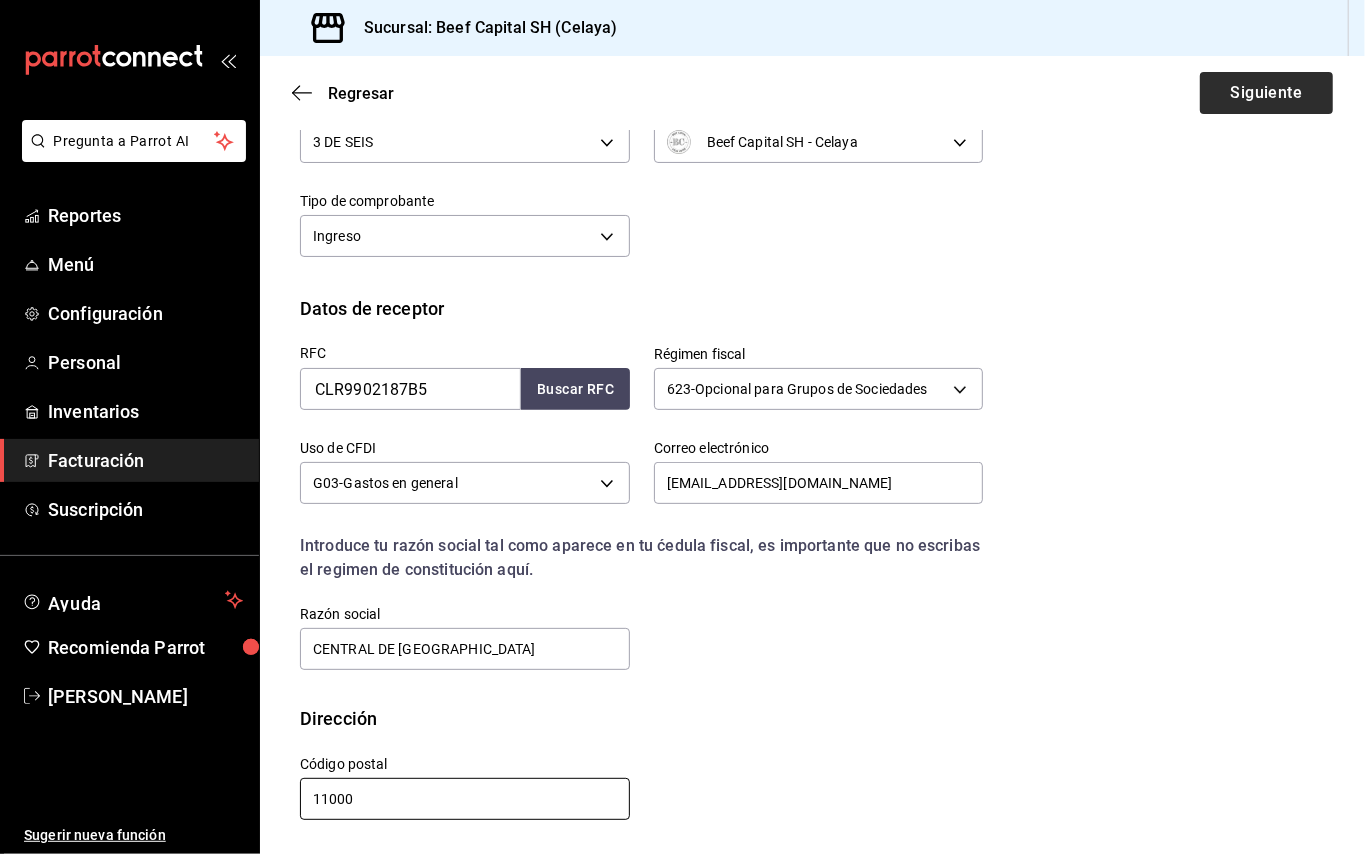 type on "11000" 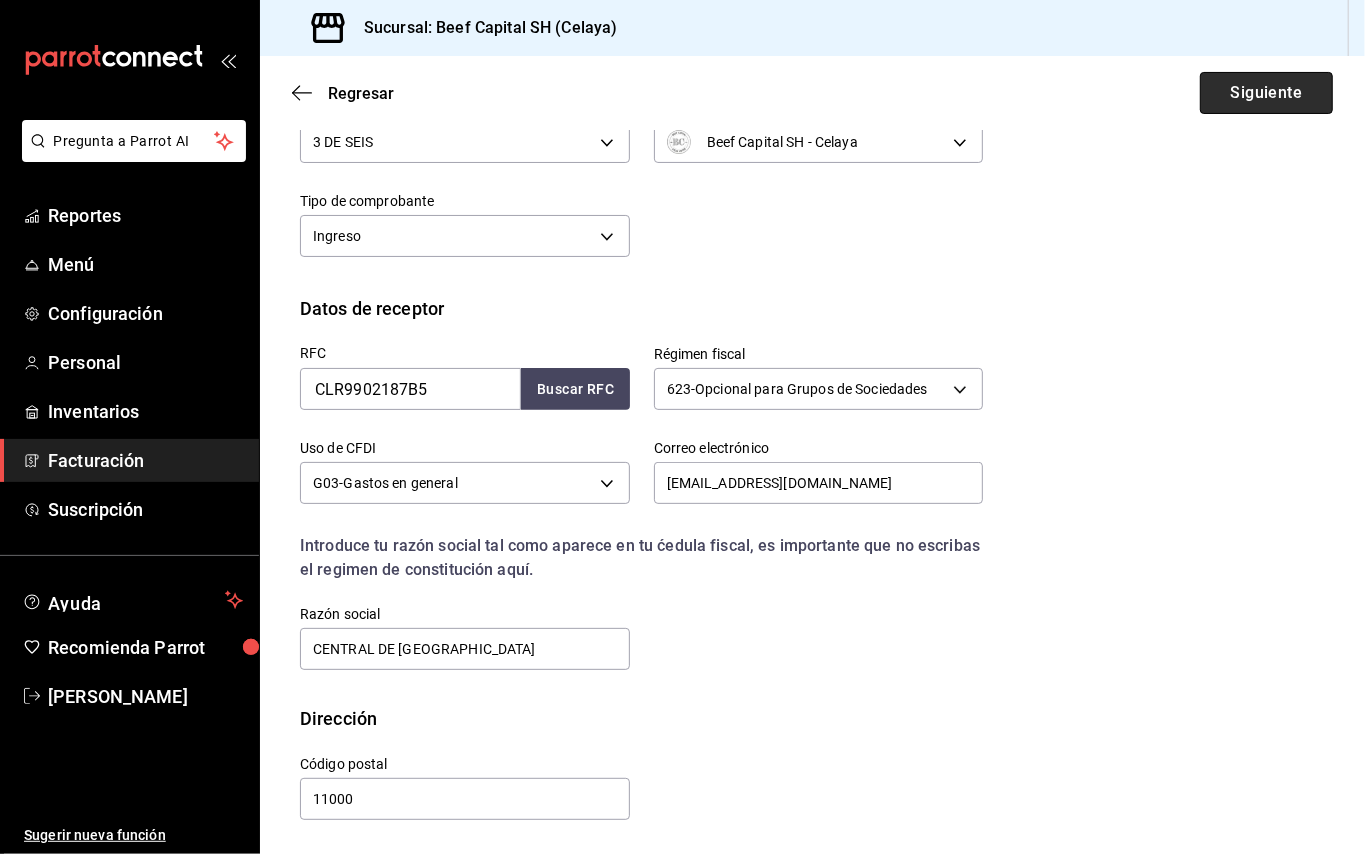 click on "Siguiente" at bounding box center [1266, 93] 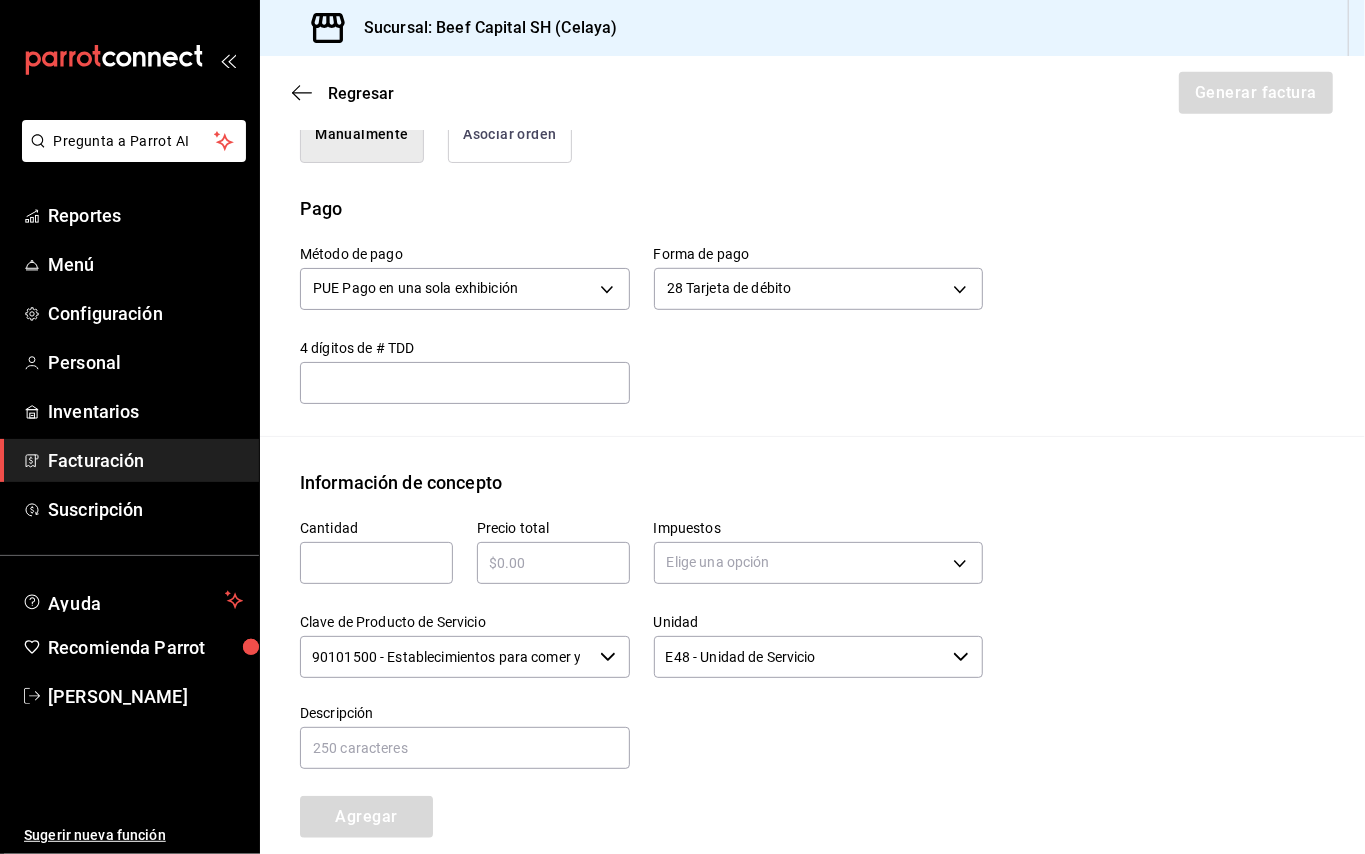 scroll, scrollTop: 581, scrollLeft: 0, axis: vertical 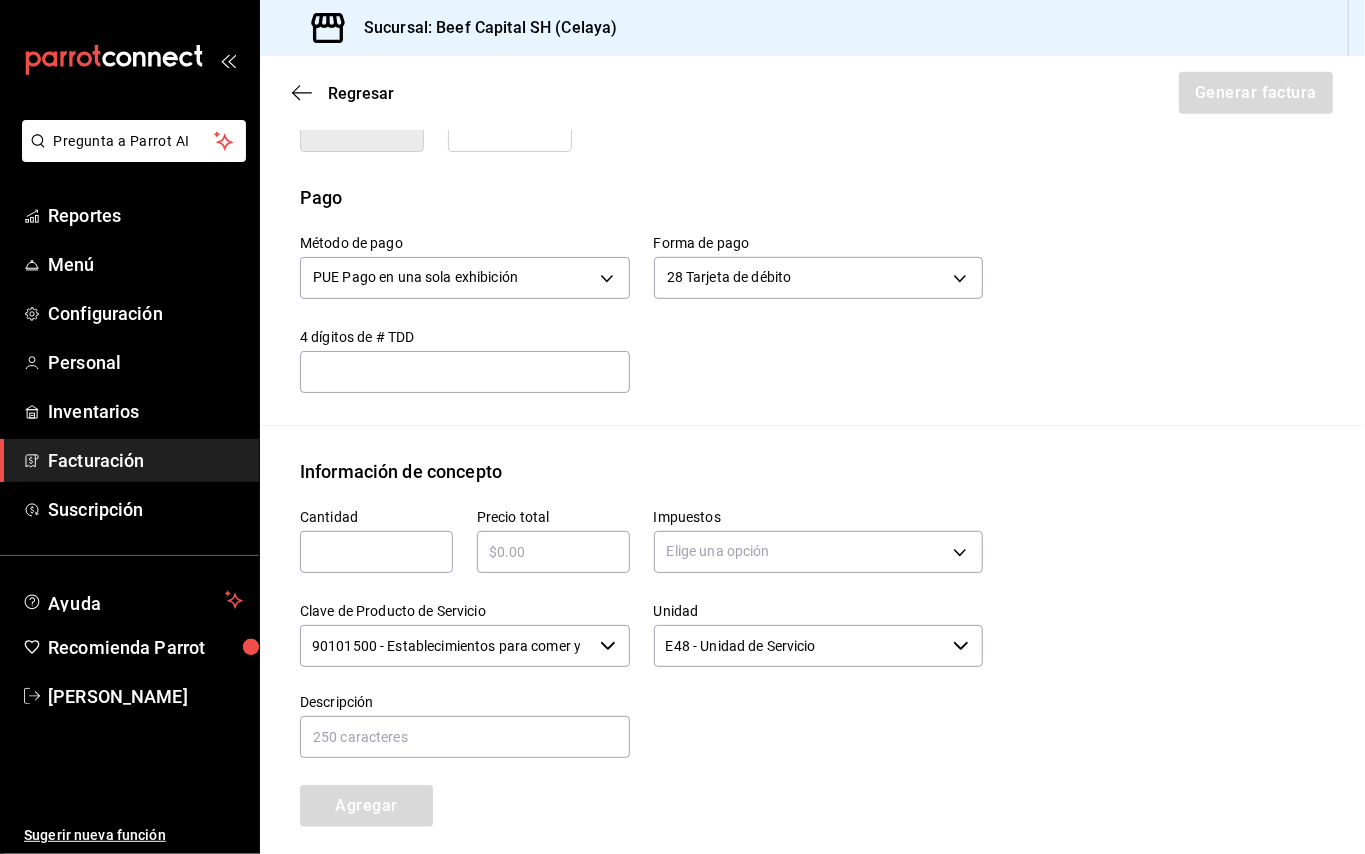 click on "​" at bounding box center [465, 372] 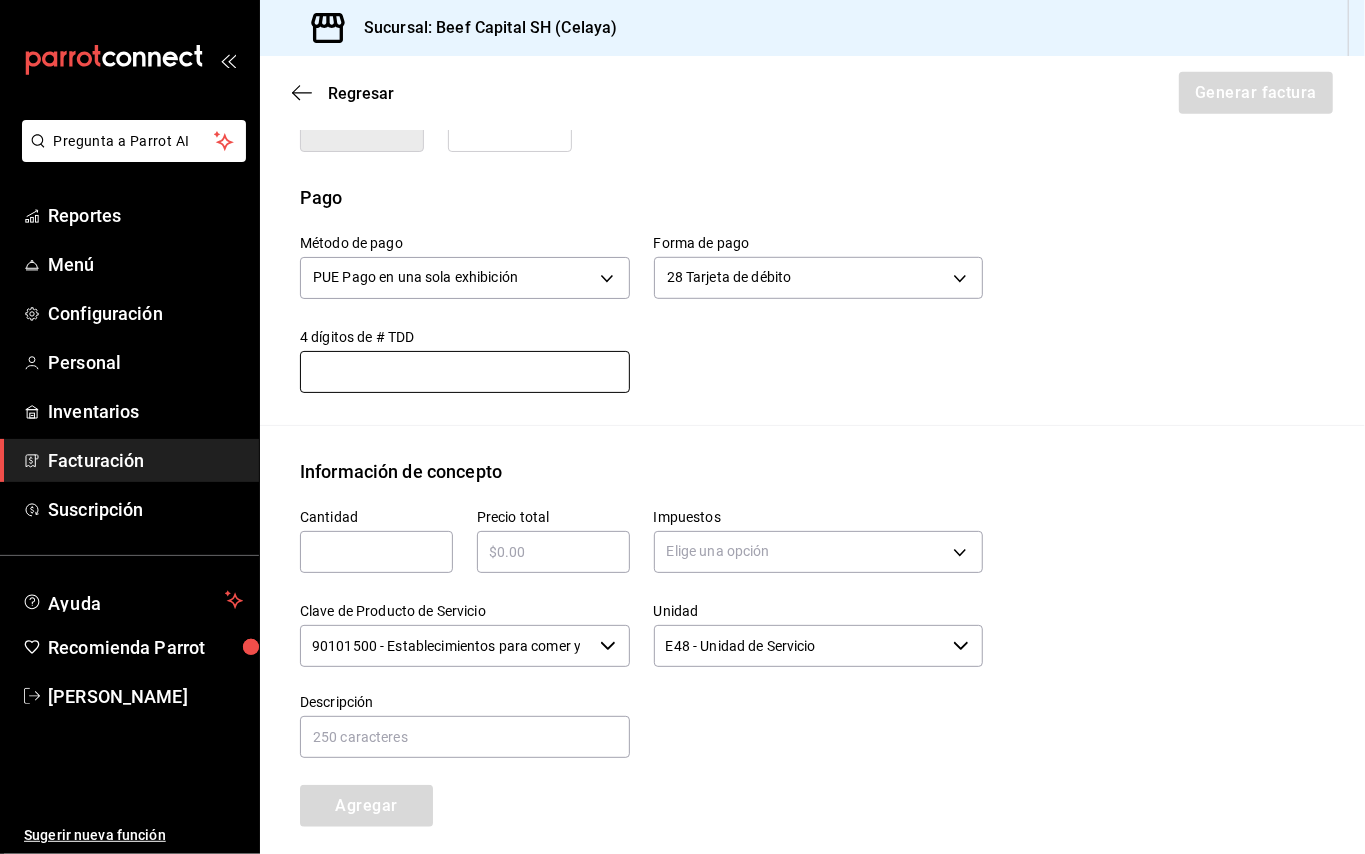 click at bounding box center (376, 552) 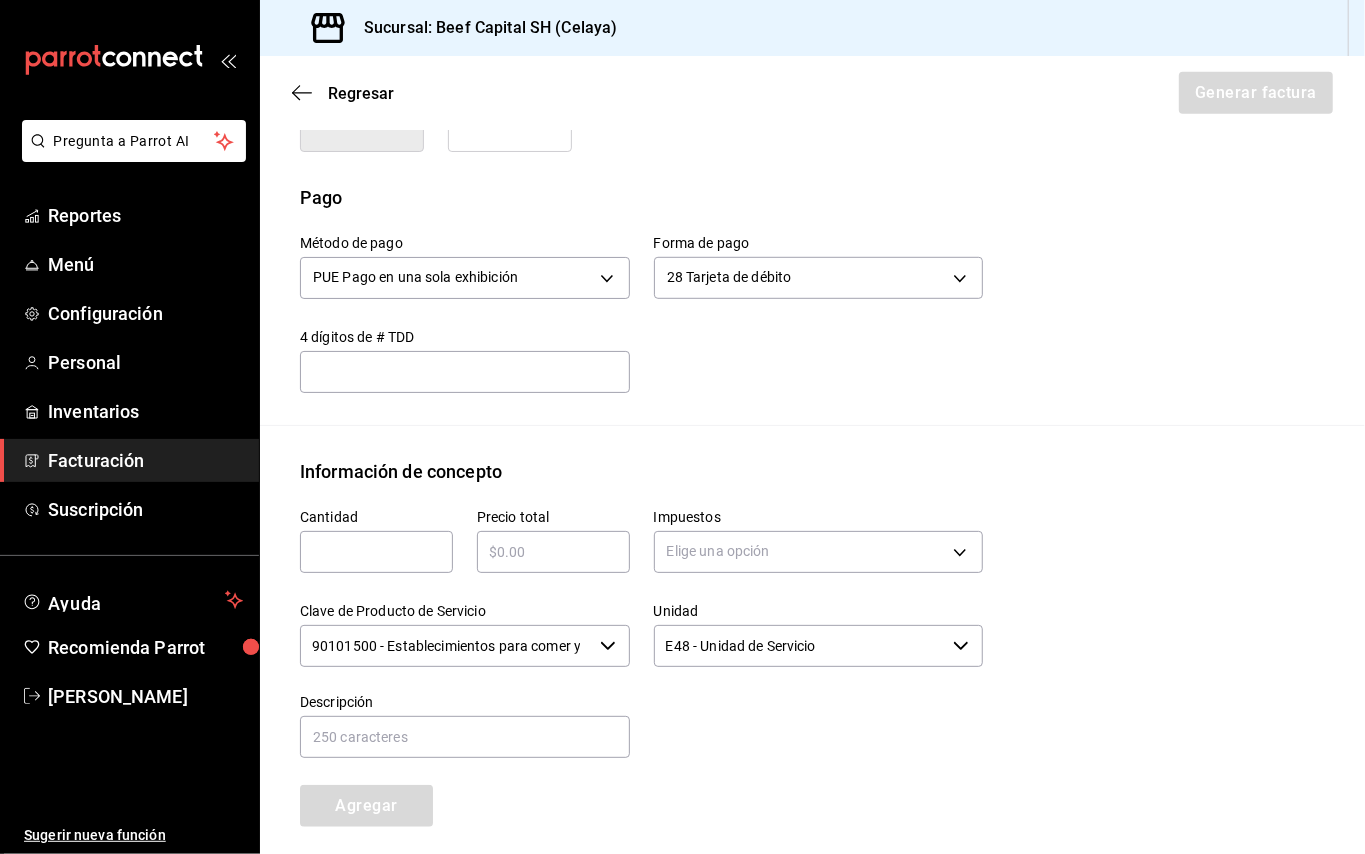 type on "1" 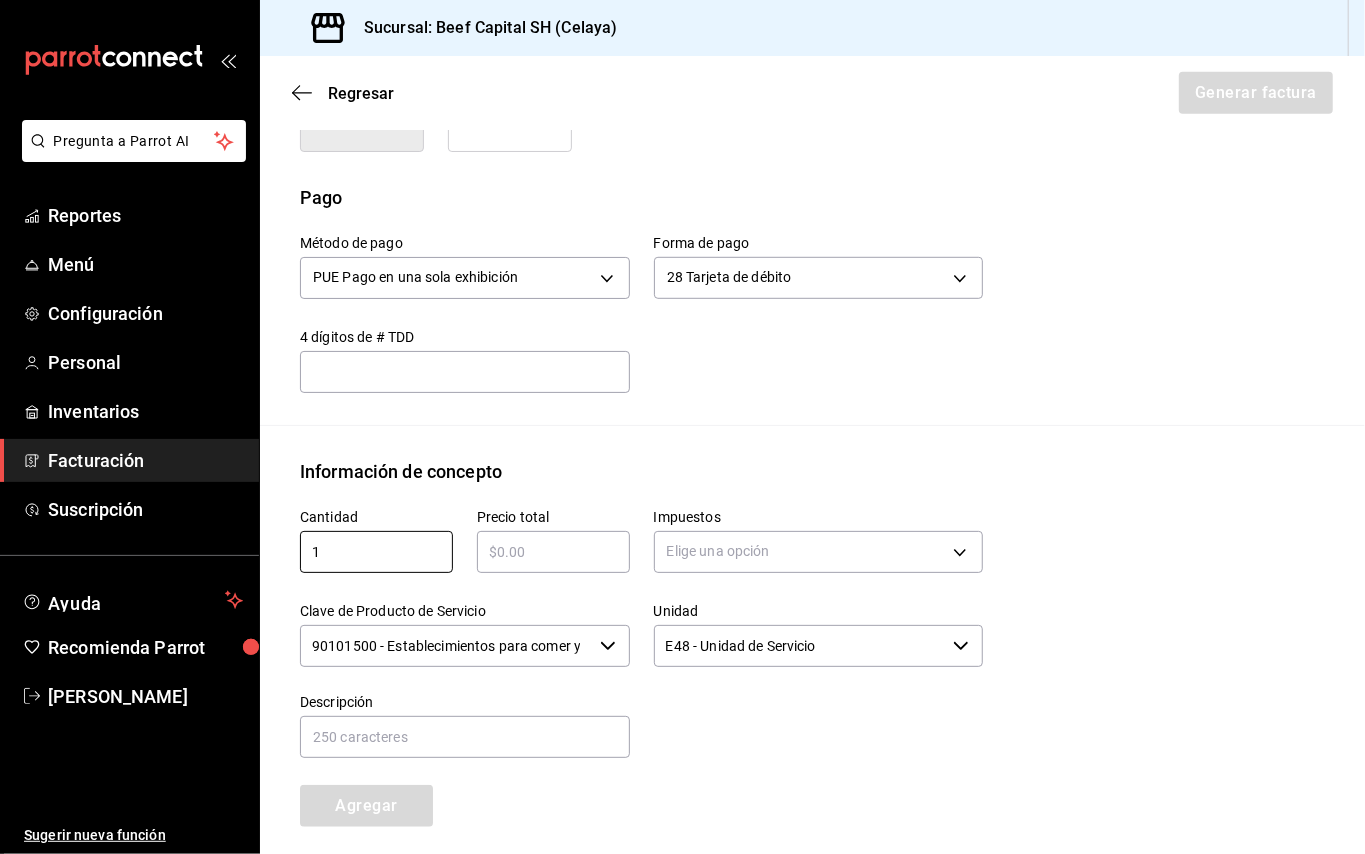 click at bounding box center (553, 552) 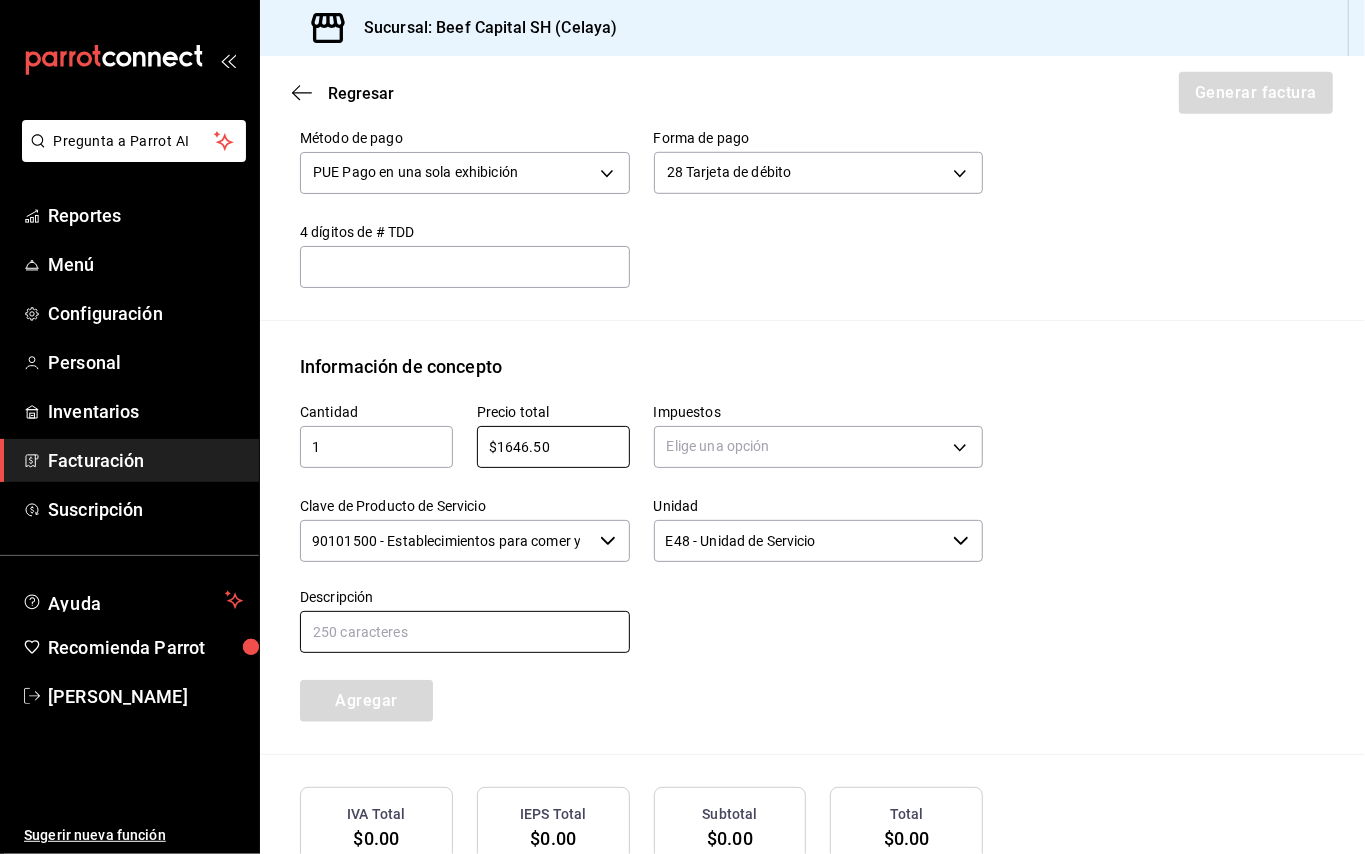 scroll, scrollTop: 714, scrollLeft: 0, axis: vertical 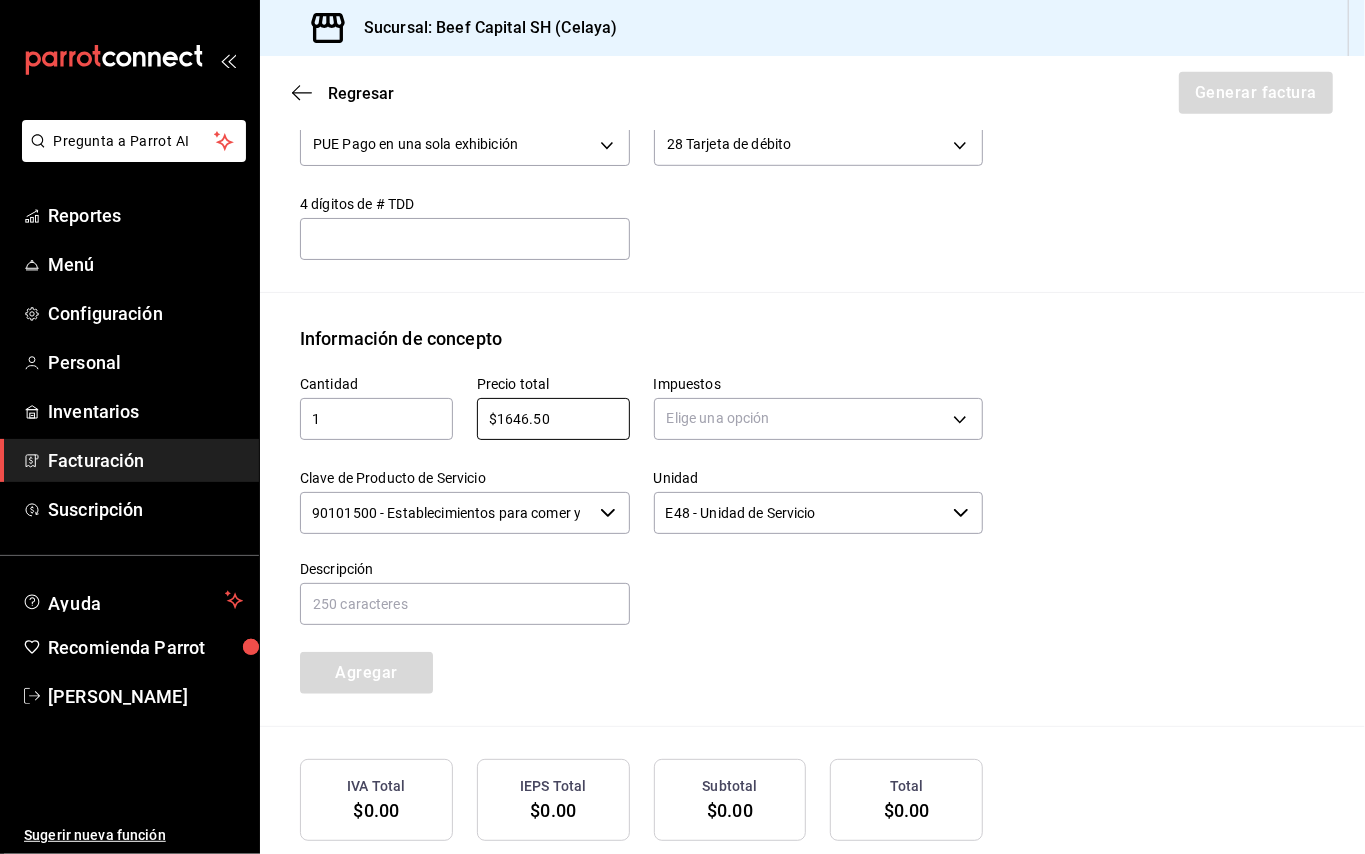 type on "$1646.50" 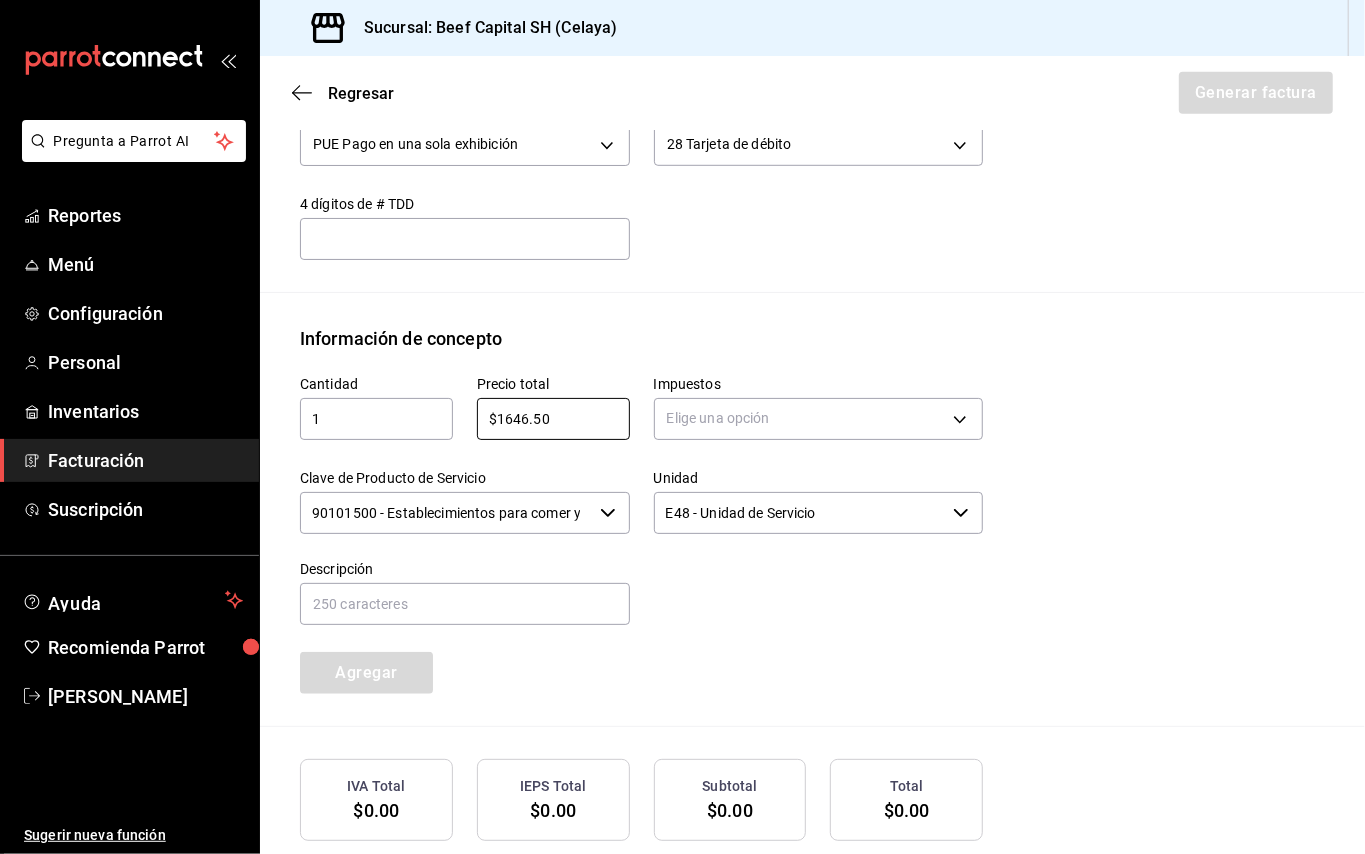 click on "90101500 - Establecimientos para comer y beber" at bounding box center (446, 513) 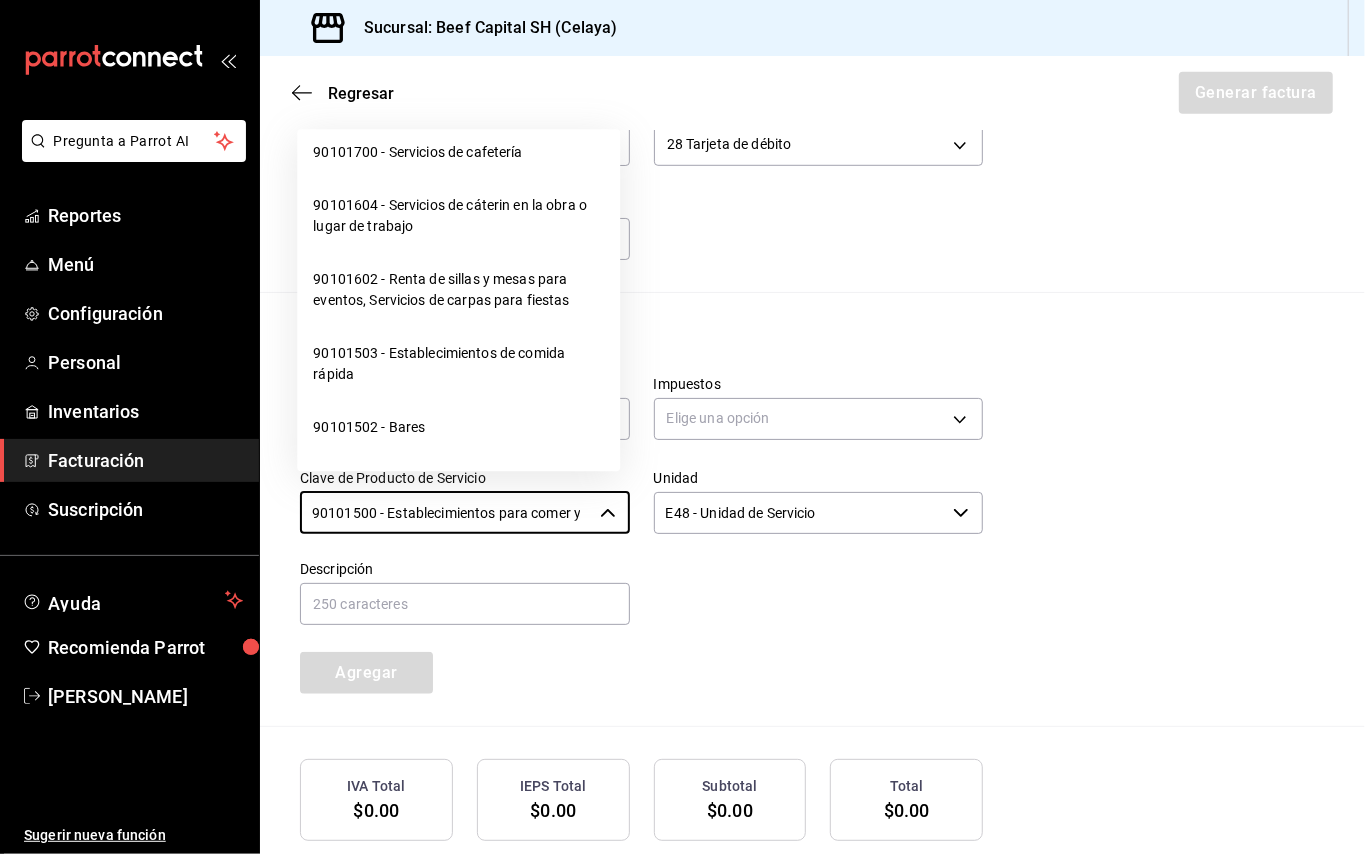 scroll, scrollTop: 666, scrollLeft: 0, axis: vertical 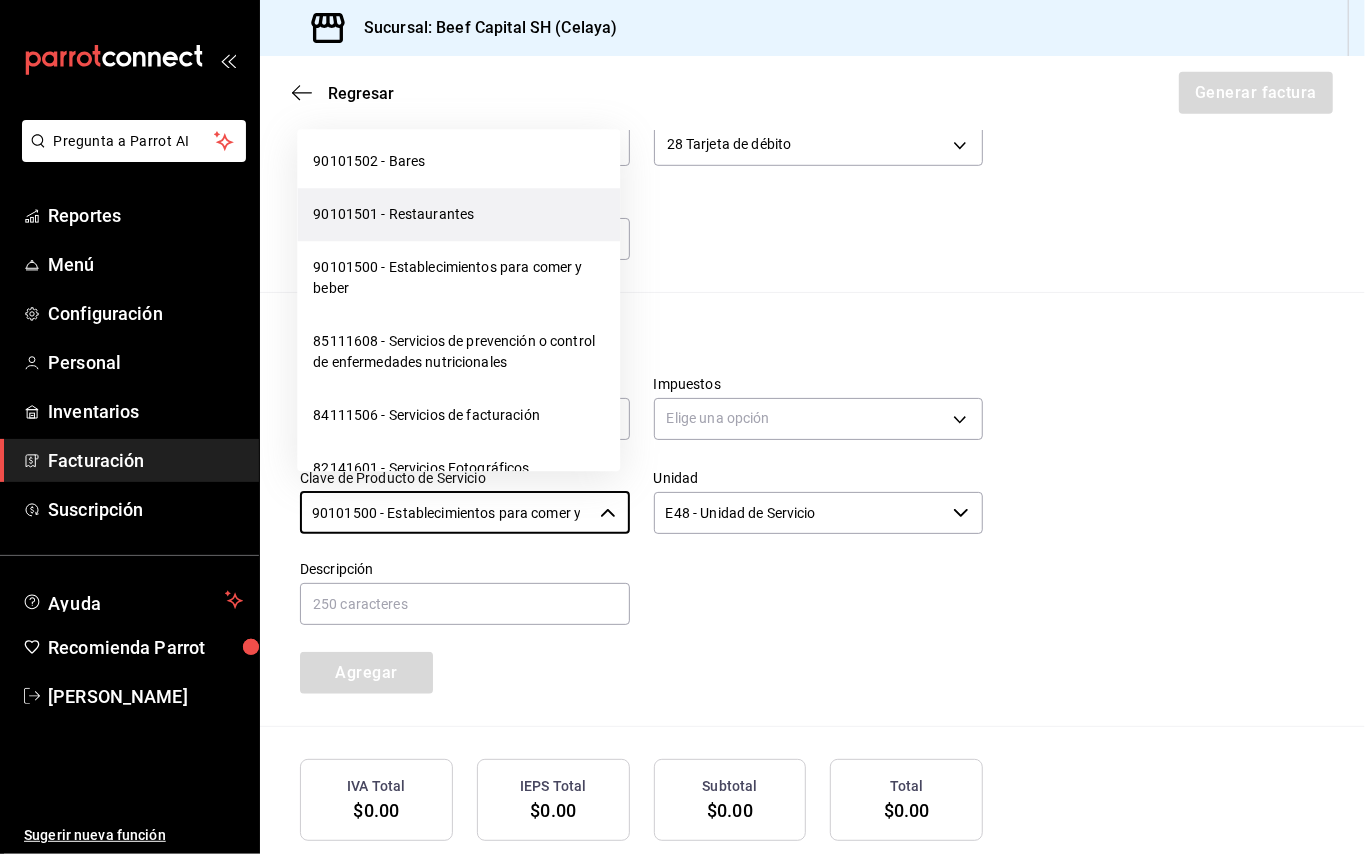 click on "90101501 - Restaurantes" at bounding box center (458, 215) 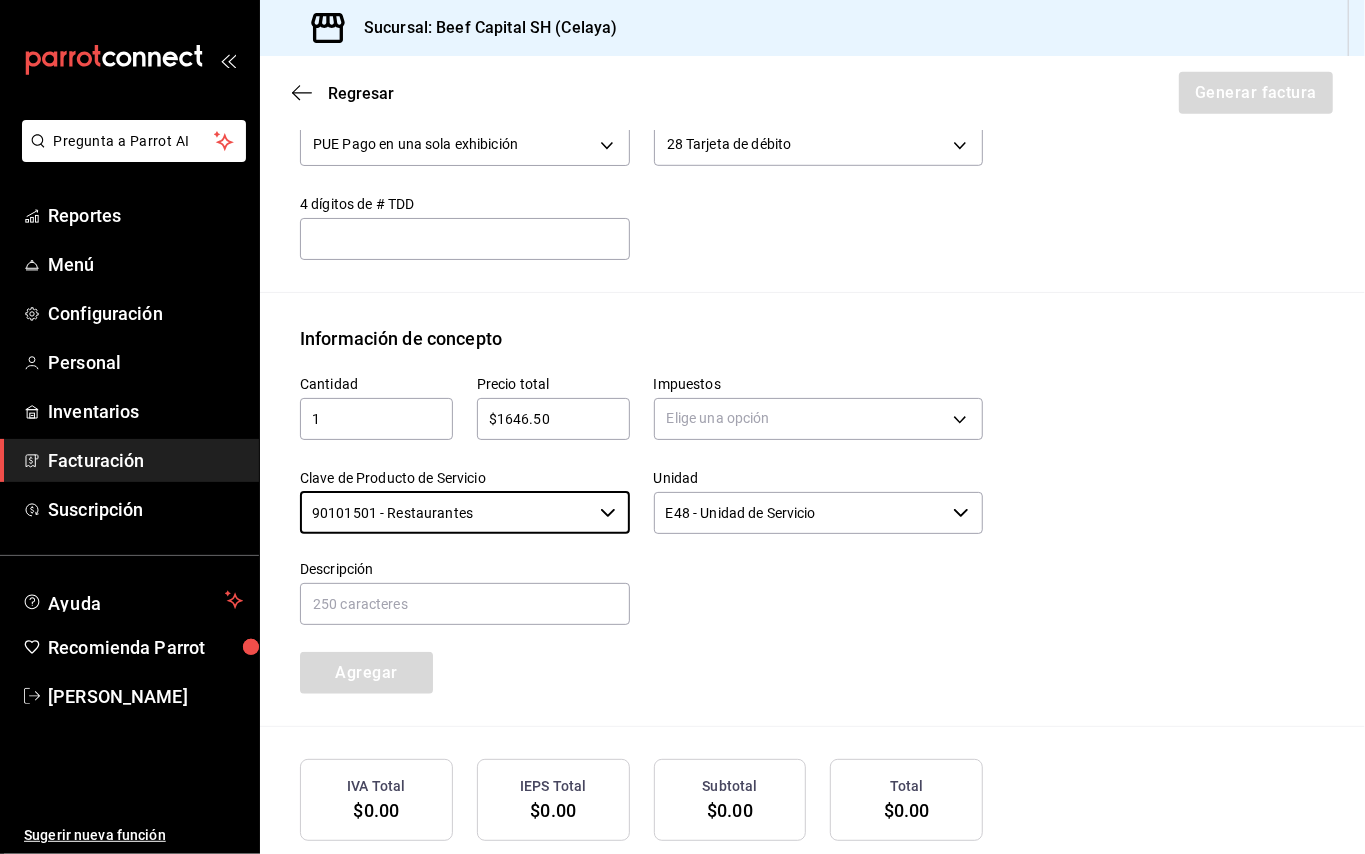 click on "E48 - Unidad de Servicio" at bounding box center (800, 513) 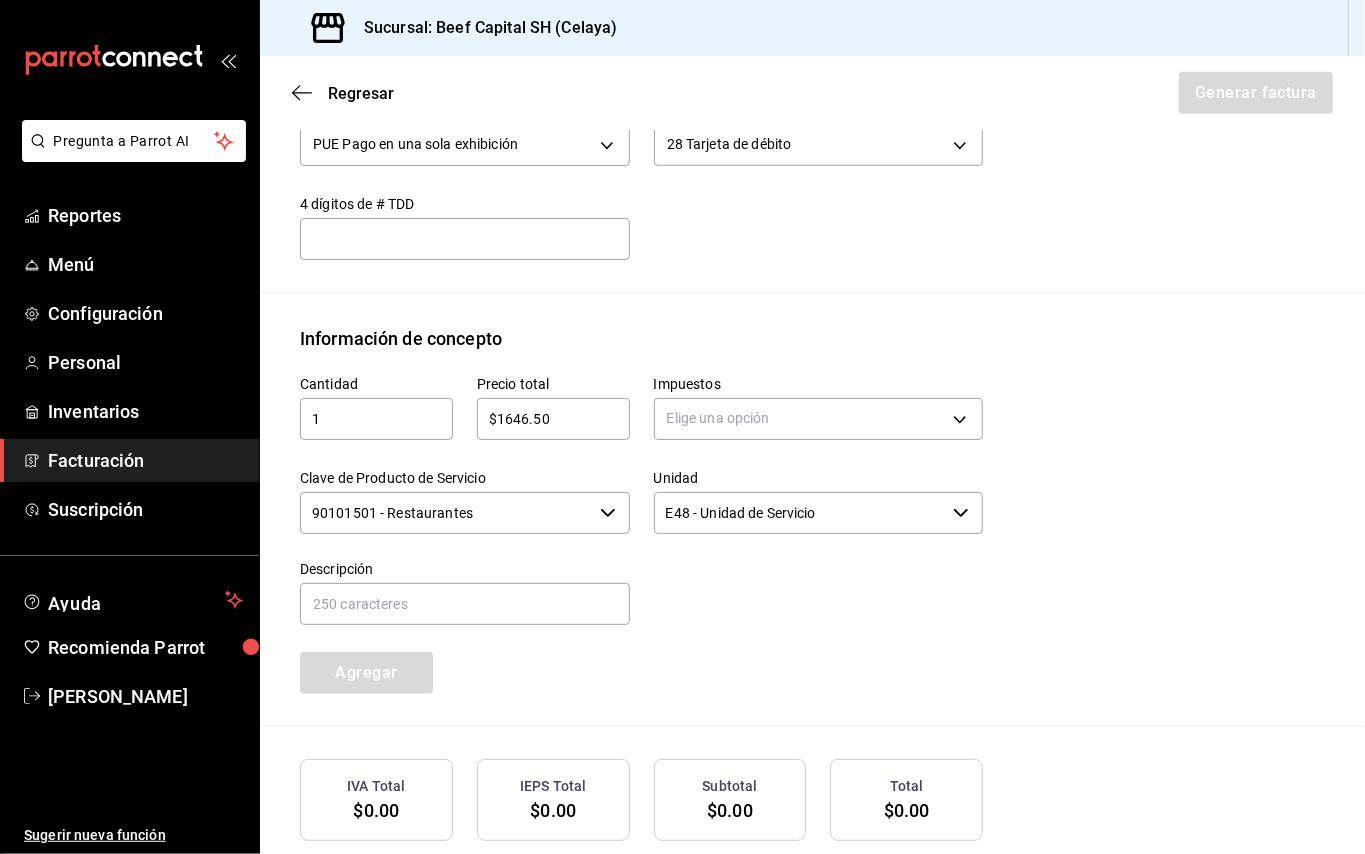 click at bounding box center [807, 582] 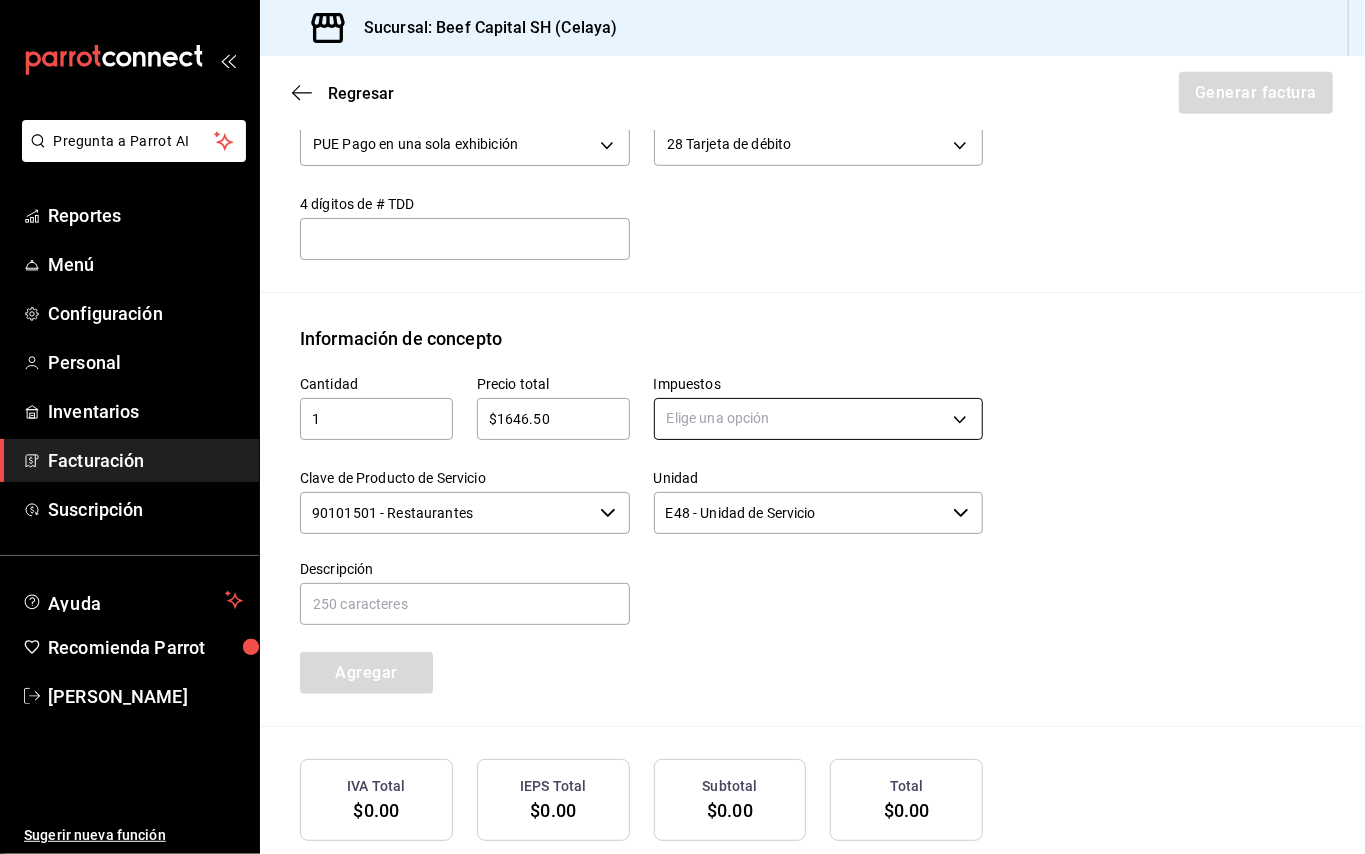 click on "Pregunta a Parrot AI Reportes   Menú   Configuración   Personal   Inventarios   Facturación   Suscripción   Ayuda Recomienda Parrot   [PERSON_NAME]   Sugerir nueva función   Sucursal: Beef Capital SH (Celaya) Regresar Generar factura Emisor Perfil fiscal 3 DE SEIS Tipo de comprobante Ingreso Receptor Nombre / Razón social CENTRAL [PERSON_NAME] DE REAL RFC Receptor CLR9902187B5 Régimen fiscal Opcional para Grupos de Sociedades Uso de CFDI G03: Gastos en general Correo electrónico [EMAIL_ADDRESS][DOMAIN_NAME] Elige cómo quieres agregar los conceptos a tu factura Manualmente Asociar orden Pago Método de pago PUE   Pago en una sola exhibición PUE Forma de pago 28   Tarjeta de débito 28 4 dígitos de # TDD ​ Información de concepto Cantidad 1 ​ Precio total $1646.50 ​ Impuestos Elige una opción Clave de Producto de Servicio 90101501 - Restaurantes ​ Unidad E48 - Unidad de Servicio ​ Descripción Agregar IVA Total $0.00 IEPS Total $0.00 Subtotal $0.00 Total $0.00 Orden Cantidad Clave" at bounding box center [682, 427] 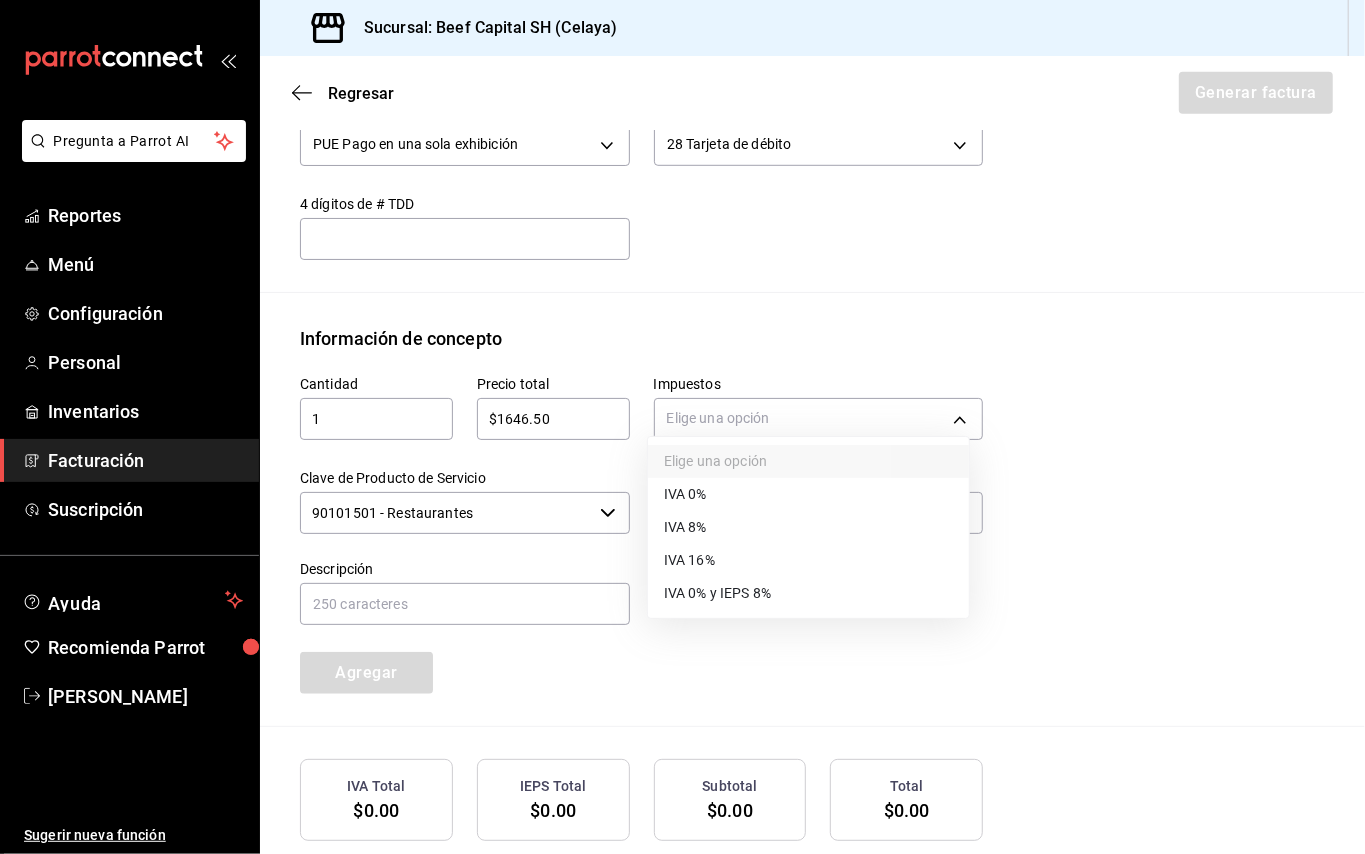 click on "IVA 16%" at bounding box center [808, 560] 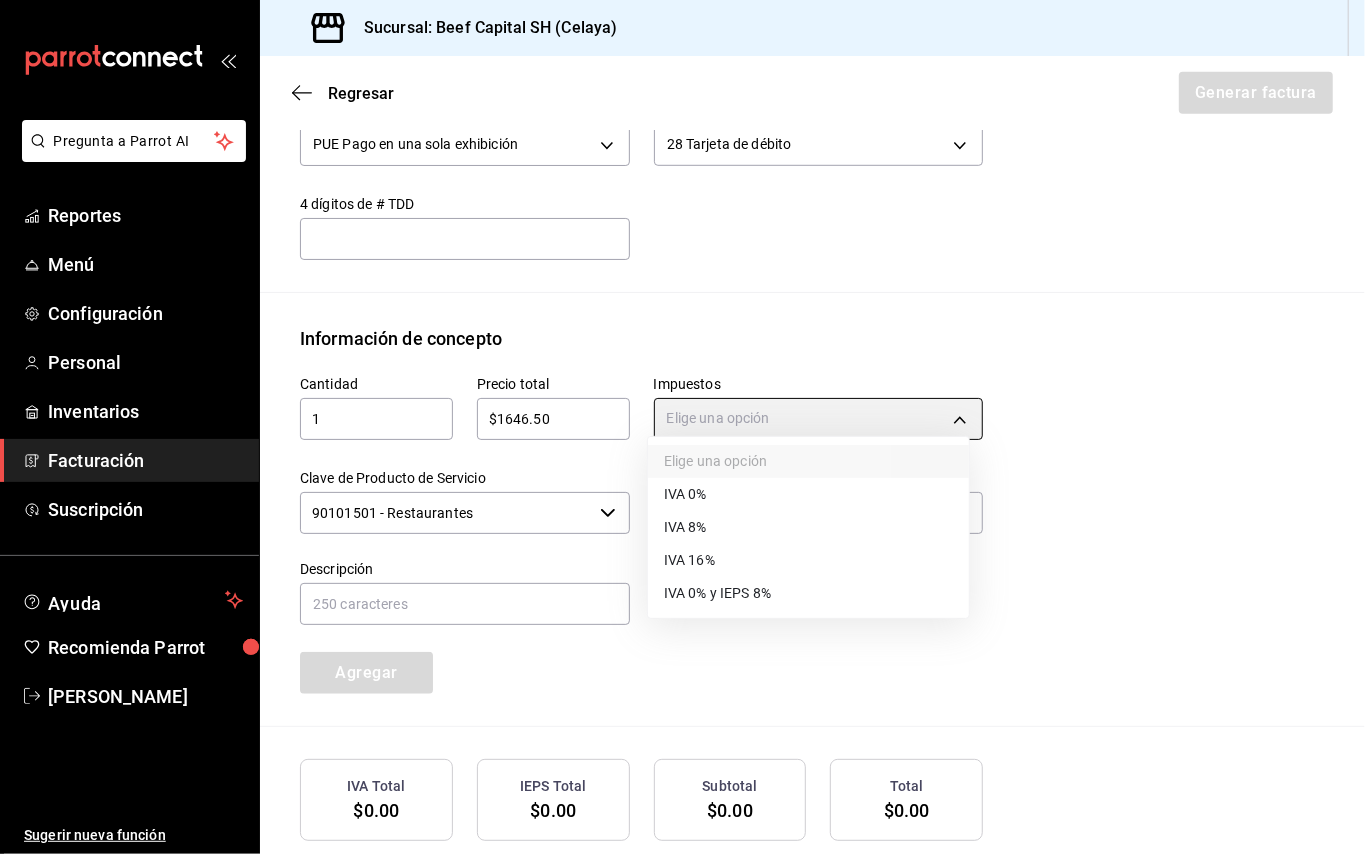 type on "IVA_16" 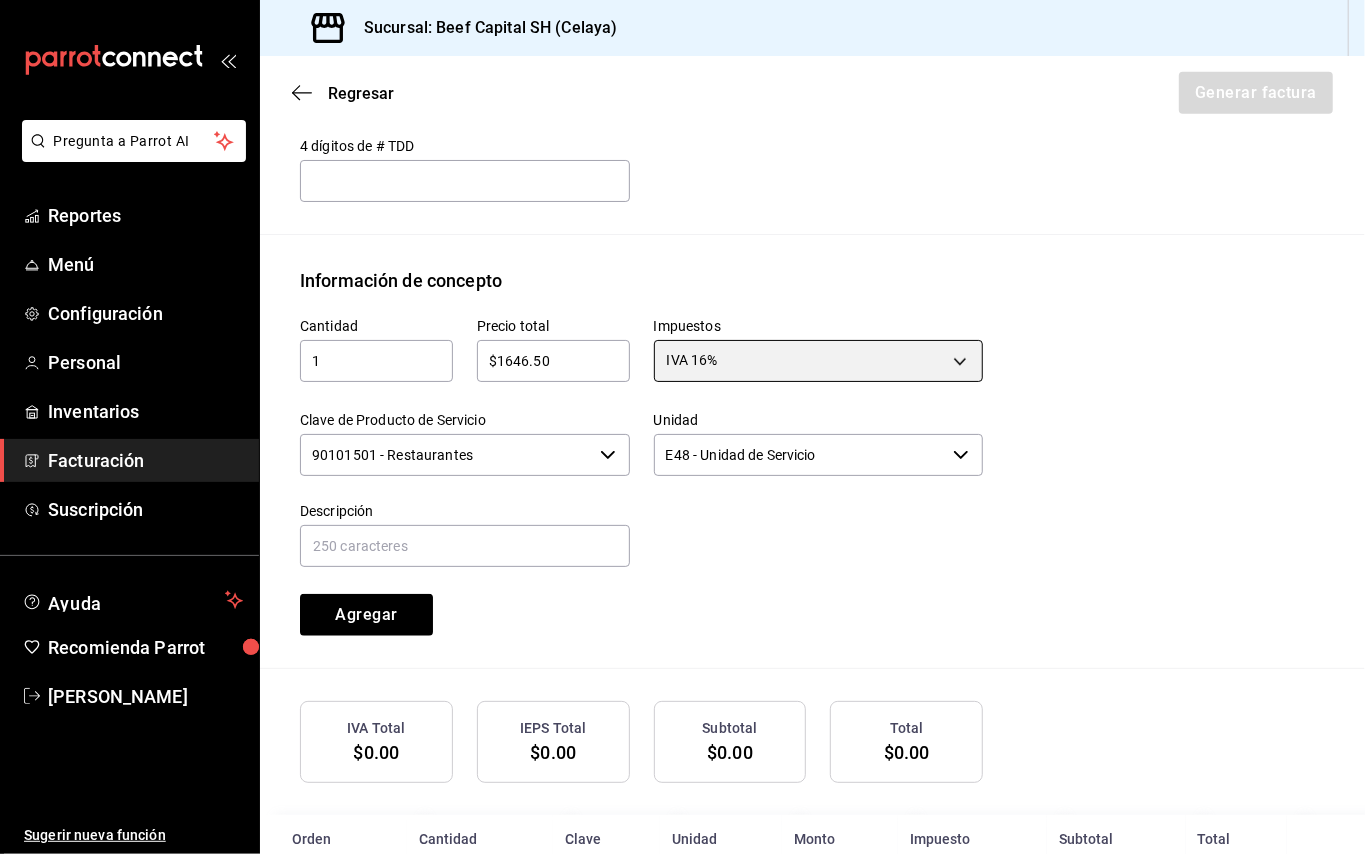 scroll, scrollTop: 802, scrollLeft: 0, axis: vertical 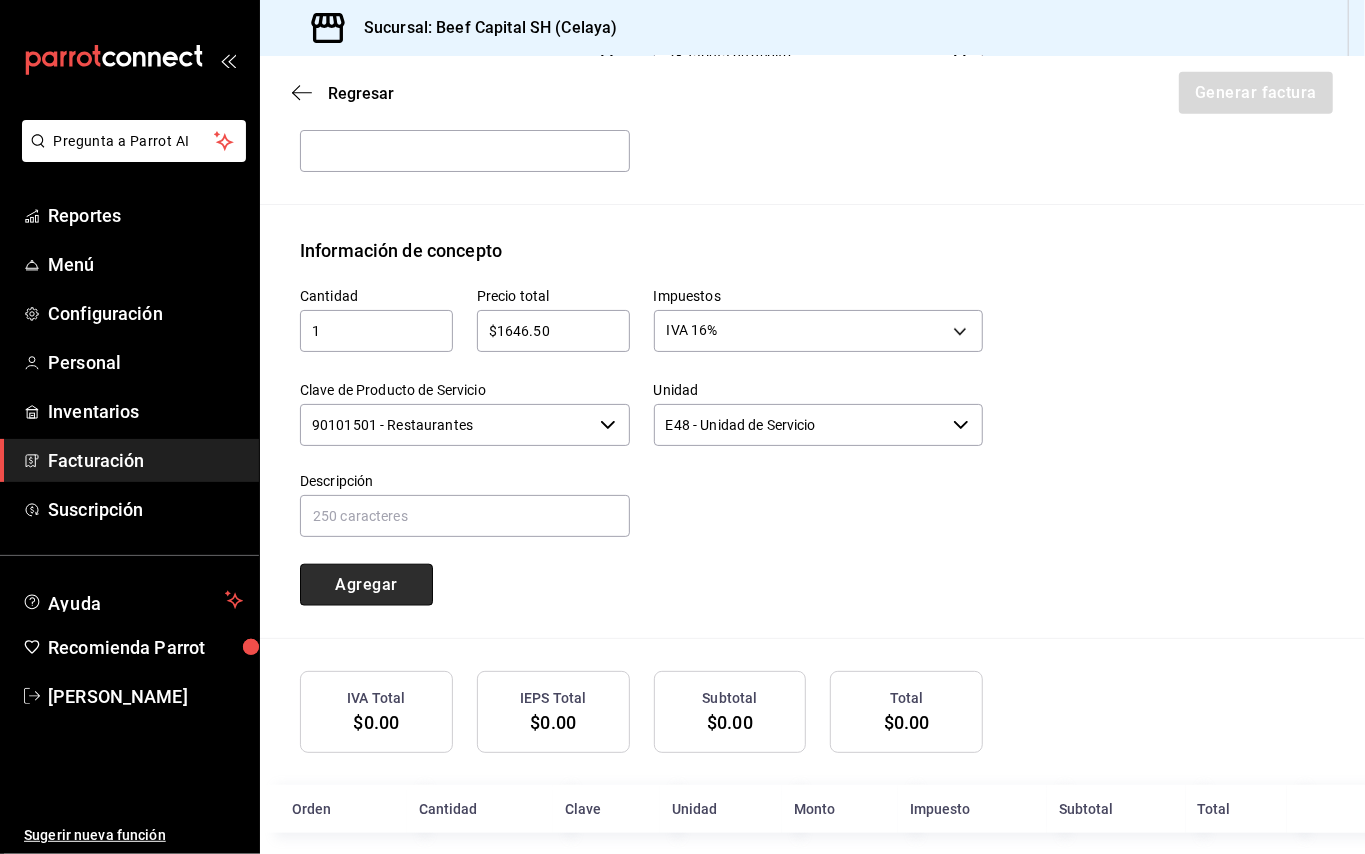 click on "Agregar" at bounding box center [366, 585] 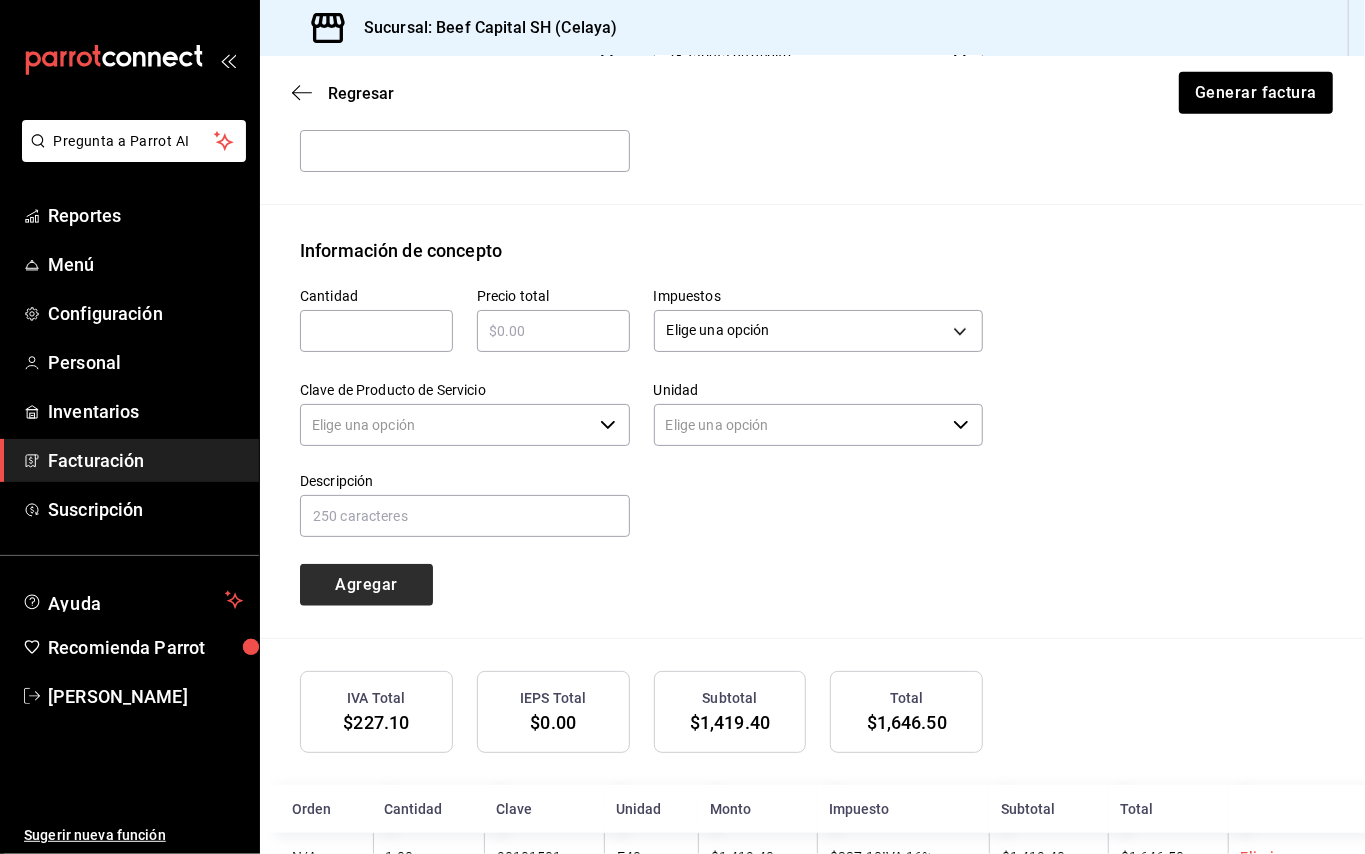 type 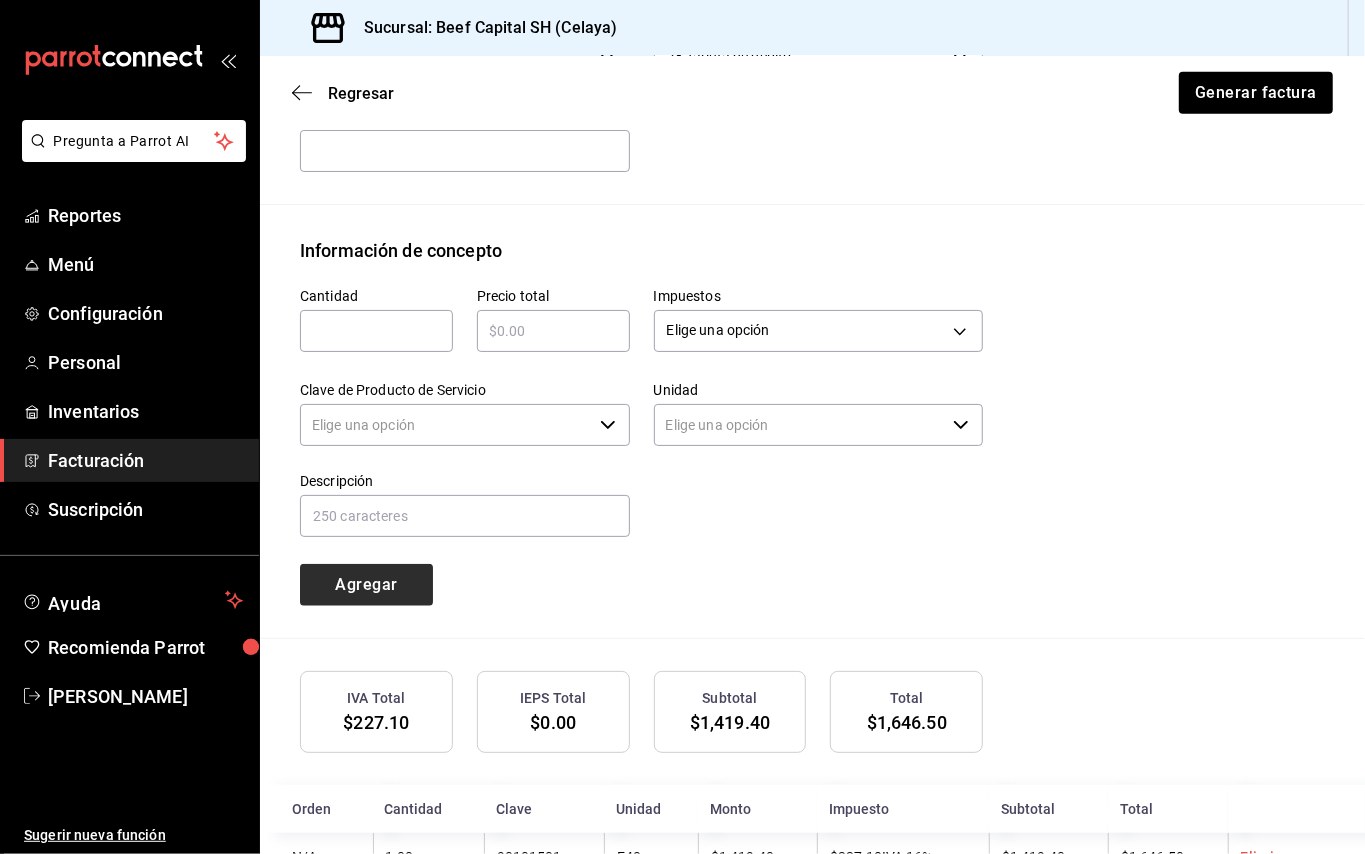 type on "90101500 - Establecimientos para comer y beber" 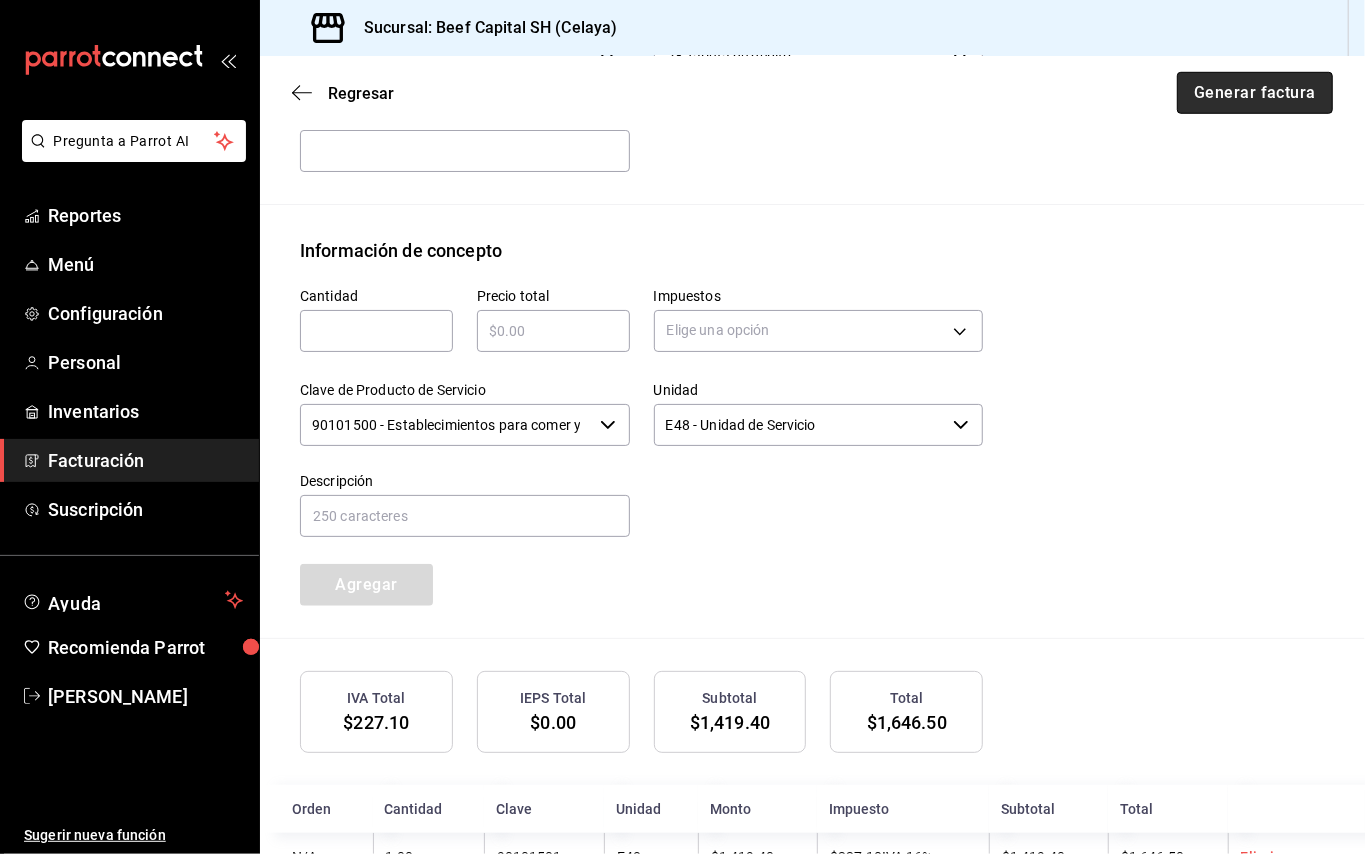 click on "Generar factura" at bounding box center [1255, 93] 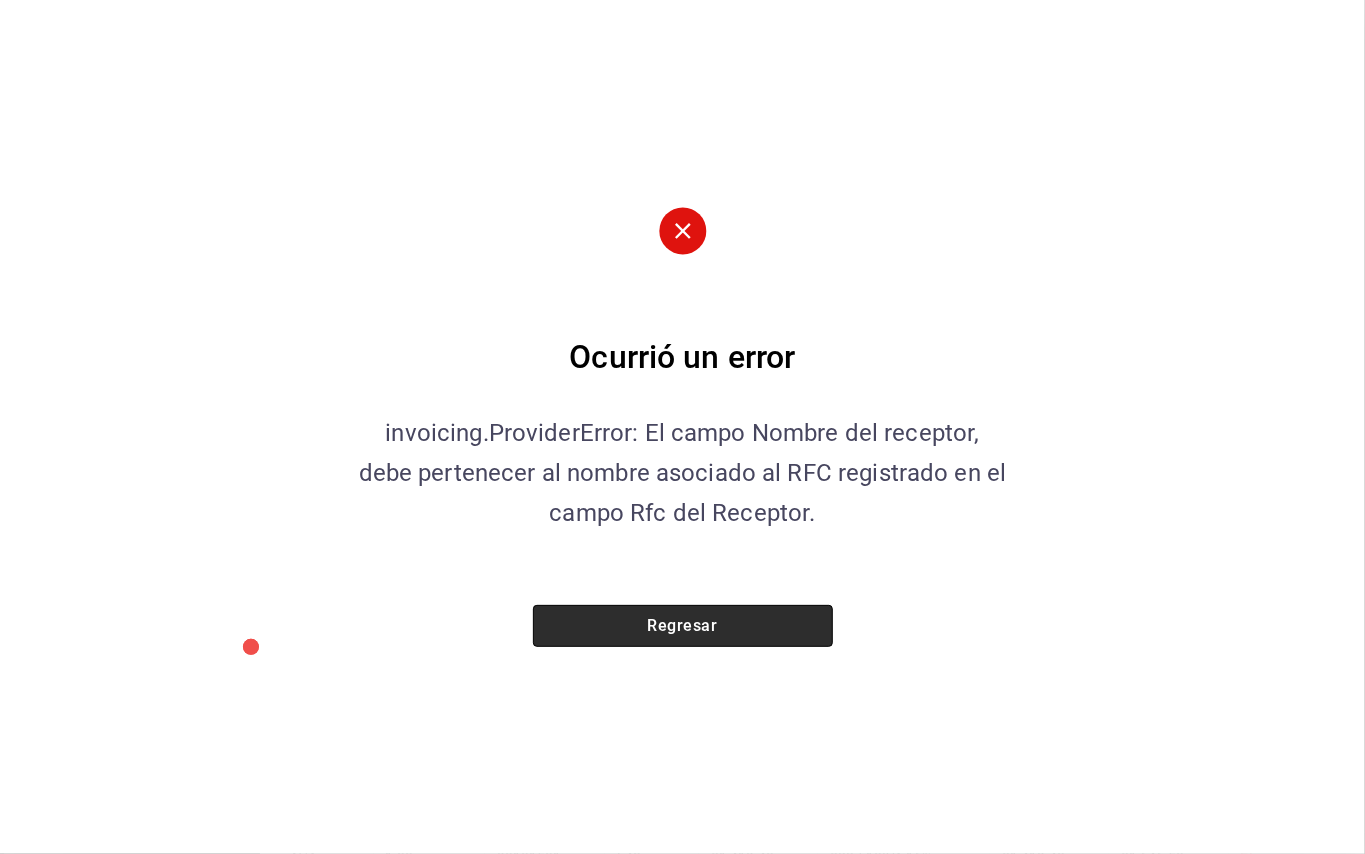 click on "Regresar" at bounding box center [683, 626] 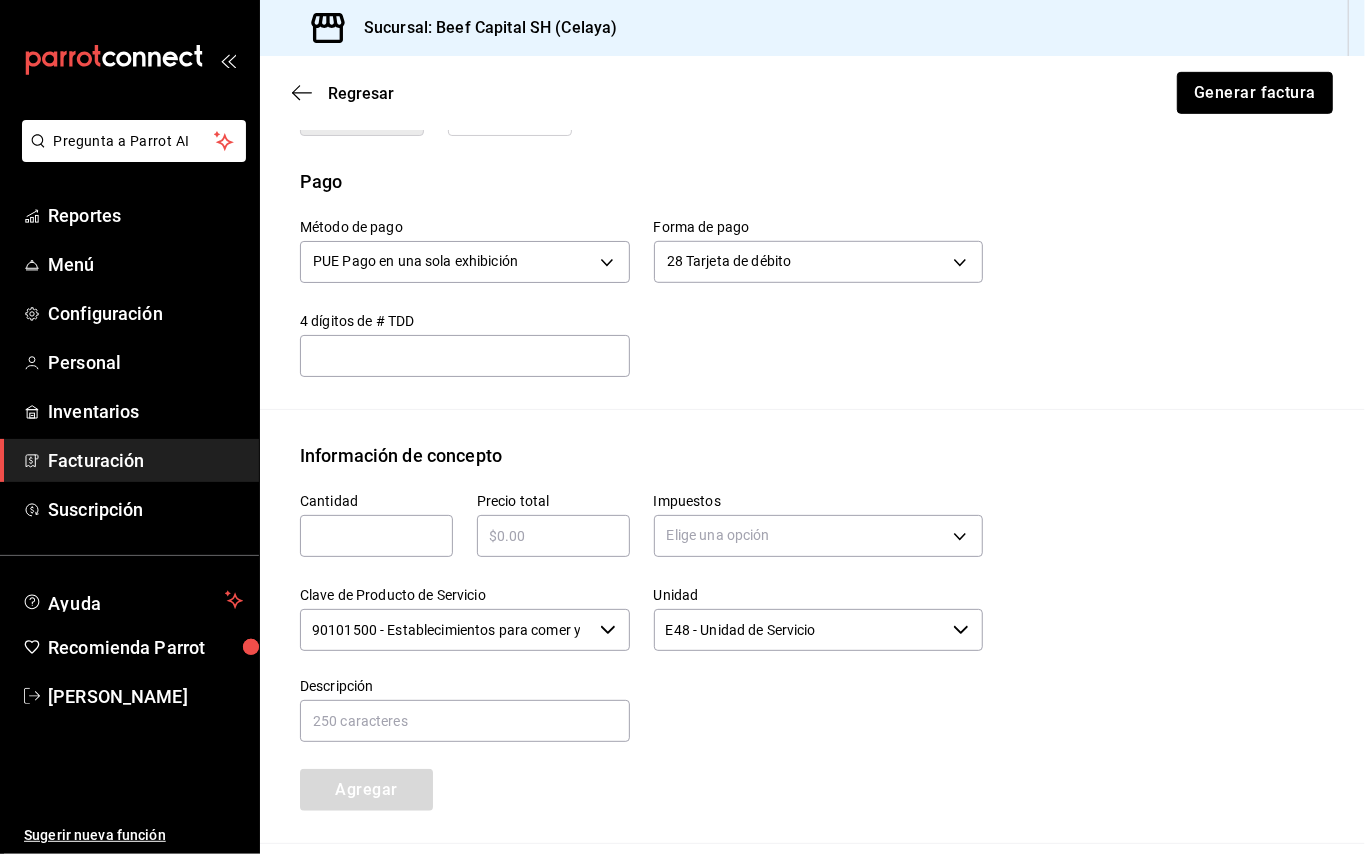 scroll, scrollTop: 586, scrollLeft: 0, axis: vertical 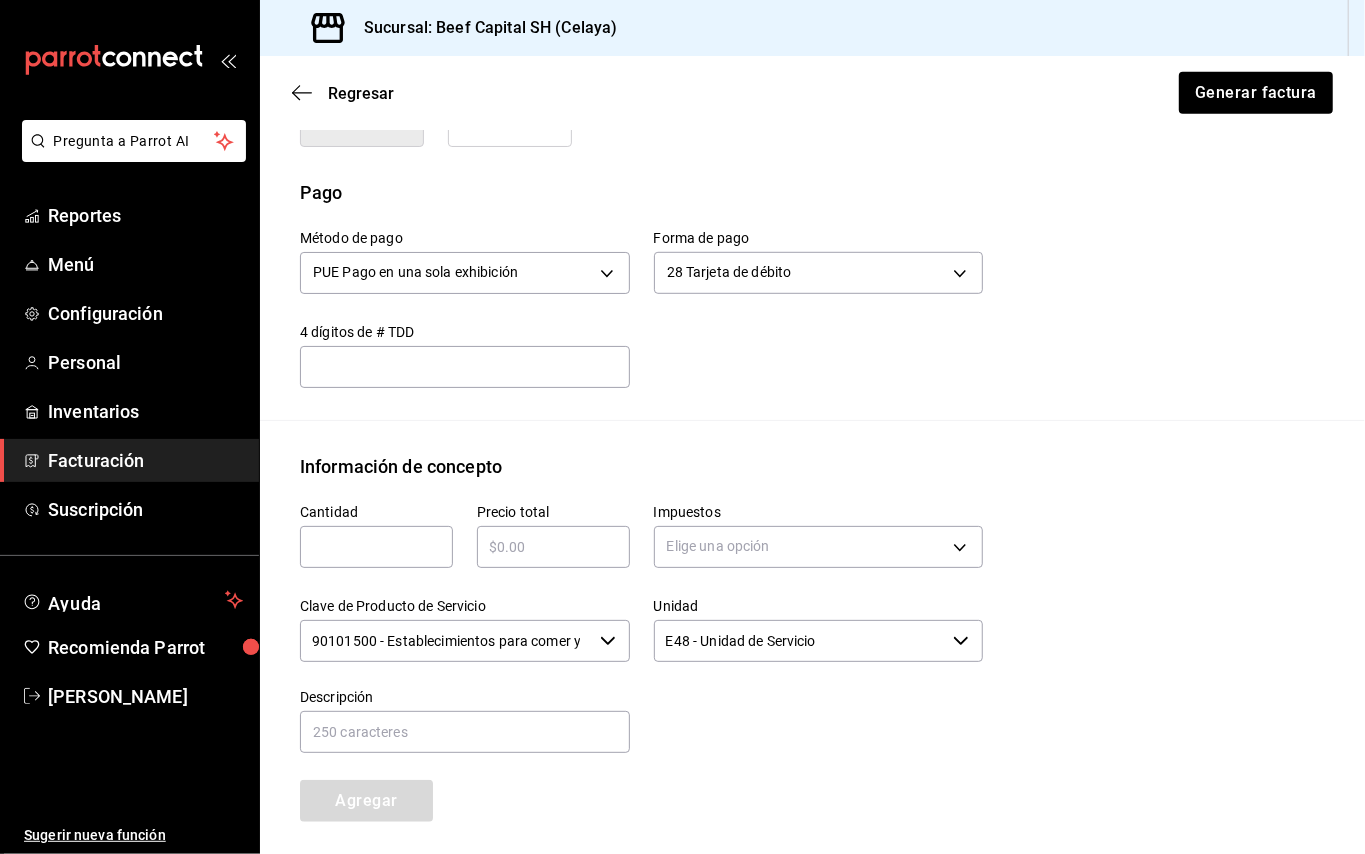 click at bounding box center [376, 547] 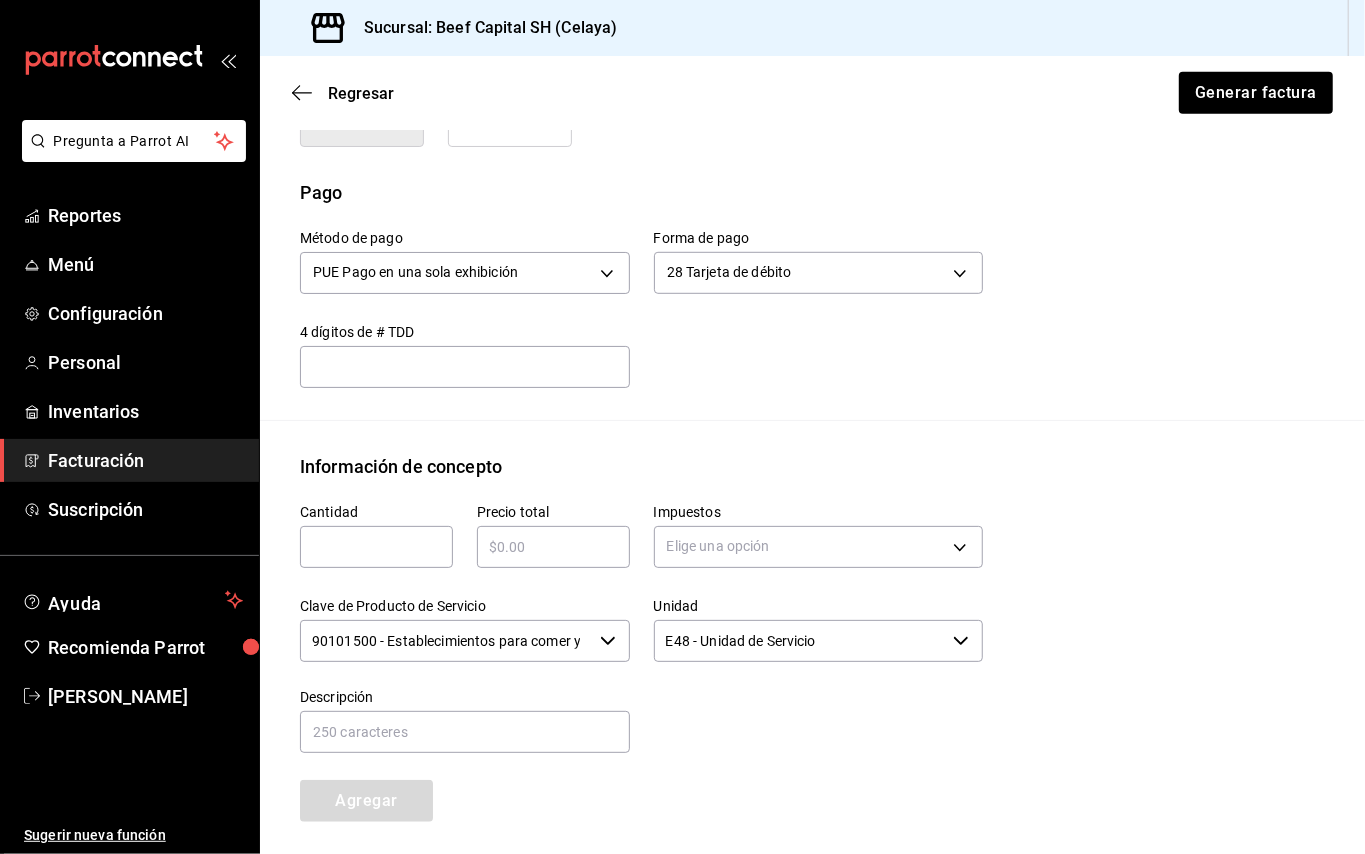 type on "1" 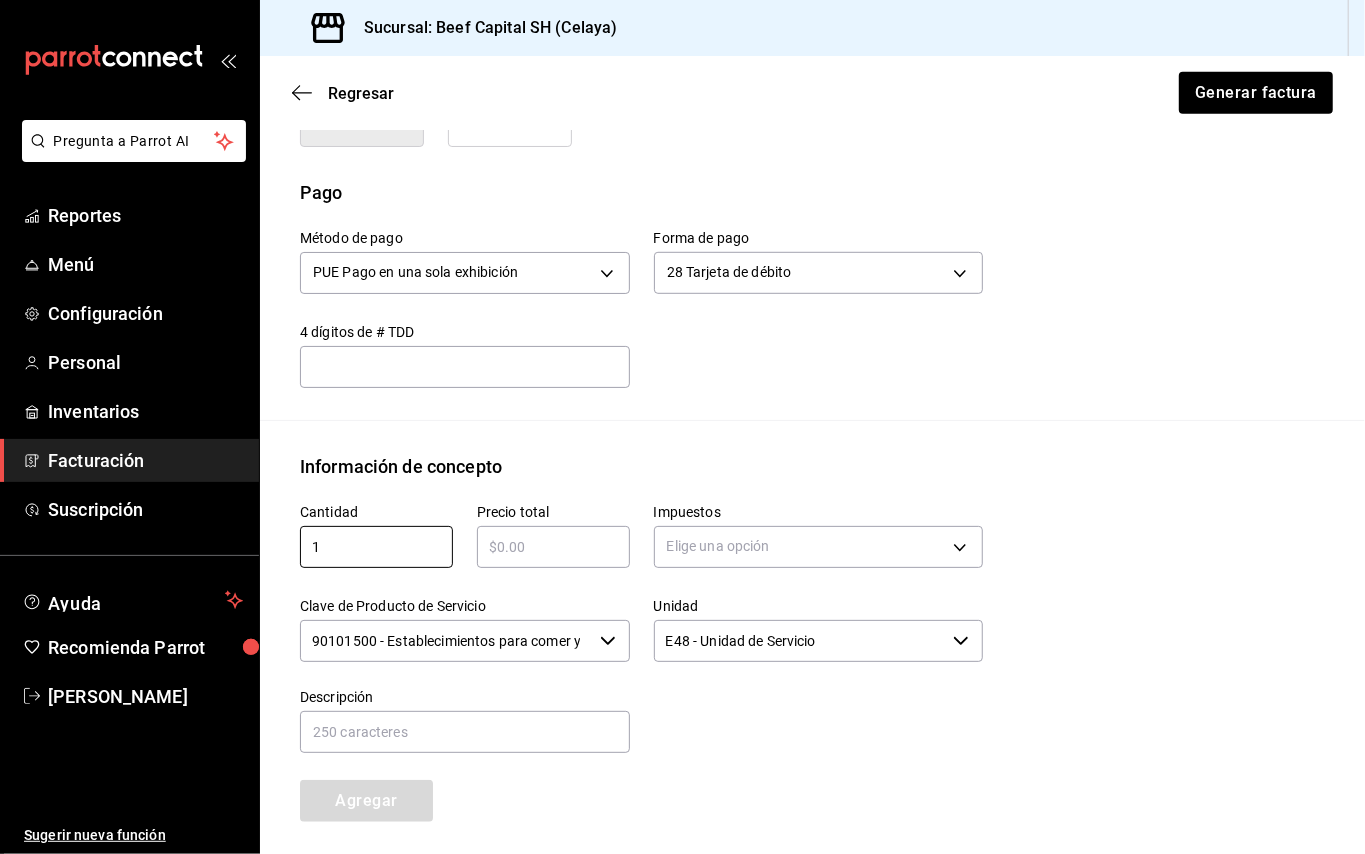 click at bounding box center [553, 547] 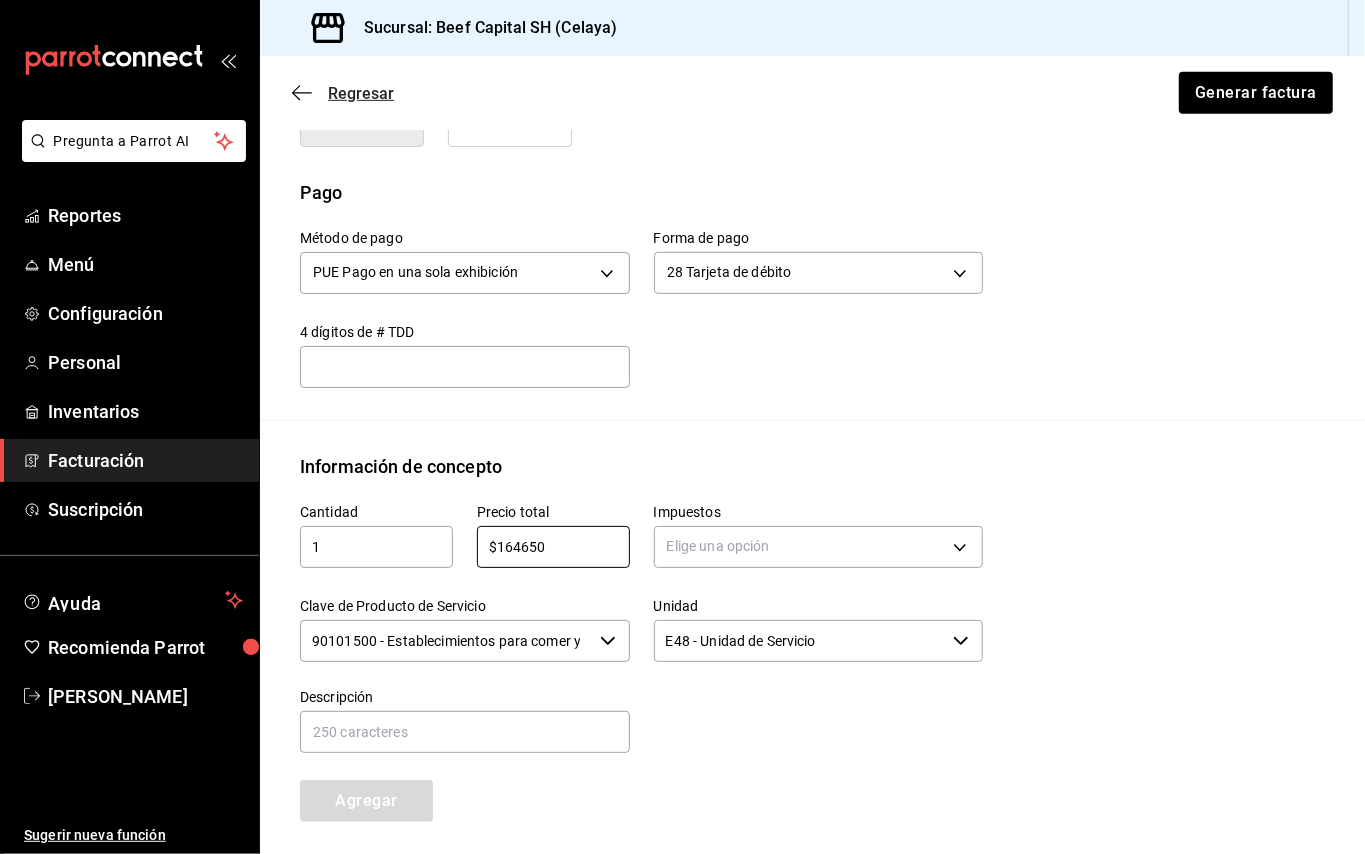 type on "$164650" 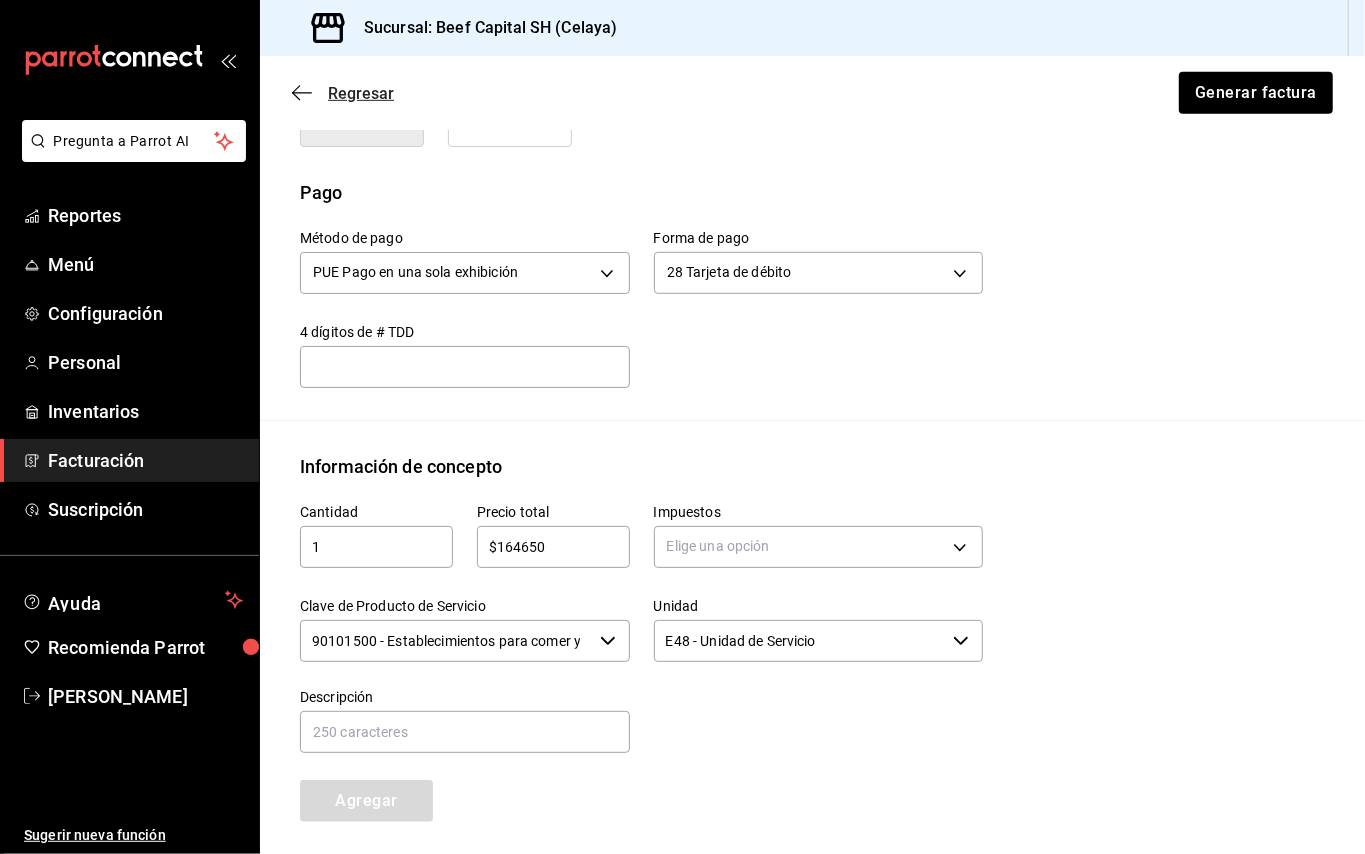click on "Regresar" at bounding box center [361, 93] 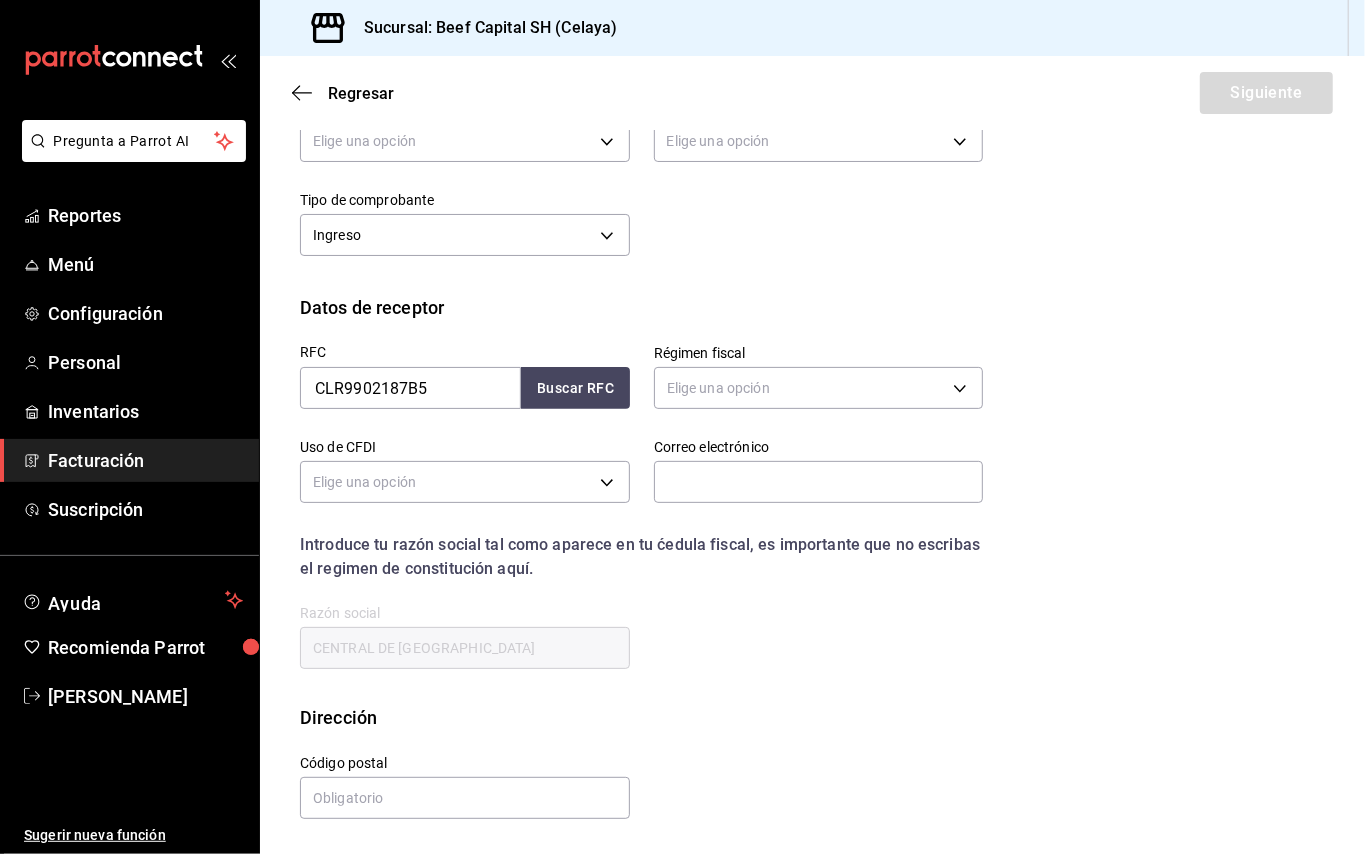 scroll, scrollTop: 18, scrollLeft: 0, axis: vertical 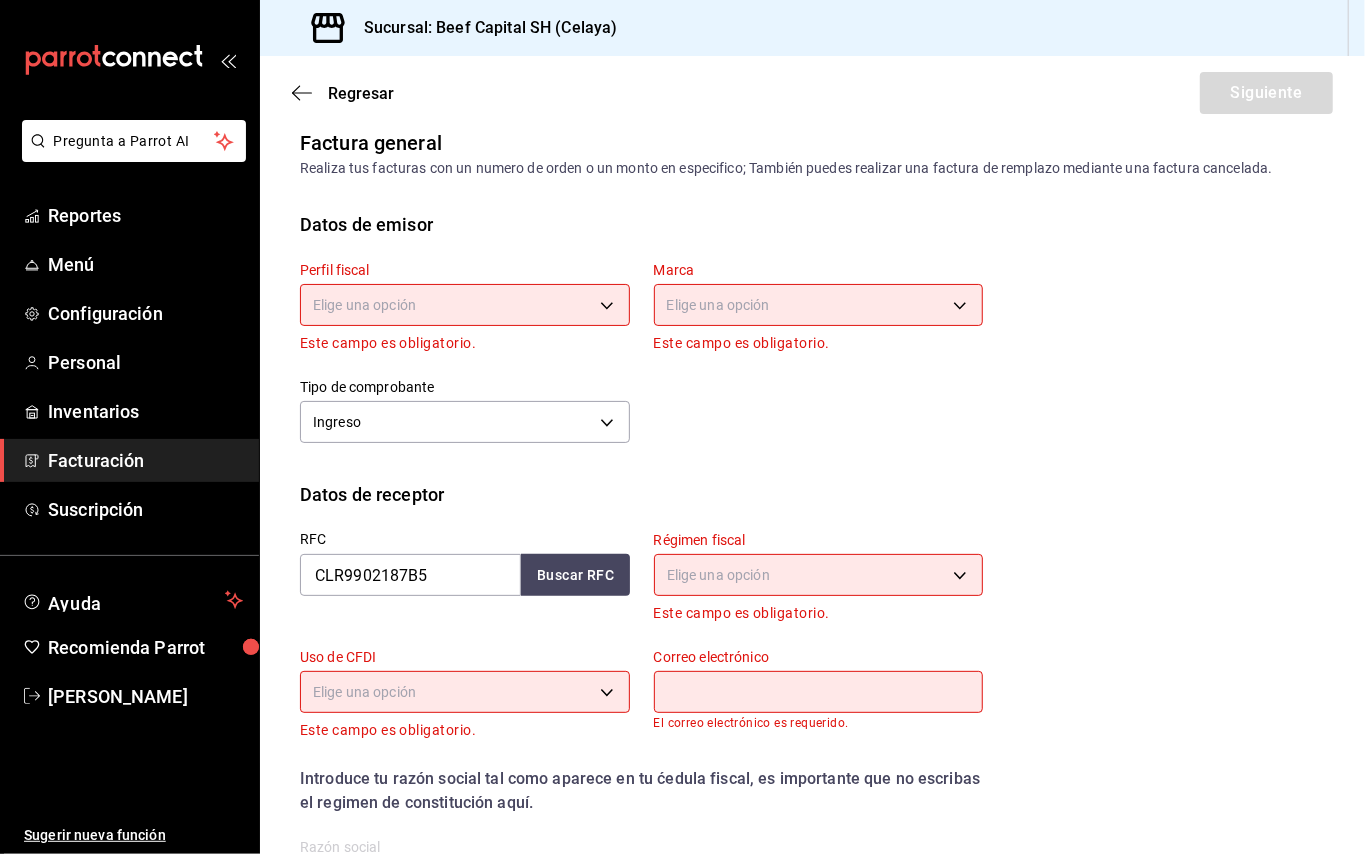 click on "Pregunta a Parrot AI Reportes   Menú   Configuración   Personal   Inventarios   Facturación   Suscripción   Ayuda Recomienda Parrot   [PERSON_NAME]   Sugerir nueva función   Sucursal: Beef Capital SH (Celaya) Regresar Siguiente Factura general Realiza tus facturas con un numero de orden o un monto en especifico; También puedes realizar una factura de remplazo mediante una factura cancelada. Datos de emisor Perfil fiscal Elige una opción Este campo es obligatorio. Marca Elige una opción Este campo es obligatorio. Tipo de comprobante Ingreso I Datos de receptor RFC CLR9902187B5 Buscar RFC Régimen fiscal Elige una opción Este campo es obligatorio. Uso de CFDI Elige una opción Este campo es obligatorio. Correo electrónico El correo electrónico es requerido. Introduce tu razón social tal como aparece en tu ćedula fiscal, es importante que no escribas el regimen de constitución aquí. company Razón social CENTRAL DE [GEOGRAPHIC_DATA] Dirección Calle # exterior # interior Código postal" at bounding box center [682, 427] 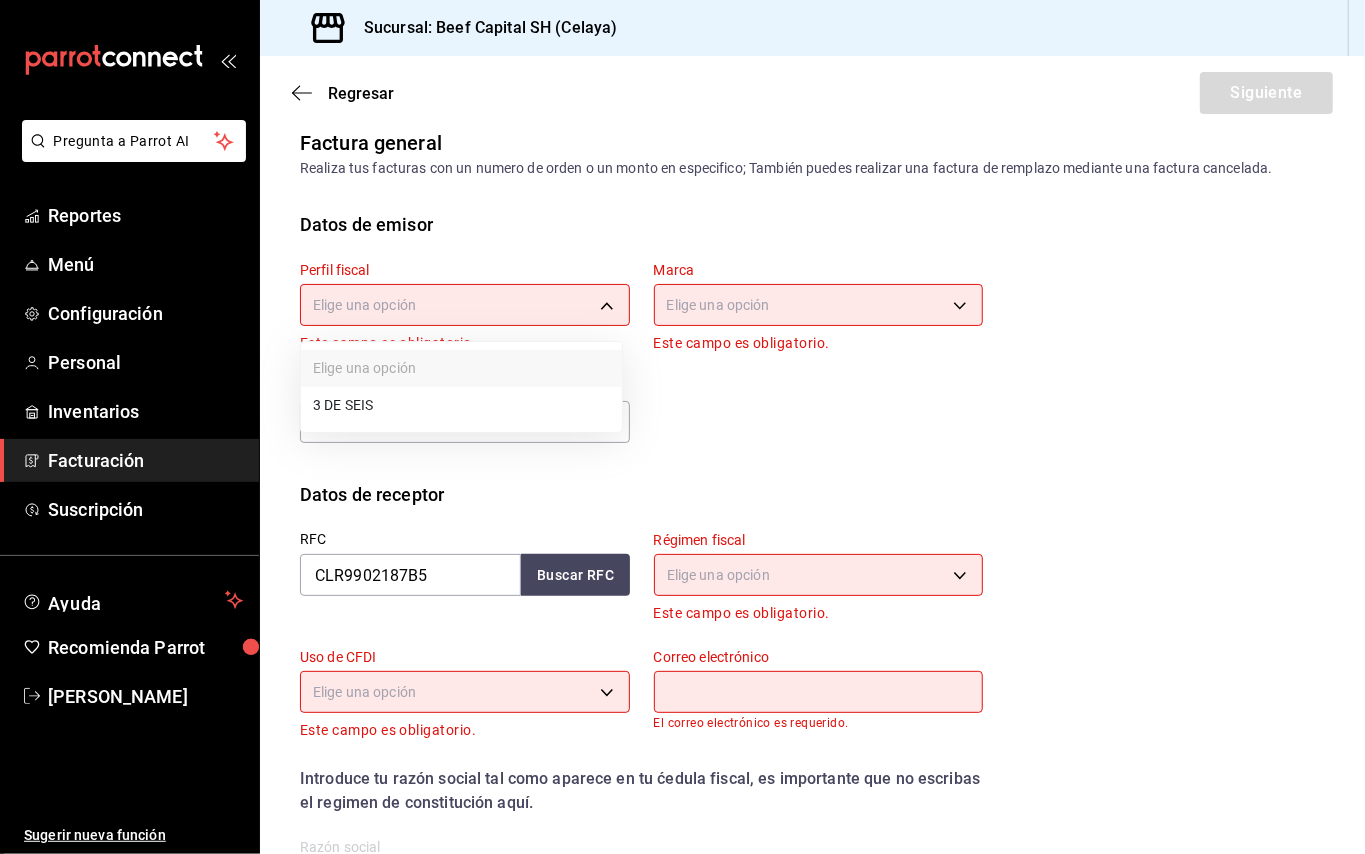 click on "3 DE SEIS" at bounding box center (461, 405) 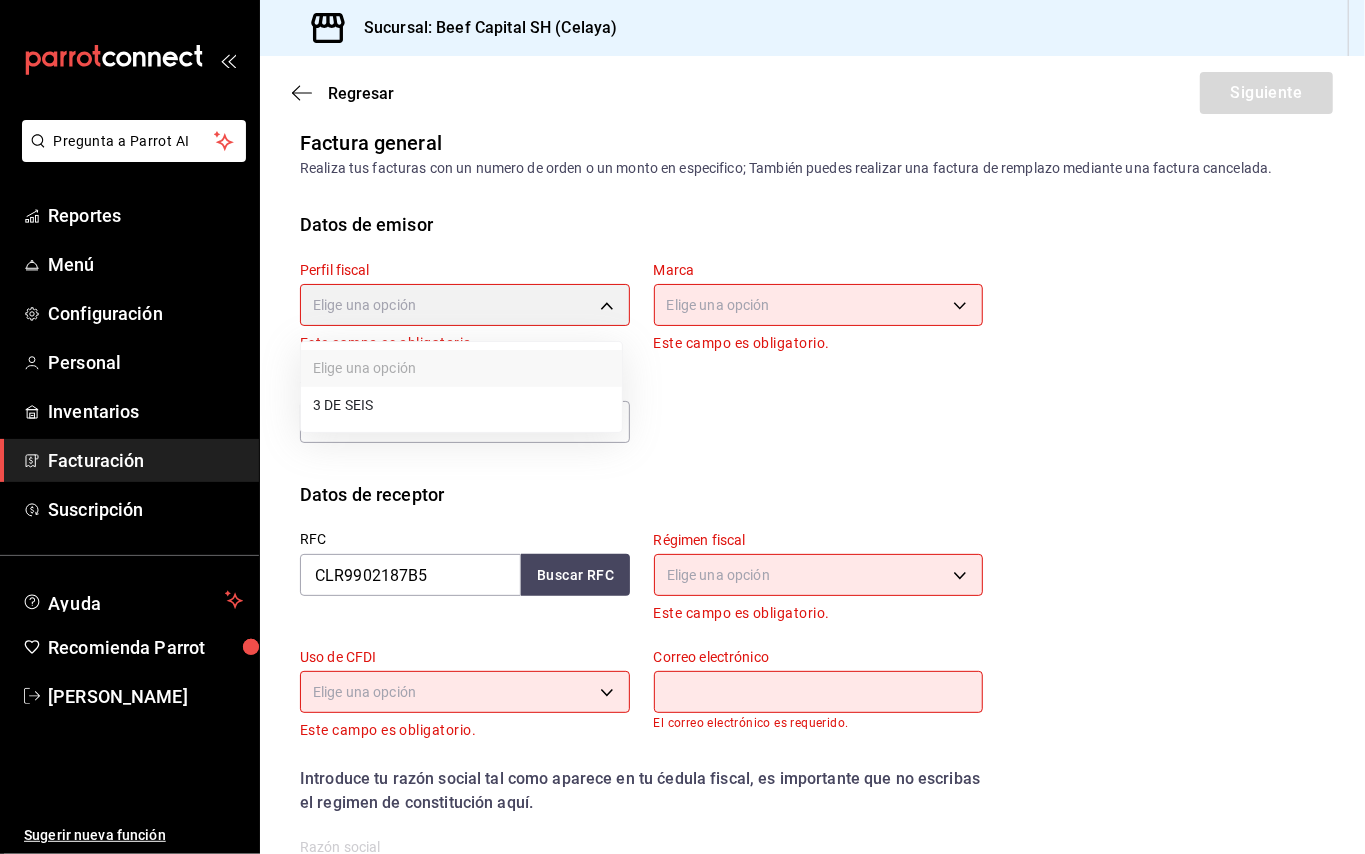 type on "6daeb321-97cf-4052-8288-c01cdf1e5db9" 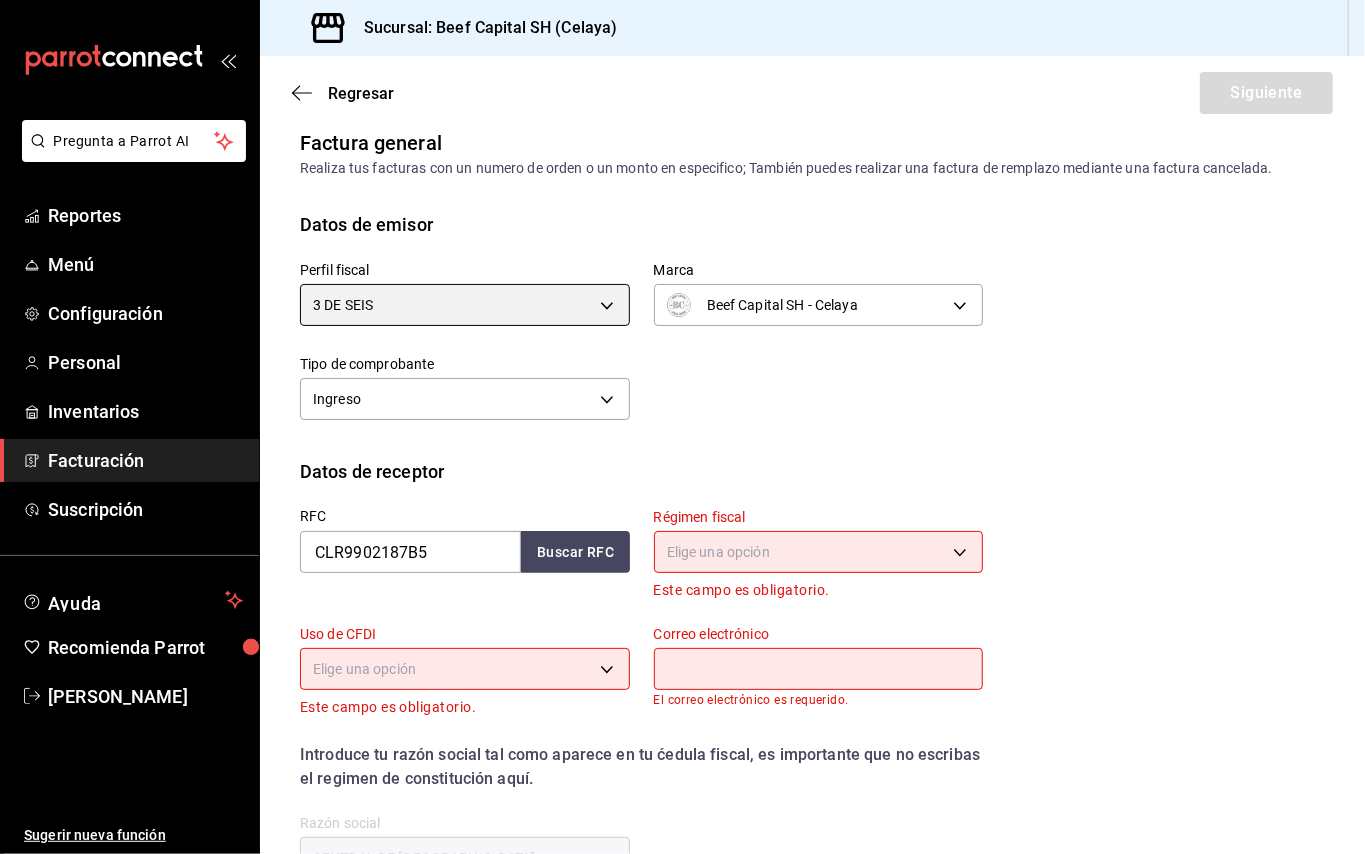 scroll, scrollTop: 242, scrollLeft: 0, axis: vertical 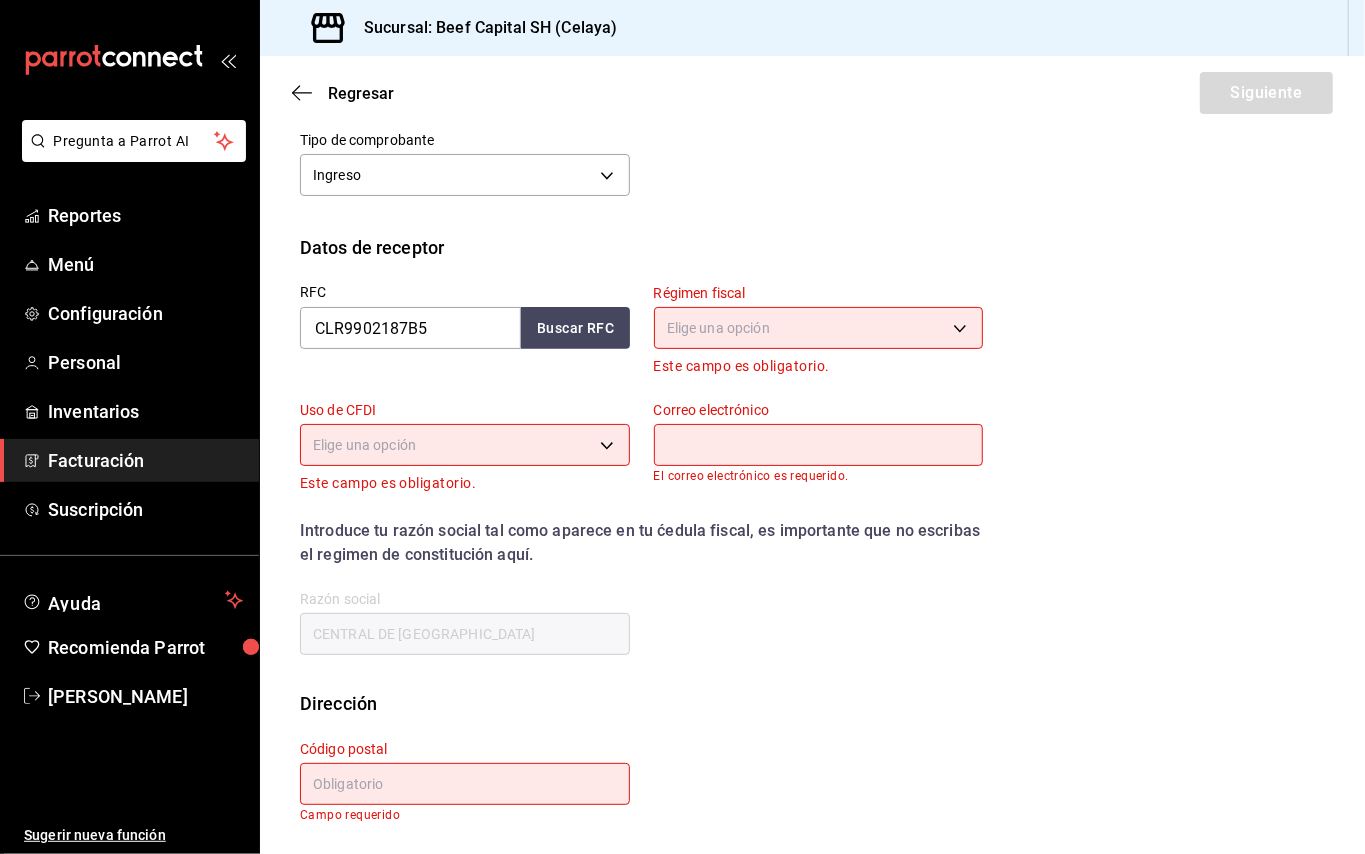 click on "Pregunta a Parrot AI Reportes   Menú   Configuración   Personal   Inventarios   Facturación   Suscripción   Ayuda Recomienda Parrot   [PERSON_NAME]   Sugerir nueva función   Sucursal: Beef Capital SH (Celaya) Regresar Siguiente Factura general Realiza tus facturas con un numero de orden o un monto en especifico; También puedes realizar una factura de remplazo mediante una factura cancelada. Datos de emisor Perfil fiscal 3 DE SEIS 6daeb321-97cf-4052-8288-c01cdf1e5db9 Marca Beef Capital SH - Celaya e3bbe20f-edfc-40c7-bd32-db162cca2159 Tipo de comprobante Ingreso I Datos de receptor RFC CLR9902187B5 Buscar RFC Régimen fiscal Elige una opción Este campo es obligatorio. Uso de CFDI Elige una opción Este campo es obligatorio. Correo electrónico El correo electrónico es requerido. Introduce tu razón social tal como aparece en tu ćedula fiscal, es importante que no escribas el regimen de constitución aquí. company Razón social CENTRAL DE [GEOGRAPHIC_DATA] Dirección Calle # exterior Estado" at bounding box center (682, 427) 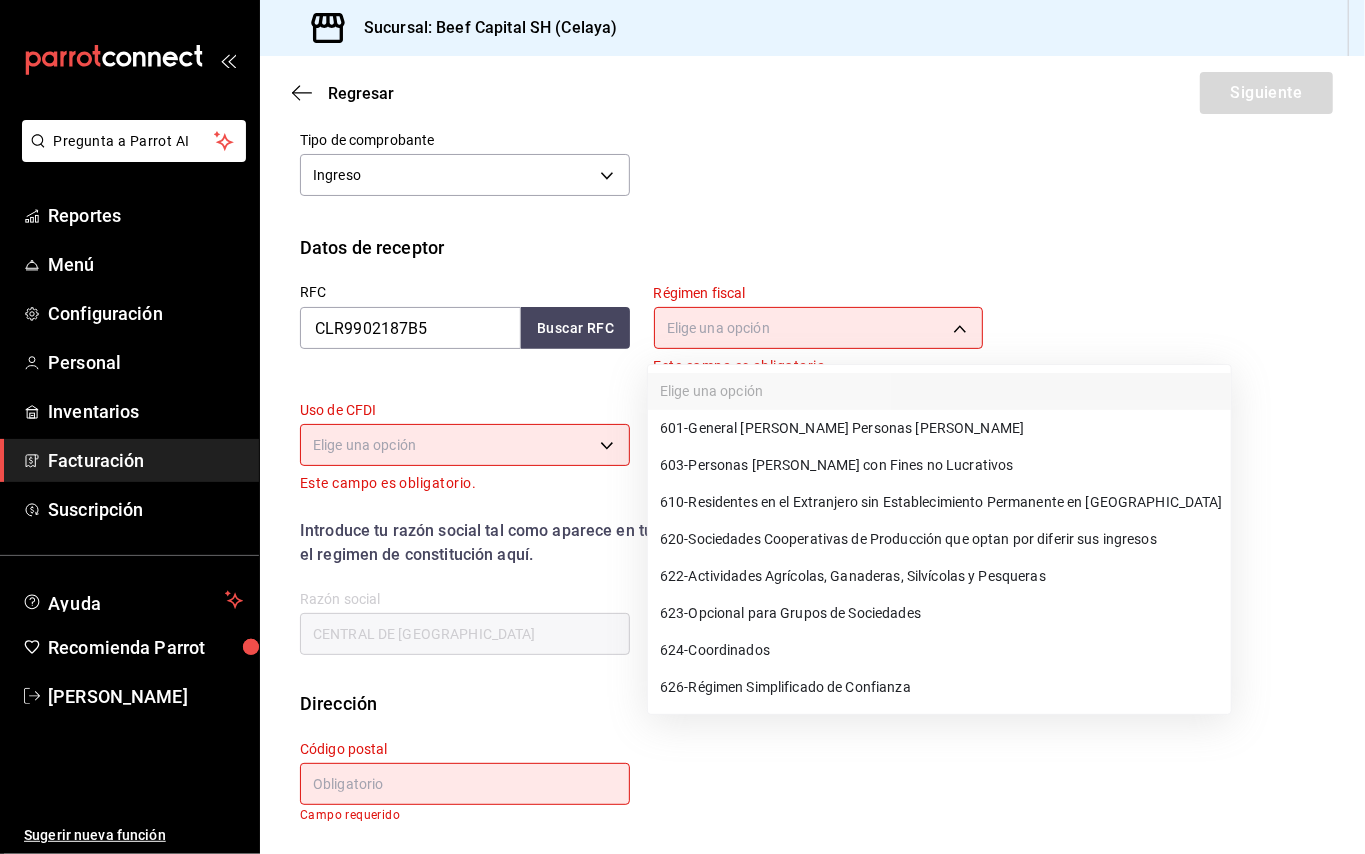 click on "601  -  General [PERSON_NAME] Personas [PERSON_NAME]" at bounding box center [842, 428] 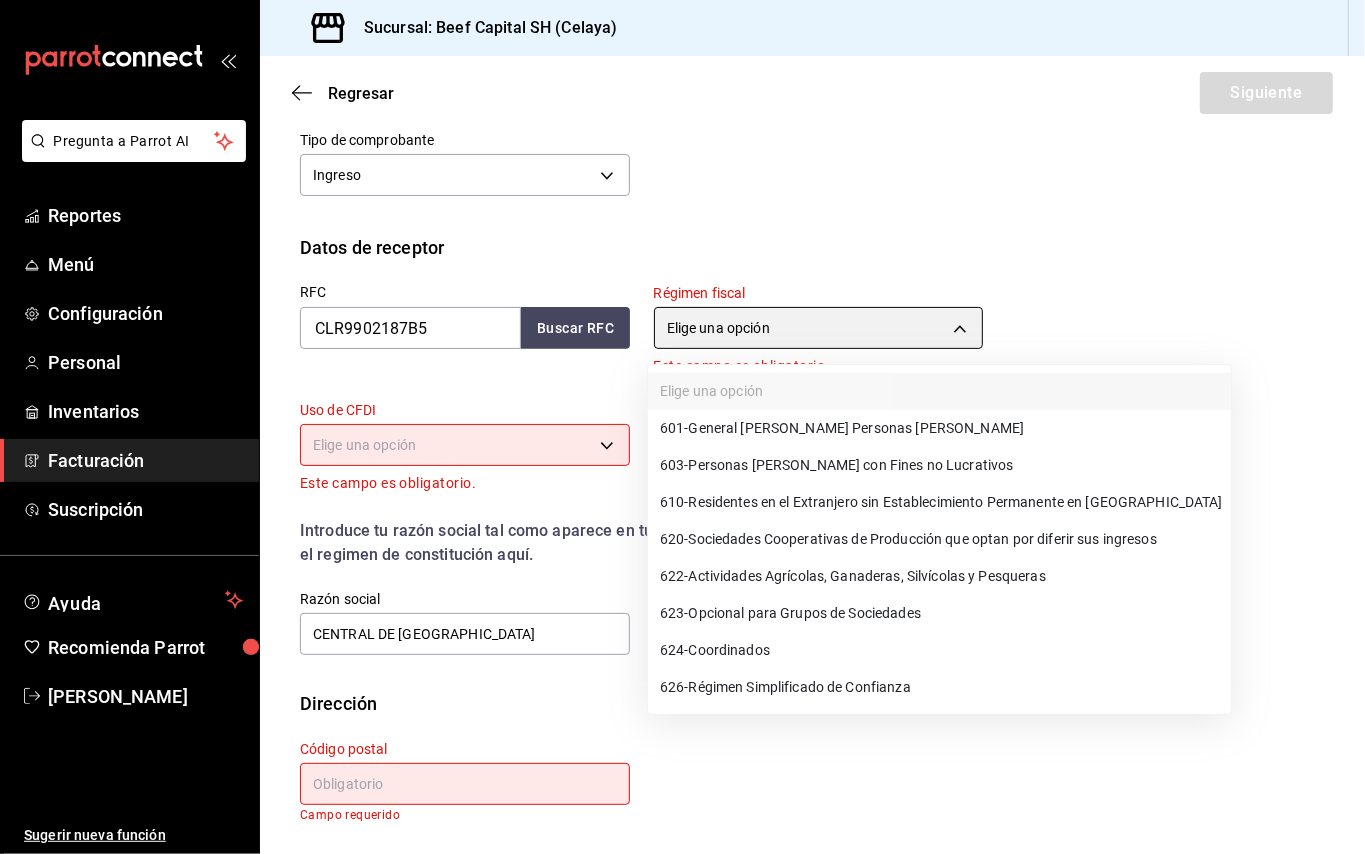 scroll, scrollTop: 218, scrollLeft: 0, axis: vertical 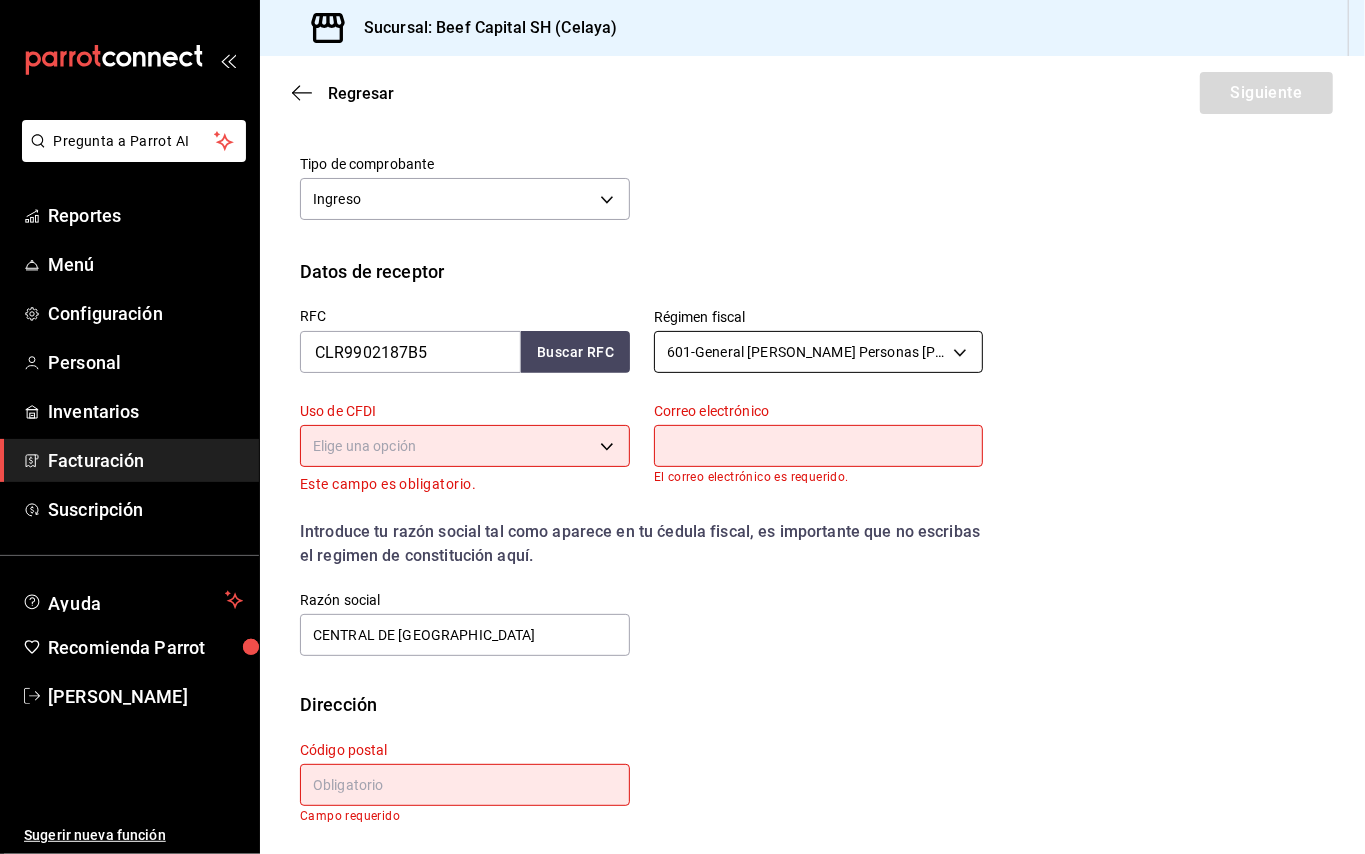 click on "Pregunta a Parrot AI Reportes   Menú   Configuración   Personal   Inventarios   Facturación   Suscripción   Ayuda Recomienda Parrot   [PERSON_NAME]   Sugerir nueva función   Sucursal: Beef Capital SH (Celaya) Regresar Siguiente Factura general Realiza tus facturas con un numero de orden o un monto en especifico; También puedes realizar una factura de remplazo mediante una factura cancelada. Datos de emisor Perfil fiscal 3 DE SEIS 6daeb321-97cf-4052-8288-c01cdf1e5db9 Marca Beef Capital SH - Celaya e3bbe20f-edfc-40c7-bd32-db162cca2159 Tipo de comprobante Ingreso I Datos de receptor RFC CLR9902187B5 Buscar RFC Régimen fiscal 601  -  General [PERSON_NAME] Personas [PERSON_NAME] 601 Uso de CFDI Elige una opción Este campo es obligatorio. Correo electrónico El correo electrónico es requerido. Introduce tu razón social tal como aparece en tu ćedula fiscal, es importante que no escribas el regimen de constitución aquí. company Razón social CENTRAL DE [GEOGRAPHIC_DATA] Dirección Calle # exterior Estado" at bounding box center [682, 427] 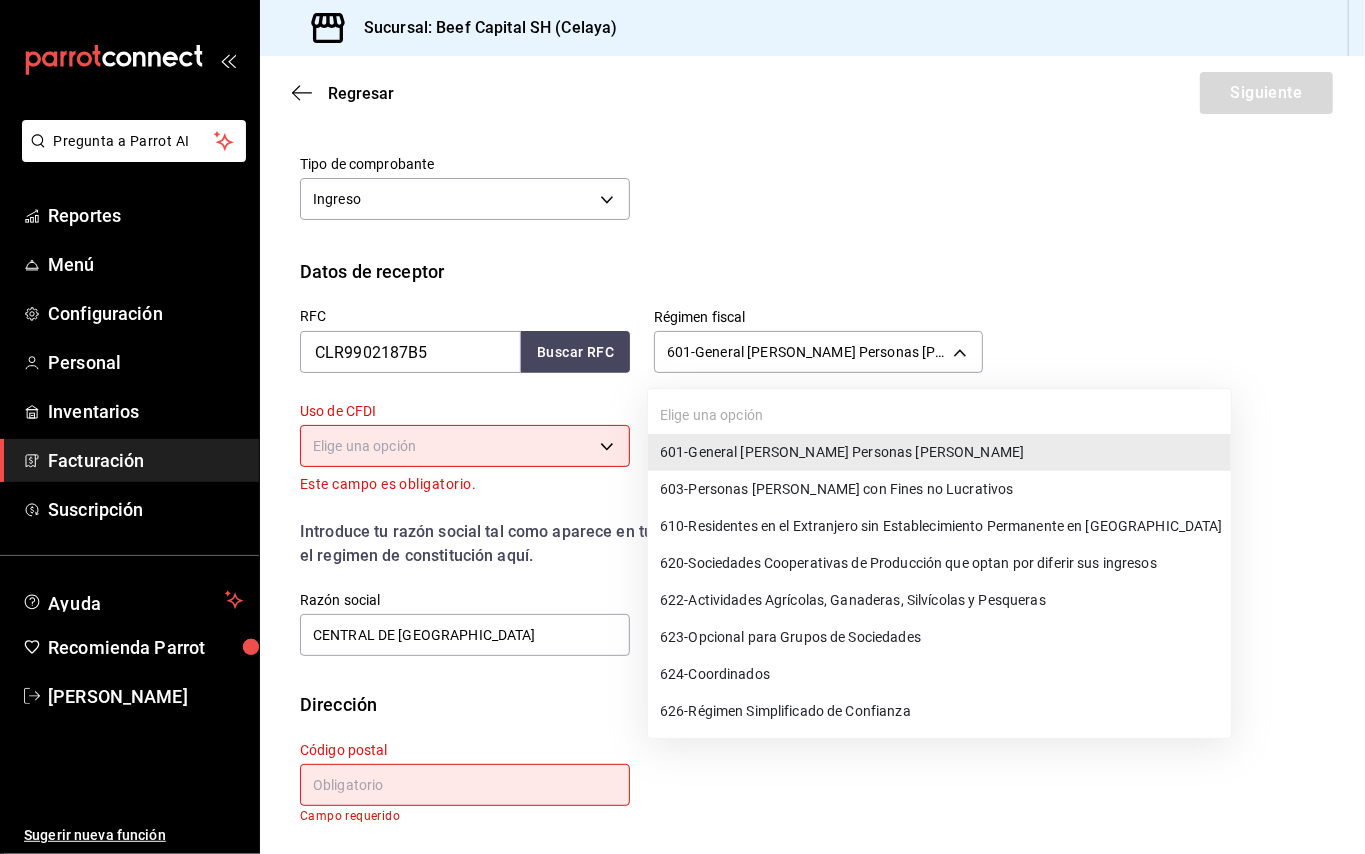 click on "623  -  Opcional para Grupos de Sociedades" at bounding box center (790, 637) 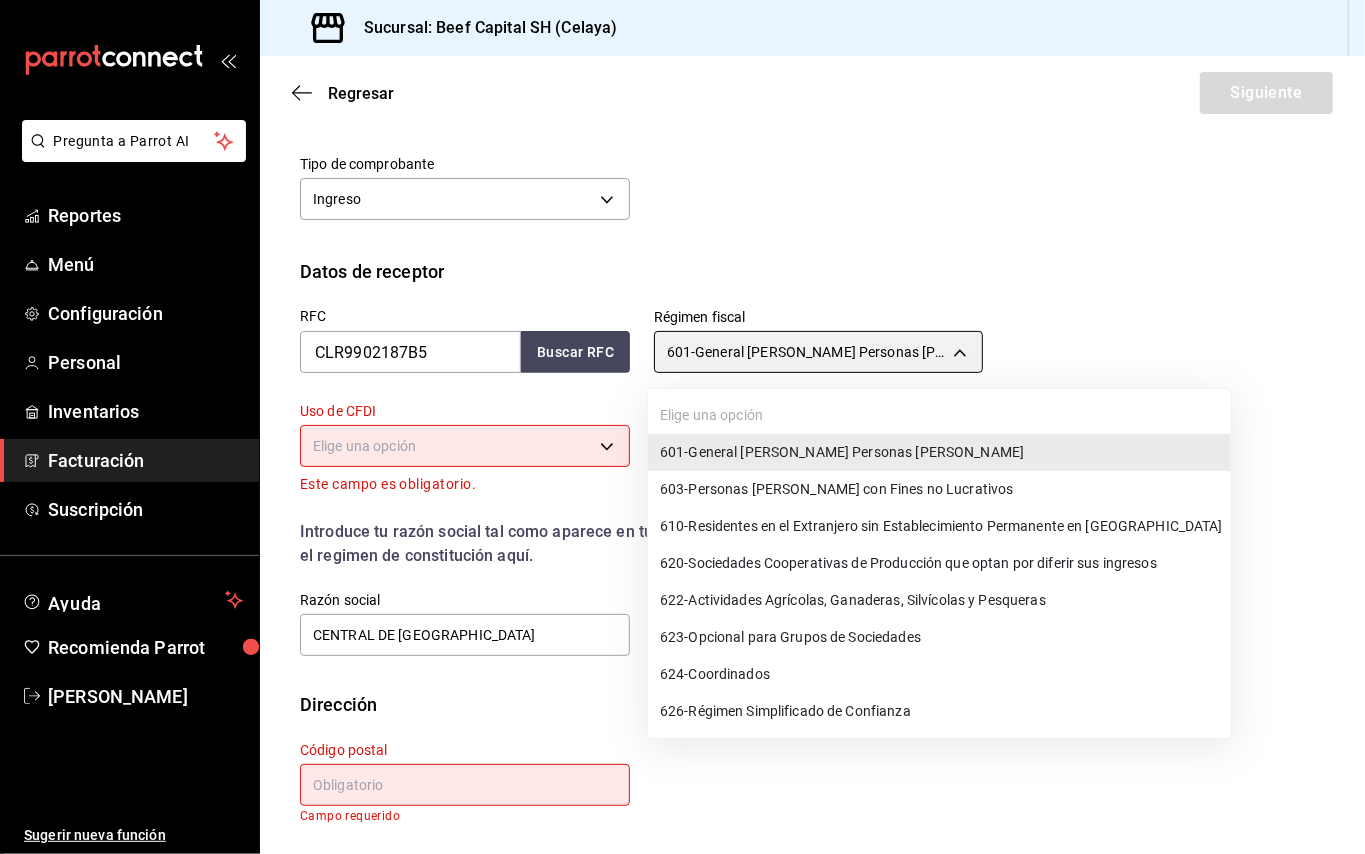 type on "623" 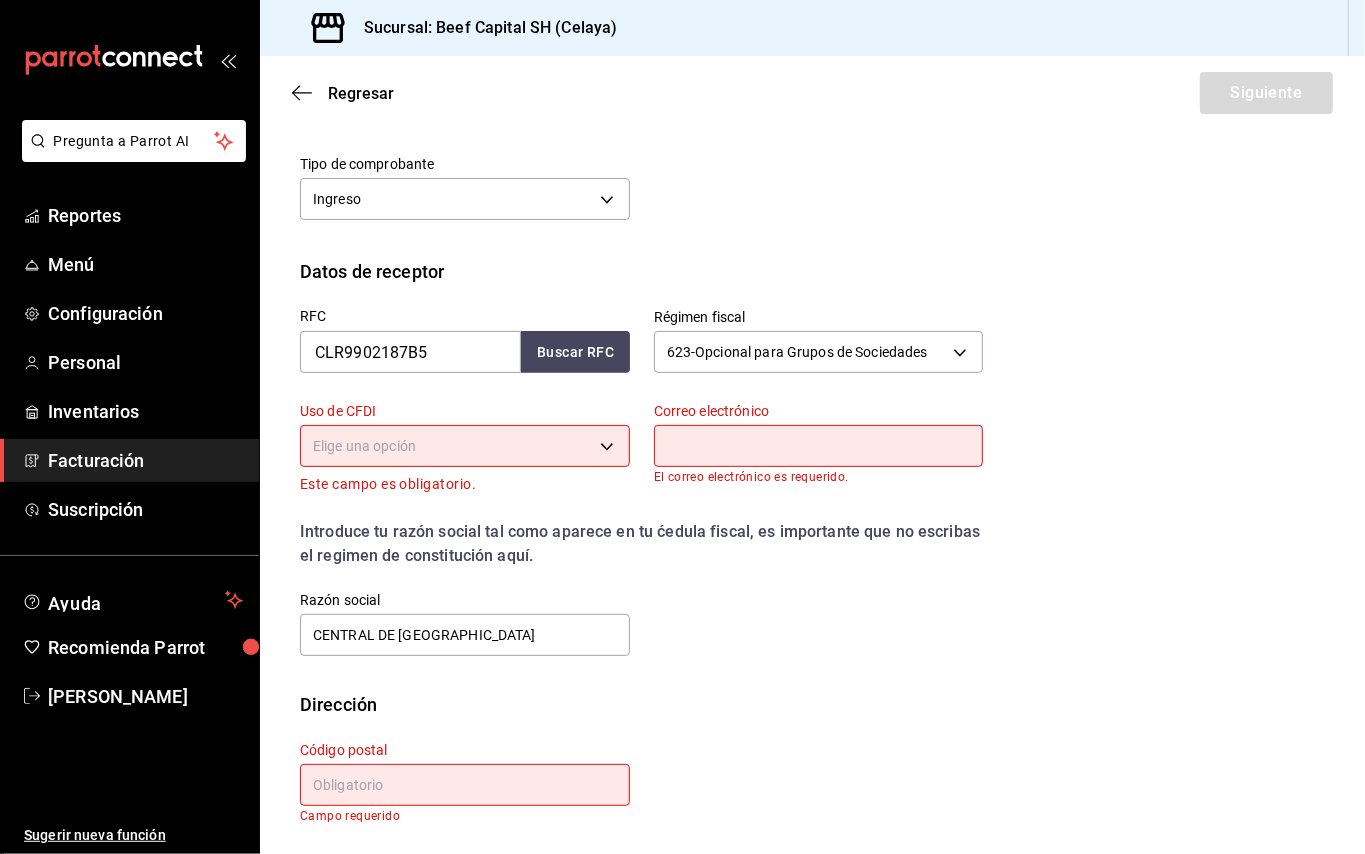 click at bounding box center (819, 446) 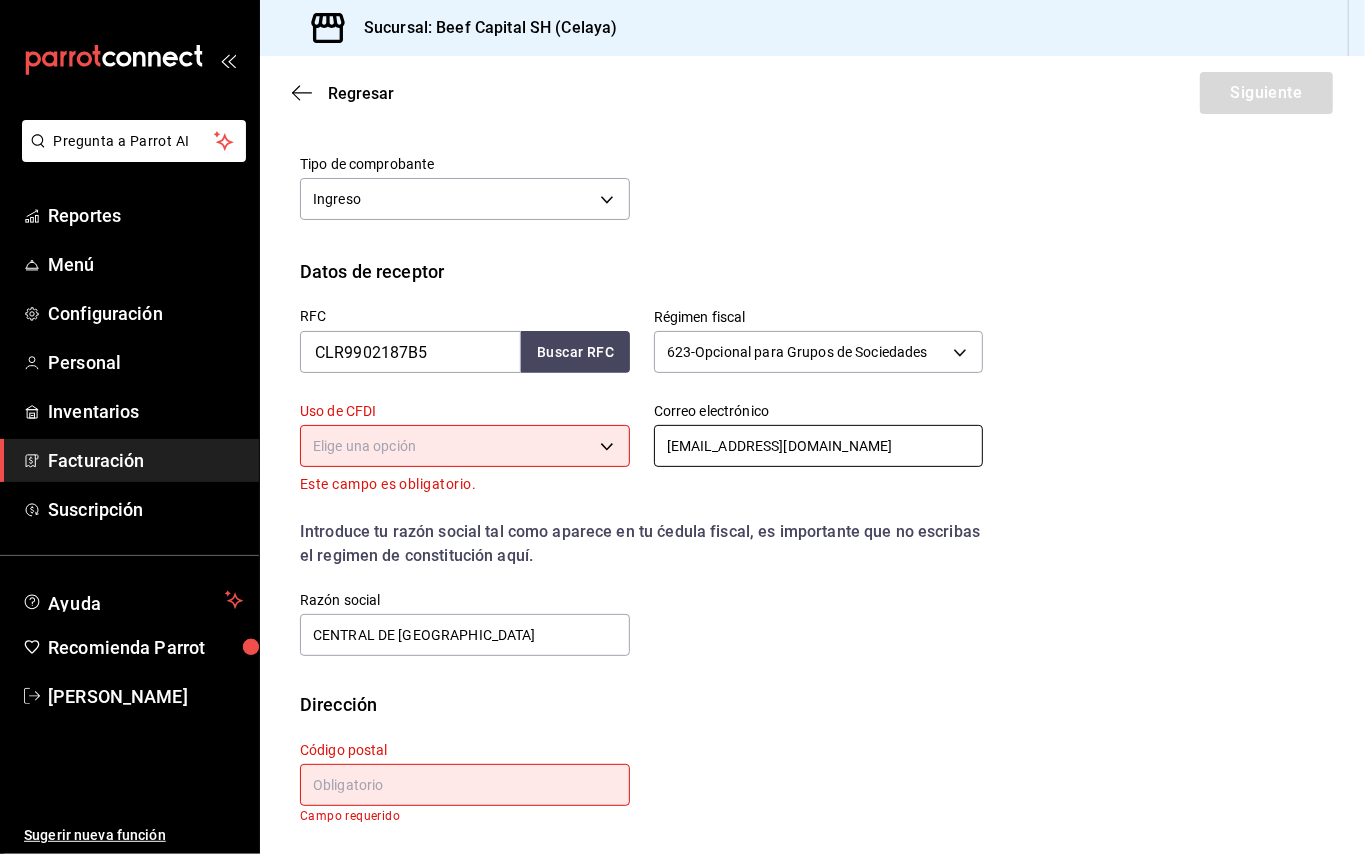 type on "[EMAIL_ADDRESS][DOMAIN_NAME]" 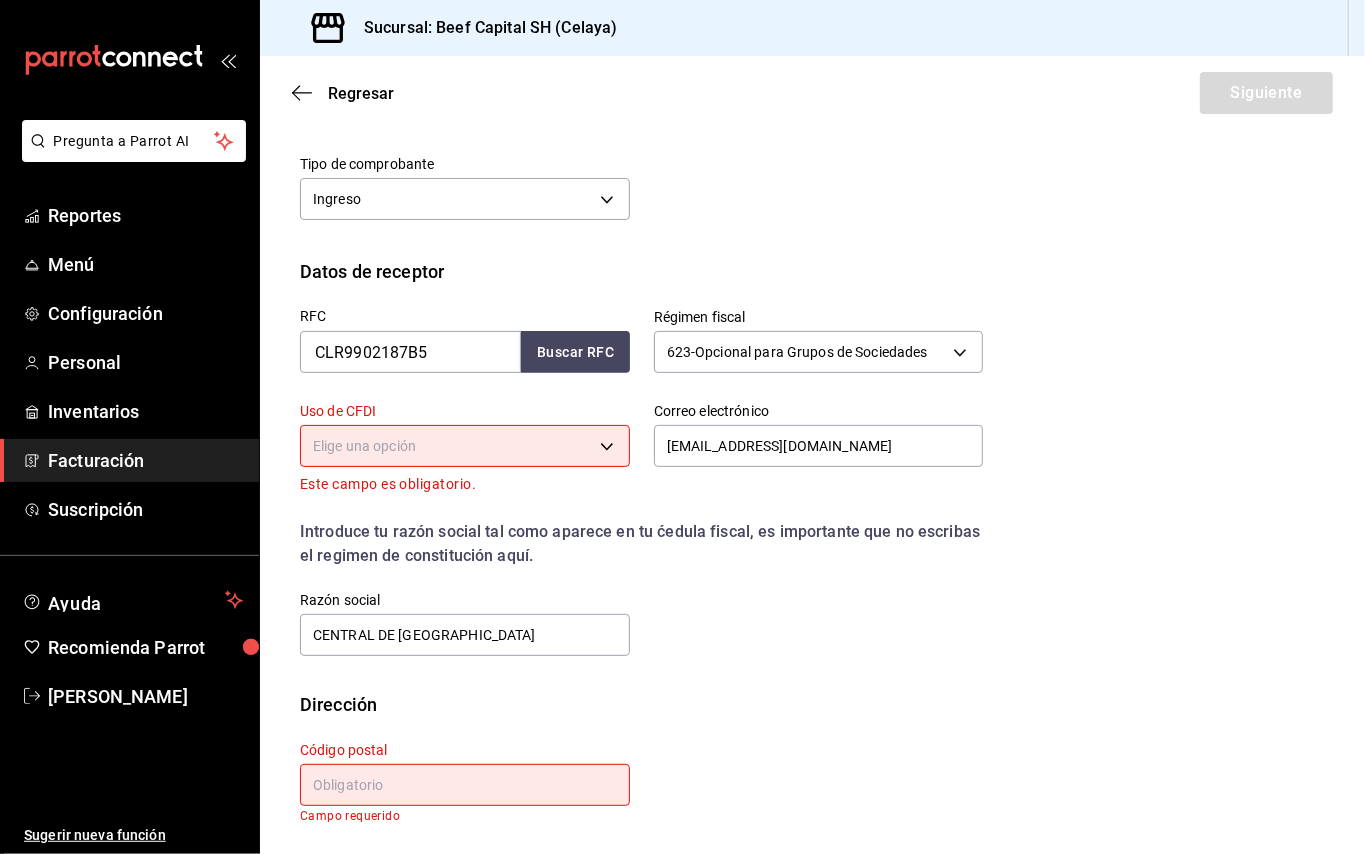 click on "Pregunta a Parrot AI Reportes   Menú   Configuración   Personal   Inventarios   Facturación   Suscripción   Ayuda Recomienda Parrot   [PERSON_NAME]   Sugerir nueva función   Sucursal: Beef Capital SH (Celaya) Regresar Siguiente Factura general Realiza tus facturas con un numero de orden o un monto en especifico; También puedes realizar una factura de remplazo mediante una factura cancelada. Datos de emisor Perfil fiscal 3 DE SEIS 6daeb321-97cf-4052-8288-c01cdf1e5db9 Marca Beef Capital SH - Celaya e3bbe20f-edfc-40c7-bd32-db162cca2159 Tipo de comprobante Ingreso I Datos de receptor RFC CLR9902187B5 Buscar RFC Régimen fiscal 623  -  Opcional para Grupos de Sociedades 623 Uso de CFDI Elige una opción Este campo es obligatorio. Correo electrónico [EMAIL_ADDRESS][DOMAIN_NAME] Introduce tu razón social tal como aparece en tu ćedula fiscal, es importante que no escribas el regimen de constitución aquí. company Razón social CENTRAL DE [GEOGRAPHIC_DATA] Dirección Calle # exterior # interior Estado" at bounding box center (682, 427) 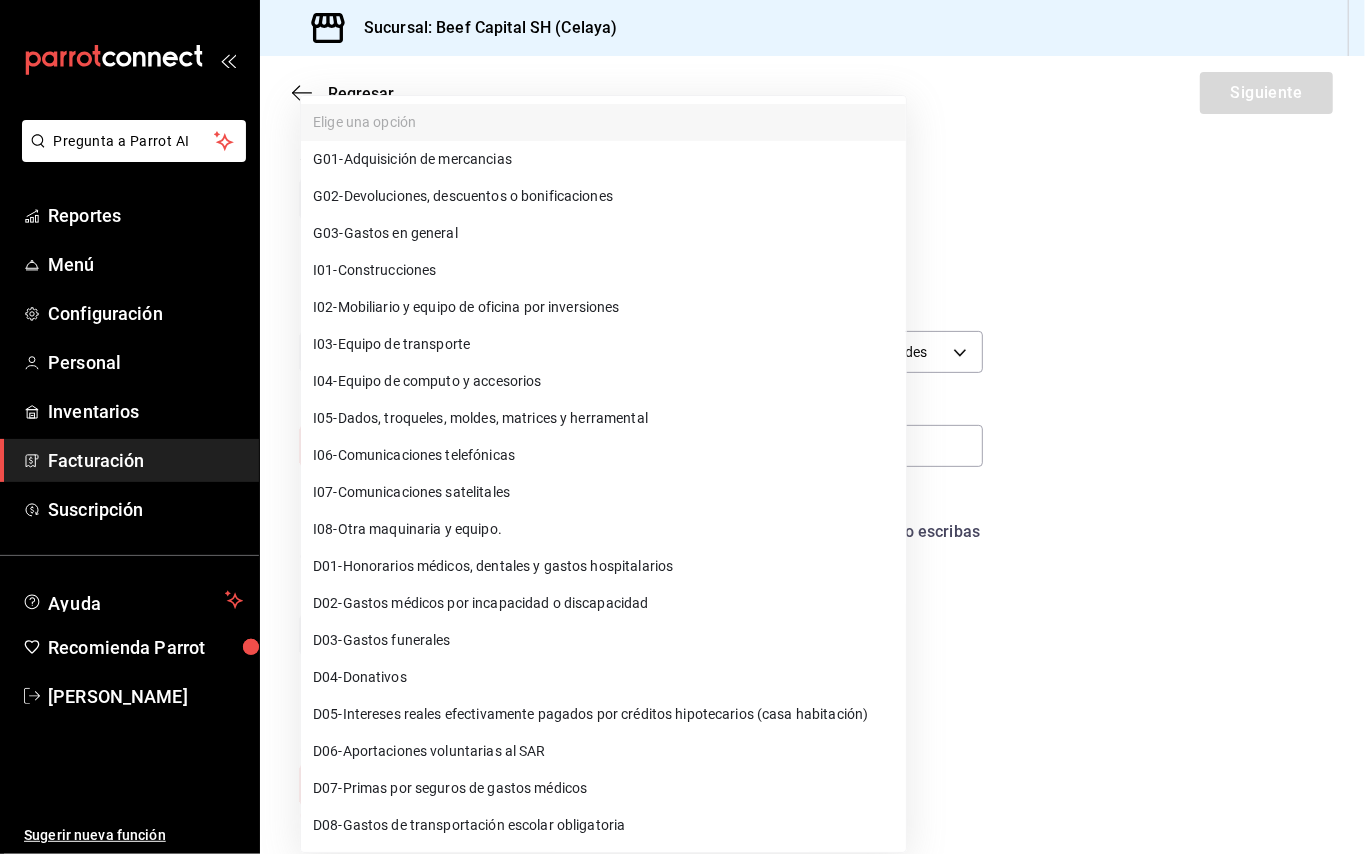 click on "G03  -  Gastos en general" at bounding box center (603, 233) 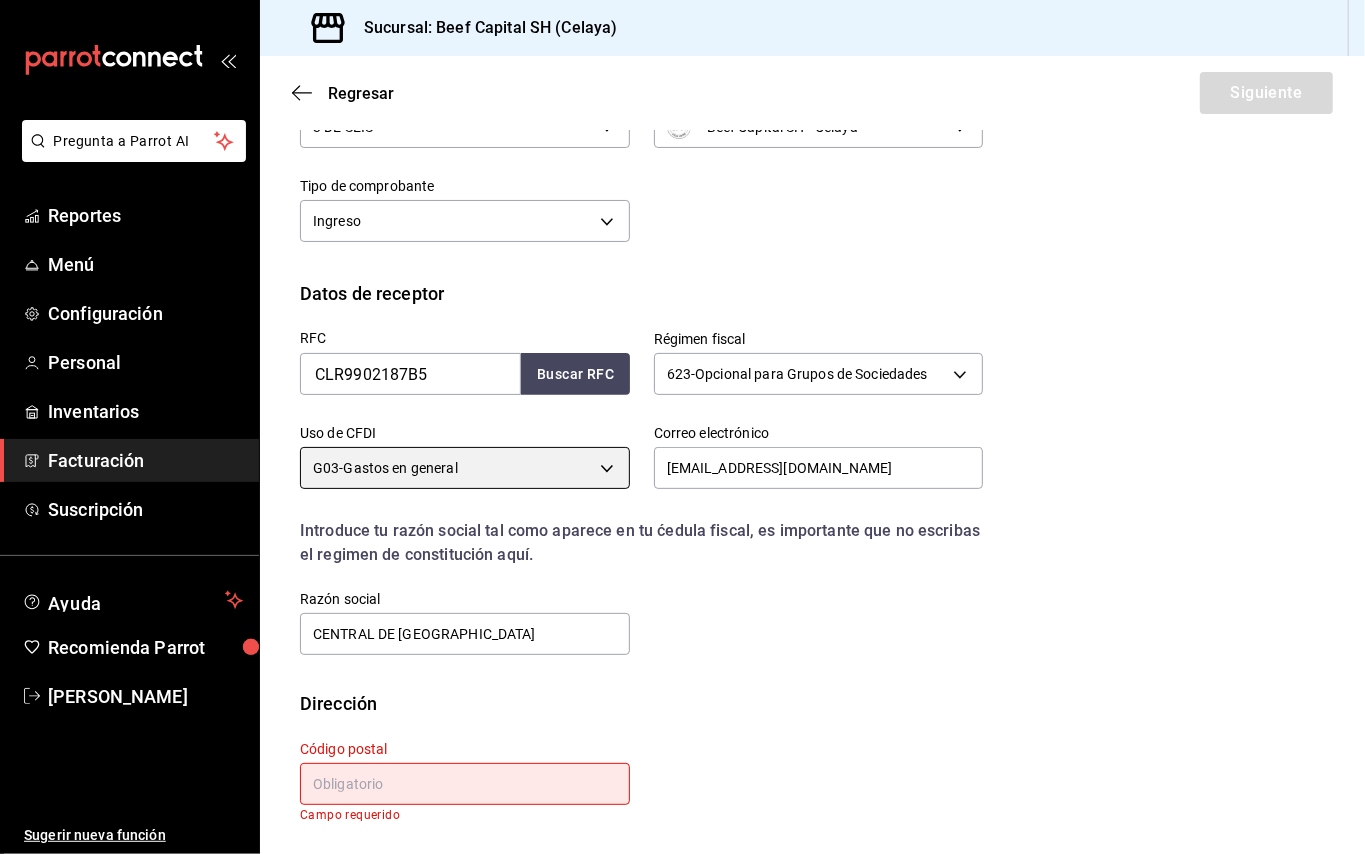 scroll, scrollTop: 196, scrollLeft: 0, axis: vertical 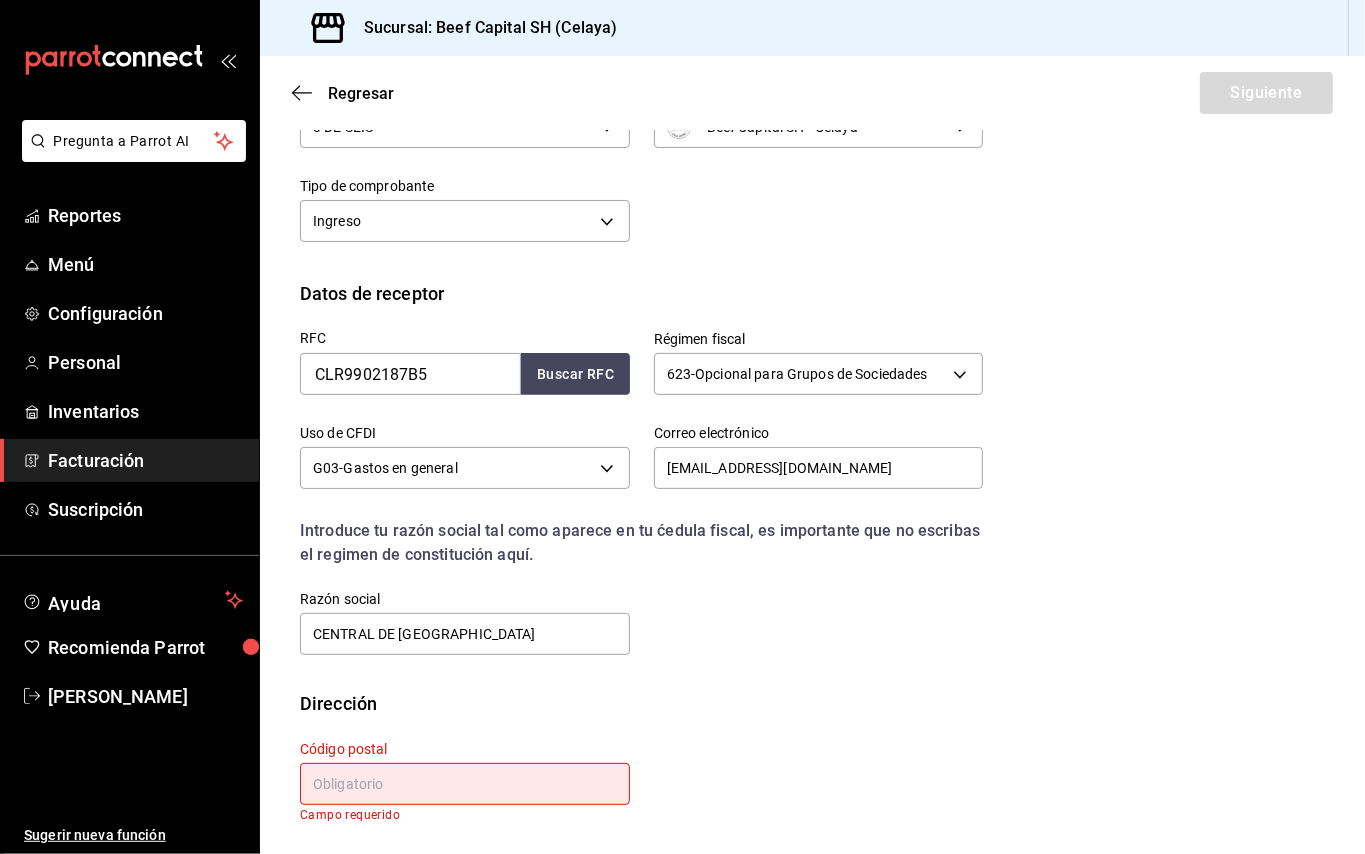 click at bounding box center [465, 784] 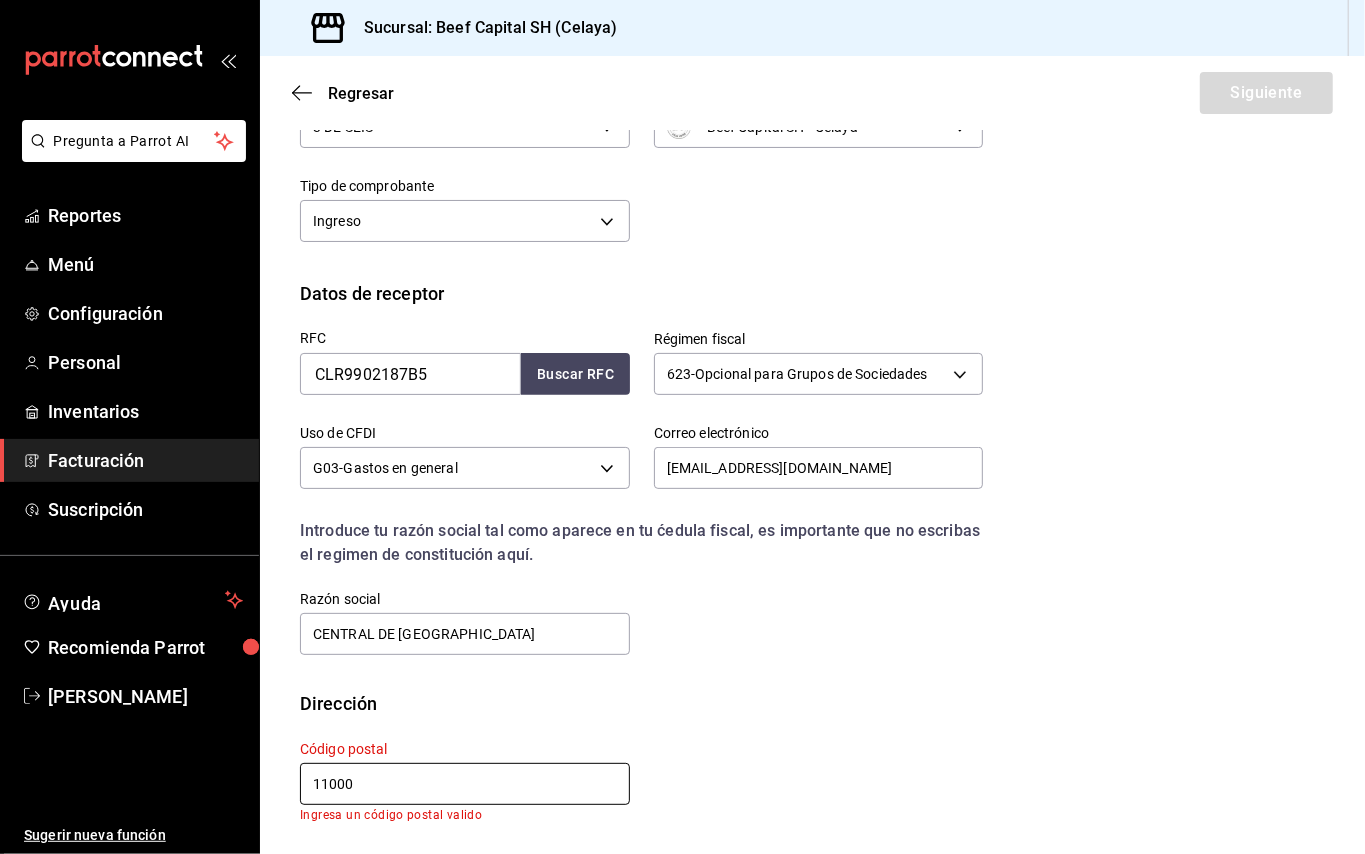 scroll, scrollTop: 181, scrollLeft: 0, axis: vertical 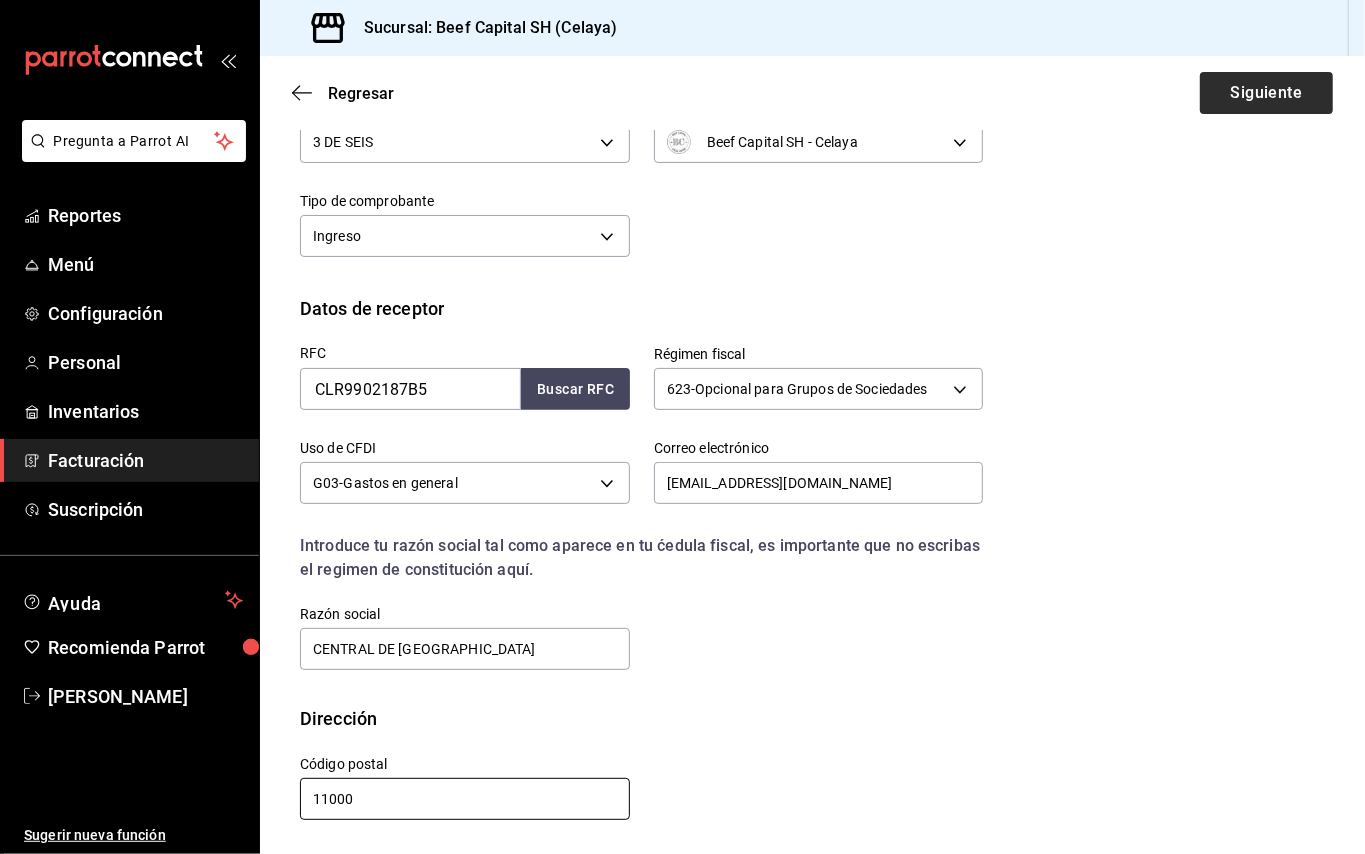 type on "11000" 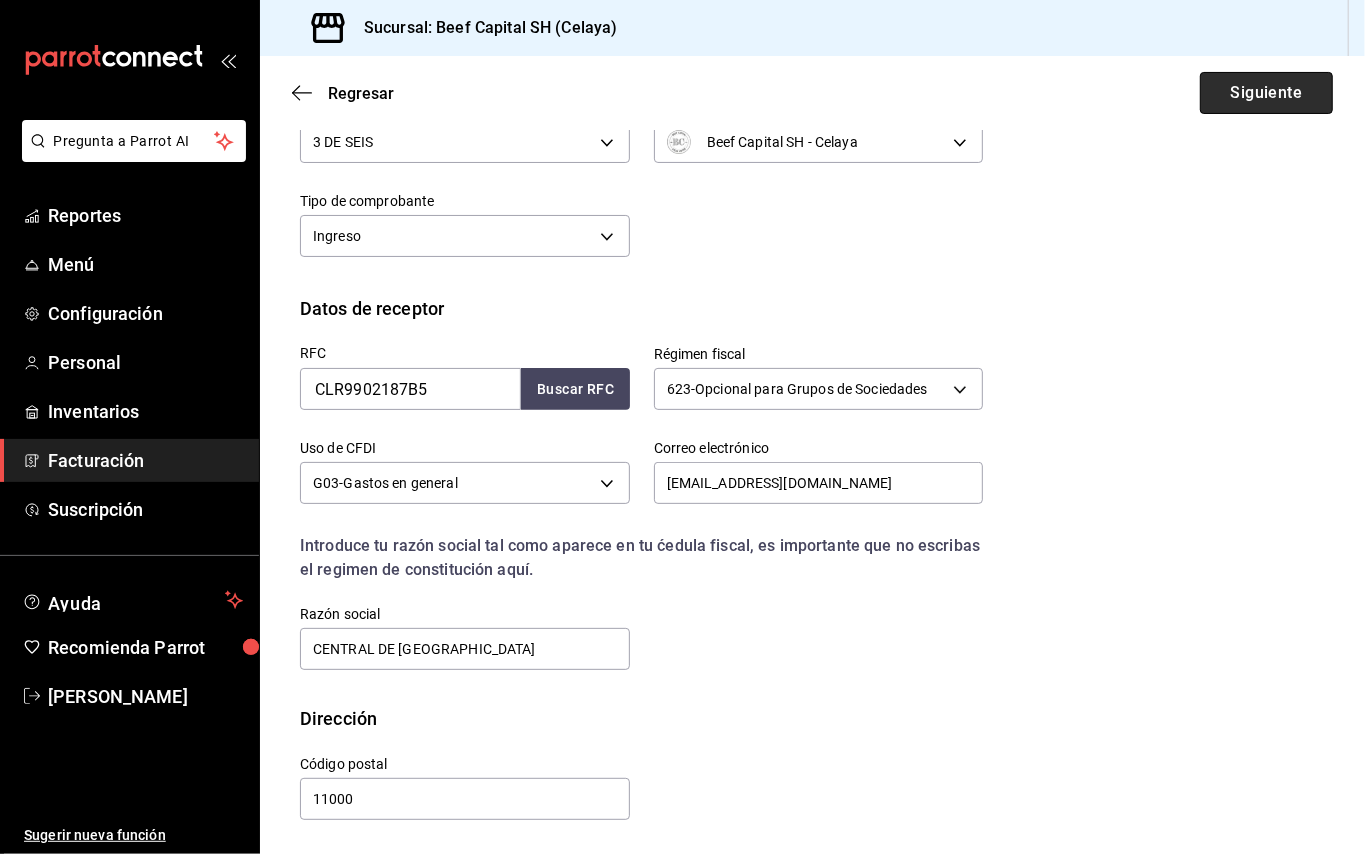 click on "Siguiente" at bounding box center [1266, 93] 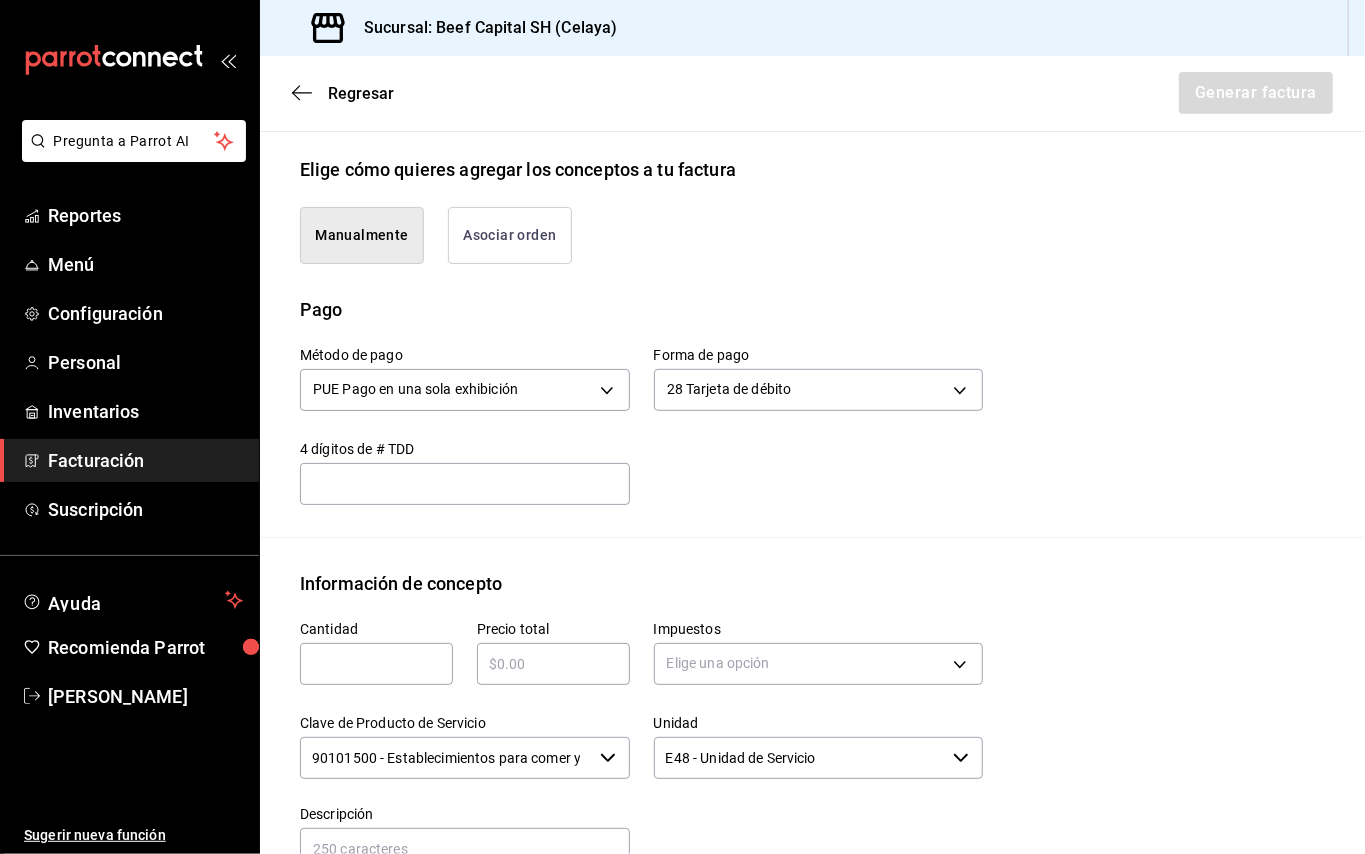 scroll, scrollTop: 581, scrollLeft: 0, axis: vertical 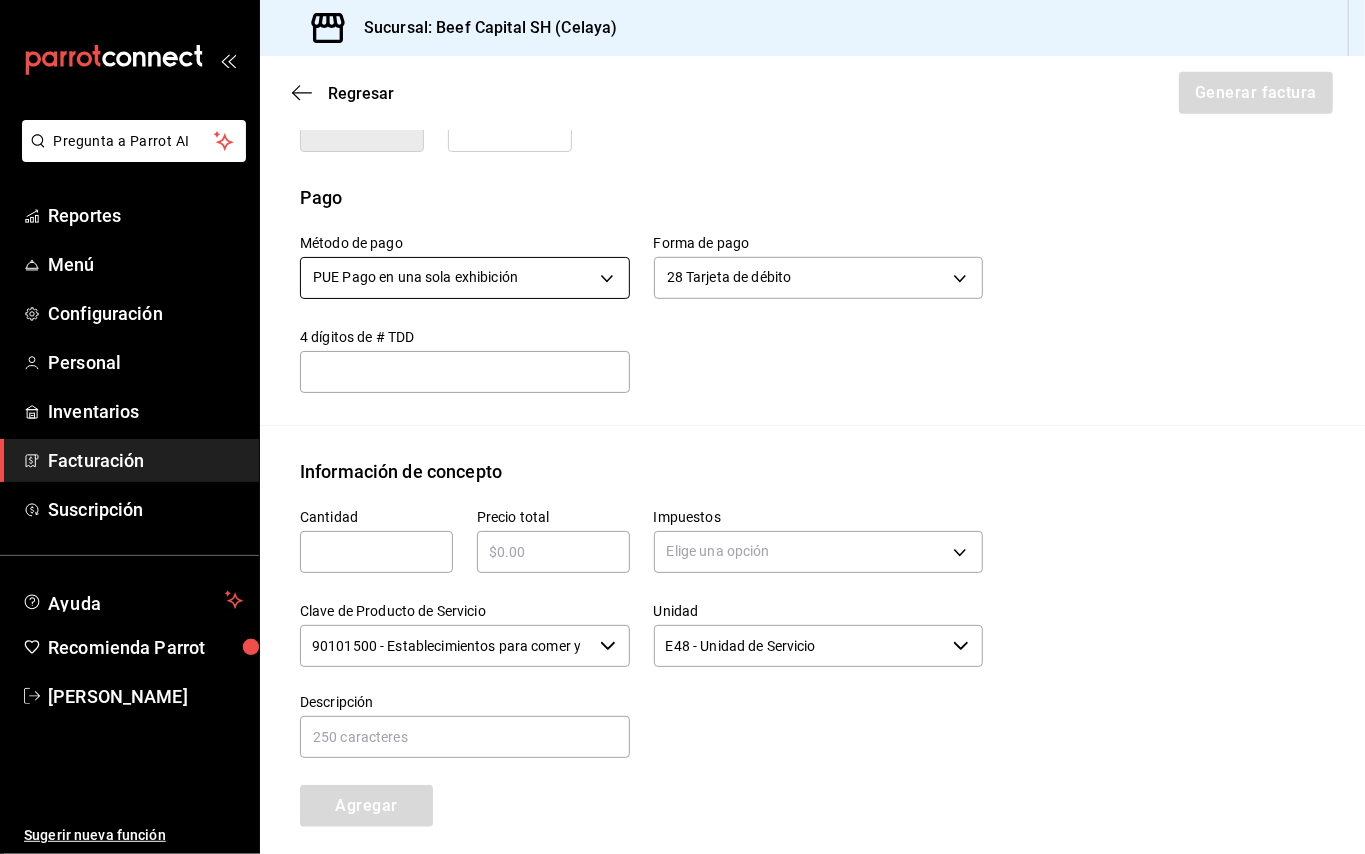 click on "Pregunta a Parrot AI Reportes   Menú   Configuración   Personal   Inventarios   Facturación   Suscripción   Ayuda Recomienda Parrot   [PERSON_NAME]   Sugerir nueva función   Sucursal: Beef Capital SH (Celaya) Regresar Generar factura Emisor Perfil fiscal 3 DE SEIS Tipo de comprobante Ingreso Receptor Nombre / Razón social CENTRAL [PERSON_NAME] DE REAL RFC Receptor CLR9902187B5 Régimen fiscal Opcional para Grupos de Sociedades Uso de CFDI G03: Gastos en general Correo electrónico [EMAIL_ADDRESS][DOMAIN_NAME] Elige cómo quieres agregar los conceptos a tu factura Manualmente Asociar orden Pago Método de pago PUE   Pago en una sola exhibición PUE Forma de pago 28   Tarjeta de débito 28 4 dígitos de # TDD ​ Información de concepto Cantidad ​ Precio total ​ Impuestos Elige una opción Clave de Producto de Servicio 90101500 - Establecimientos para comer y beber ​ Unidad E48 - Unidad de Servicio ​ Descripción Agregar IVA Total $0.00 IEPS Total $0.00 Subtotal $0.00 Total $0.00 Orden Clave" at bounding box center (682, 427) 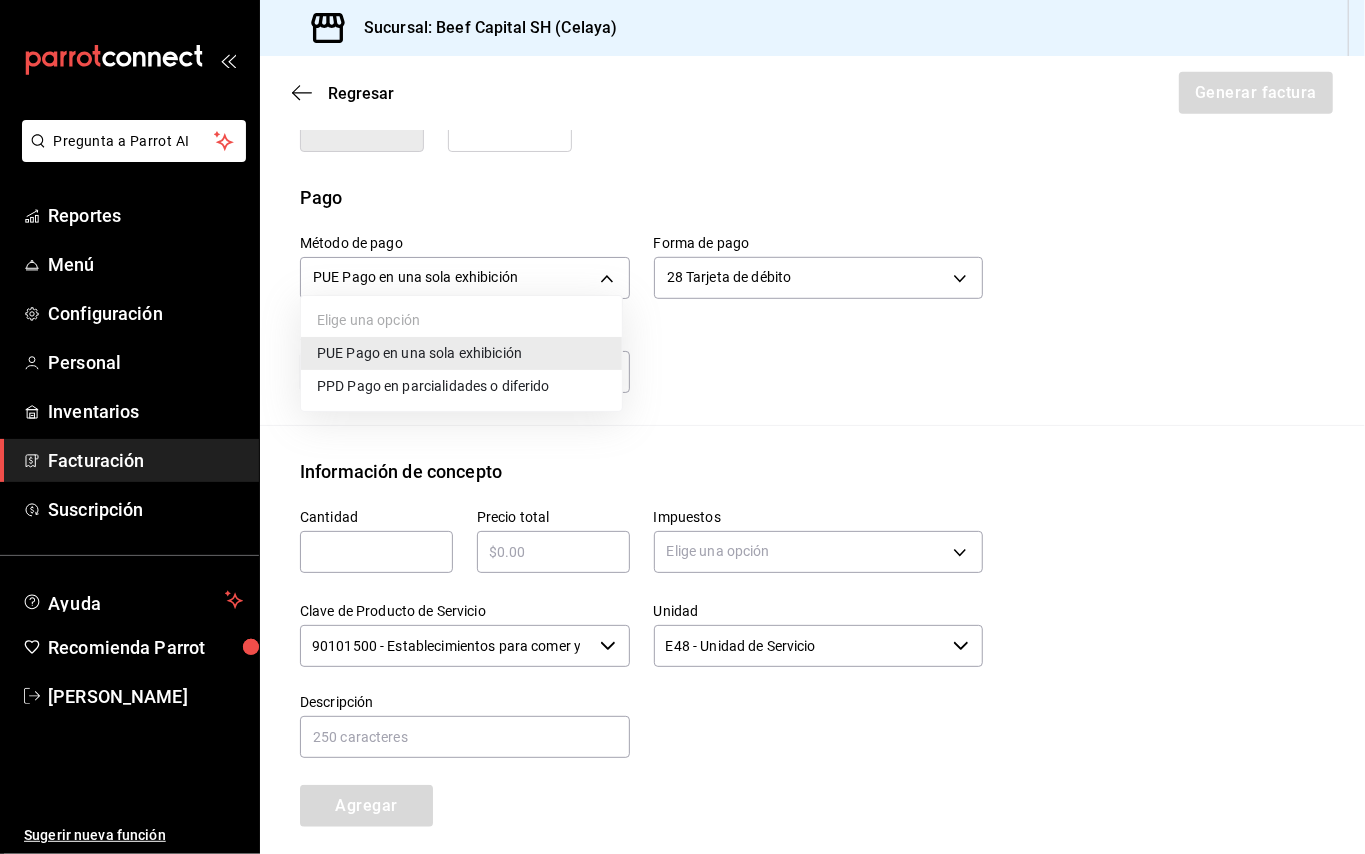 click at bounding box center [682, 427] 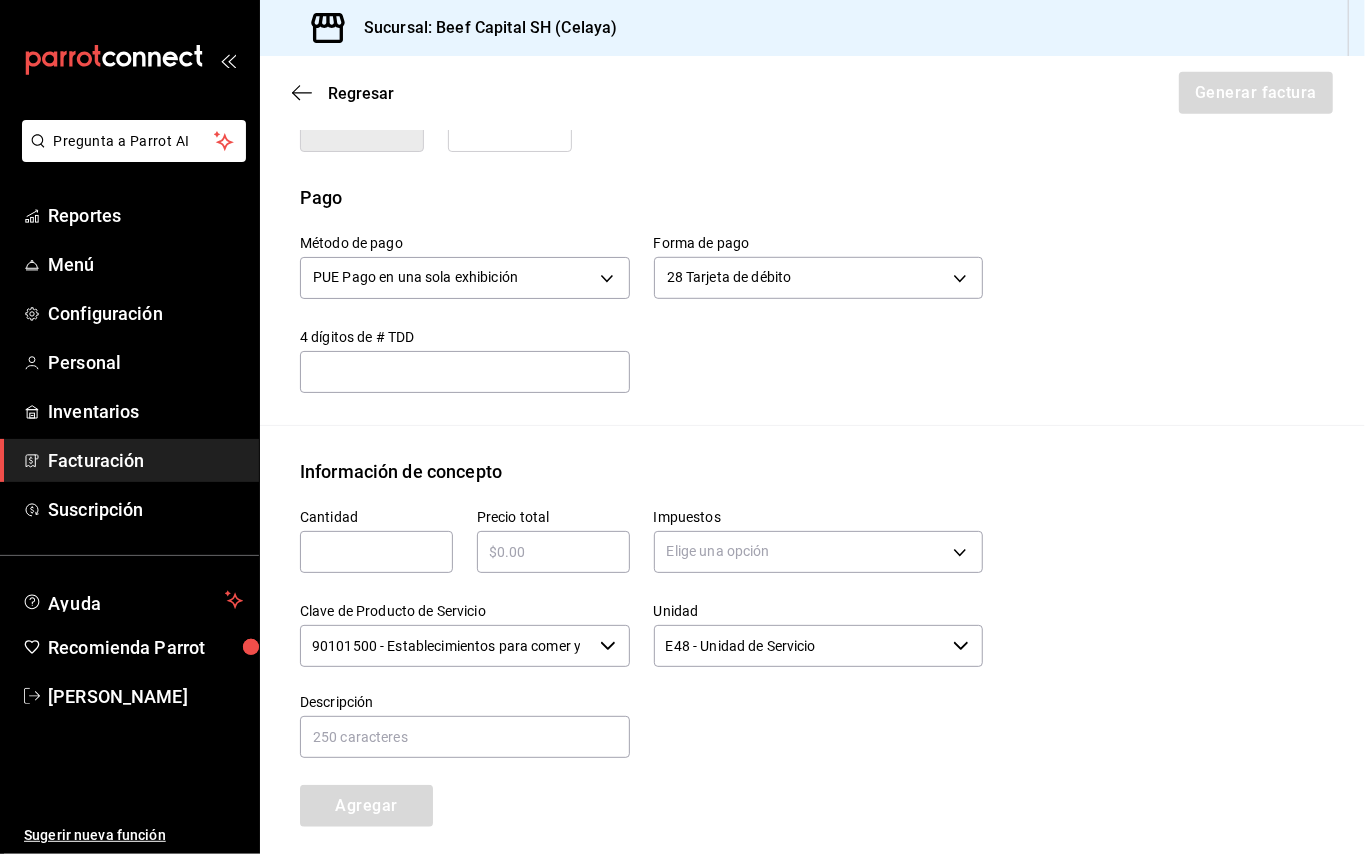 click on "4 dígitos de # TDD ​" at bounding box center [465, 361] 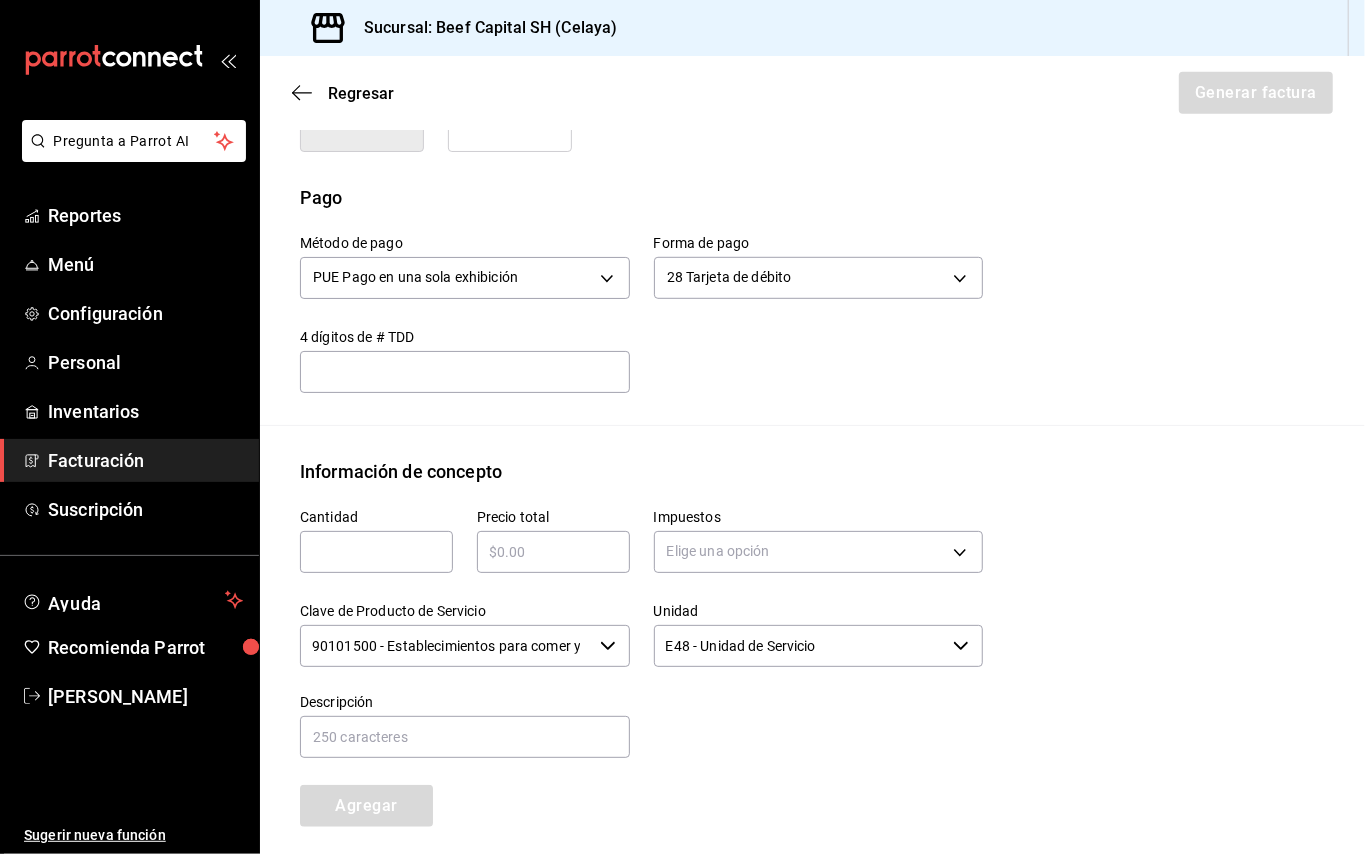 click at bounding box center [465, 372] 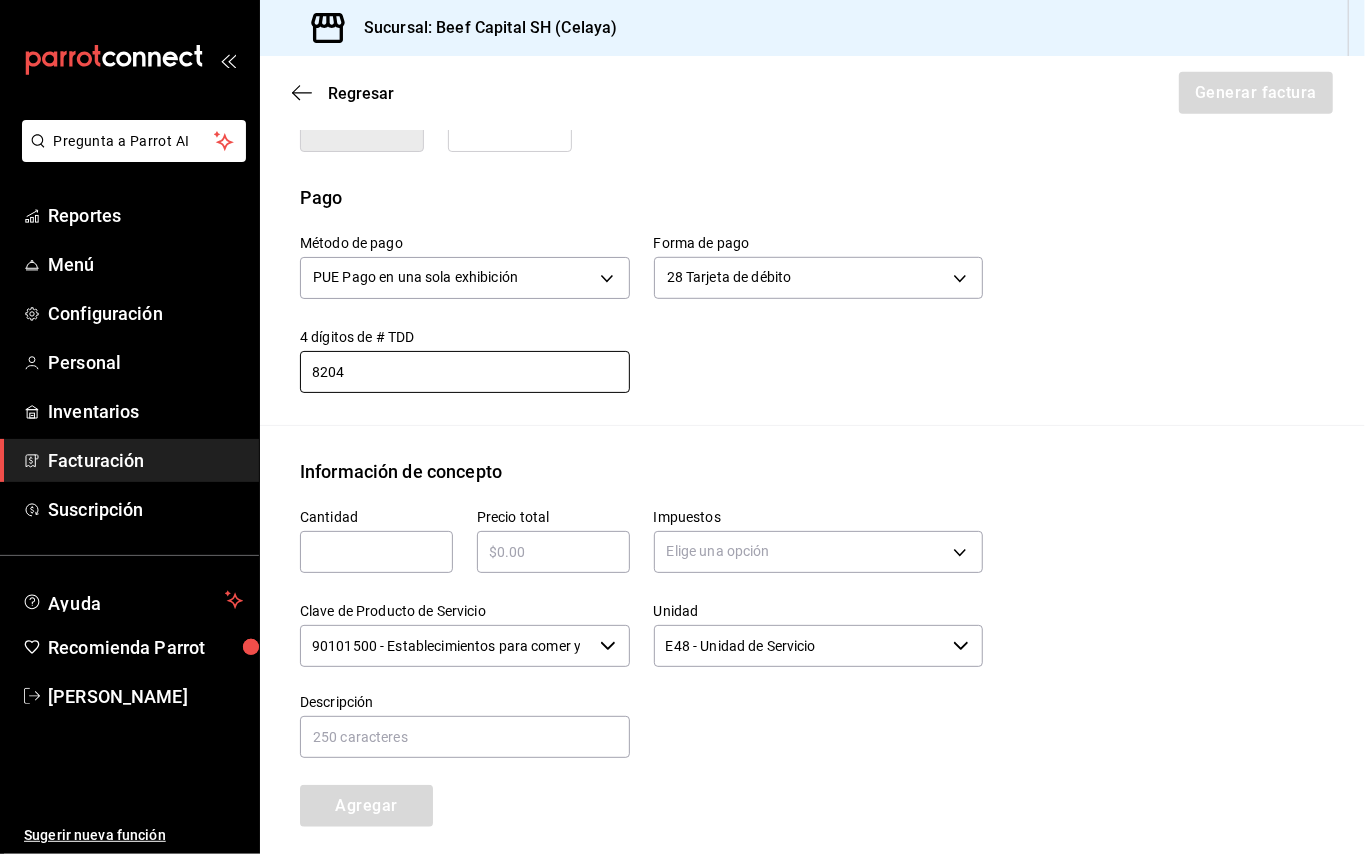 type on "8204" 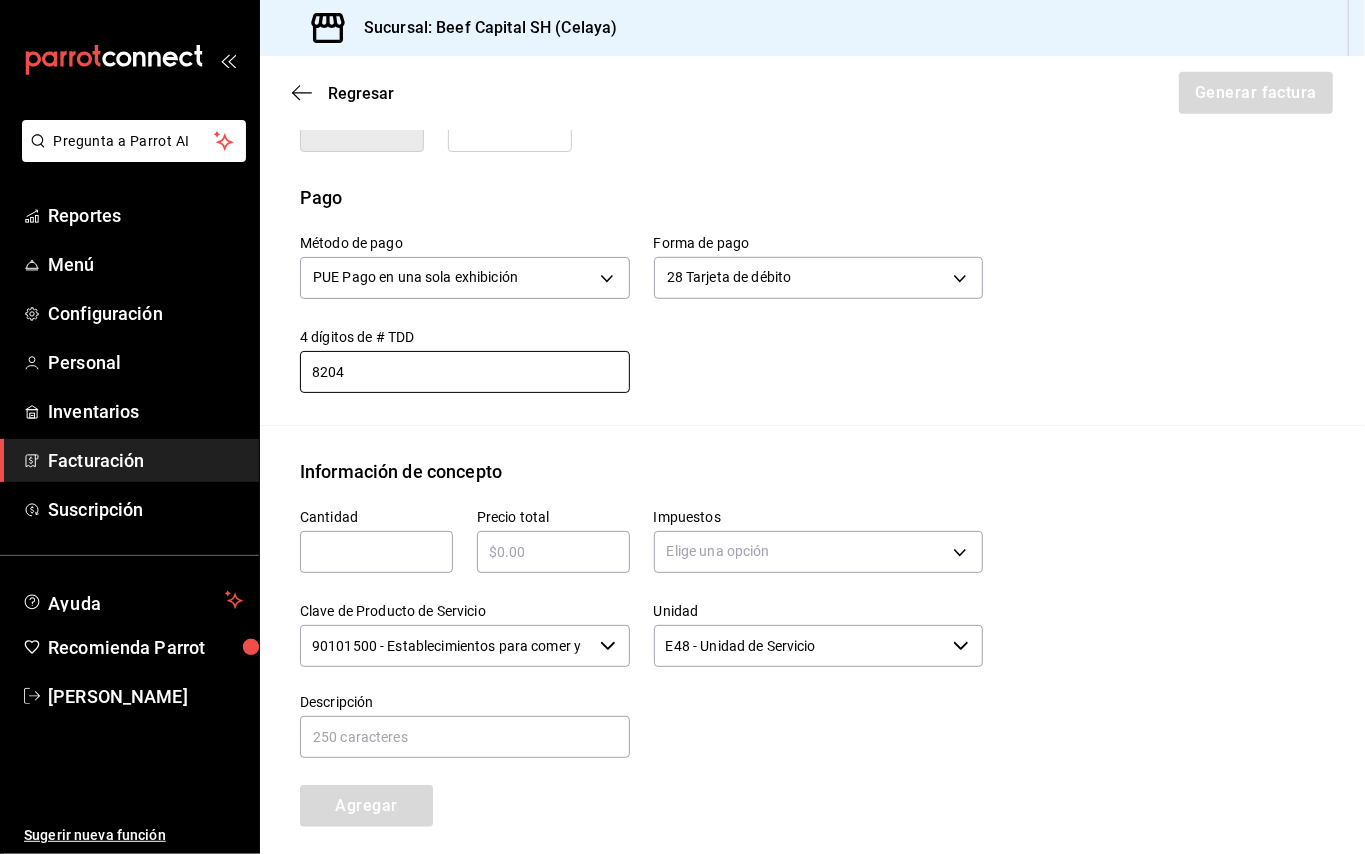 click at bounding box center (376, 552) 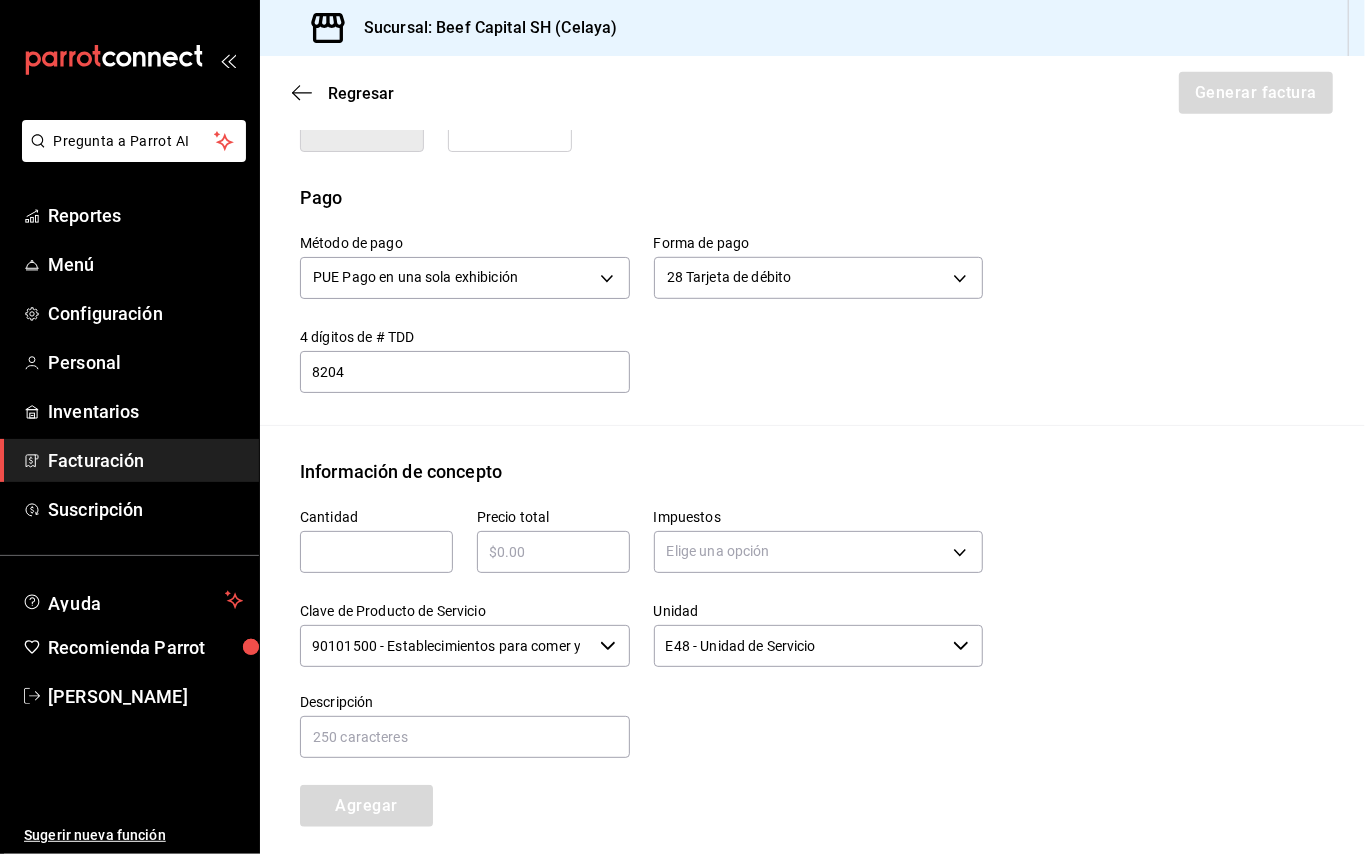 type on "1" 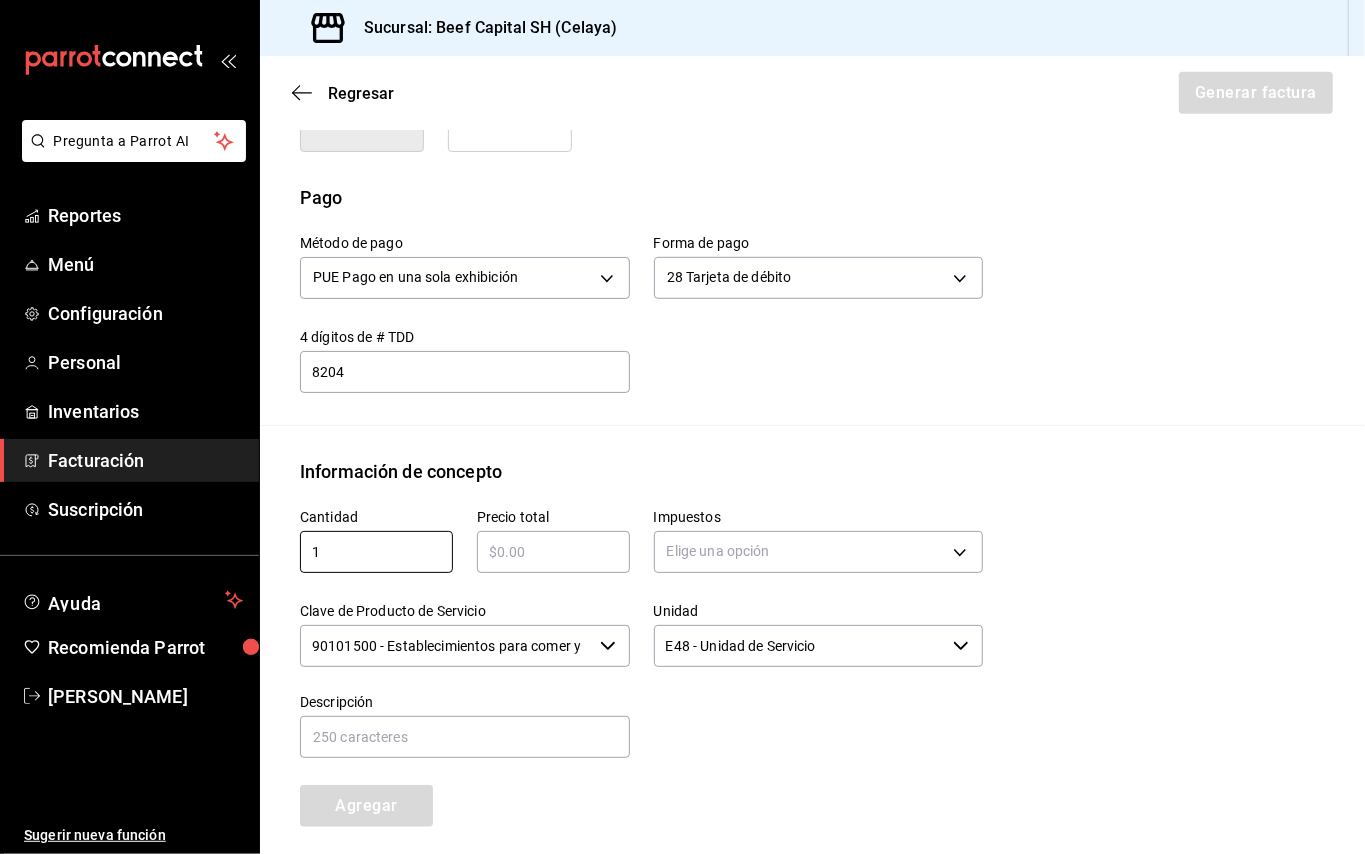 click at bounding box center [553, 552] 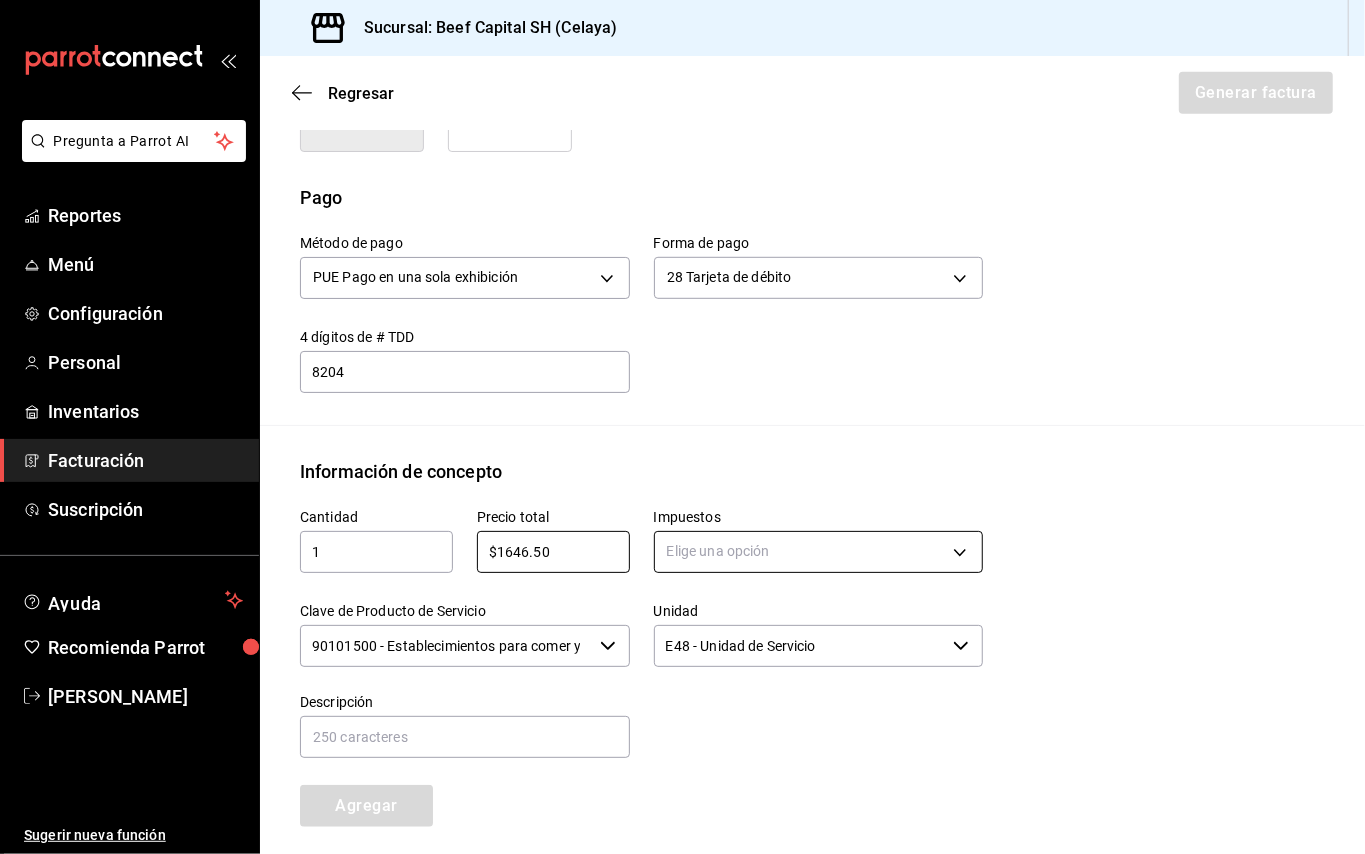 scroll, scrollTop: 802, scrollLeft: 0, axis: vertical 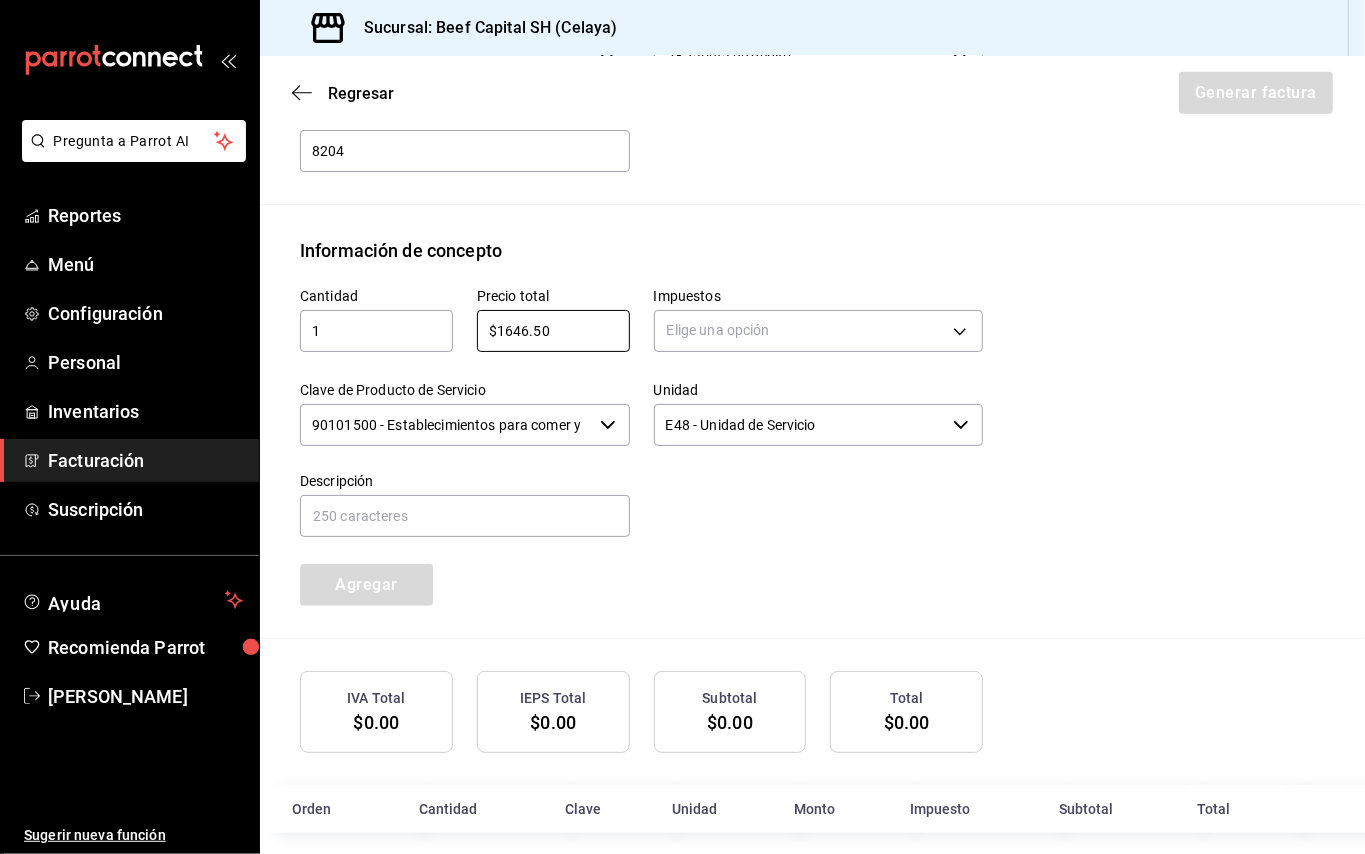 type on "$1646.50" 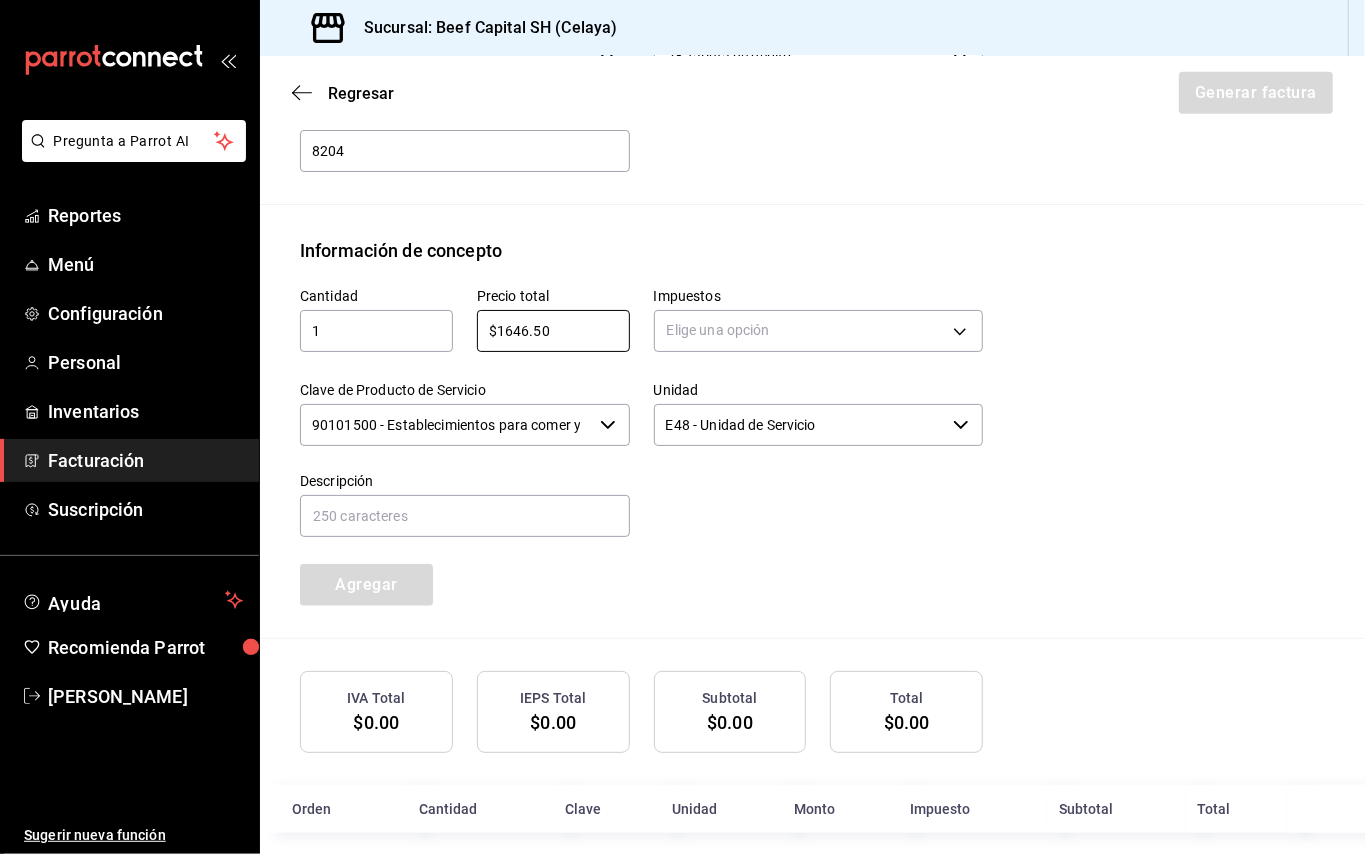 click on "90101500 - Establecimientos para comer y beber" at bounding box center [446, 425] 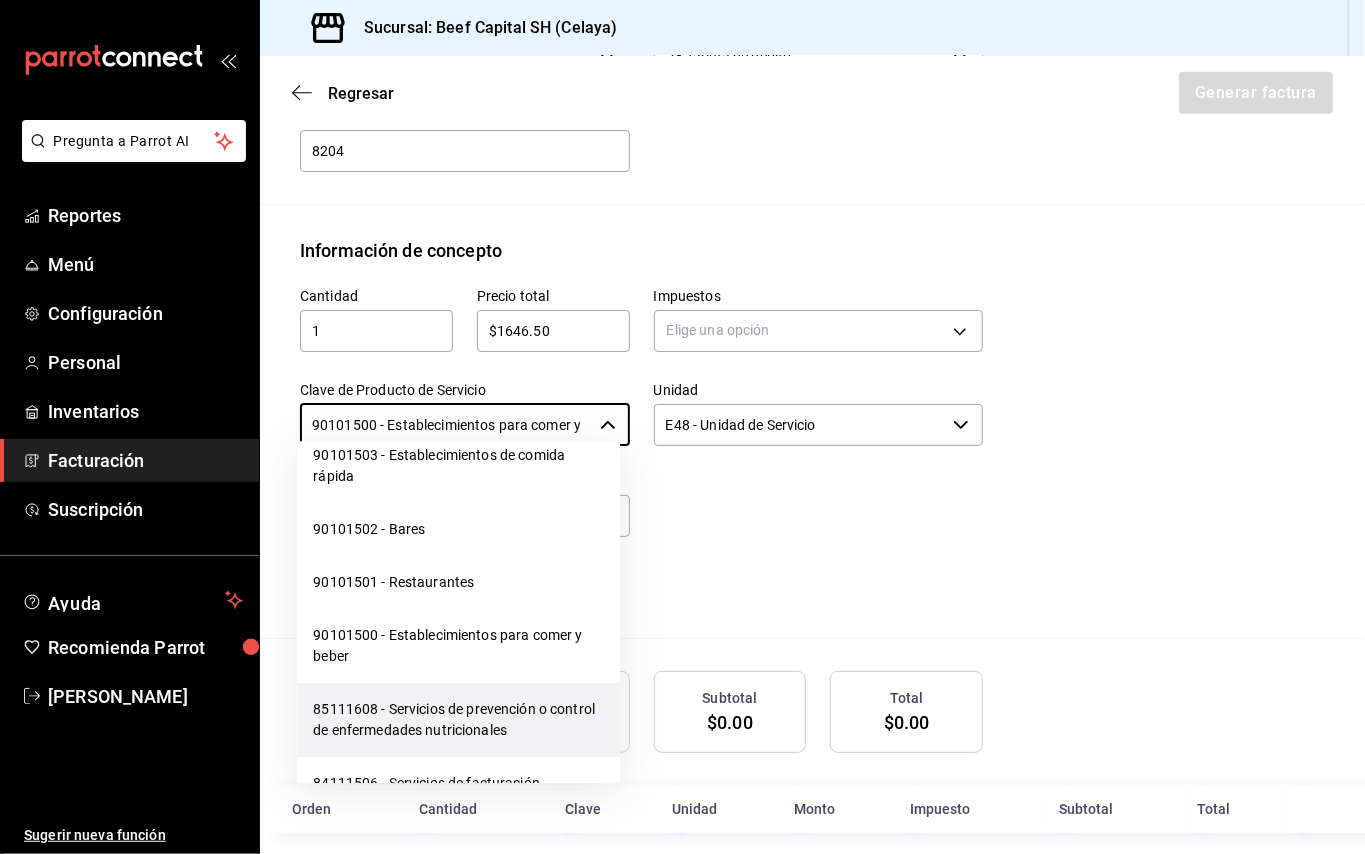 scroll, scrollTop: 666, scrollLeft: 0, axis: vertical 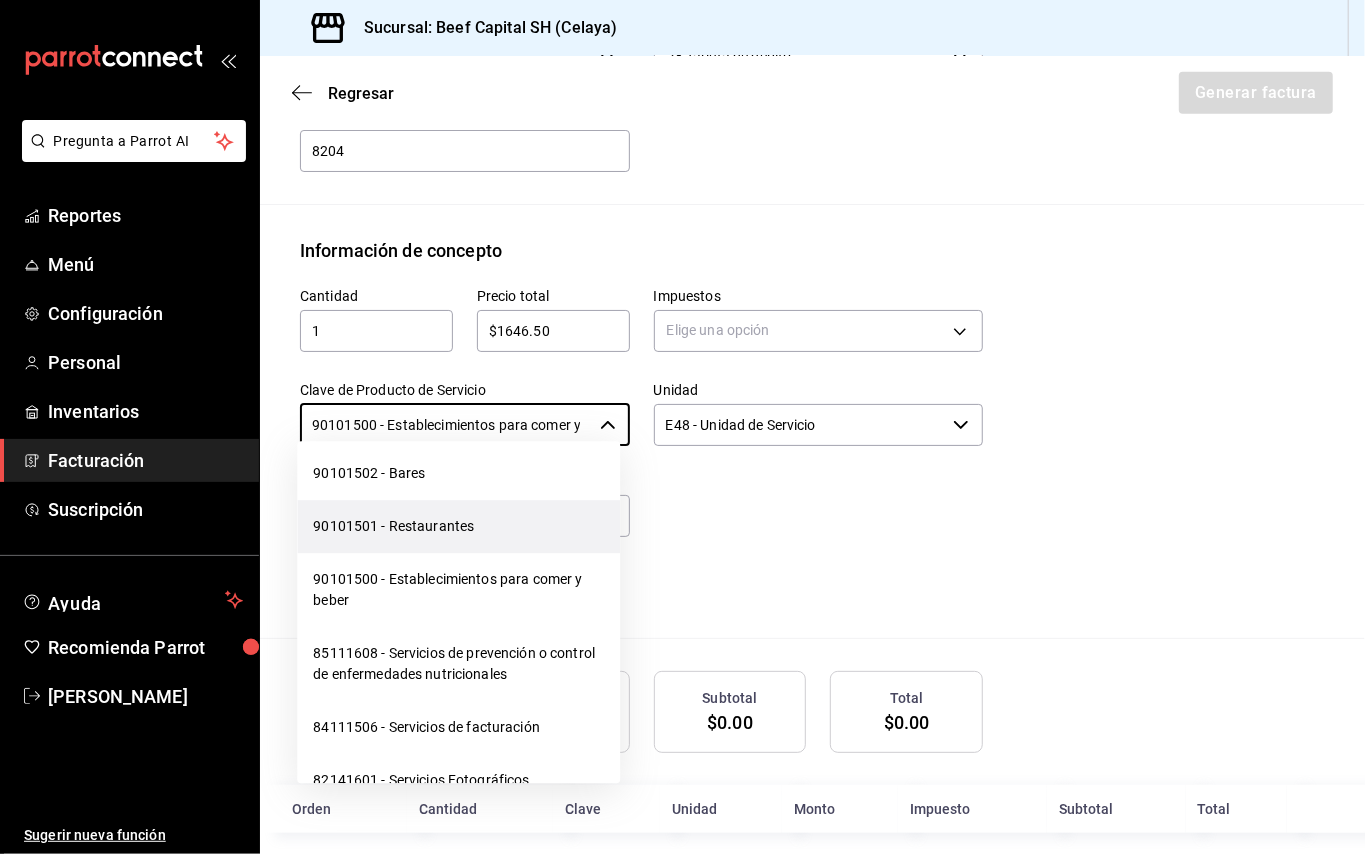 click on "90101501 - Restaurantes" at bounding box center (458, 526) 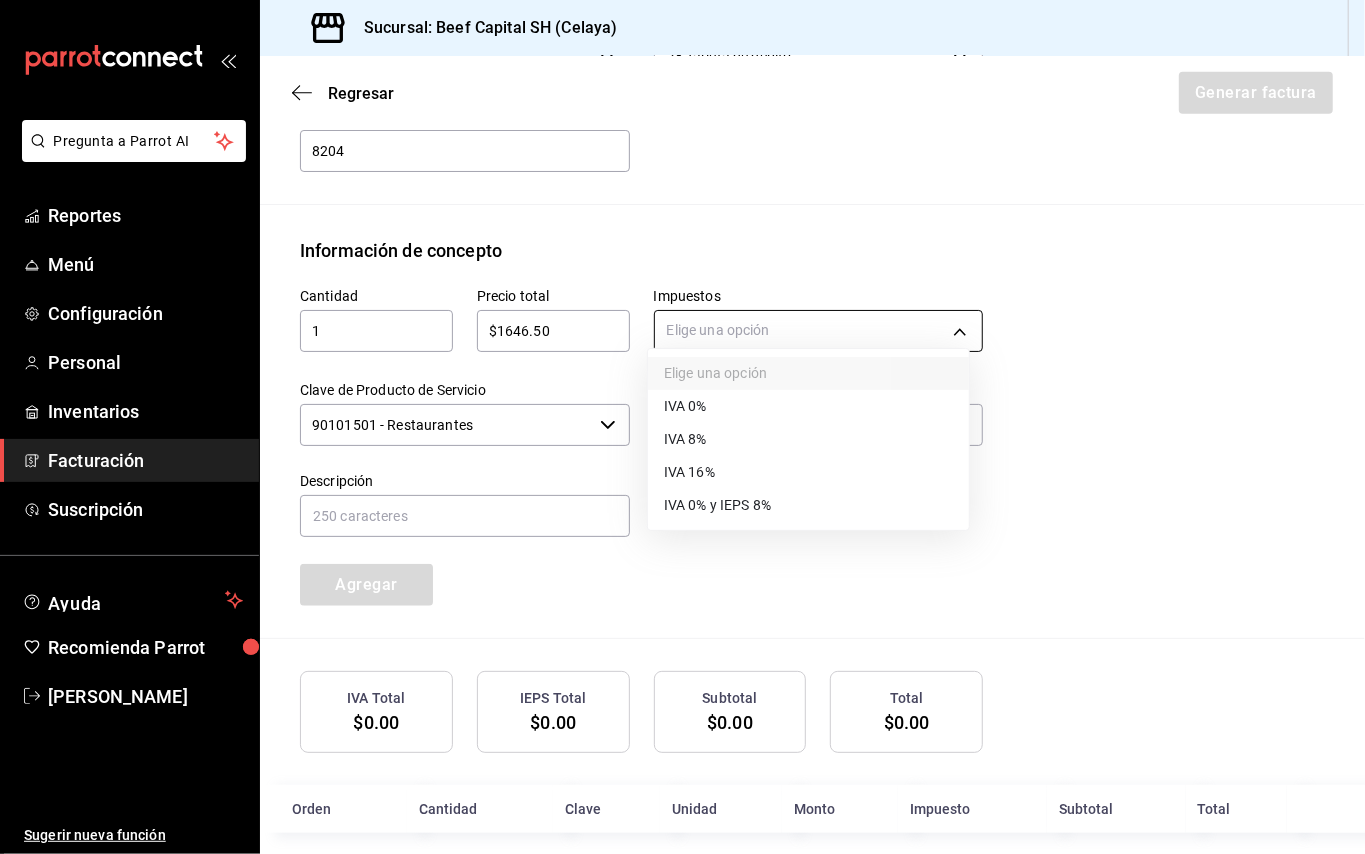 click on "Pregunta a Parrot AI Reportes   Menú   Configuración   Personal   Inventarios   Facturación   Suscripción   Ayuda Recomienda Parrot   [PERSON_NAME]   Sugerir nueva función   Sucursal: Beef Capital SH (Celaya) Regresar Generar factura Emisor Perfil fiscal 3 DE SEIS Tipo de comprobante Ingreso Receptor Nombre / Razón social CENTRAL [PERSON_NAME] DE REAL RFC Receptor CLR9902187B5 Régimen fiscal Opcional para Grupos de Sociedades Uso de CFDI G03: Gastos en general Correo electrónico [EMAIL_ADDRESS][DOMAIN_NAME] Elige cómo quieres agregar los conceptos a tu factura Manualmente Asociar orden Pago Método de pago PUE   Pago en una sola exhibición PUE Forma de pago 28   Tarjeta de débito 28 4 dígitos de # TDD 8204 ​ Información de concepto Cantidad 1 ​ Precio total $1646.50 ​ Impuestos Elige una opción Clave de Producto de Servicio 90101501 - Restaurantes ​ Unidad E48 - Unidad de Servicio ​ Descripción Agregar IVA Total $0.00 IEPS Total $0.00 Subtotal $0.00 Total $0.00 Orden Cantidad Clave" at bounding box center (682, 427) 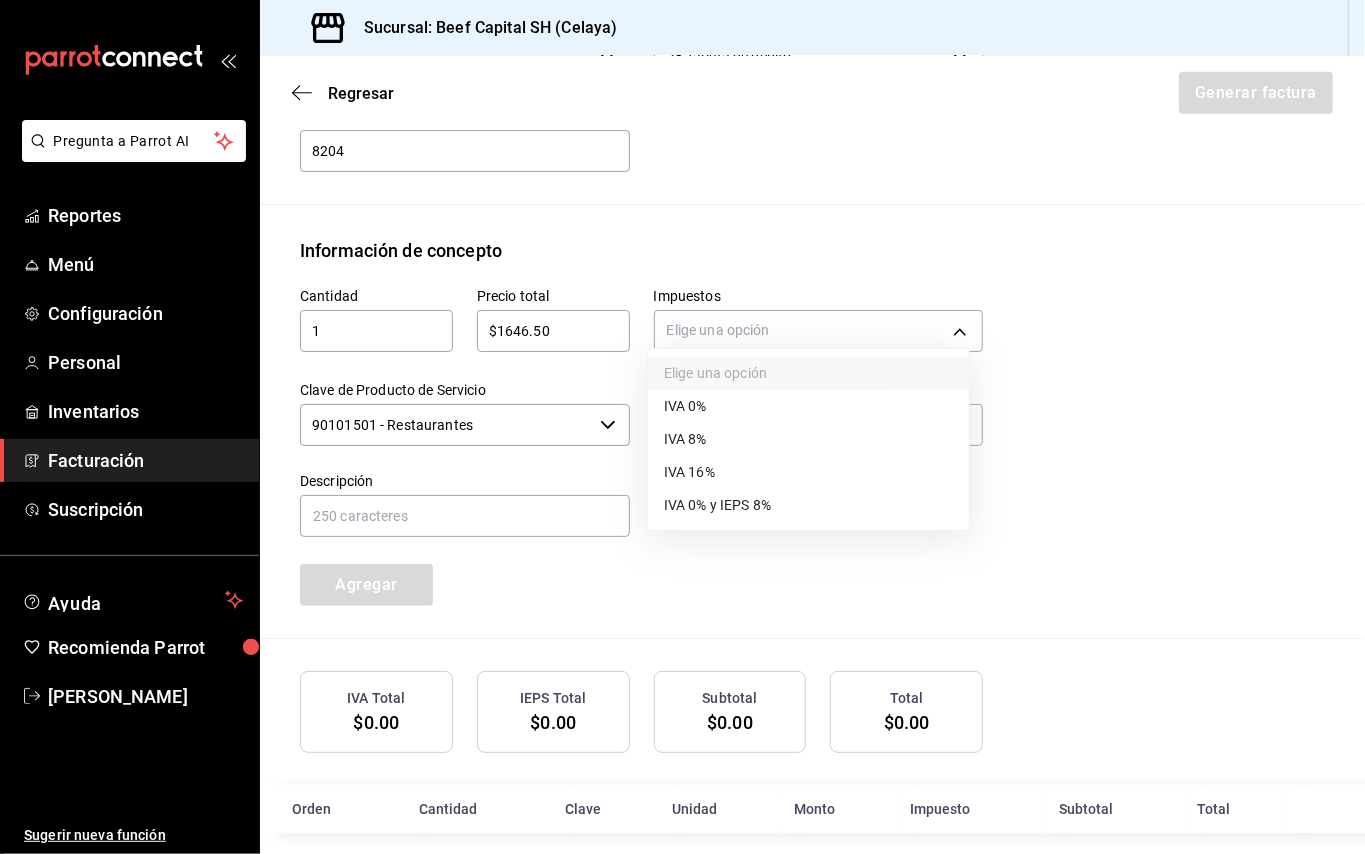 click on "IVA 16%" at bounding box center [808, 472] 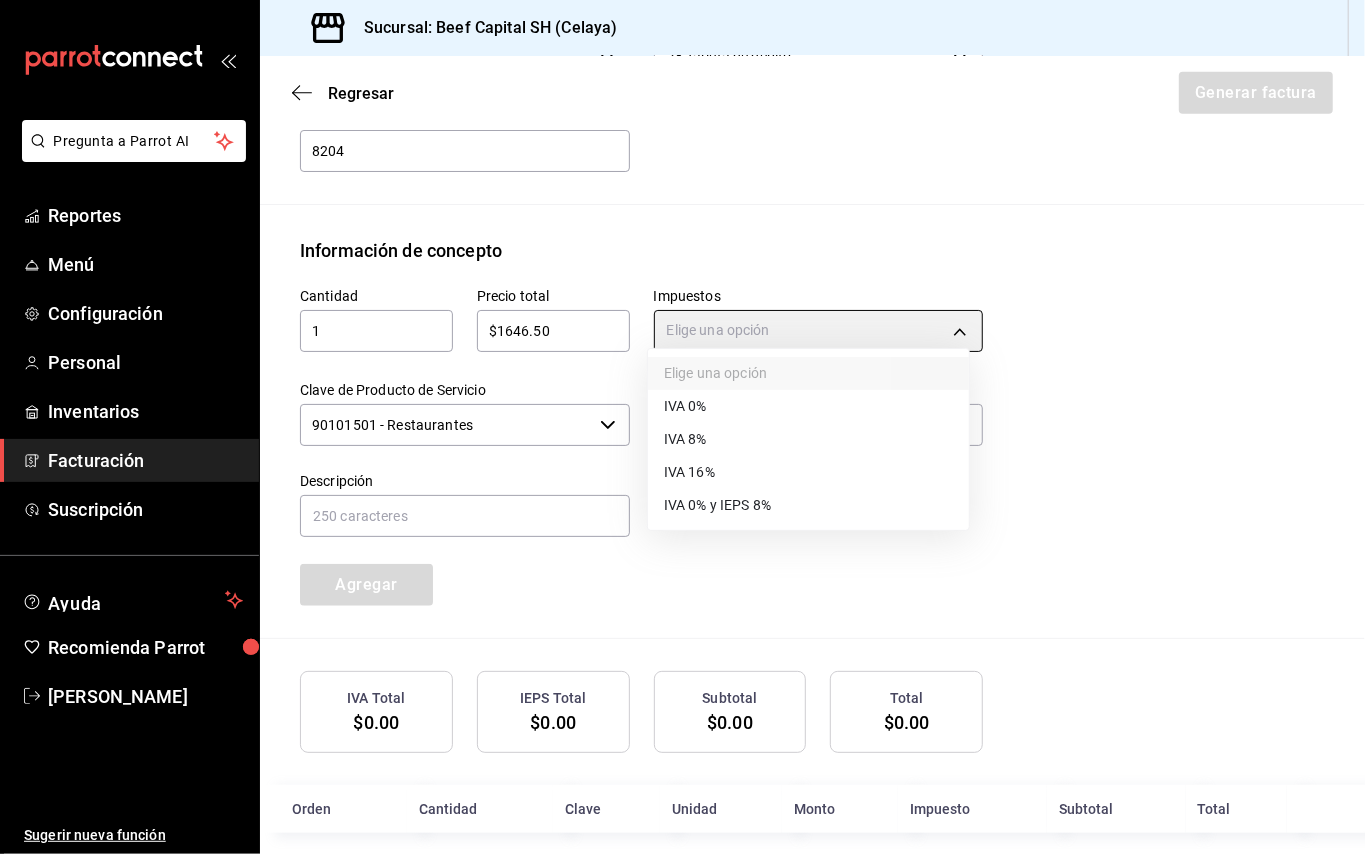 type on "IVA_16" 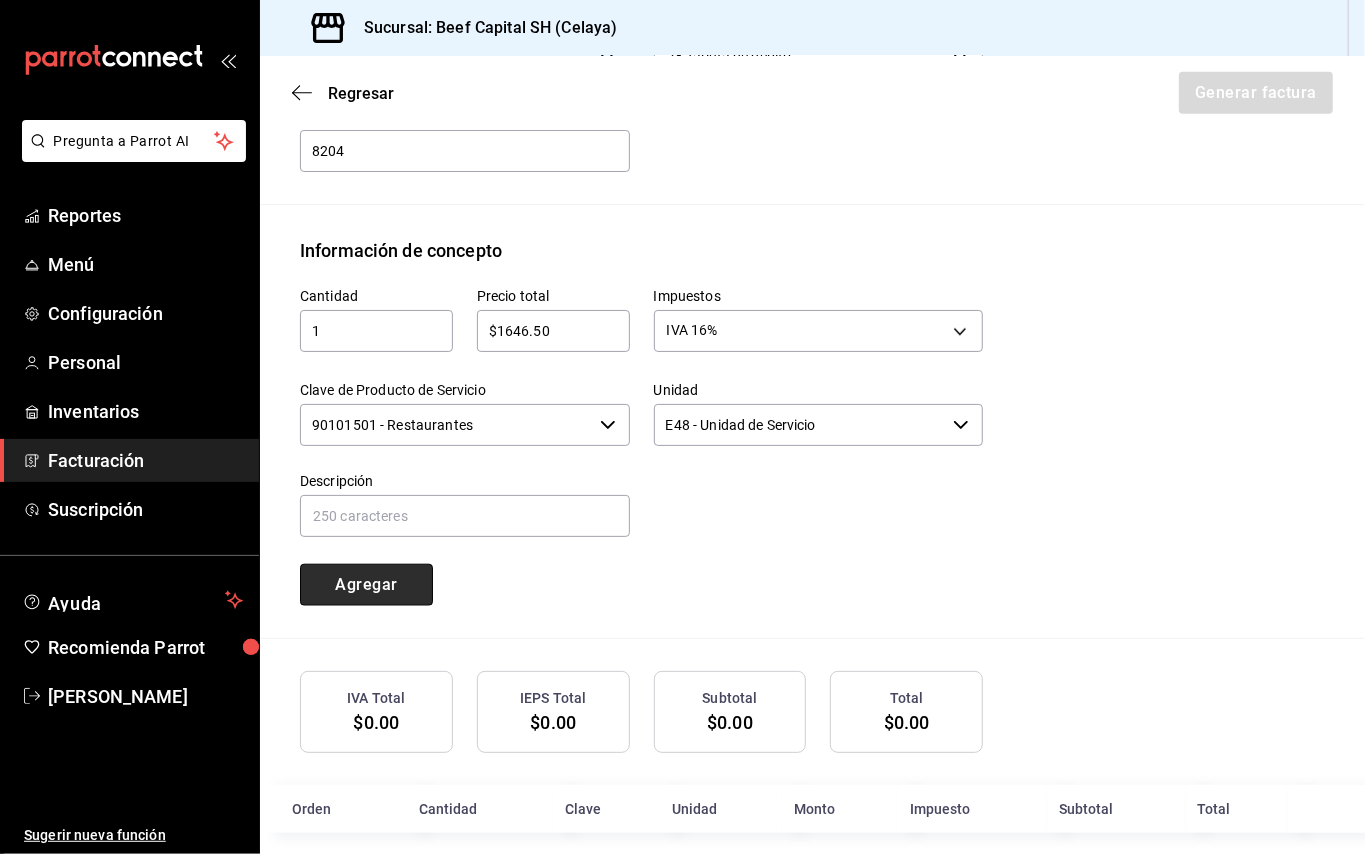 click on "Agregar" at bounding box center [366, 585] 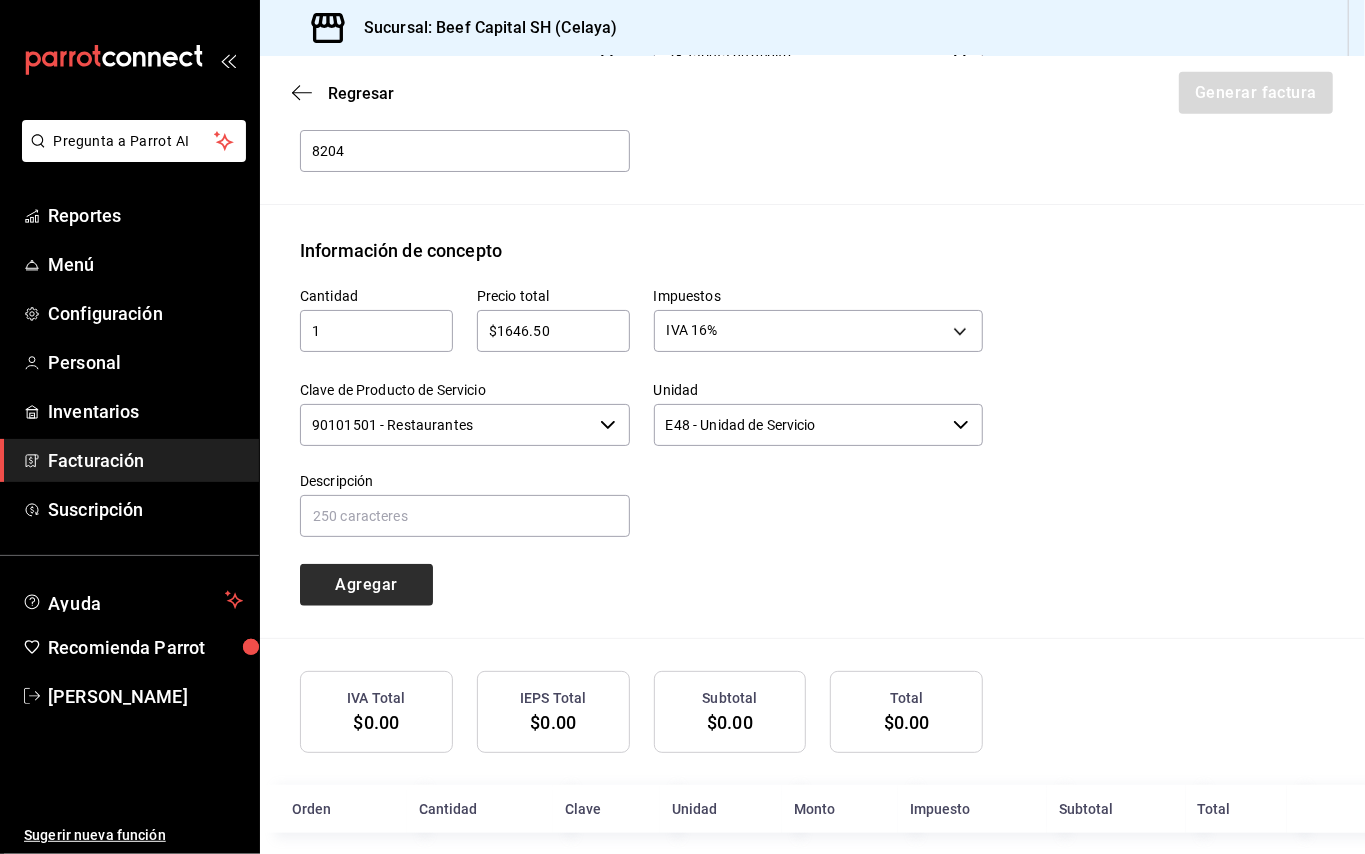 type 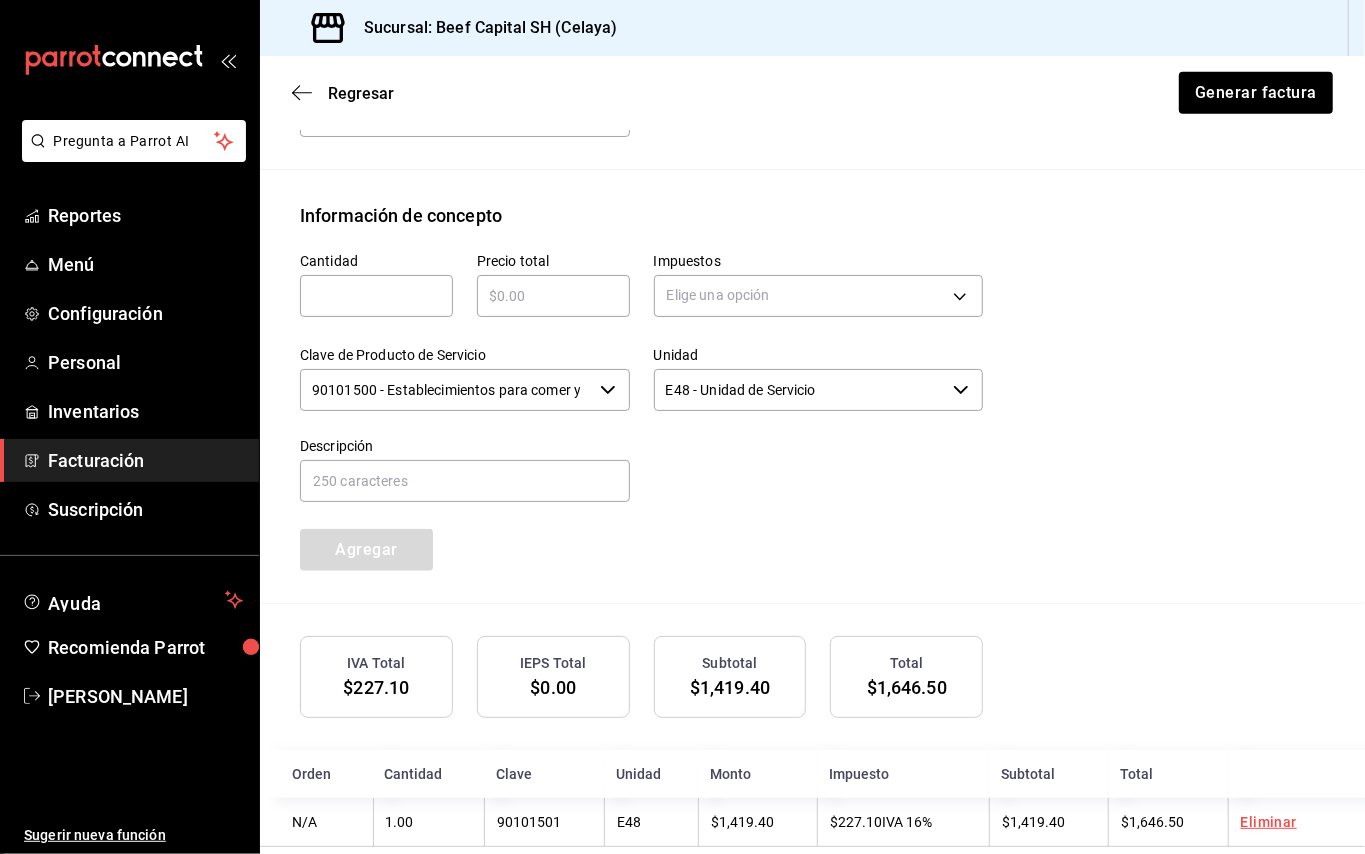 scroll, scrollTop: 853, scrollLeft: 0, axis: vertical 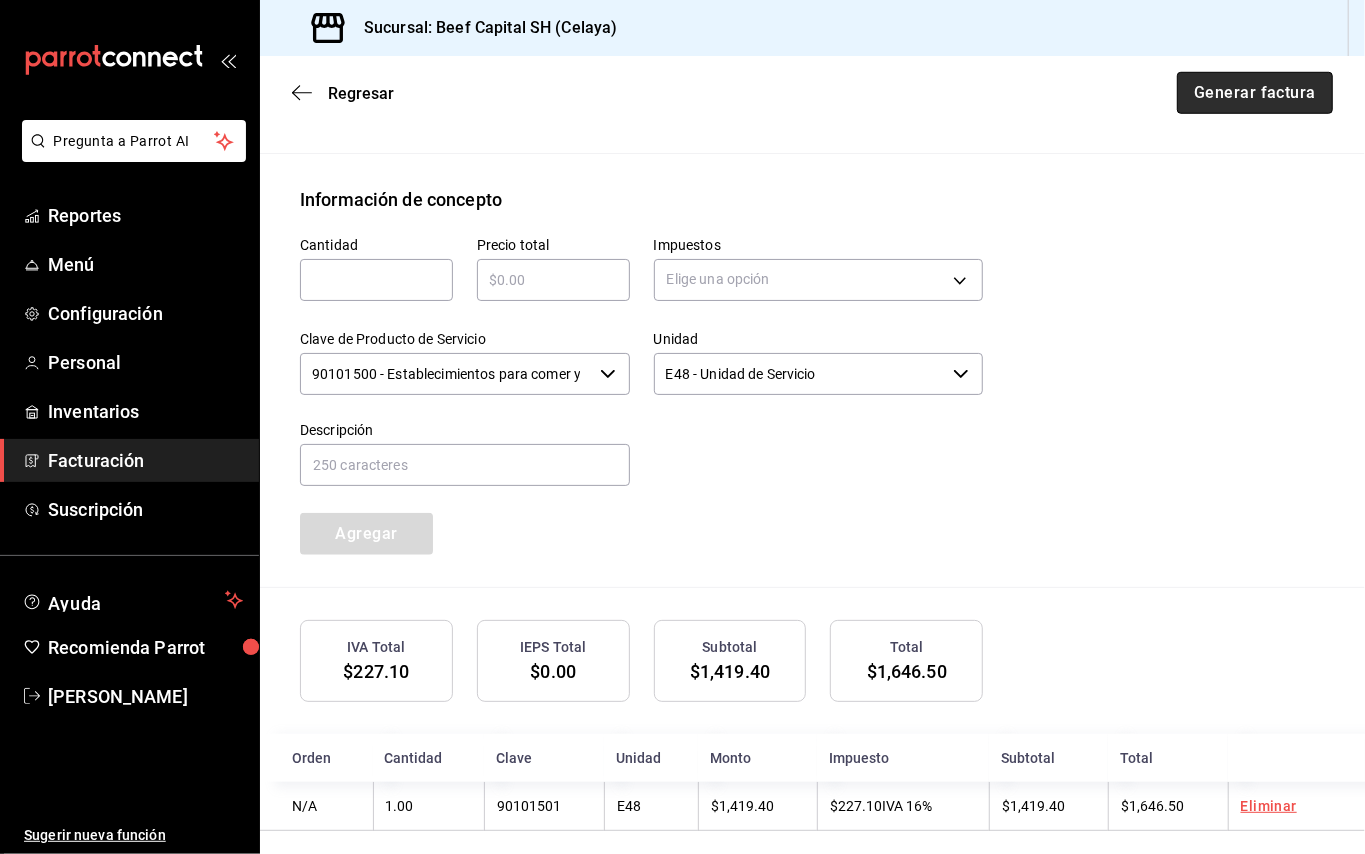 click on "Generar factura" at bounding box center (1255, 93) 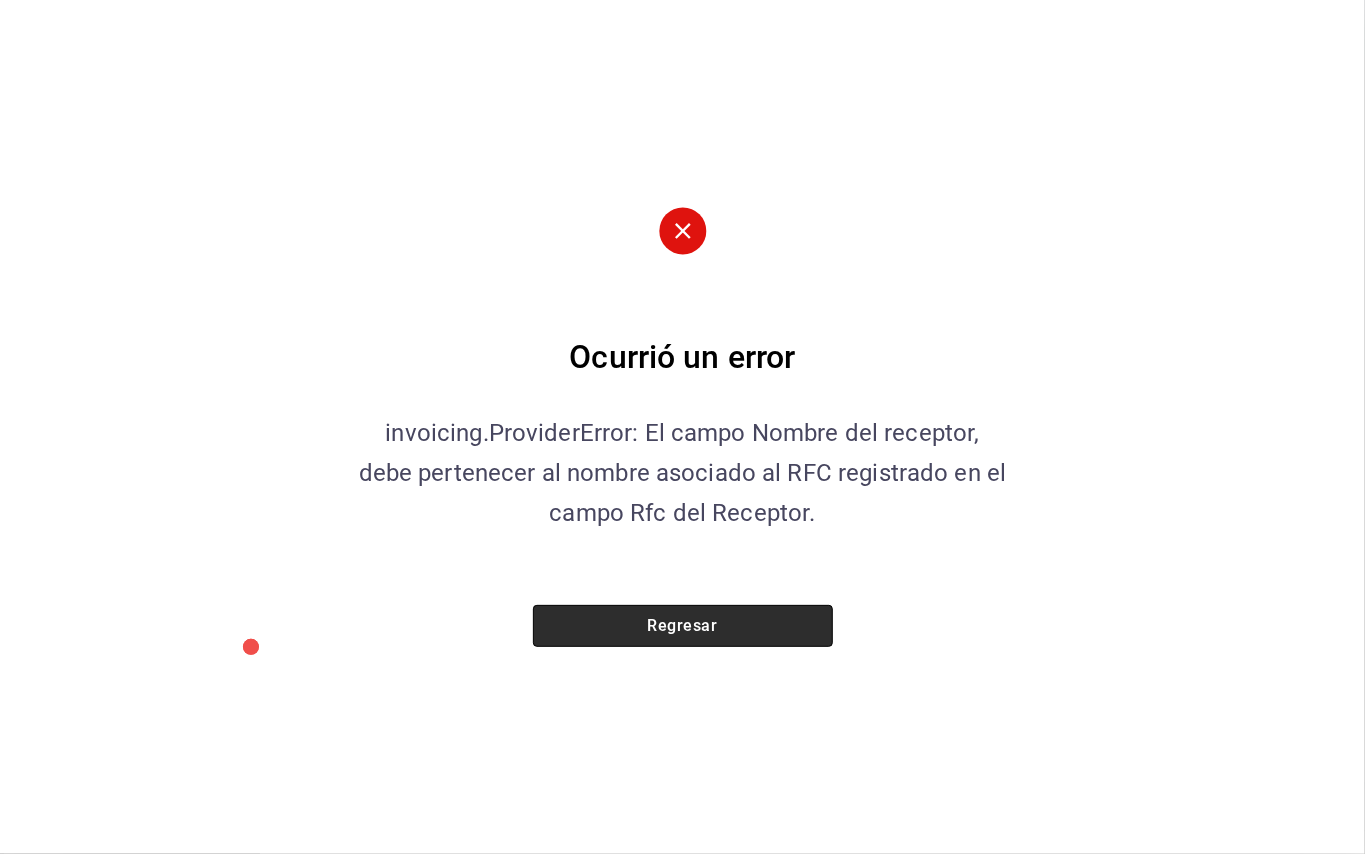 click on "Regresar" at bounding box center (683, 626) 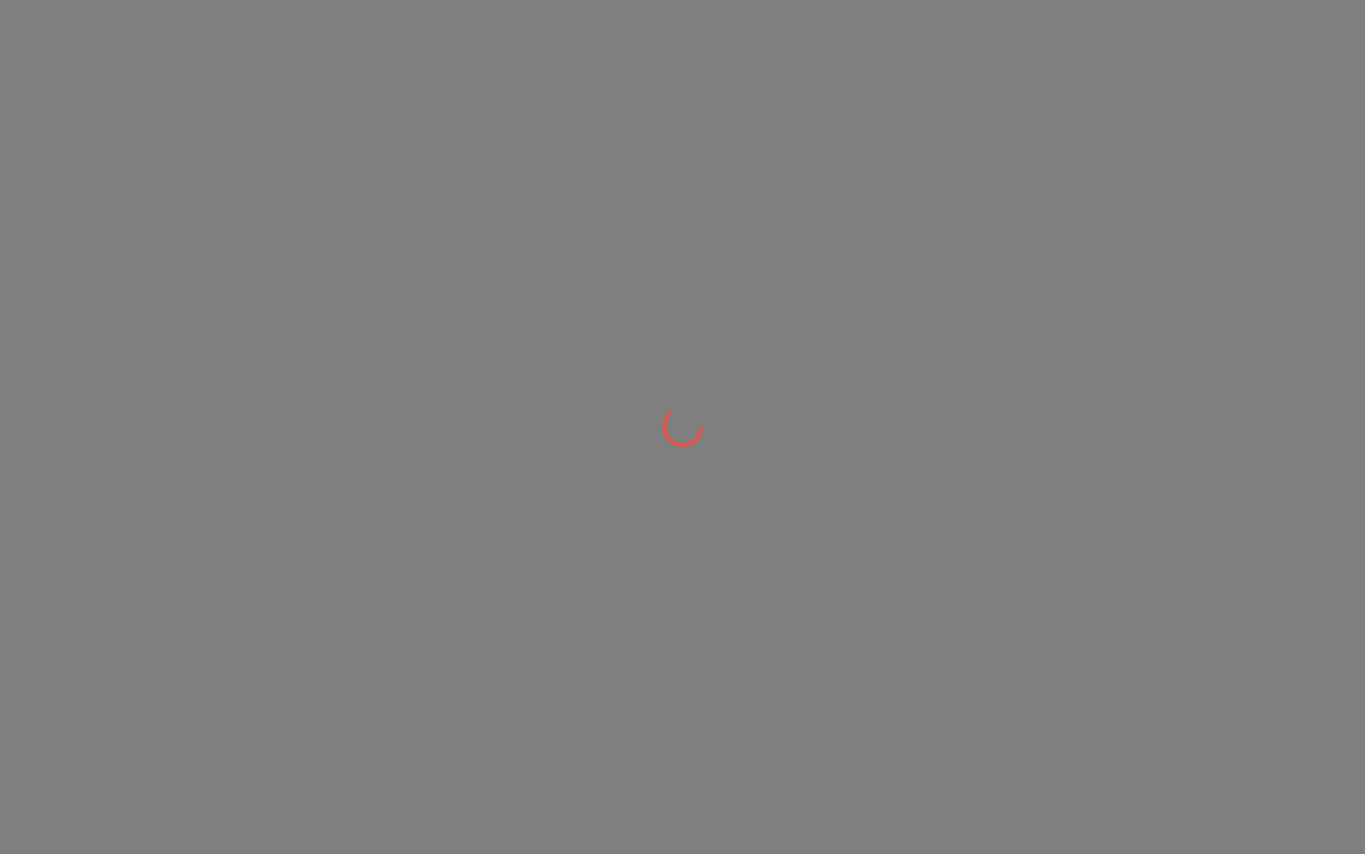 scroll, scrollTop: 0, scrollLeft: 0, axis: both 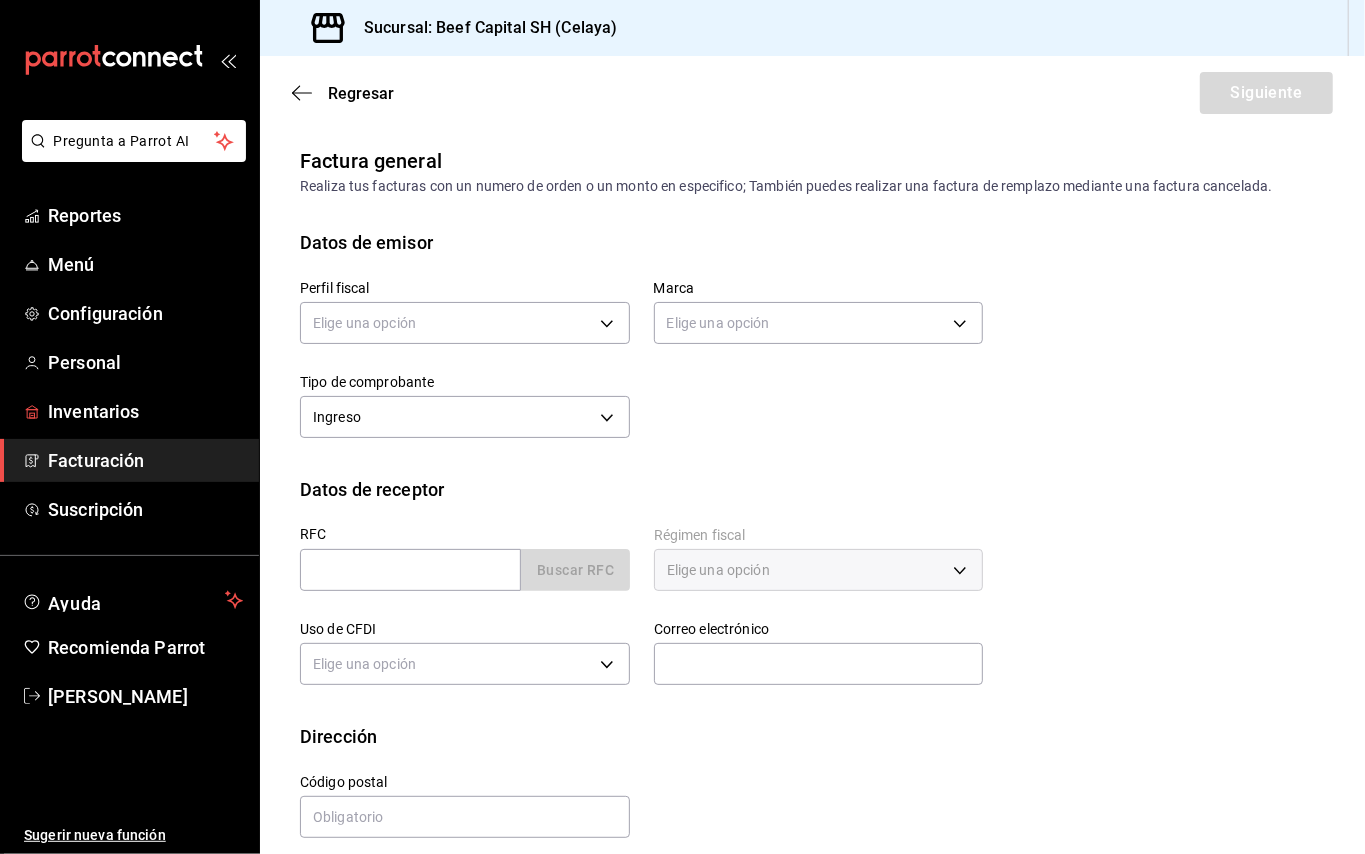 click on "Facturación" at bounding box center [145, 460] 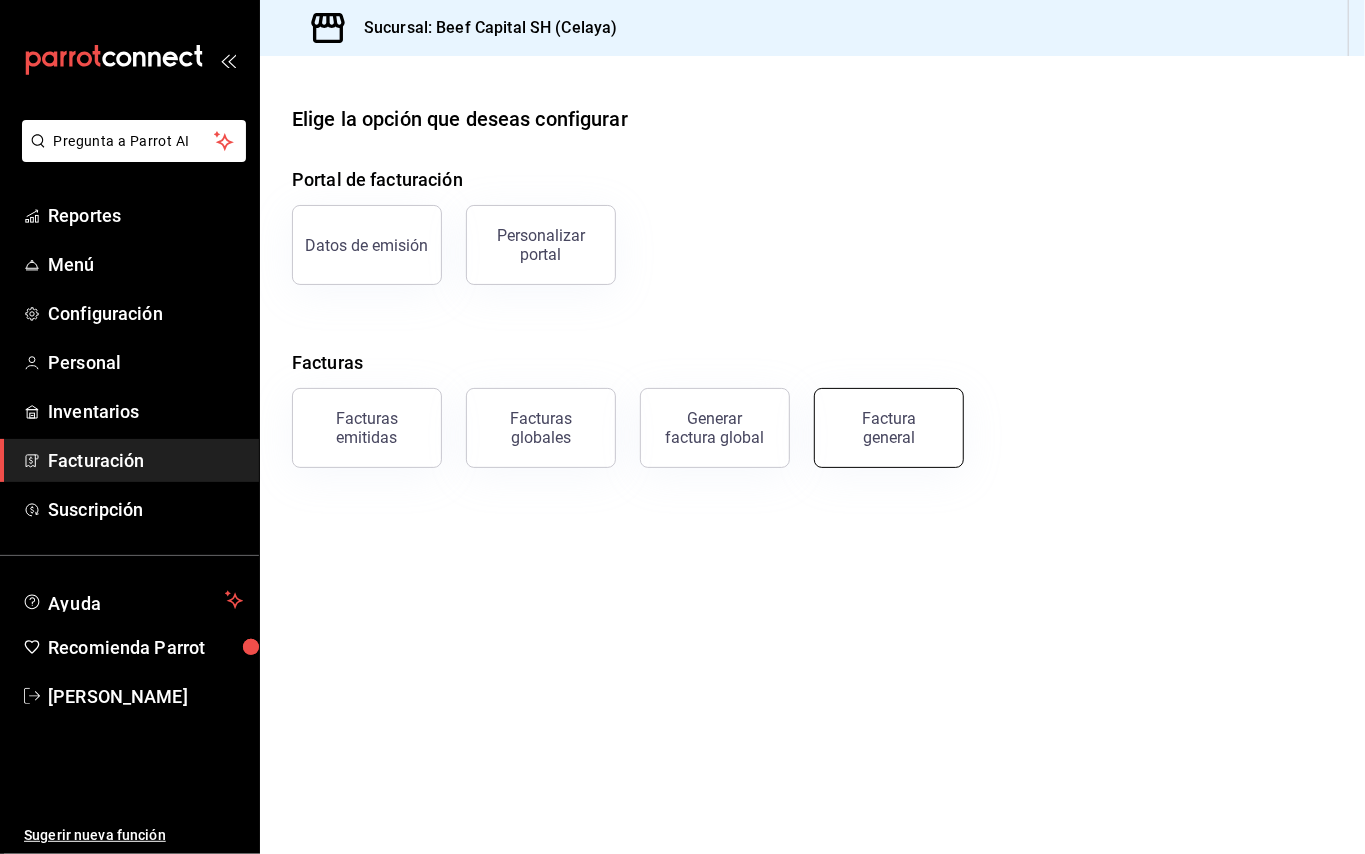 click on "Factura general" at bounding box center (889, 428) 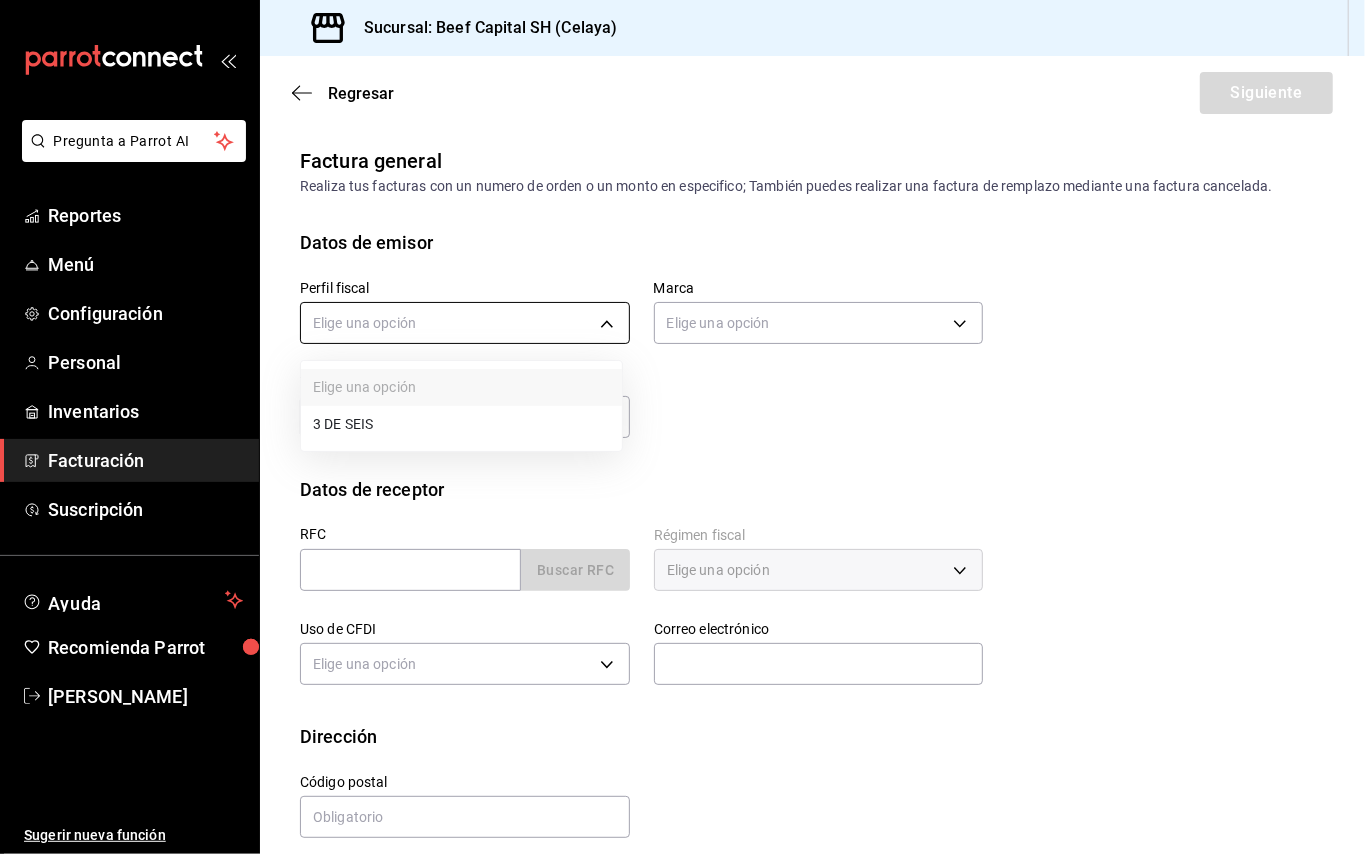 click on "Pregunta a Parrot AI Reportes   Menú   Configuración   Personal   Inventarios   Facturación   Suscripción   Ayuda Recomienda Parrot   Mayra Gabriela Lopez Ramirez   Sugerir nueva función   Sucursal: Beef Capital SH (Celaya) Regresar Siguiente Factura general Realiza tus facturas con un numero de orden o un monto en especifico; También puedes realizar una factura de remplazo mediante una factura cancelada. Datos de emisor Perfil fiscal Elige una opción Marca Elige una opción Tipo de comprobante Ingreso I Datos de receptor RFC Buscar RFC Régimen fiscal Elige una opción Uso de CFDI Elige una opción Correo electrónico Dirección Calle # exterior # interior Código postal Estado ​ Municipio ​ Colonia ​ Pregunta a Parrot AI Reportes   Menú   Configuración   Personal   Inventarios   Facturación   Suscripción   Ayuda Recomienda Parrot   Mayra Gabriela Lopez Ramirez   Sugerir nueva función   GANA 1 MES GRATIS EN TU SUSCRIPCIÓN AQUÍ Visitar centro de ayuda (81) 2046 6363 Visitar centro de ayuda" at bounding box center [682, 427] 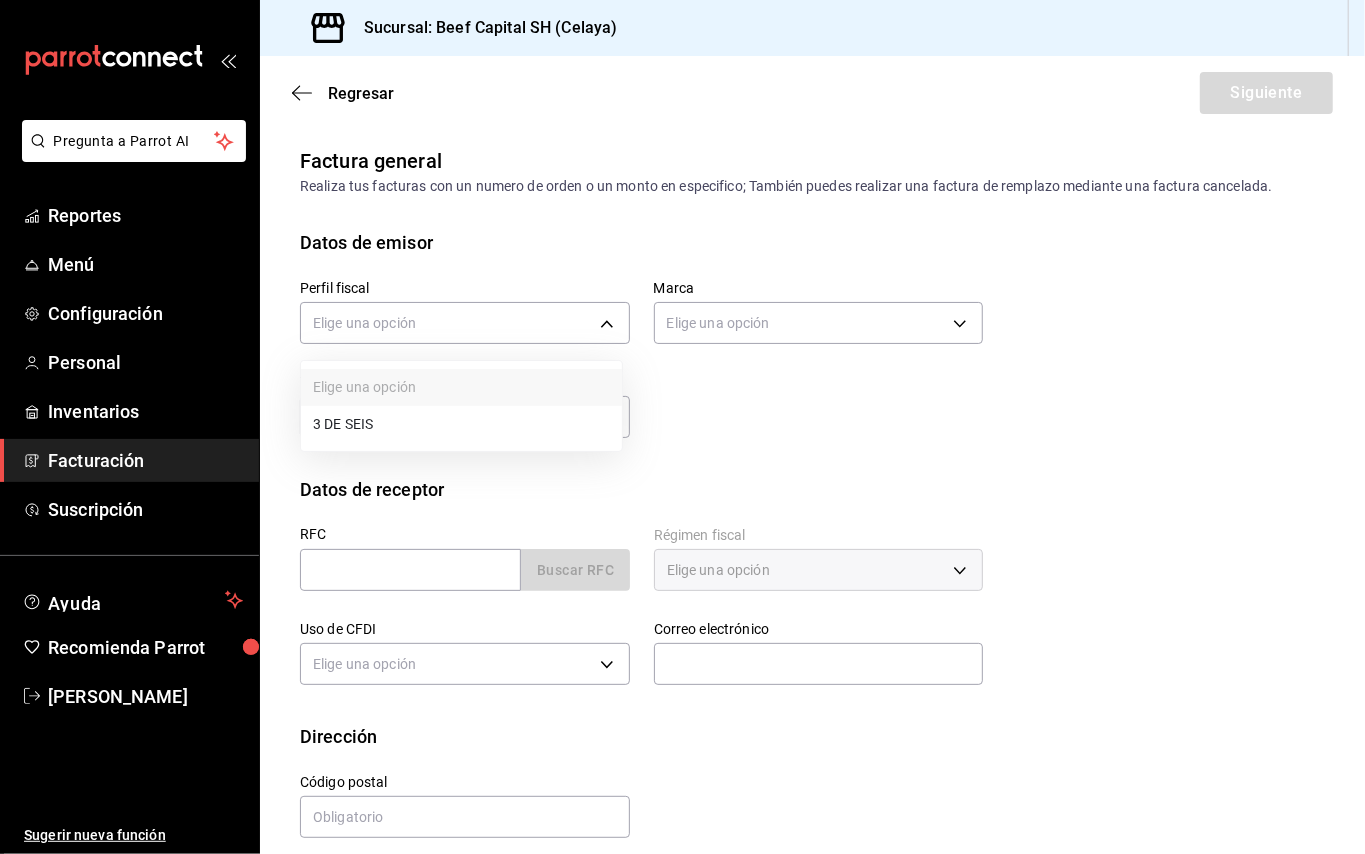 click on "3 DE SEIS" at bounding box center (461, 424) 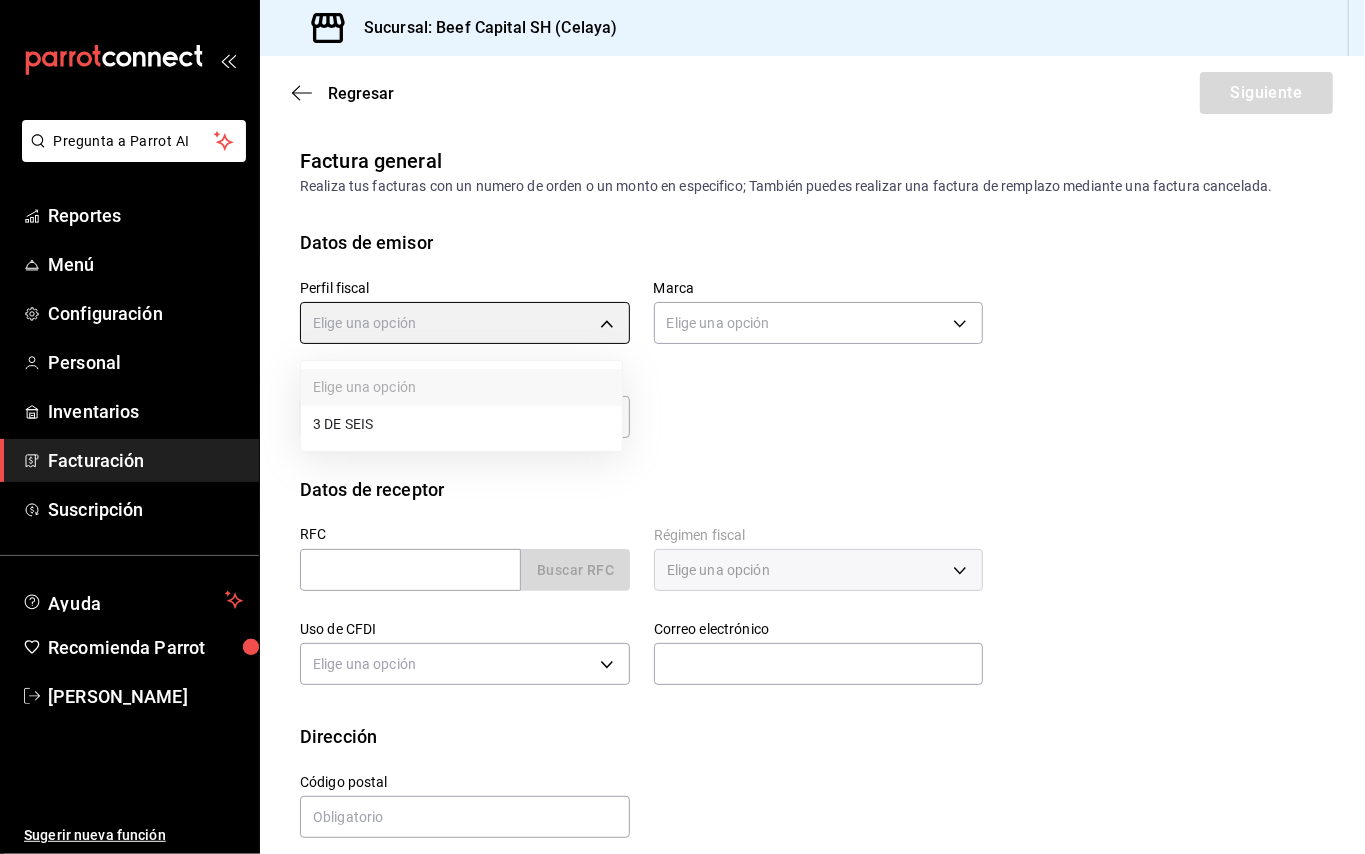 type on "6daeb321-97cf-4052-8288-c01cdf1e5db9" 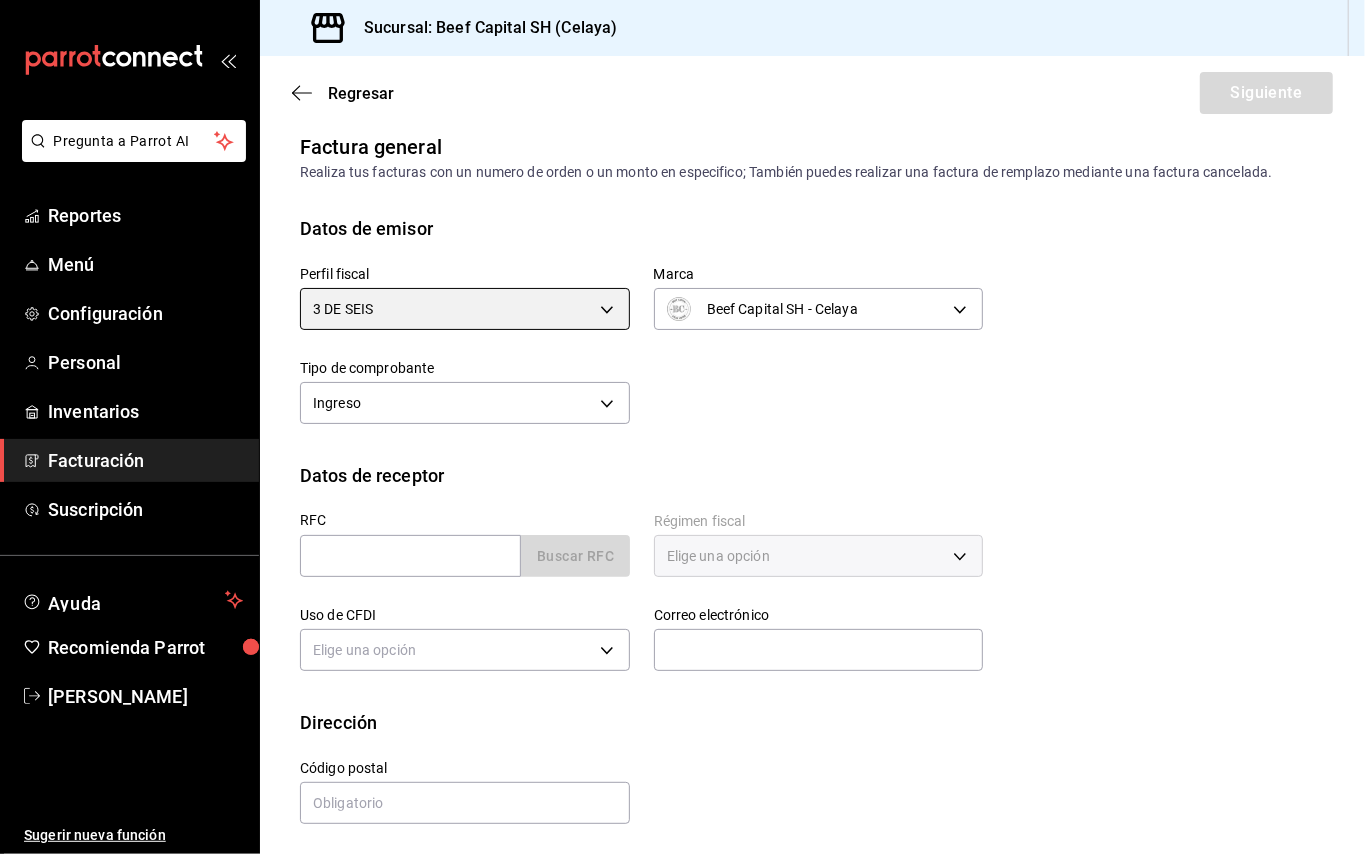 scroll, scrollTop: 18, scrollLeft: 0, axis: vertical 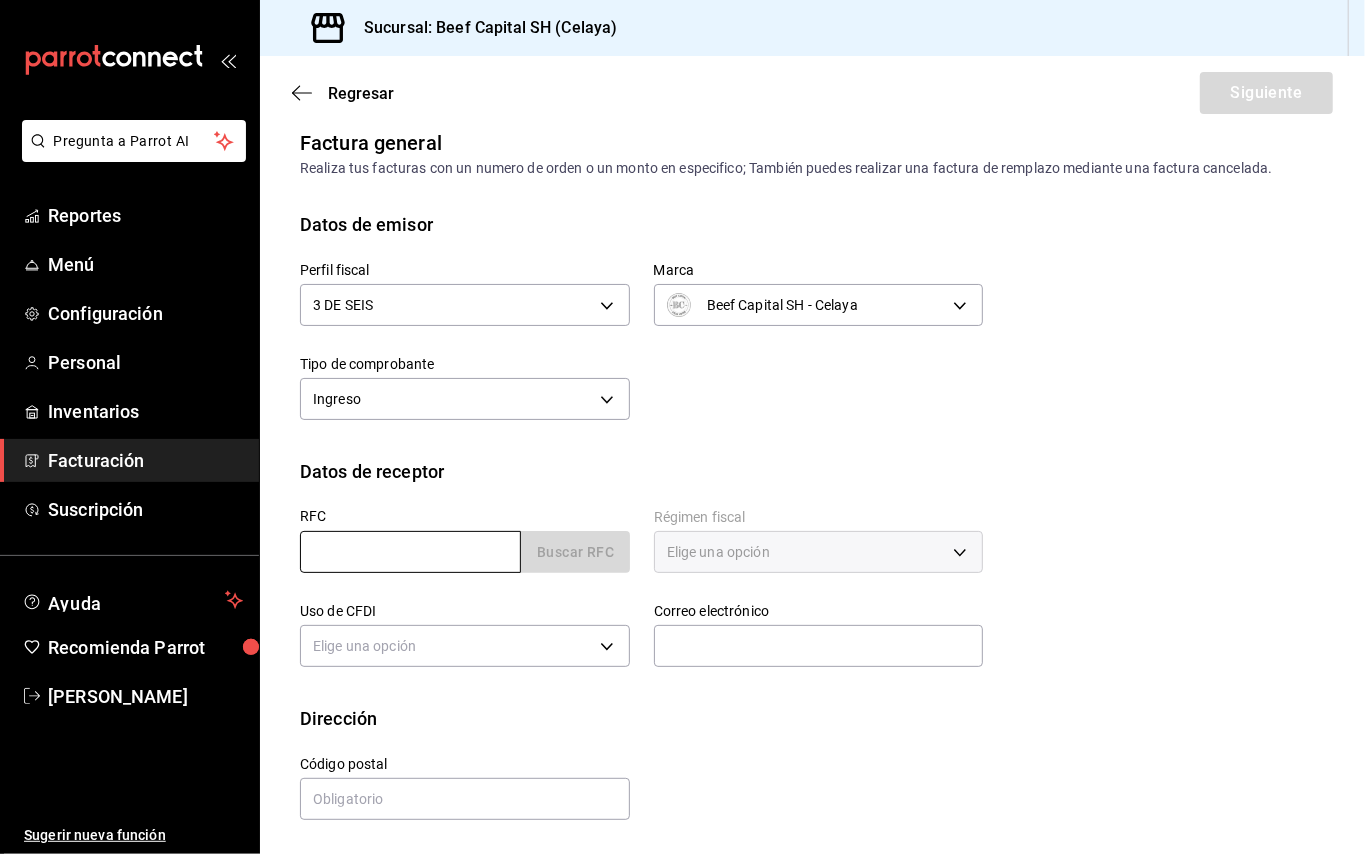 click at bounding box center (410, 552) 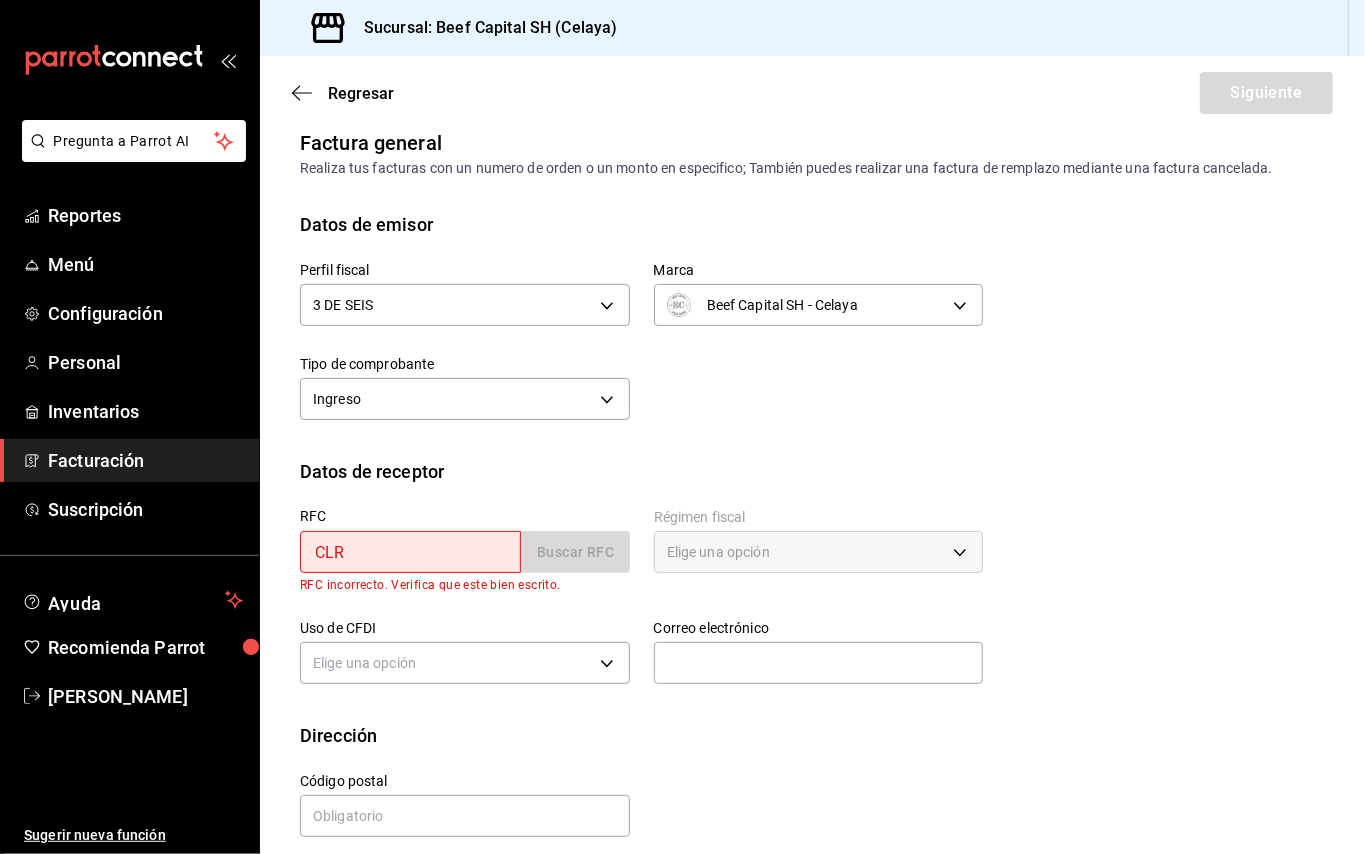 type on "CLR9902187B5" 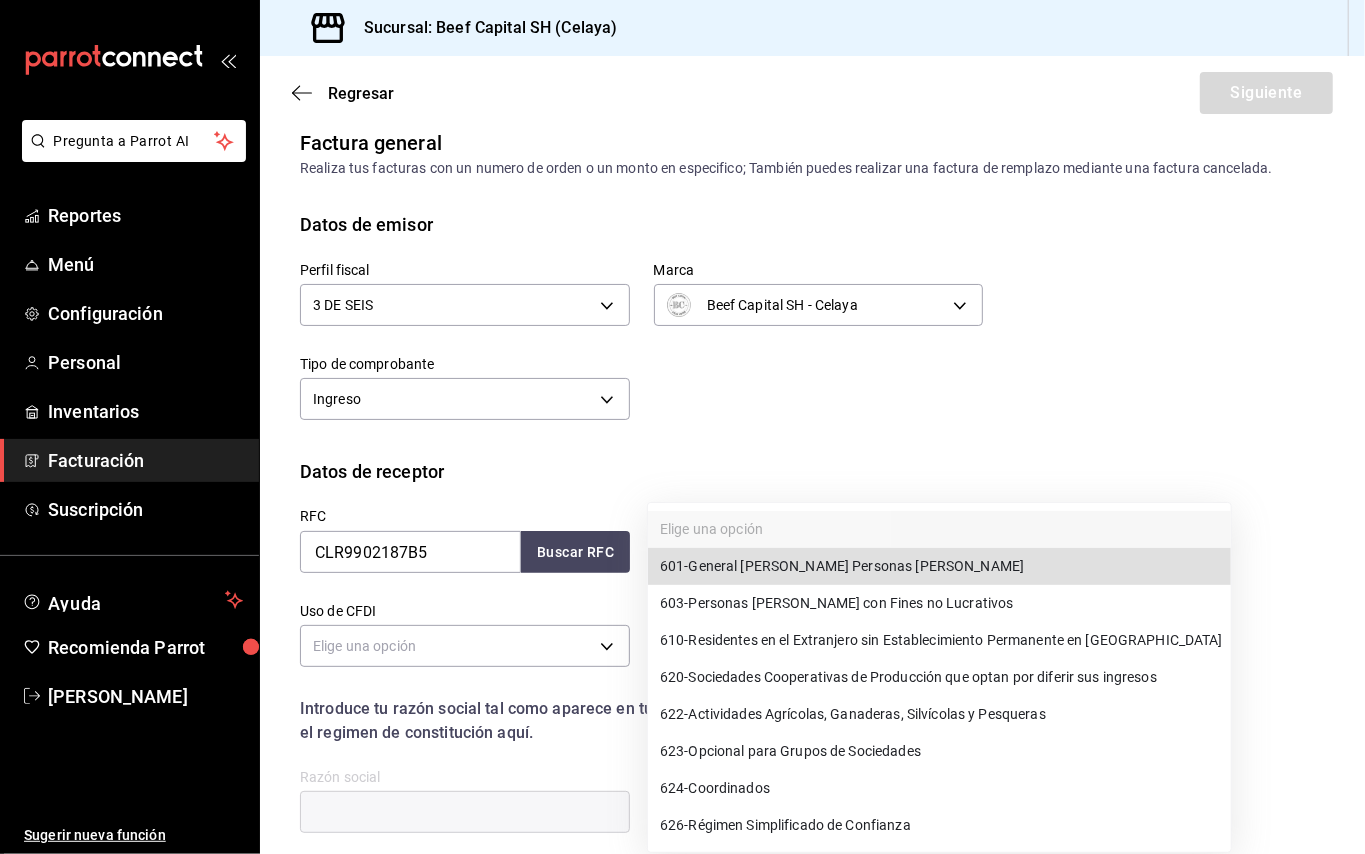 click on "Pregunta a Parrot AI Reportes   Menú   Configuración   Personal   Inventarios   Facturación   Suscripción   Ayuda Recomienda Parrot   Mayra Gabriela Lopez Ramirez   Sugerir nueva función   Sucursal: Beef Capital SH (Celaya) Regresar Siguiente Factura general Realiza tus facturas con un numero de orden o un monto en especifico; También puedes realizar una factura de remplazo mediante una factura cancelada. Datos de emisor Perfil fiscal 3 DE SEIS 6daeb321-97cf-4052-8288-c01cdf1e5db9 Marca Beef Capital SH - Celaya e3bbe20f-edfc-40c7-bd32-db162cca2159 Tipo de comprobante Ingreso I Datos de receptor RFC CLR9902187B5 Buscar RFC Régimen fiscal Elige una opción Uso de CFDI Elige una opción Correo electrónico Introduce tu razón social tal como aparece en tu ćedula fiscal, es importante que no escribas el regimen de constitución aquí. company Razón social Dirección Calle # exterior # interior Código postal Estado ​ Municipio ​ Colonia ​ Pregunta a Parrot AI Reportes   Menú   Configuración" at bounding box center (682, 427) 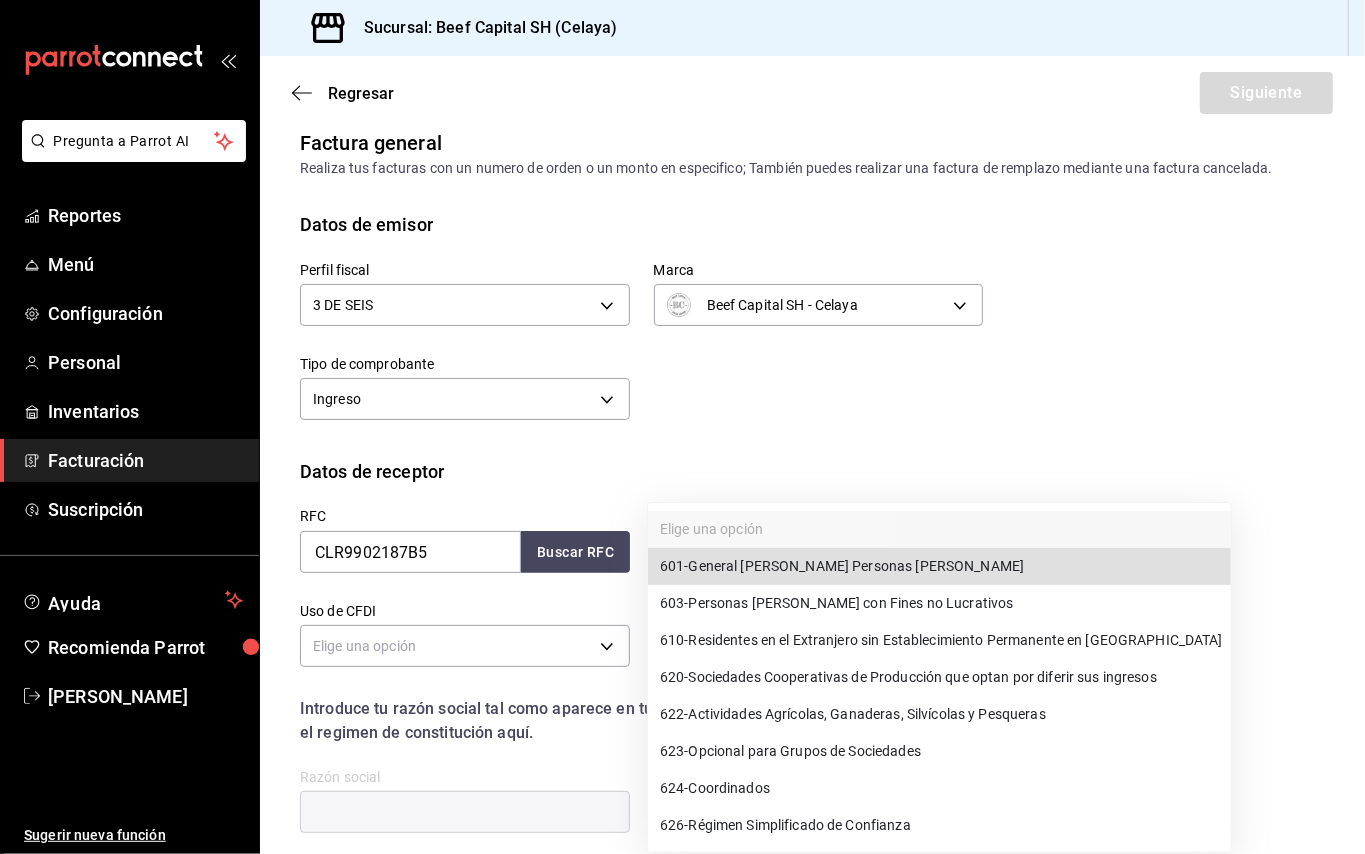 click on "623  -  Opcional para Grupos de Sociedades" at bounding box center [790, 751] 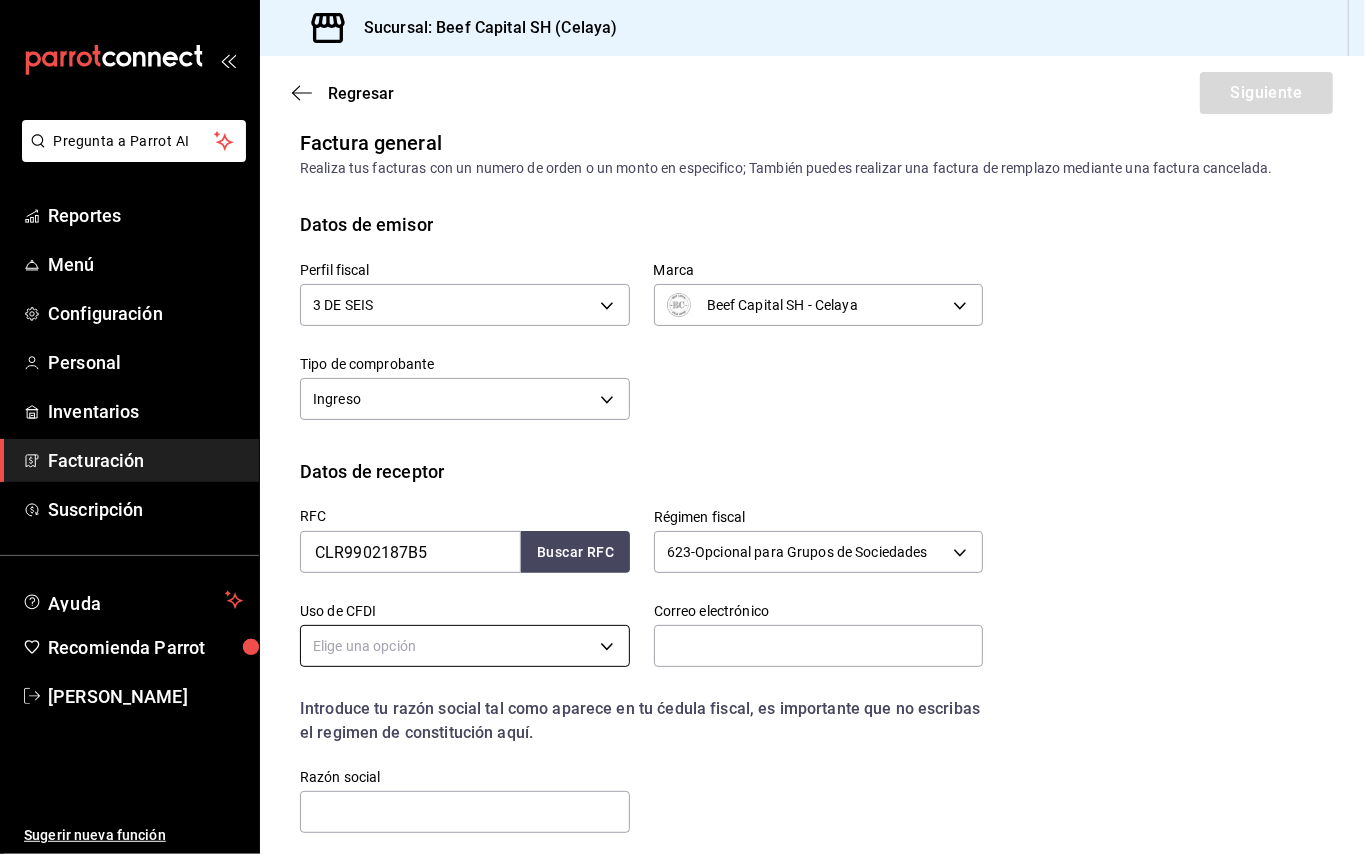 click on "Pregunta a Parrot AI Reportes   Menú   Configuración   Personal   Inventarios   Facturación   Suscripción   Ayuda Recomienda Parrot   [PERSON_NAME]   Sugerir nueva función   Sucursal: Beef Capital SH (Celaya) Regresar Siguiente Factura general Realiza tus facturas con un numero de orden o un monto en especifico; También puedes realizar una factura de remplazo mediante una factura cancelada. Datos de emisor Perfil fiscal 3 DE SEIS 6daeb321-97cf-4052-8288-c01cdf1e5db9 Marca Beef Capital SH - Celaya e3bbe20f-edfc-40c7-bd32-db162cca2159 Tipo de comprobante Ingreso I Datos de receptor RFC CLR9902187B5 Buscar RFC Régimen fiscal 623  -  Opcional para Grupos de Sociedades 623 Uso de CFDI Elige una opción Correo electrónico Introduce tu razón social tal como aparece en tu ćedula fiscal, es importante que no escribas el regimen de constitución aquí. company Razón social Dirección Calle # exterior # interior Código postal Estado ​ Municipio ​ [GEOGRAPHIC_DATA] ​ Pregunta a Parrot AI Reportes" at bounding box center (682, 427) 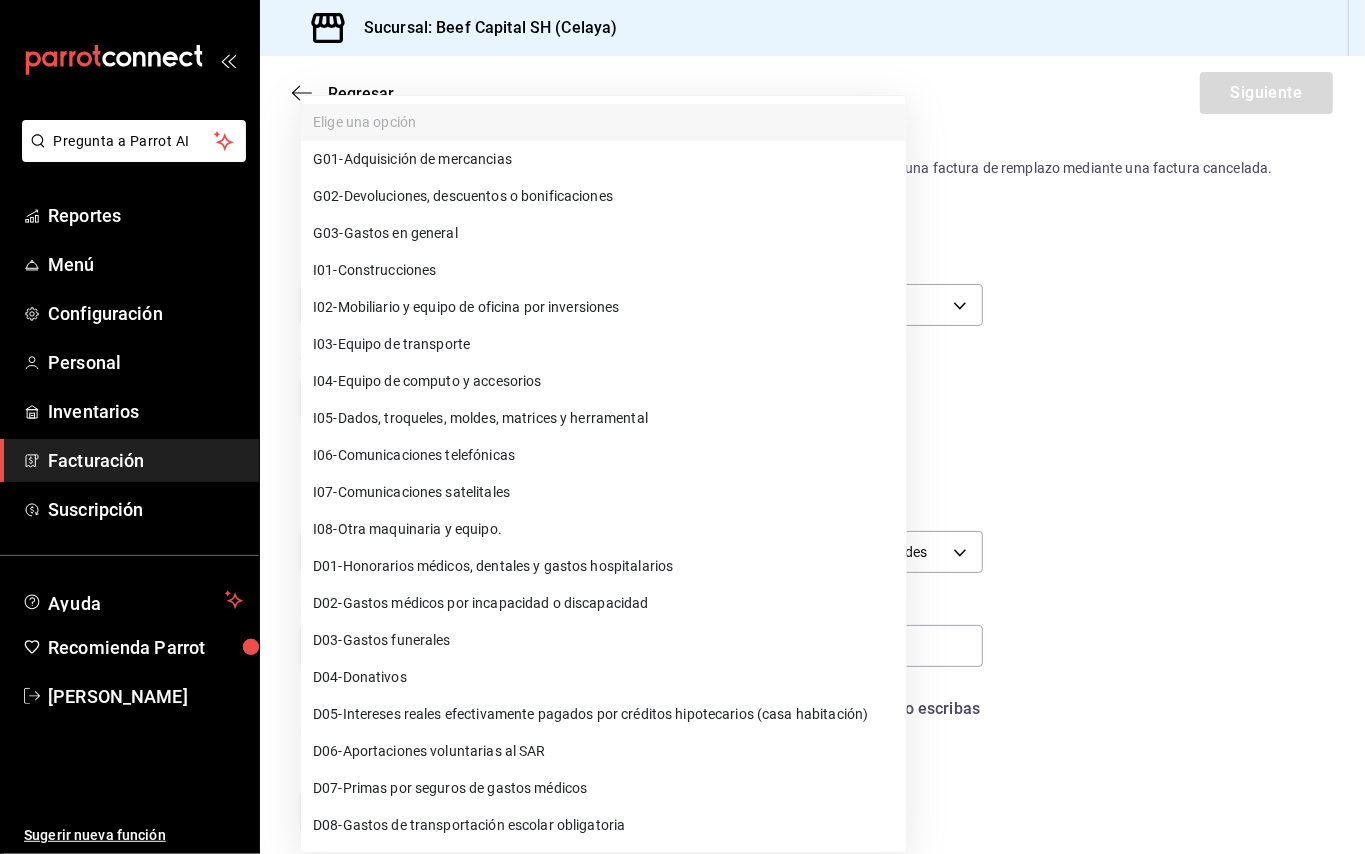 click on "G03  -  Gastos en general" at bounding box center (385, 233) 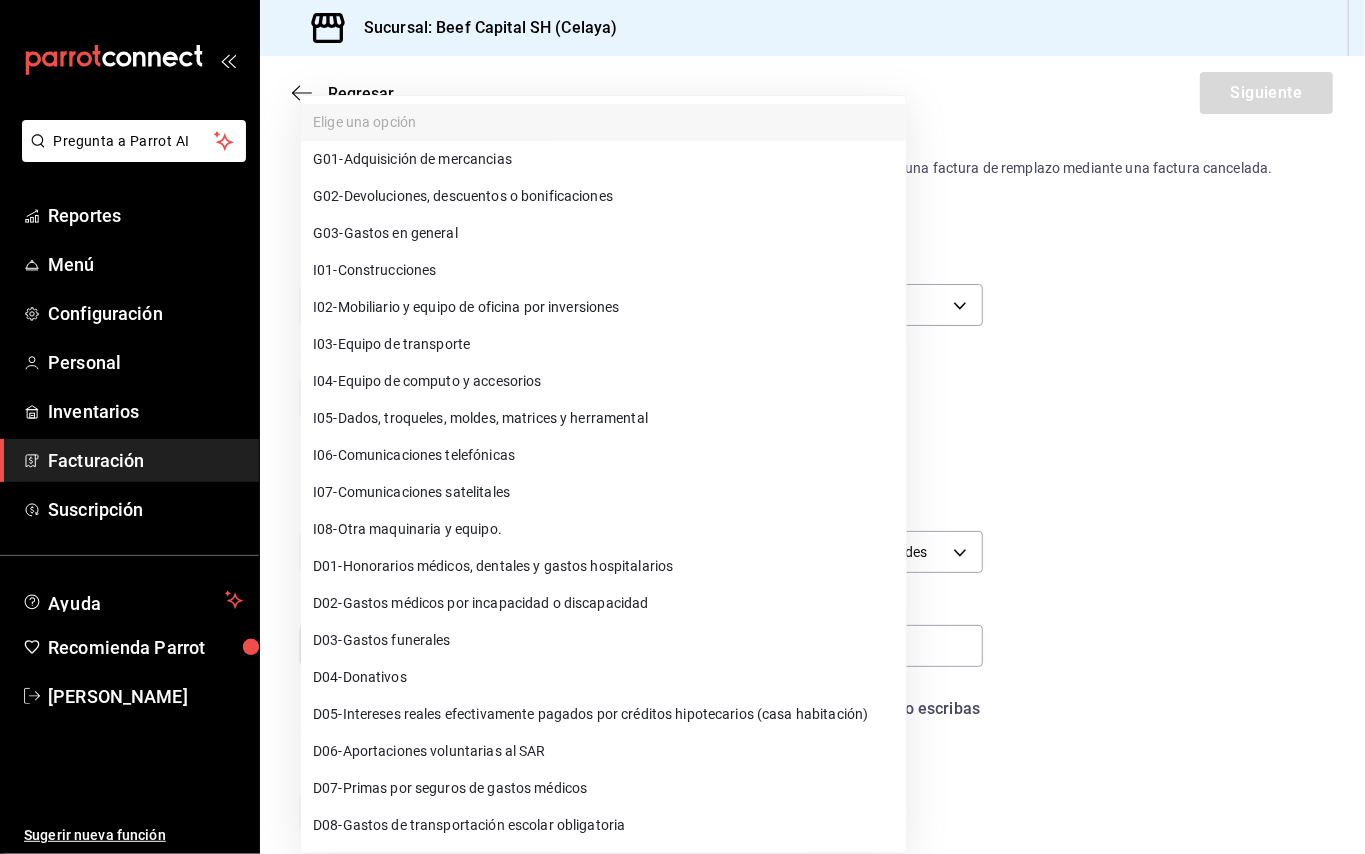 type on "G03" 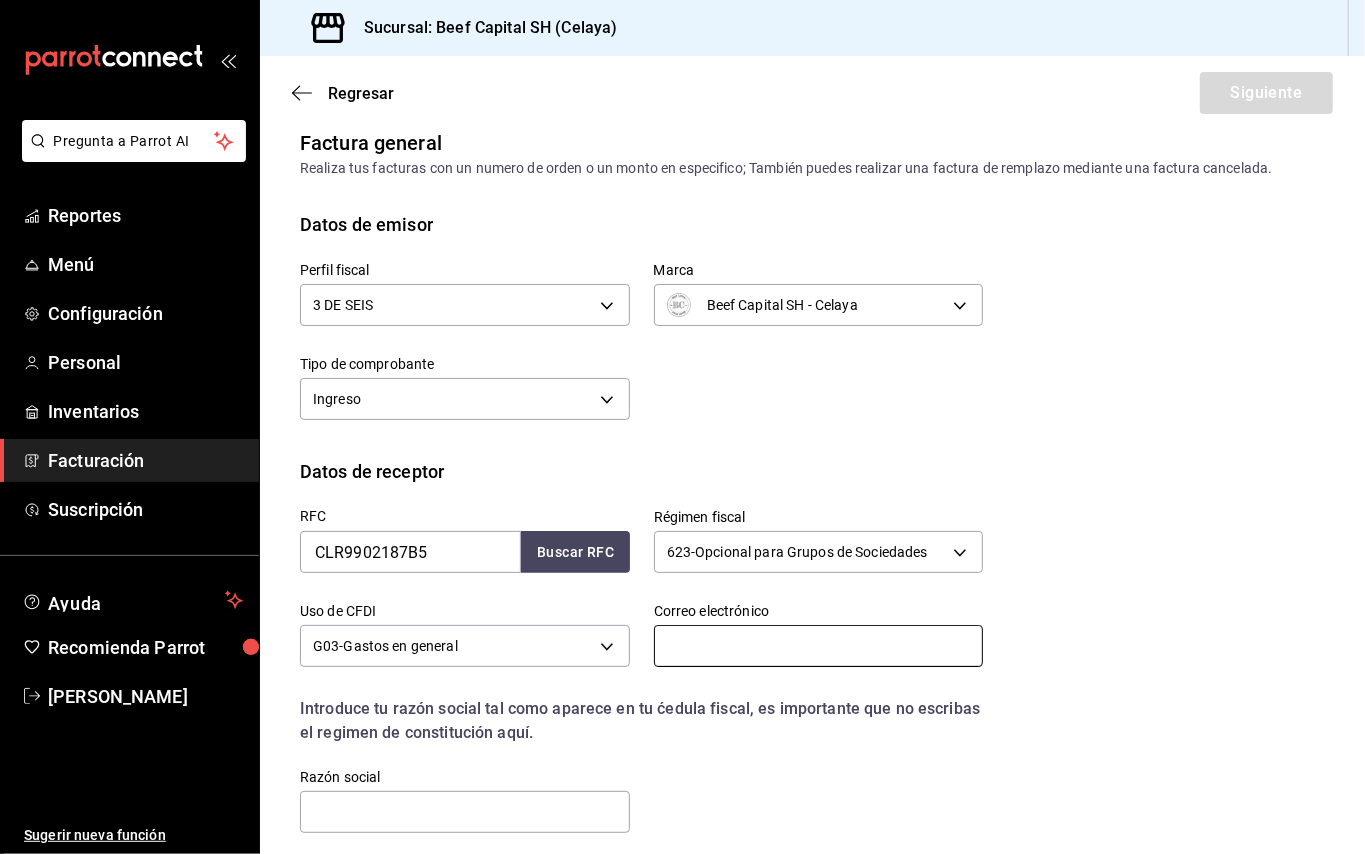 paste on "[EMAIL_ADDRESS][DOMAIN_NAME]" 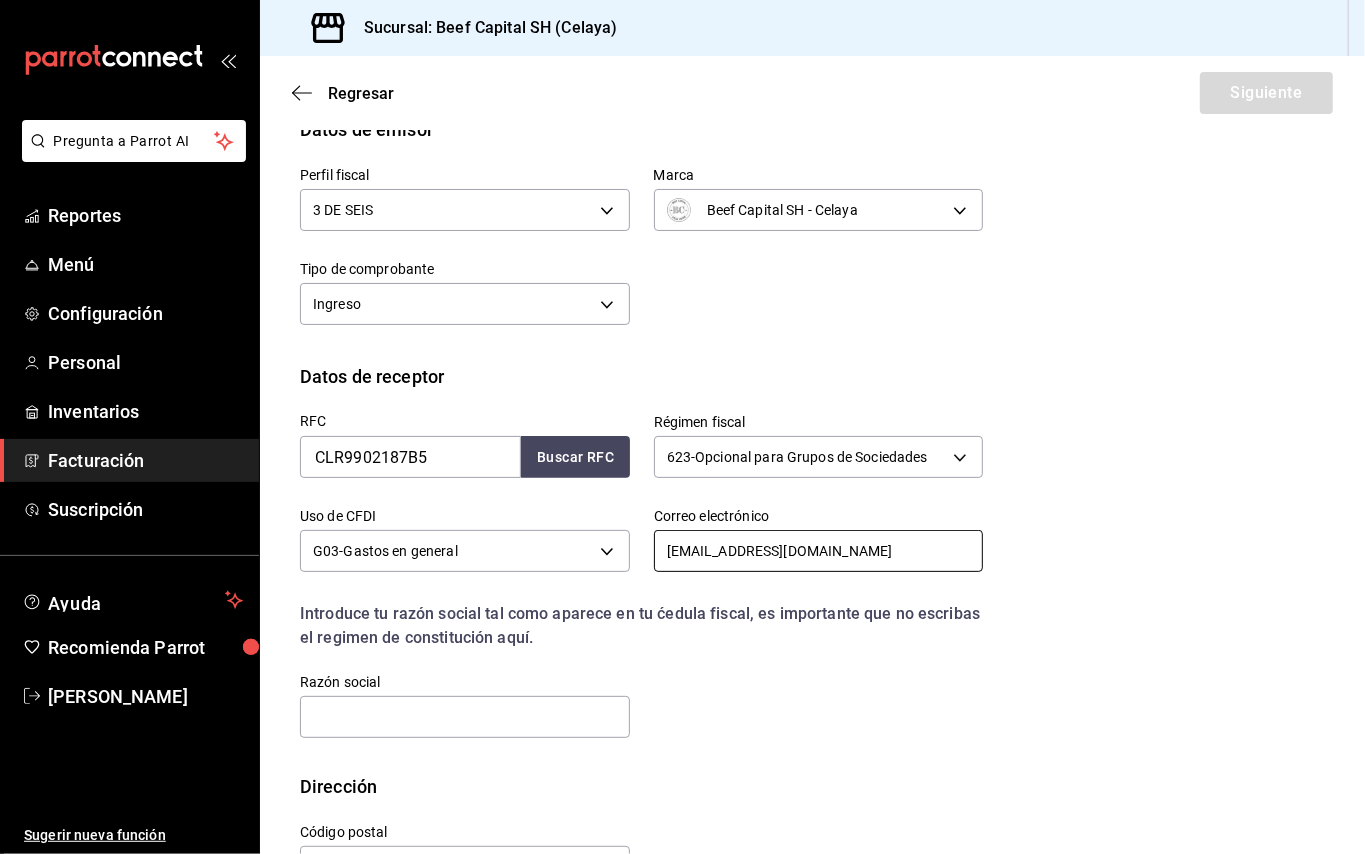 scroll, scrollTop: 181, scrollLeft: 0, axis: vertical 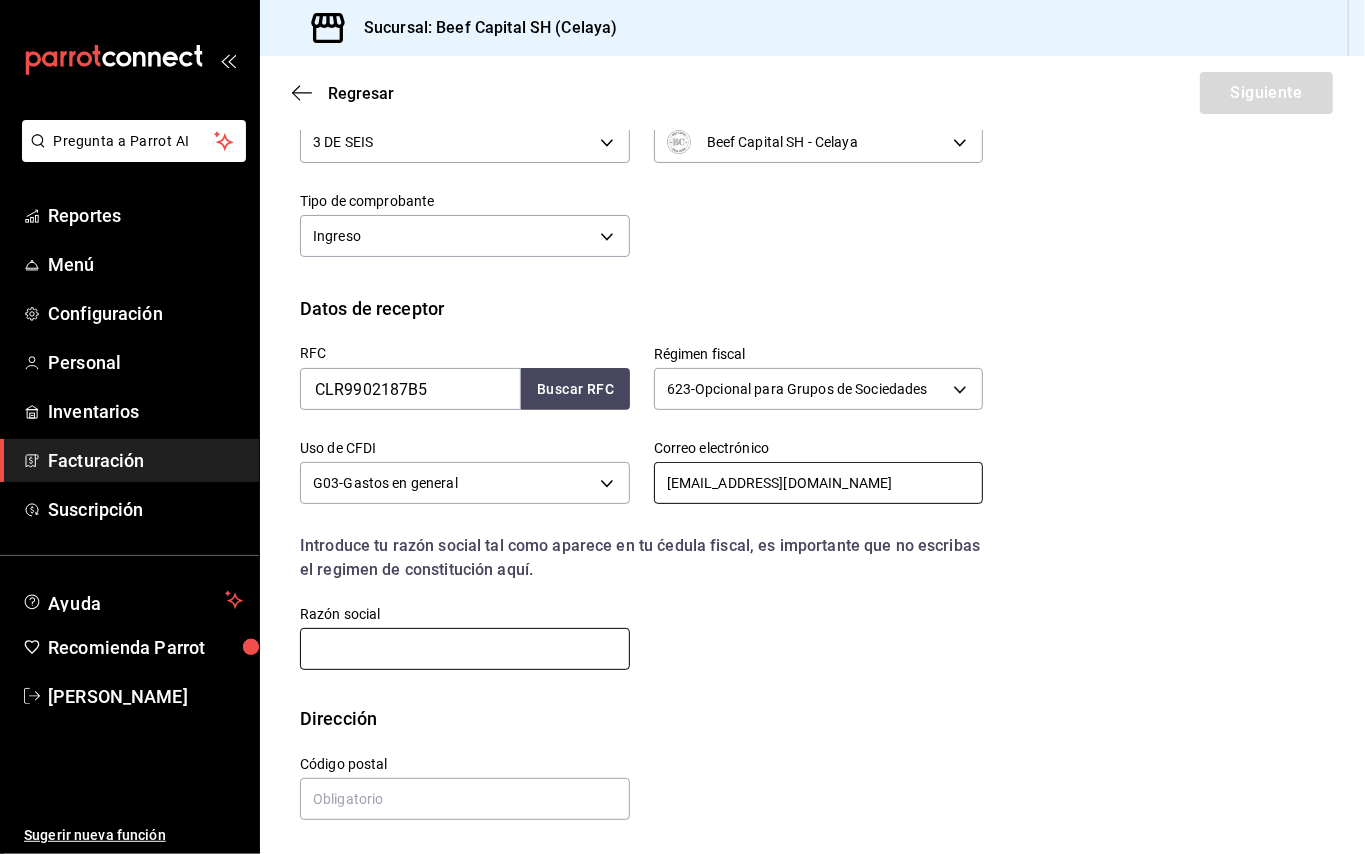 type on "[EMAIL_ADDRESS][DOMAIN_NAME]" 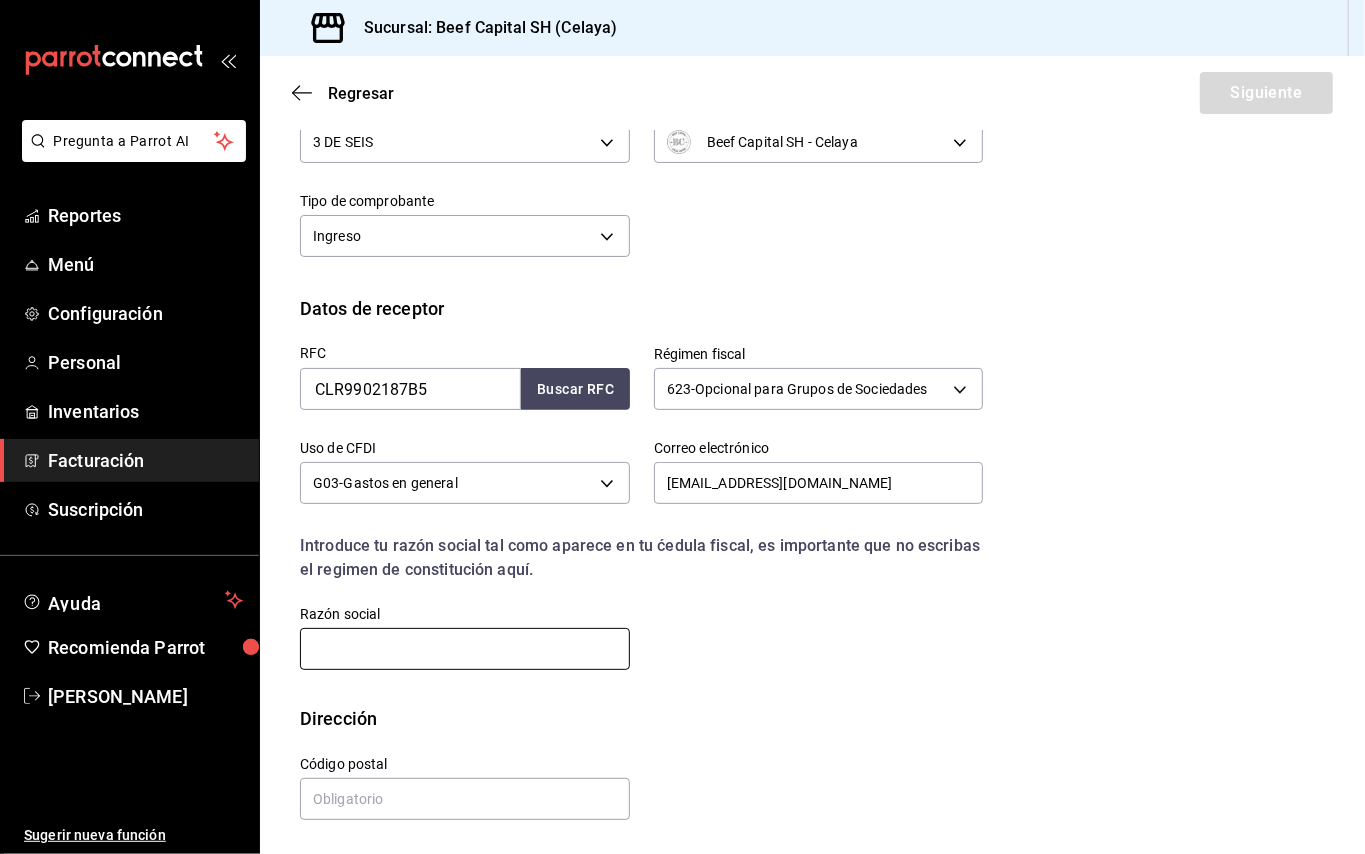 click at bounding box center [465, 649] 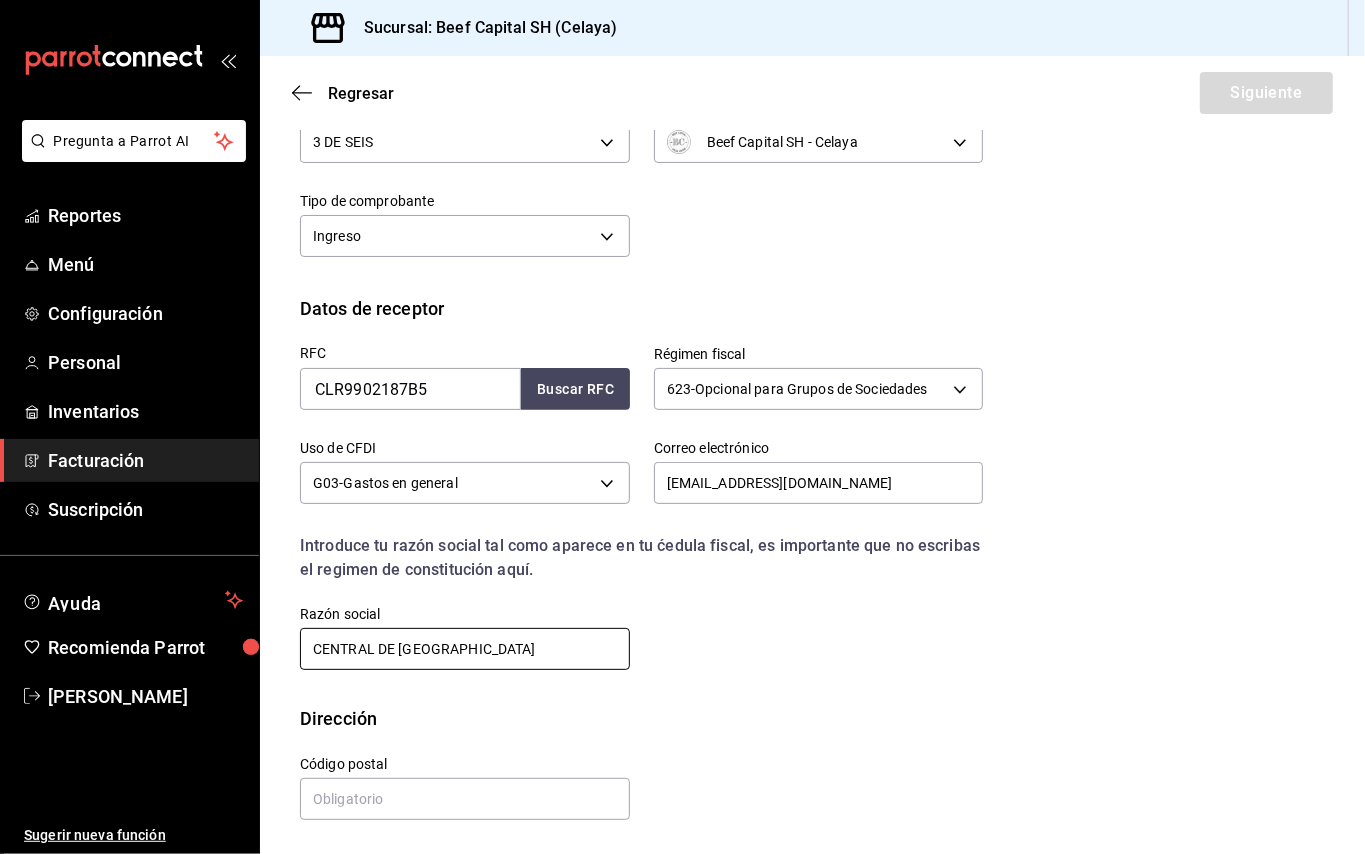 click on "CENTRAL DE [GEOGRAPHIC_DATA]" at bounding box center (465, 649) 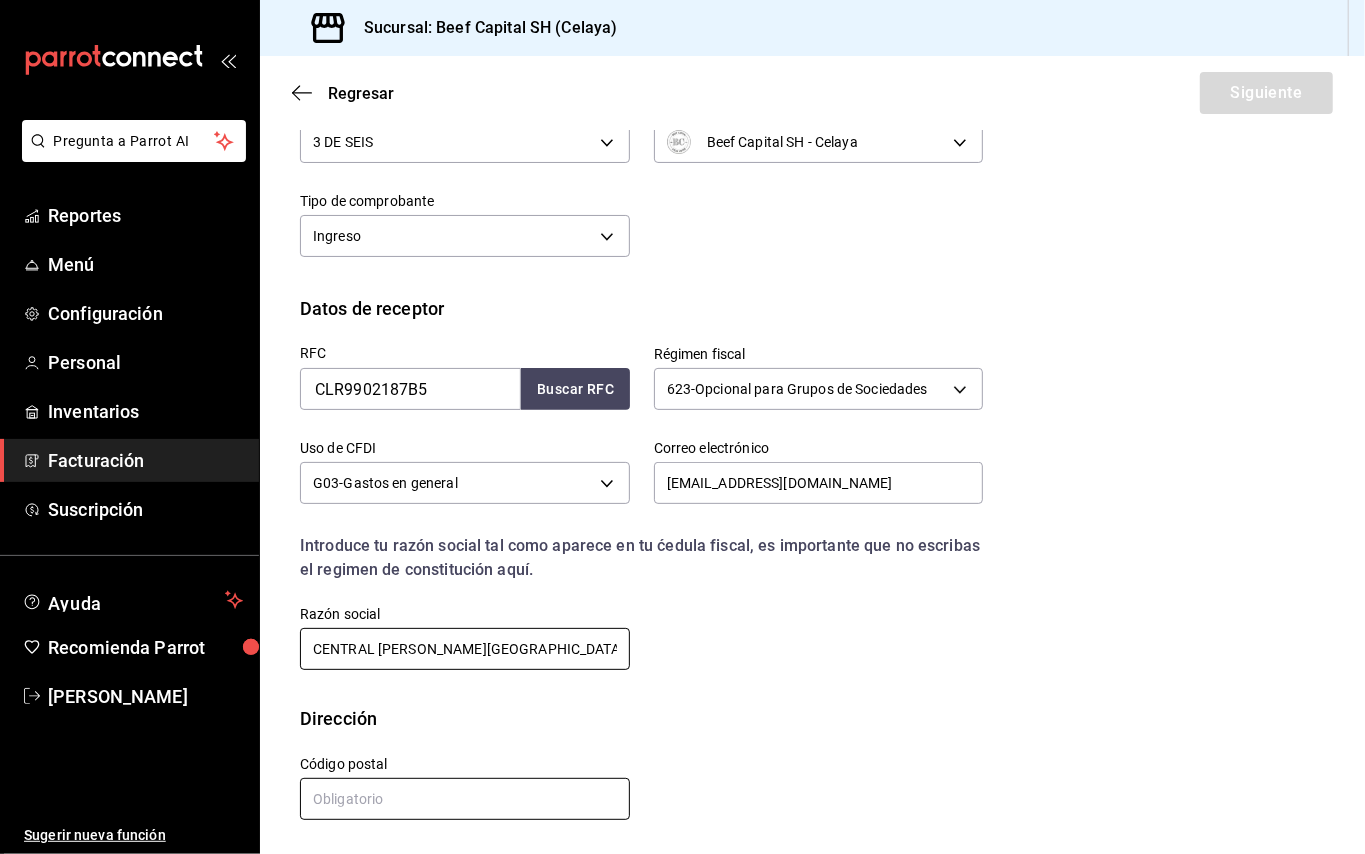 type on "CENTRAL LOMAS DE REAL" 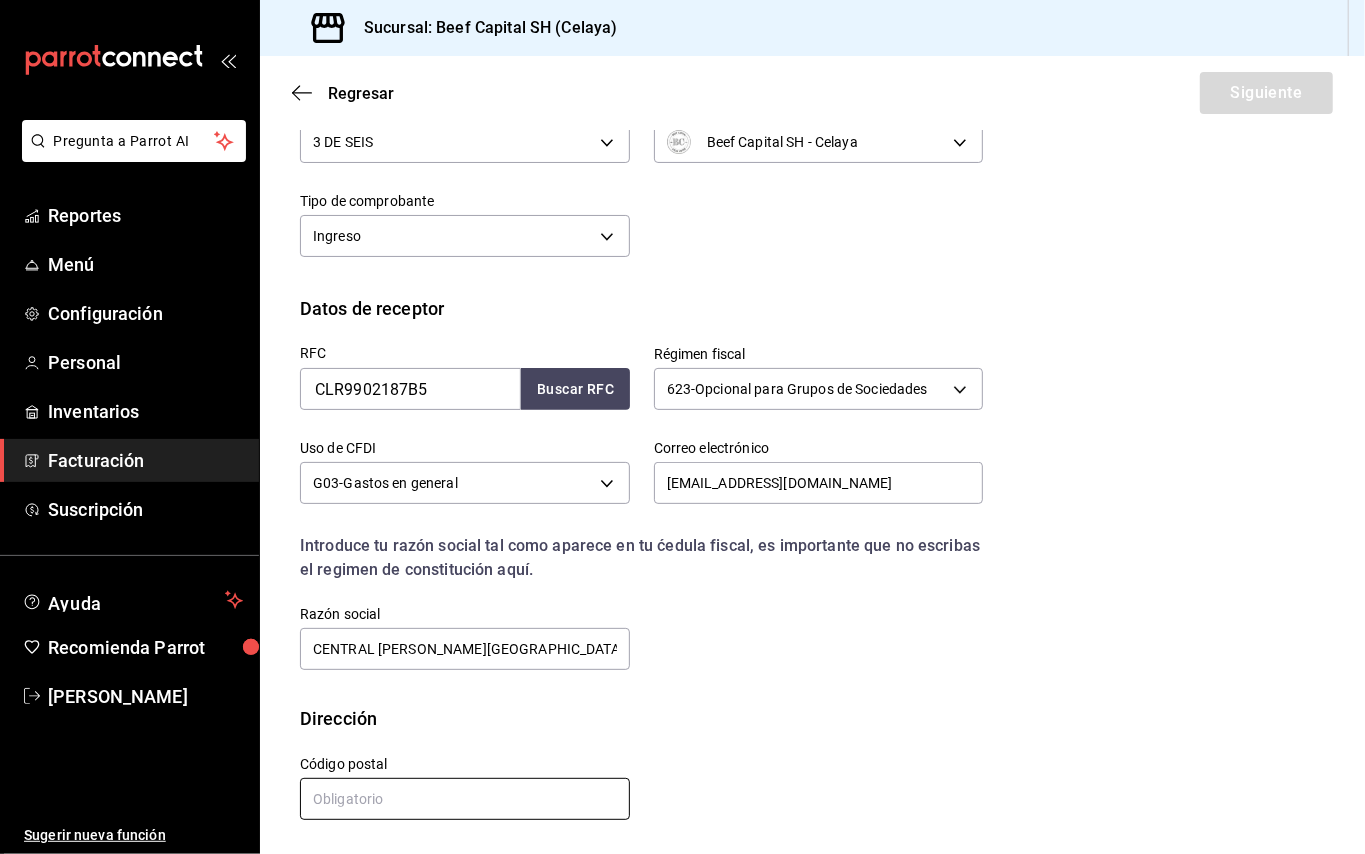 click at bounding box center [465, 799] 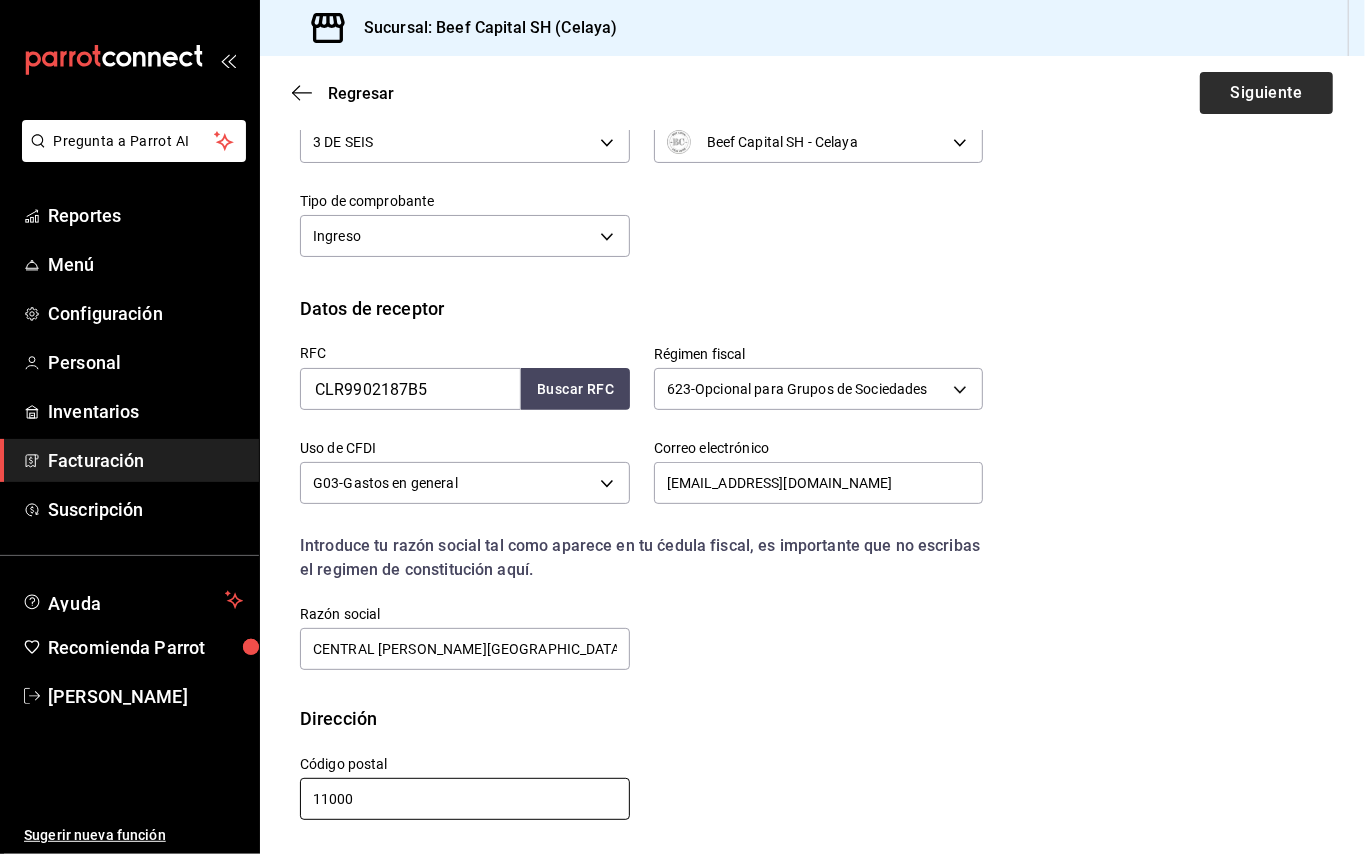 type on "11000" 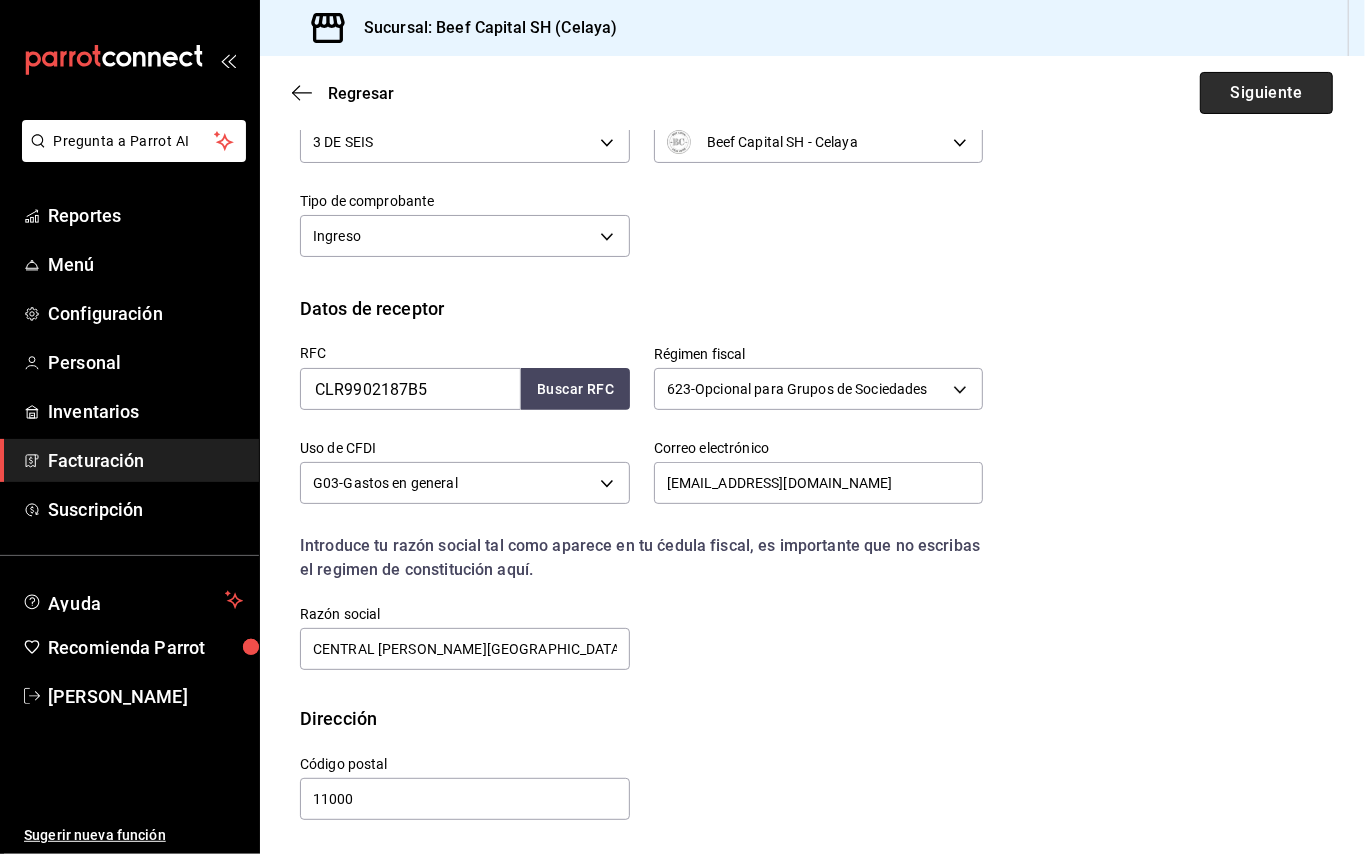 click on "Siguiente" at bounding box center [1266, 93] 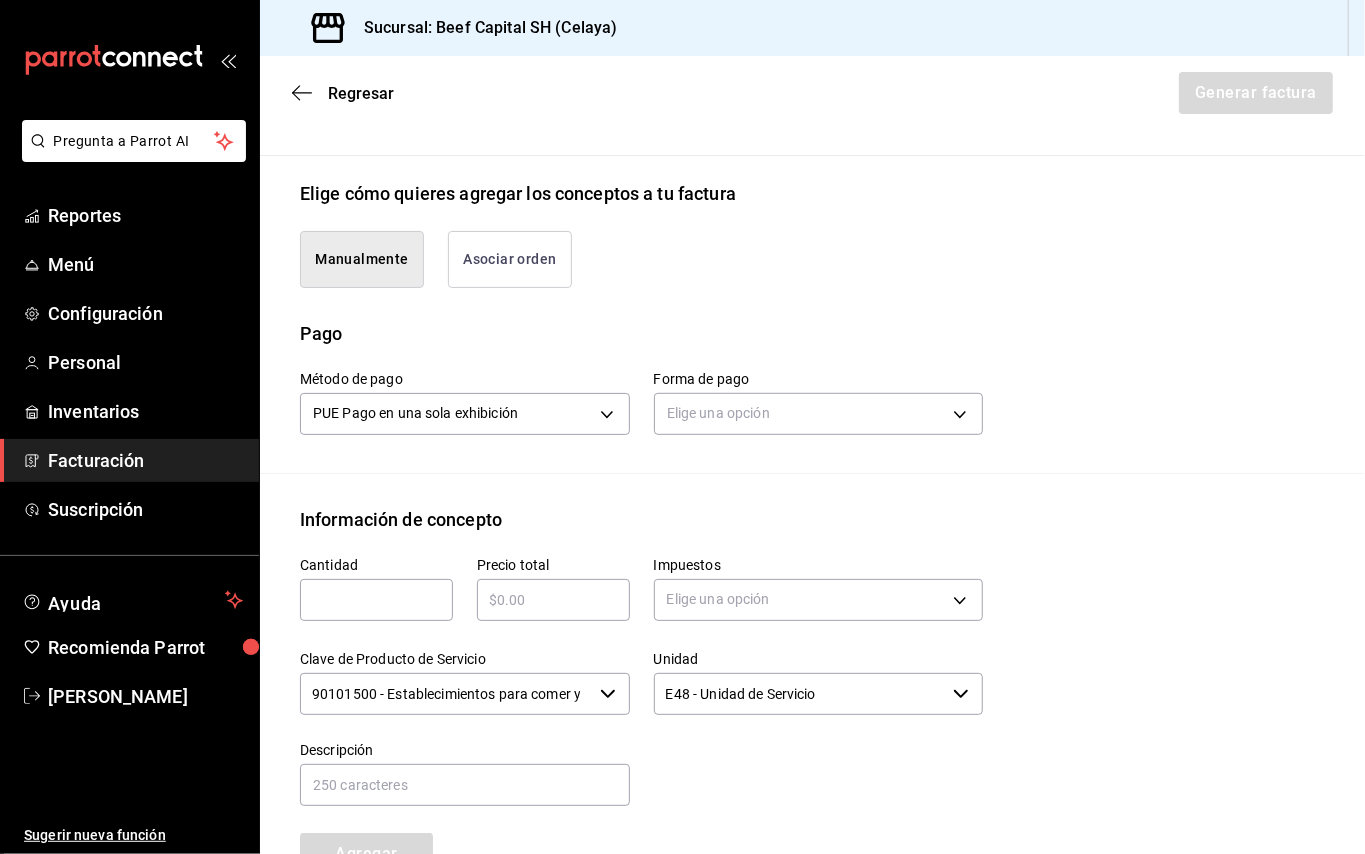 scroll, scrollTop: 448, scrollLeft: 0, axis: vertical 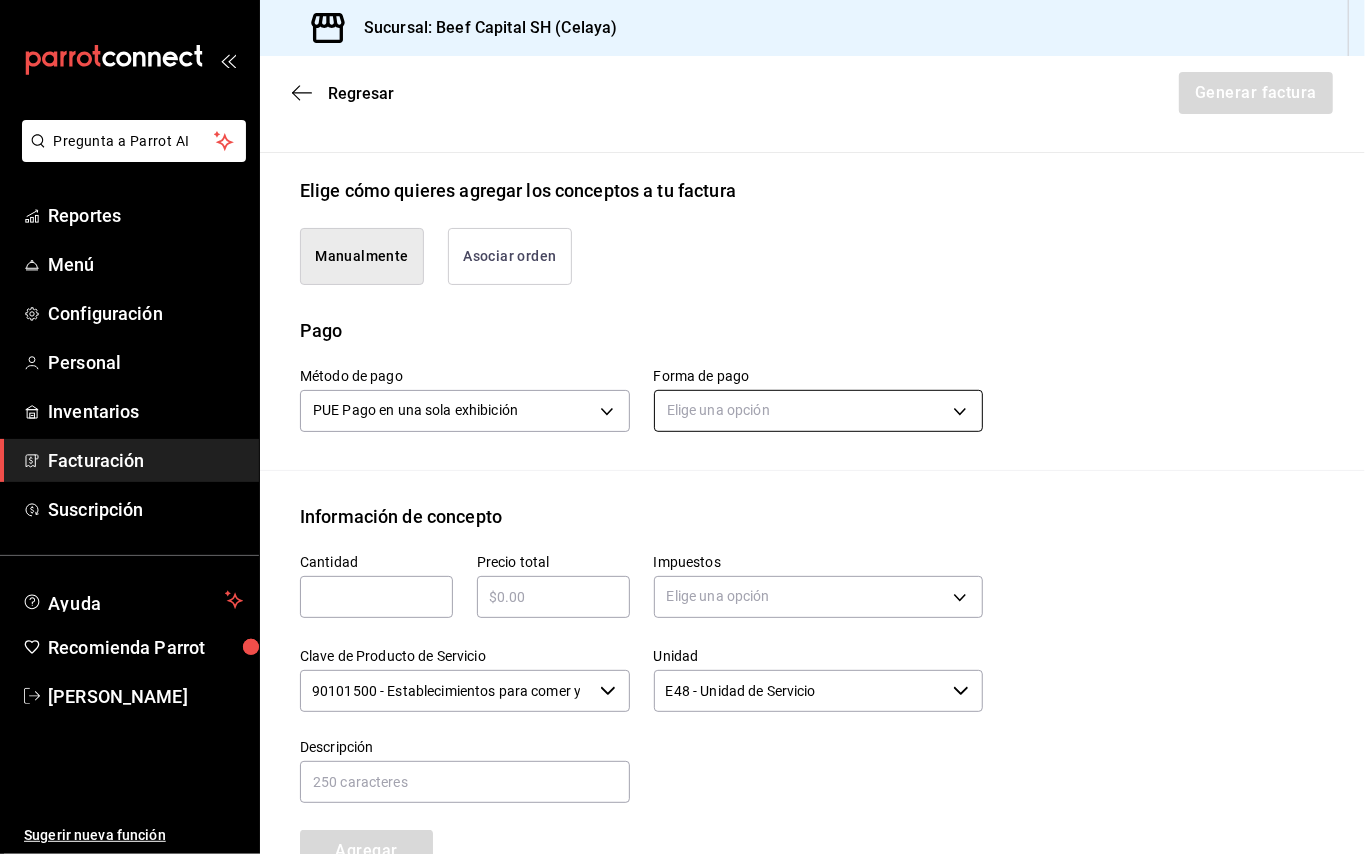 click on "Pregunta a Parrot AI Reportes   Menú   Configuración   Personal   Inventarios   Facturación   Suscripción   Ayuda Recomienda Parrot   Mayra Gabriela Lopez Ramirez   Sugerir nueva función   Sucursal: Beef Capital SH (Celaya) Regresar Generar factura Emisor Perfil fiscal 3 DE SEIS Tipo de comprobante Ingreso Receptor Nombre / Razón social CENTRAL LOMAS DE REAL RFC Receptor CLR9902187B5 Régimen fiscal Opcional para Grupos de Sociedades Uso de CFDI G03: Gastos en general Correo electrónico eliudperezj@gmail.com Elige cómo quieres agregar los conceptos a tu factura Manualmente Asociar orden Pago Método de pago PUE   Pago en una sola exhibición PUE Forma de pago Elige una opción Información de concepto Cantidad ​ Precio total ​ Impuestos Elige una opción Clave de Producto de Servicio 90101500 - Establecimientos para comer y beber ​ Unidad E48 - Unidad de Servicio ​ Descripción Agregar IVA Total $0.00 IEPS Total $0.00 Subtotal $0.00 Total $0.00 Orden Cantidad Clave Unidad Monto Impuesto Total" at bounding box center [682, 427] 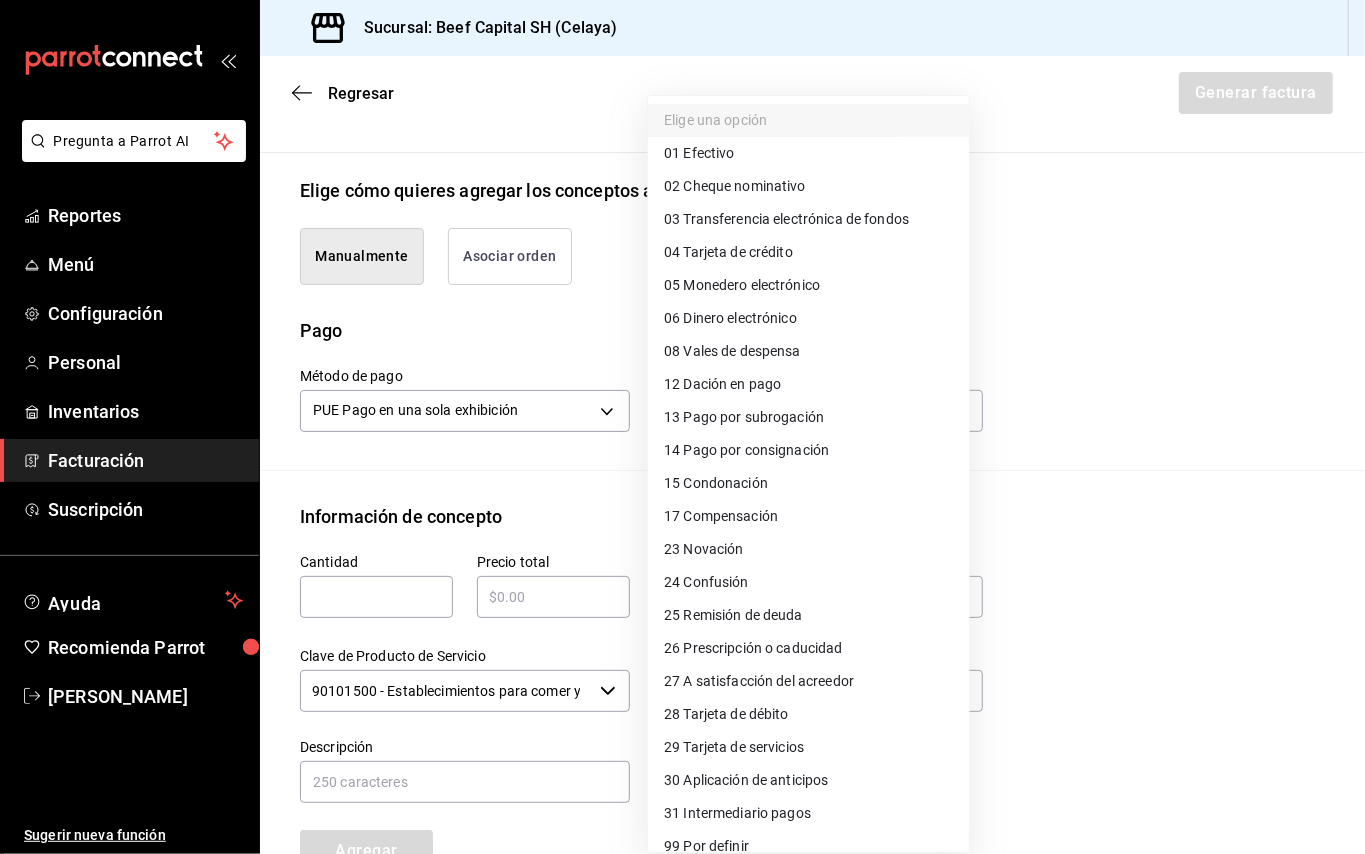 click on "28   Tarjeta de débito" at bounding box center [726, 714] 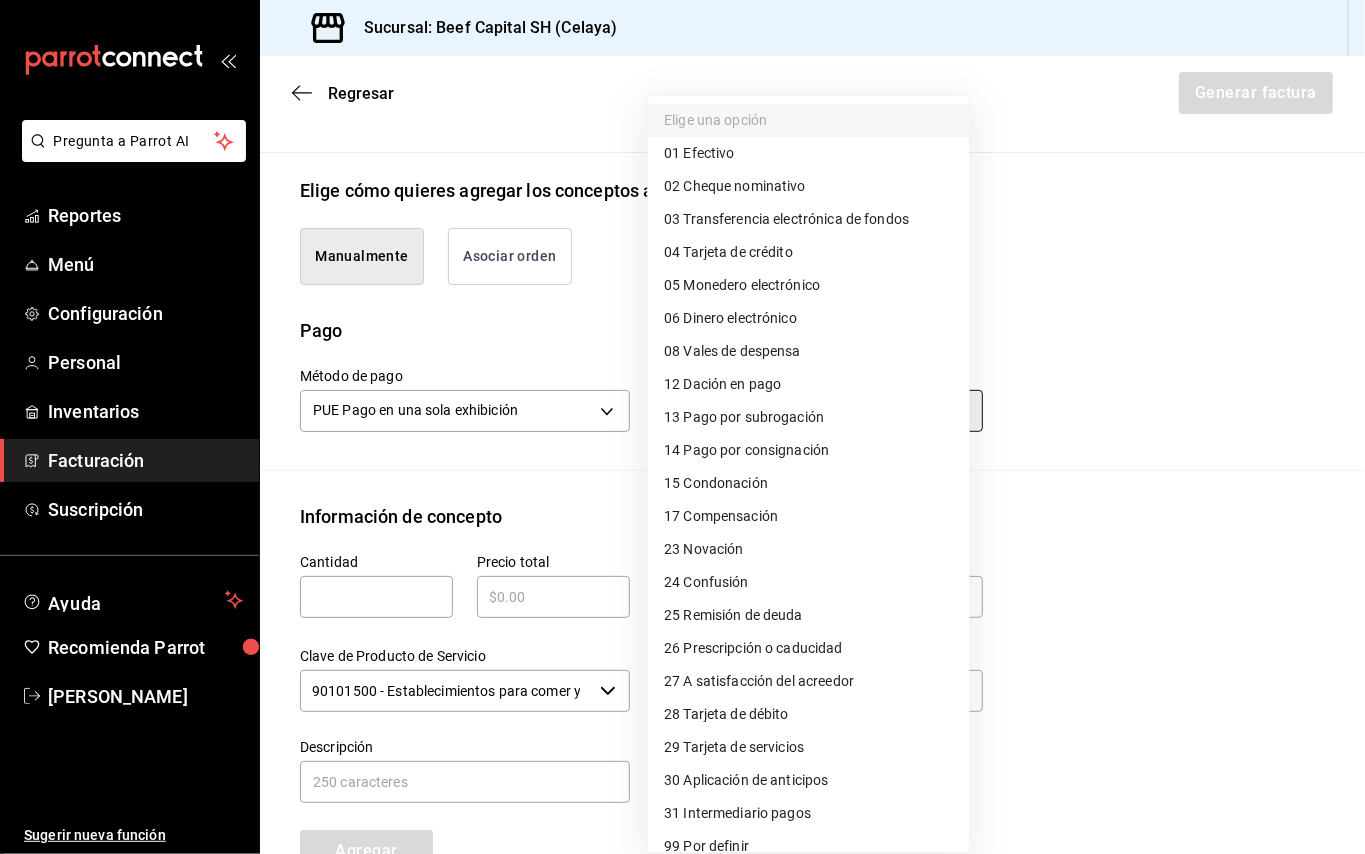 type on "28" 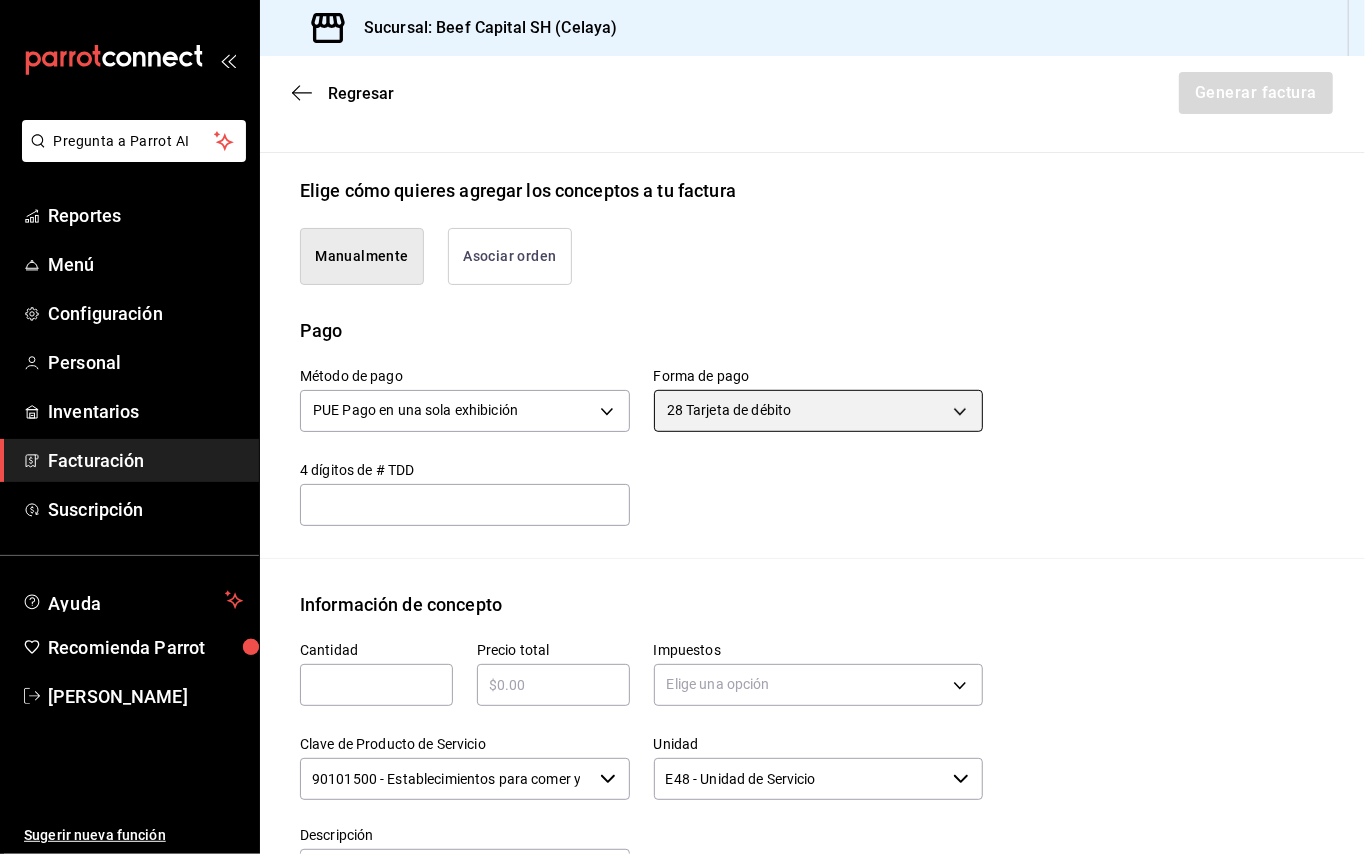 scroll, scrollTop: 0, scrollLeft: 0, axis: both 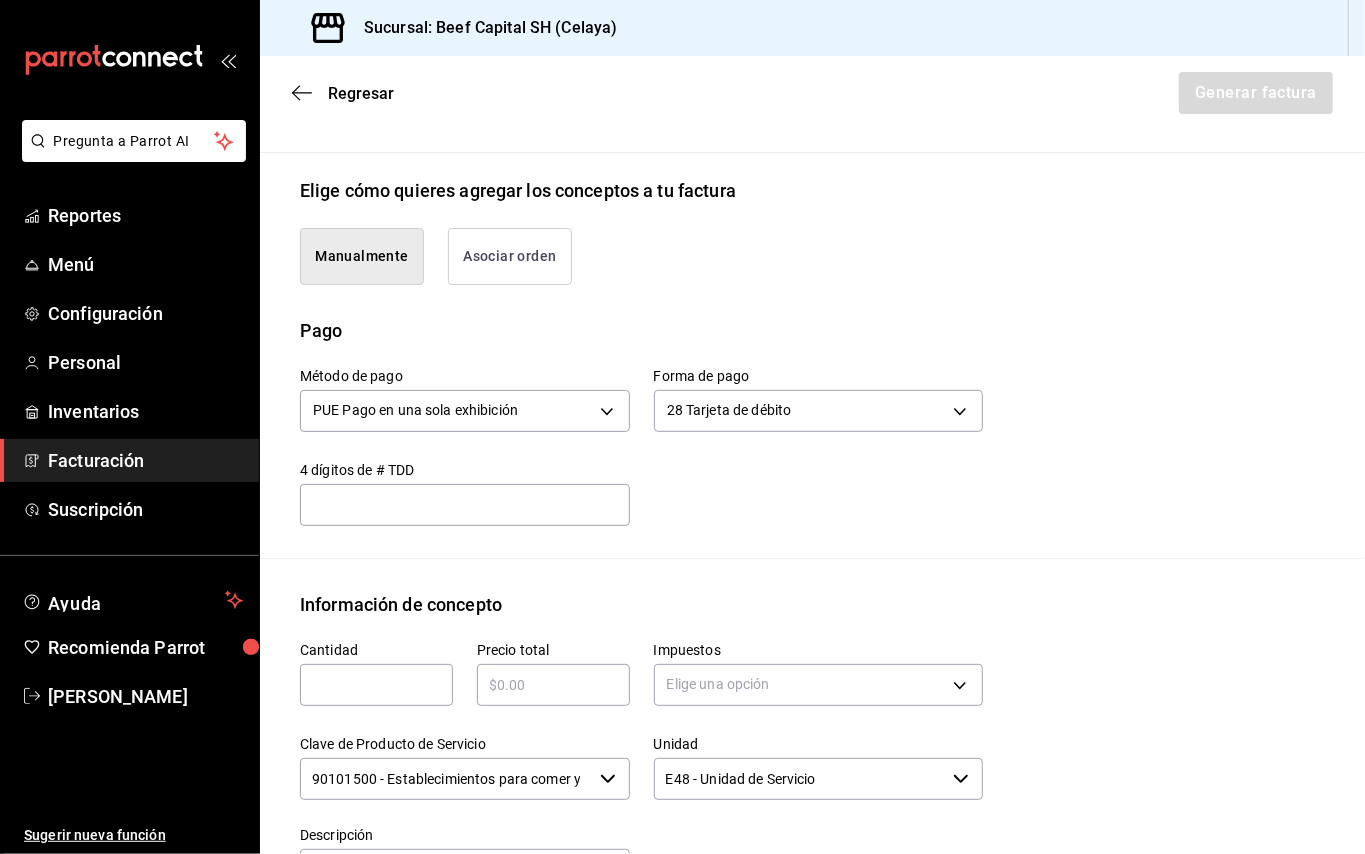 click at bounding box center (465, 505) 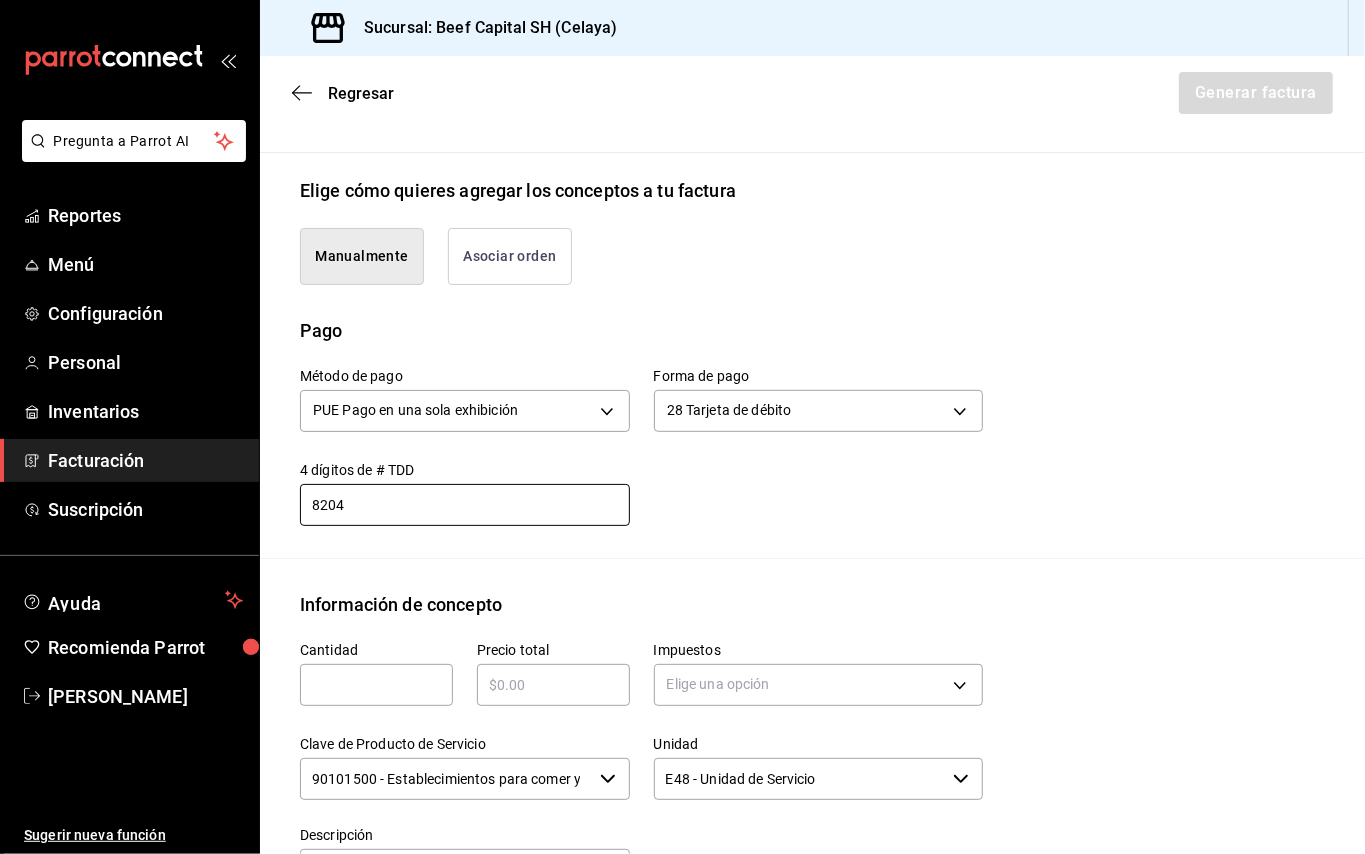 type on "8204" 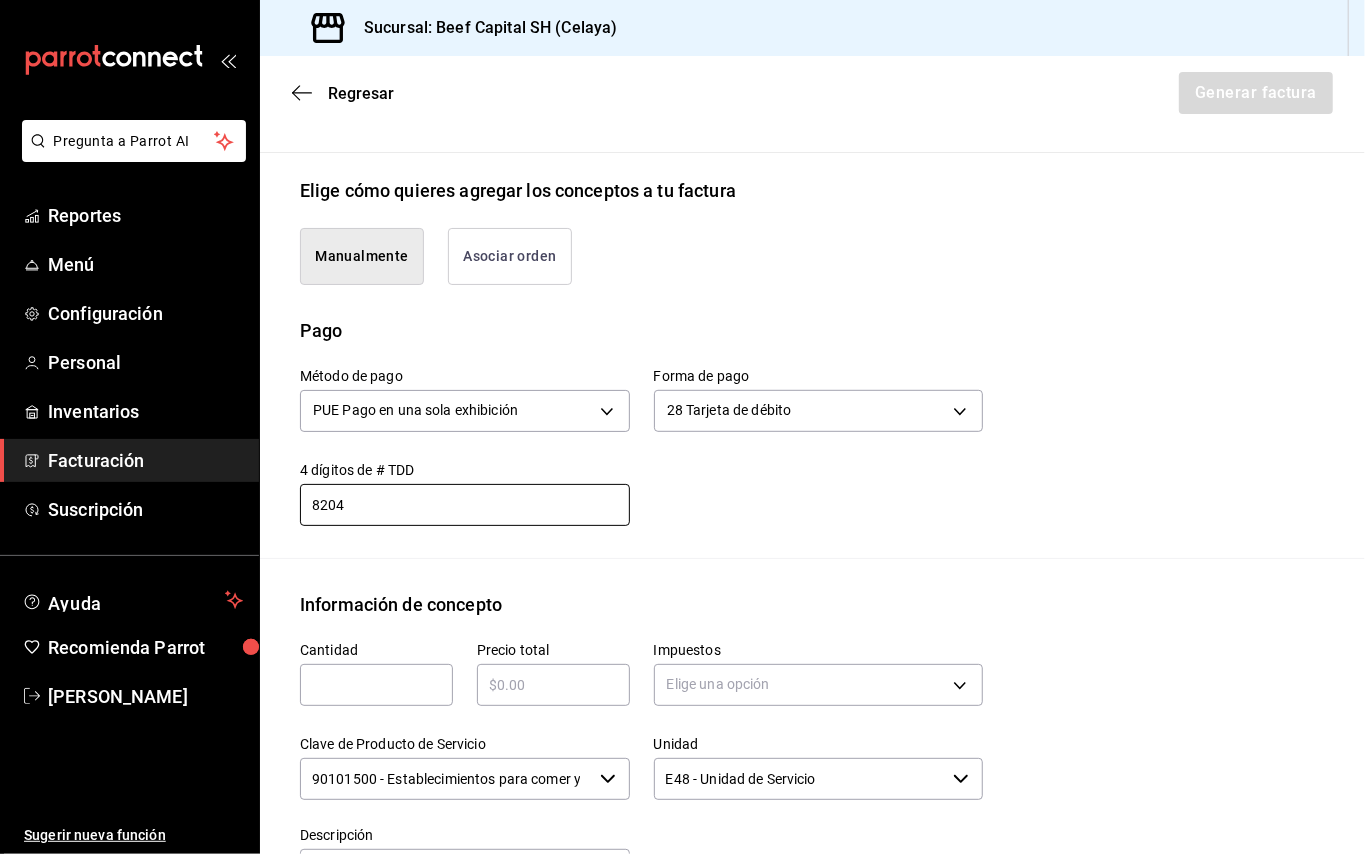 click at bounding box center [376, 685] 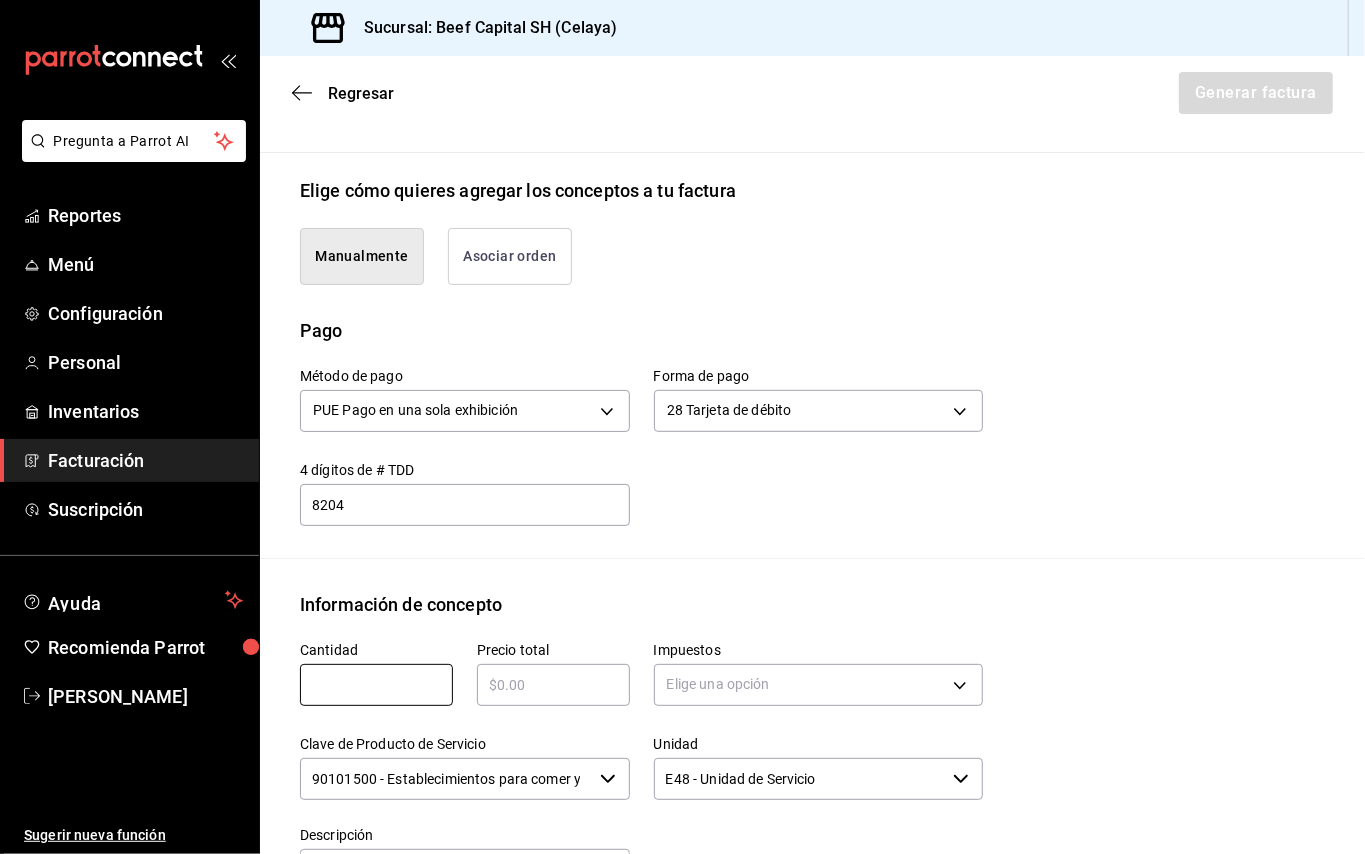 type on "1" 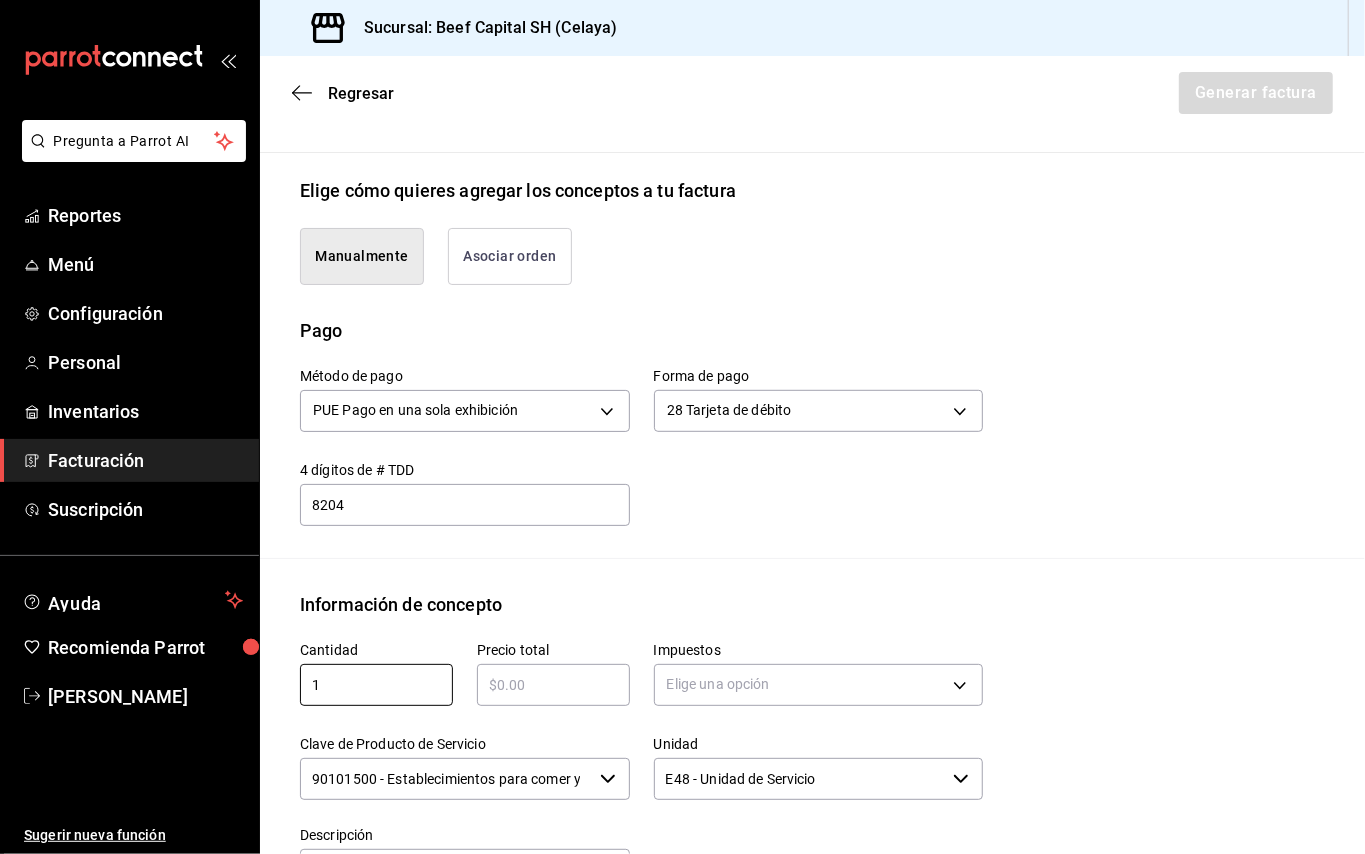 click at bounding box center (553, 685) 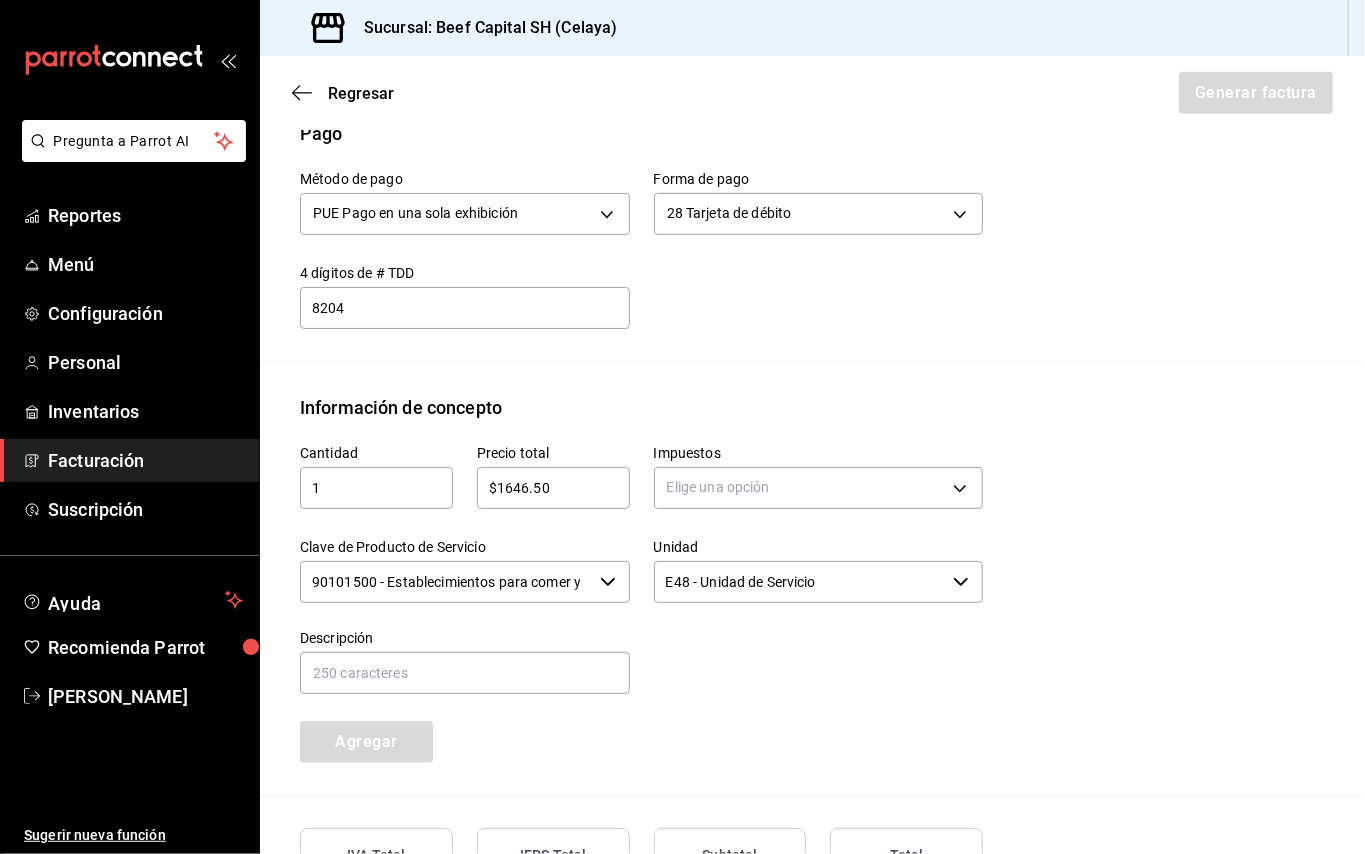 scroll, scrollTop: 802, scrollLeft: 0, axis: vertical 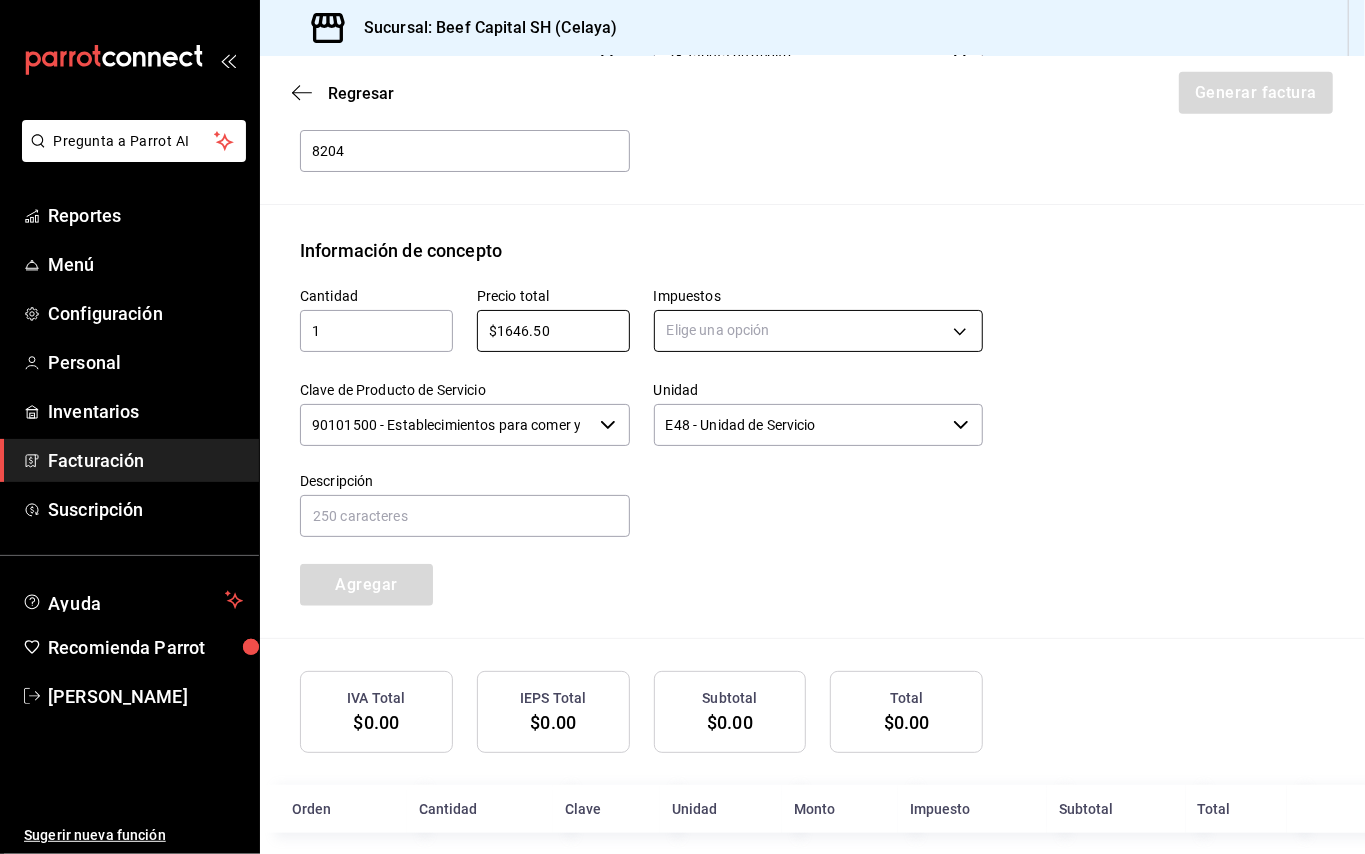 type on "$1646.50" 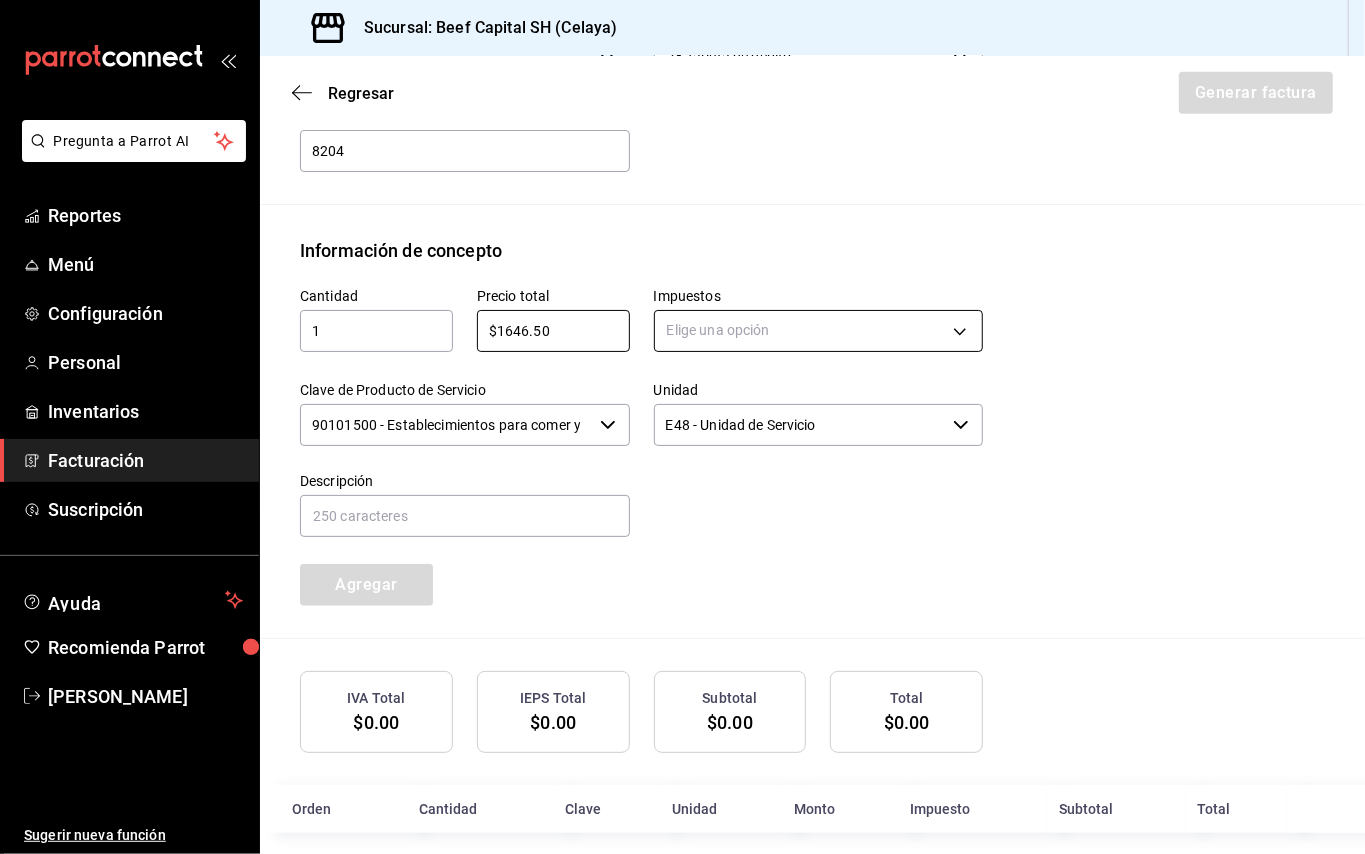 click on "Pregunta a Parrot AI Reportes   Menú   Configuración   Personal   Inventarios   Facturación   Suscripción   Ayuda Recomienda Parrot   Mayra Gabriela Lopez Ramirez   Sugerir nueva función   Sucursal: Beef Capital SH (Celaya) Regresar Generar factura Emisor Perfil fiscal 3 DE SEIS Tipo de comprobante Ingreso Receptor Nombre / Razón social CENTRAL LOMAS DE REAL RFC Receptor CLR9902187B5 Régimen fiscal Opcional para Grupos de Sociedades Uso de CFDI G03: Gastos en general Correo electrónico eliudperezj@gmail.com Elige cómo quieres agregar los conceptos a tu factura Manualmente Asociar orden Pago Método de pago PUE   Pago en una sola exhibición PUE Forma de pago 28   Tarjeta de débito 28 4 dígitos de # TDD 8204 ​ Información de concepto Cantidad 1 ​ Precio total $1646.50 ​ Impuestos Elige una opción Clave de Producto de Servicio 90101500 - Establecimientos para comer y beber ​ Unidad E48 - Unidad de Servicio ​ Descripción Agregar IVA Total $0.00 IEPS Total $0.00 Subtotal $0.00 Total $0.00" at bounding box center (682, 427) 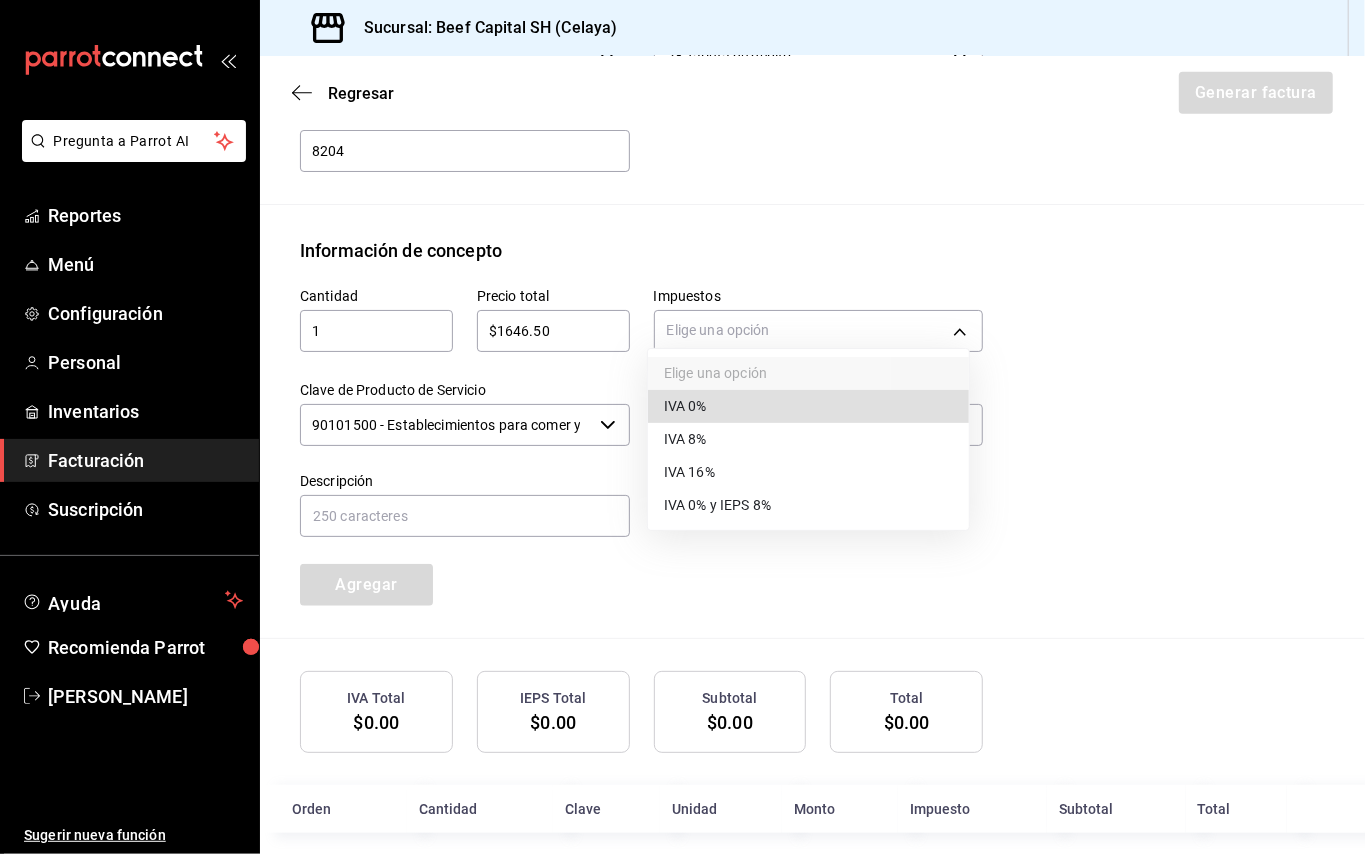 click on "IVA 16%" at bounding box center (808, 472) 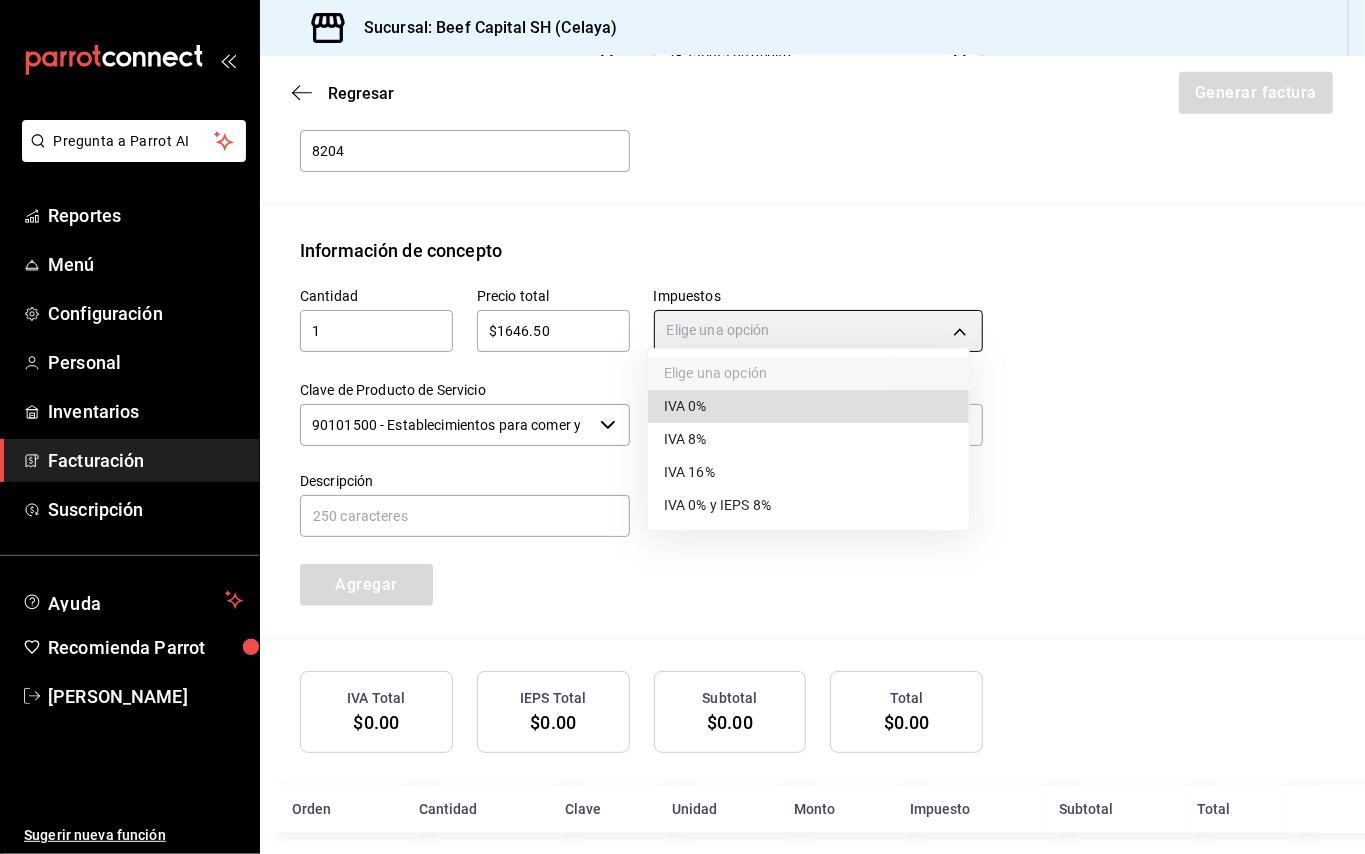 type on "IVA_16" 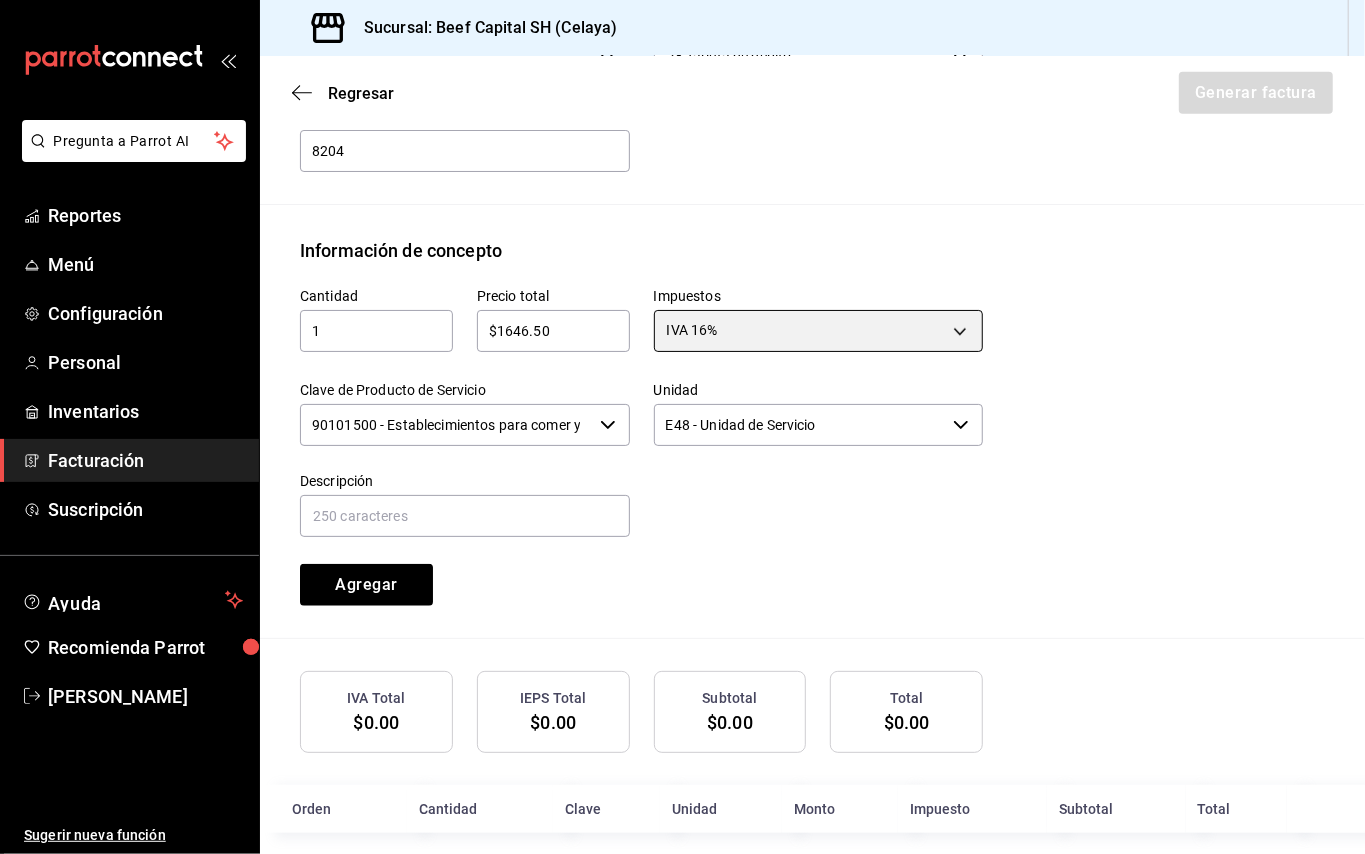 click on "90101500 - Establecimientos para comer y beber ​" at bounding box center (465, 425) 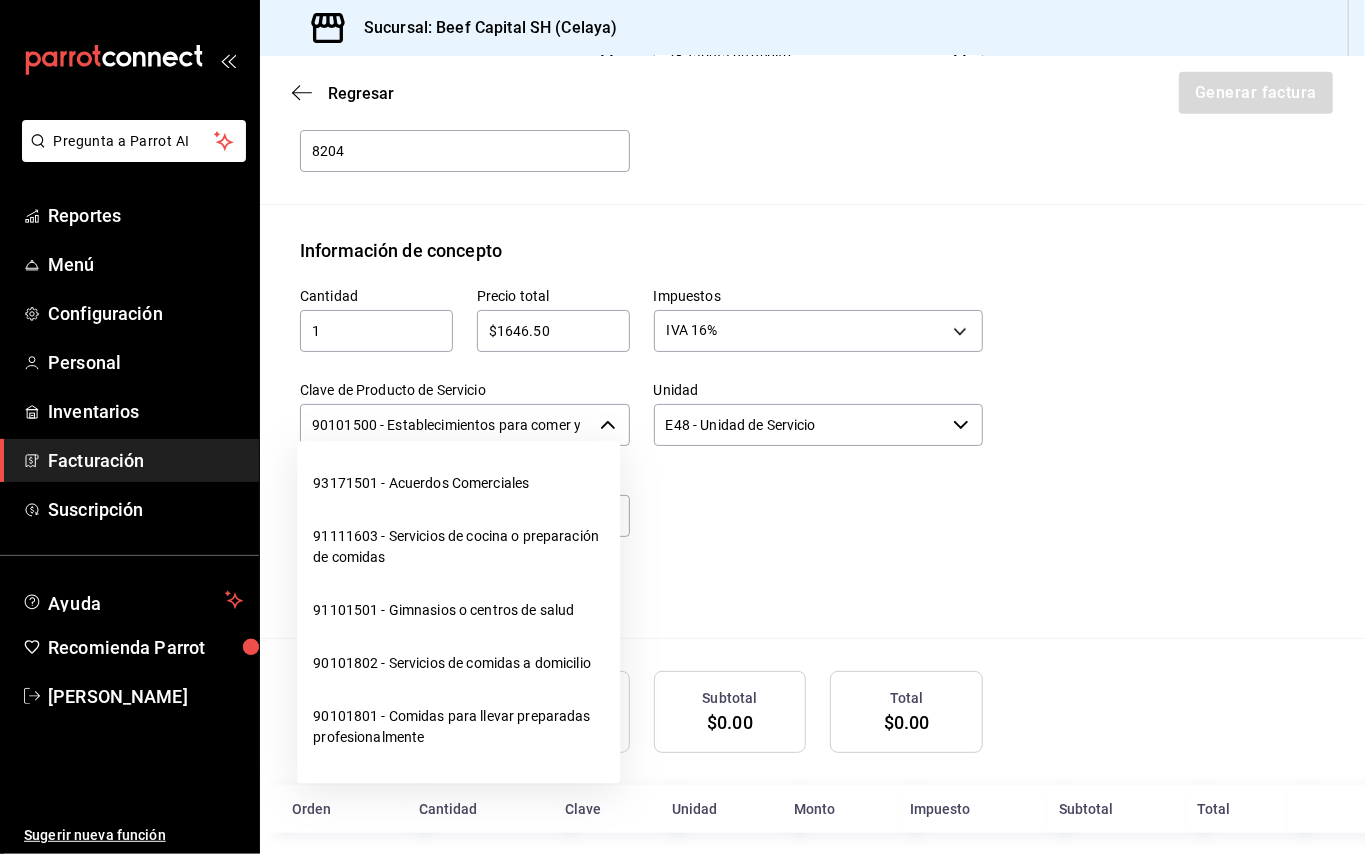 scroll, scrollTop: 0, scrollLeft: 49, axis: horizontal 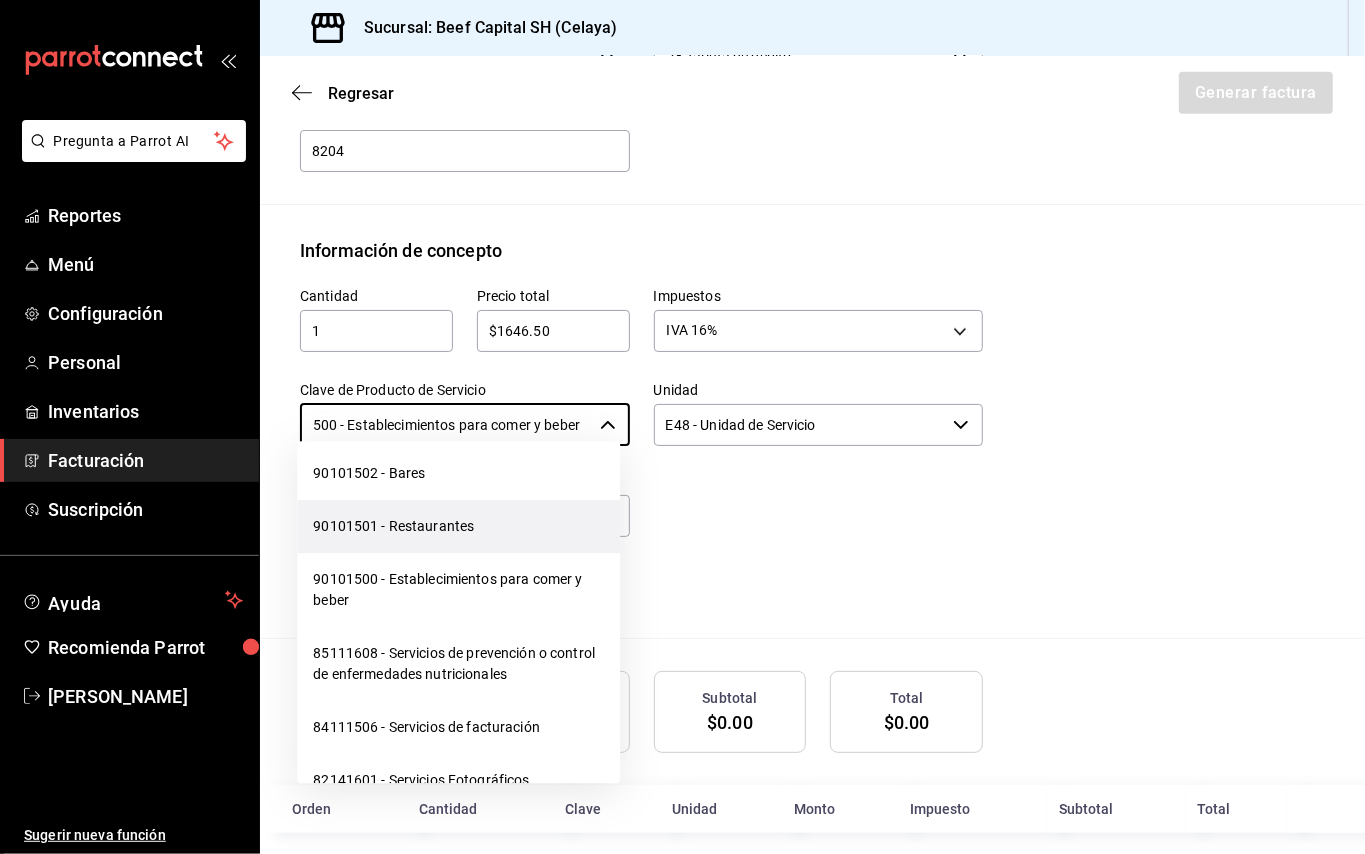click on "90101501 - Restaurantes" at bounding box center [458, 526] 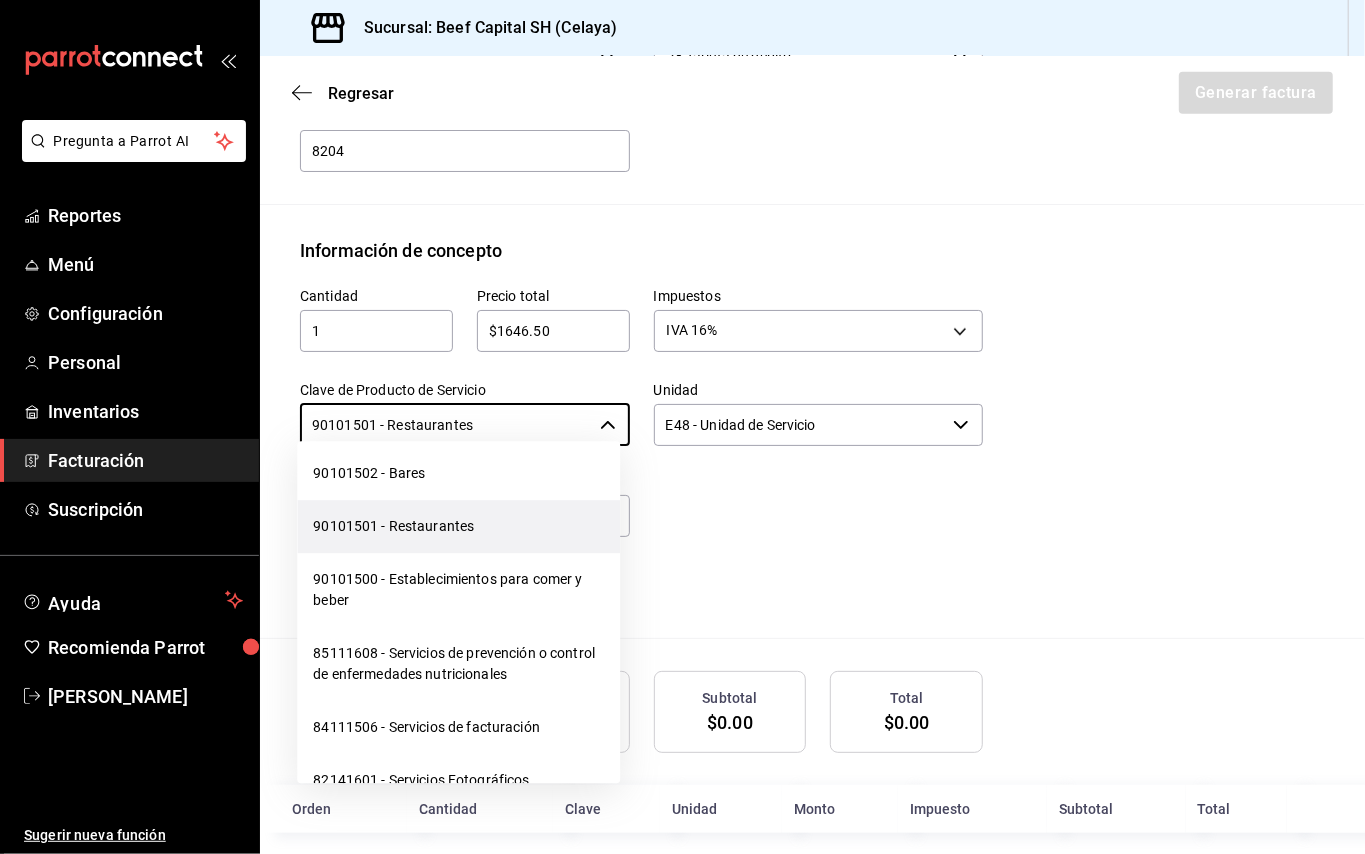 scroll, scrollTop: 0, scrollLeft: 0, axis: both 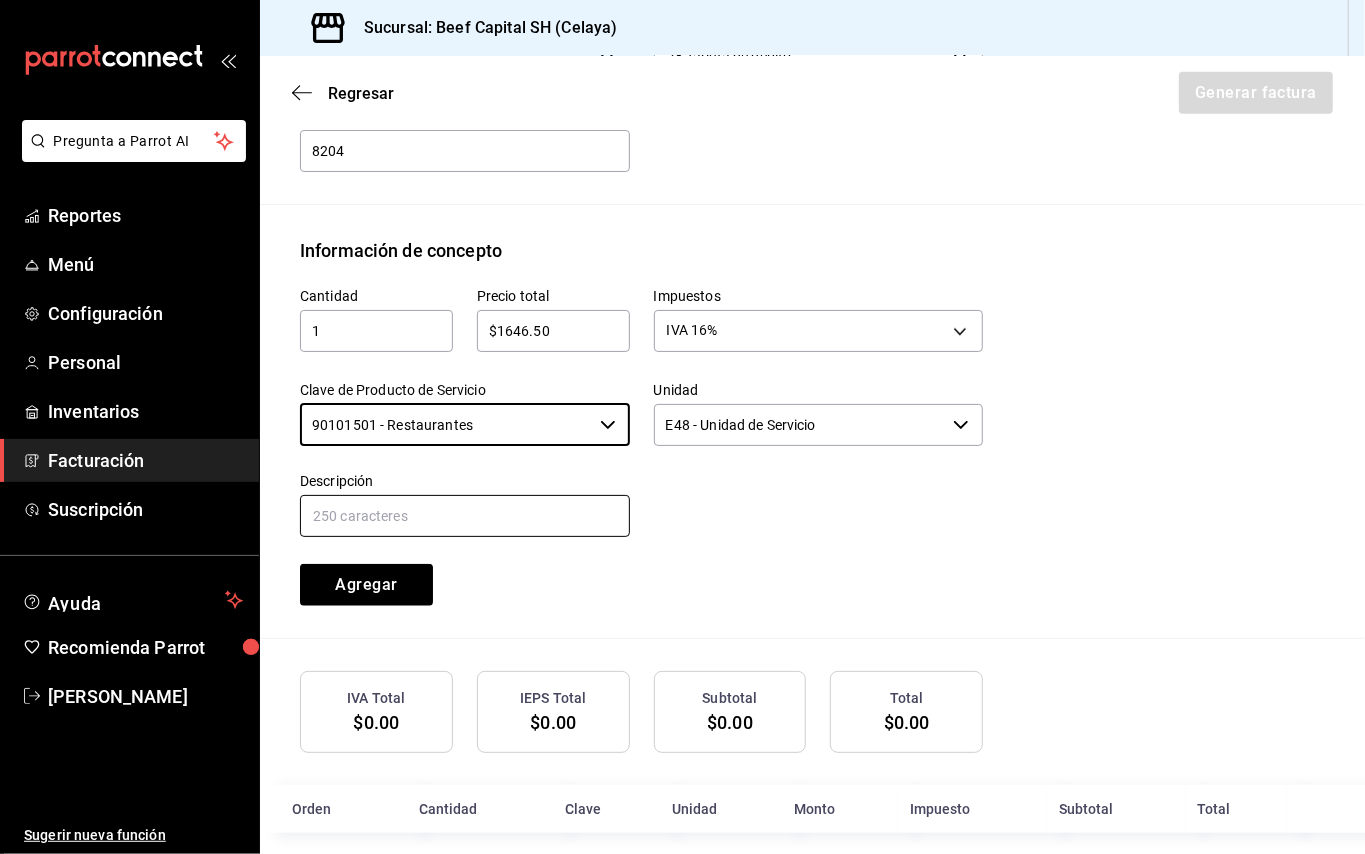 click at bounding box center [465, 516] 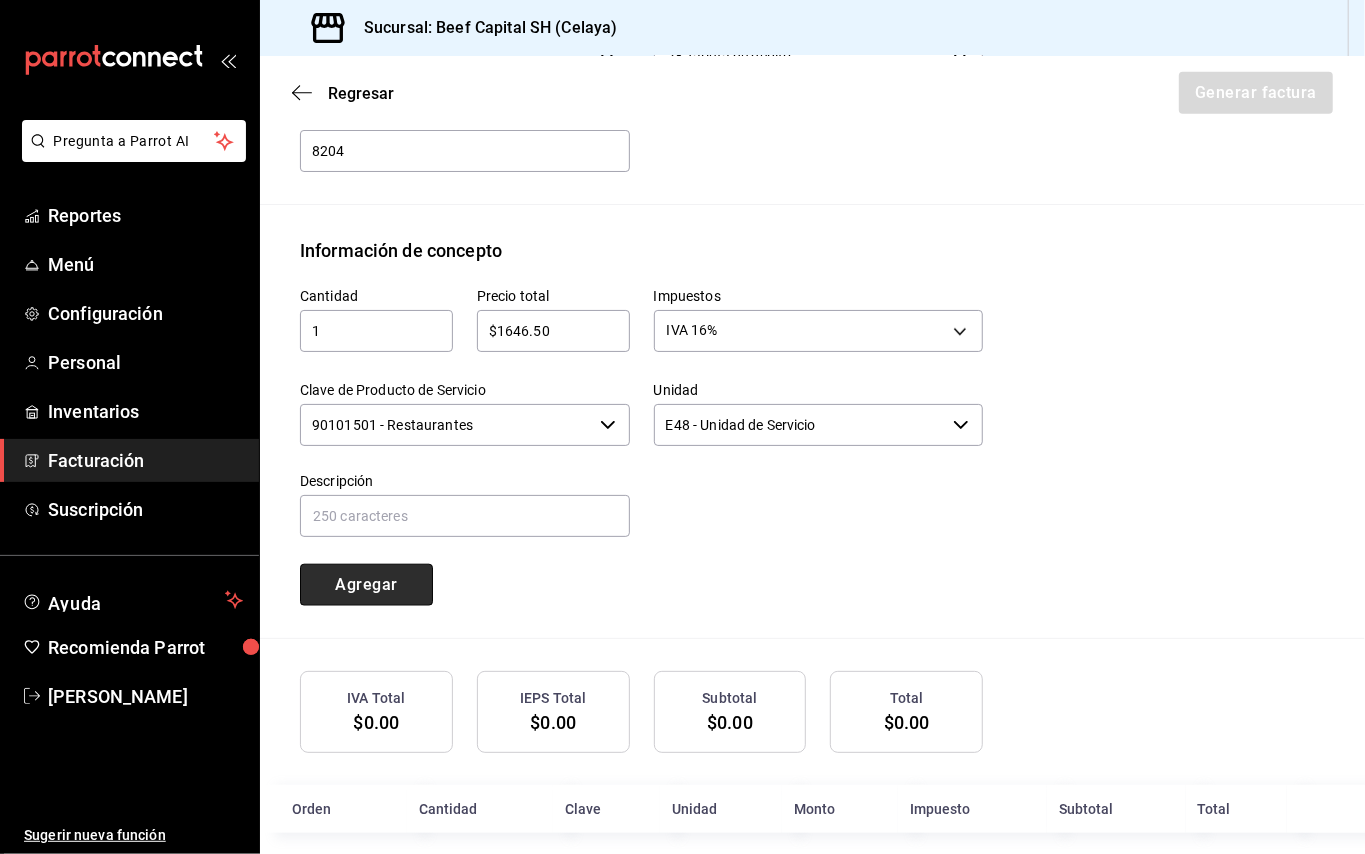 click on "Agregar" at bounding box center (366, 585) 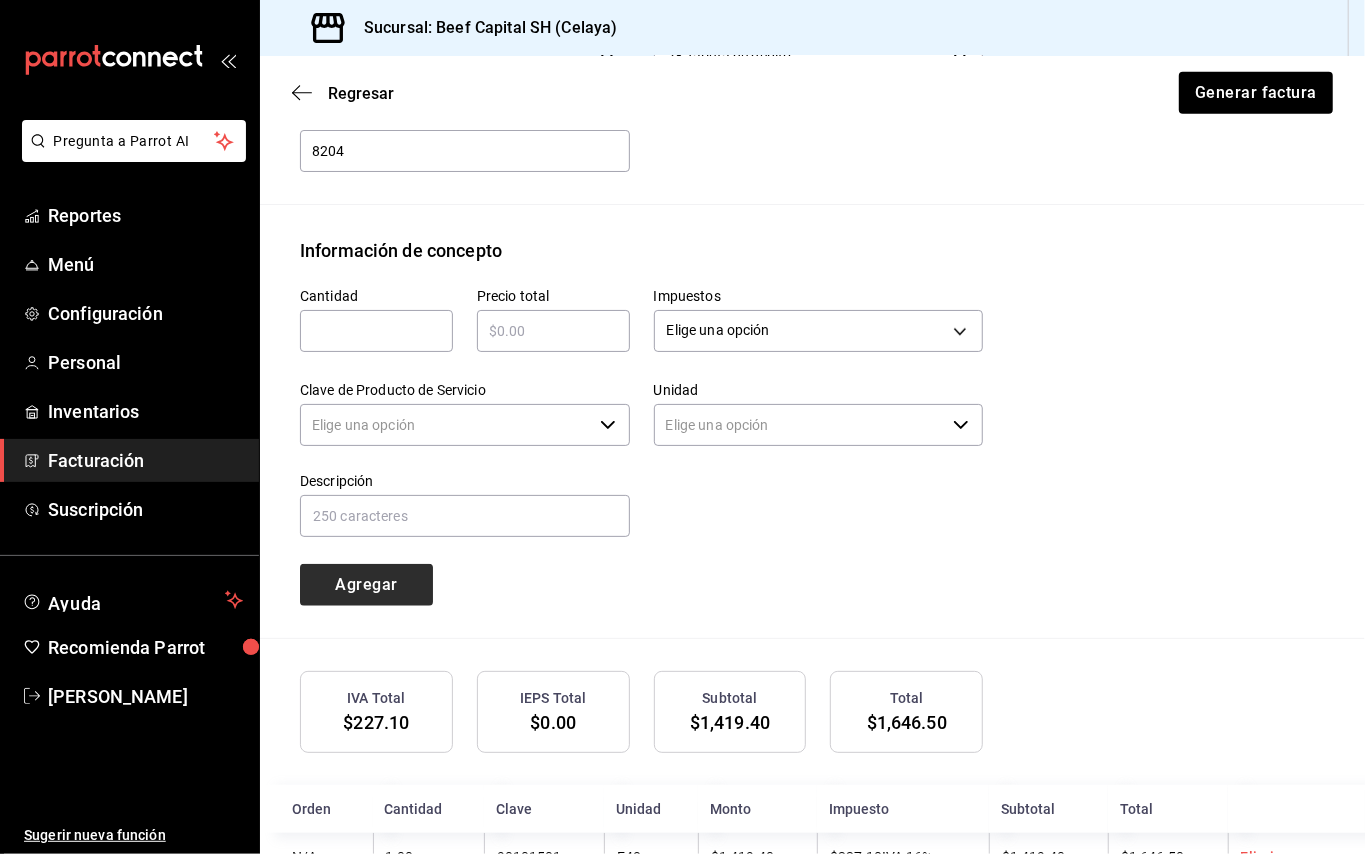 type 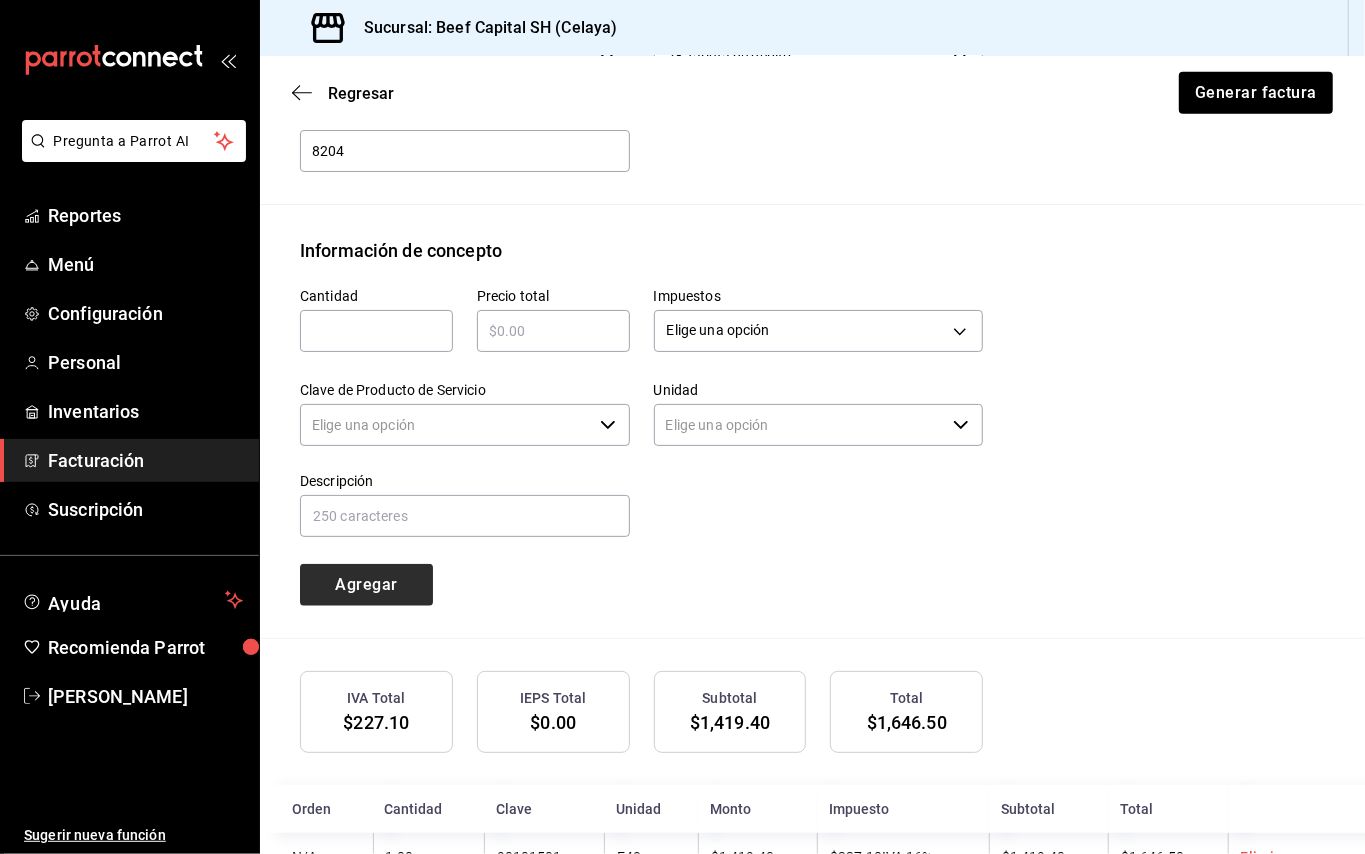 type on "90101500 - Establecimientos para comer y beber" 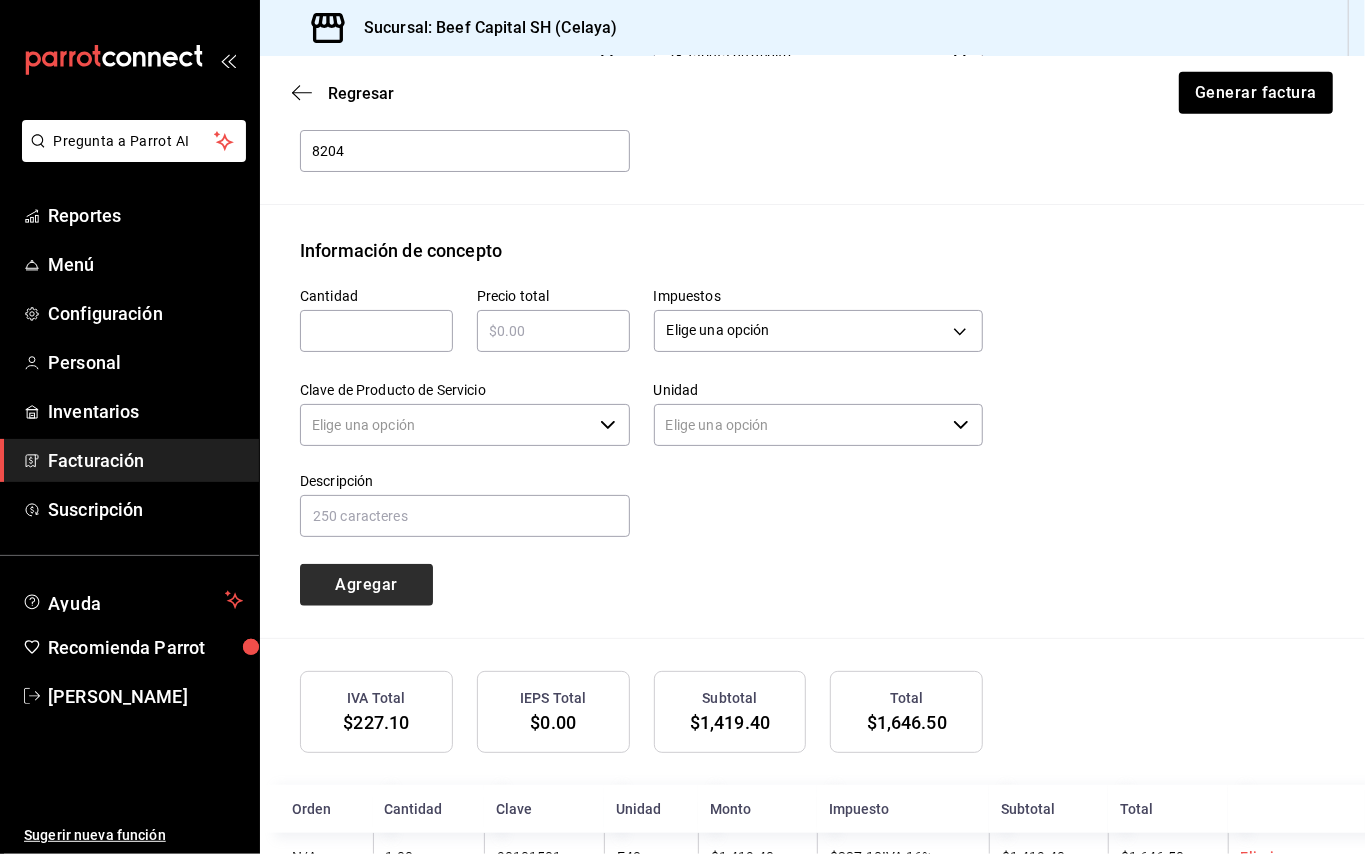 type on "E48 - Unidad de Servicio" 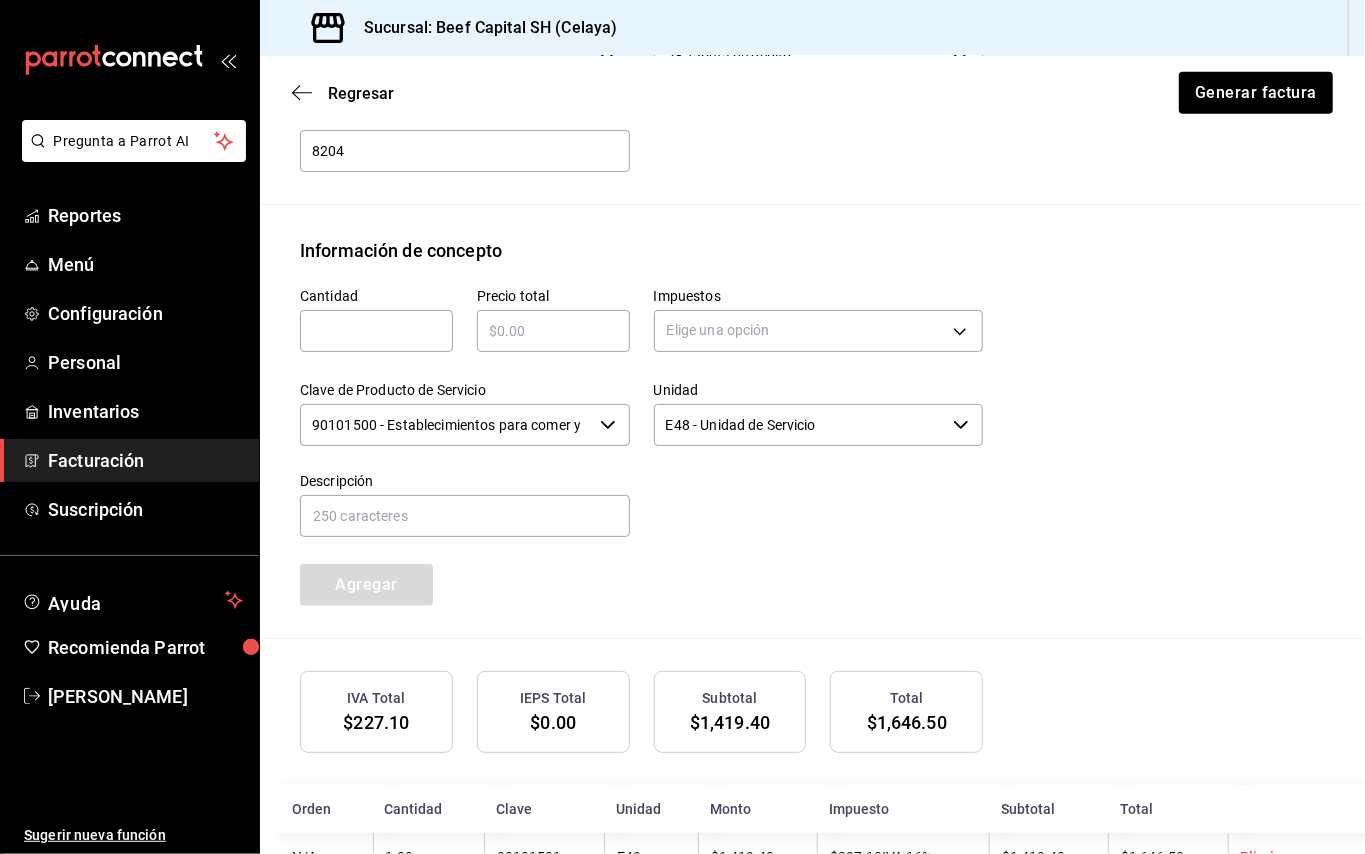 scroll, scrollTop: 853, scrollLeft: 0, axis: vertical 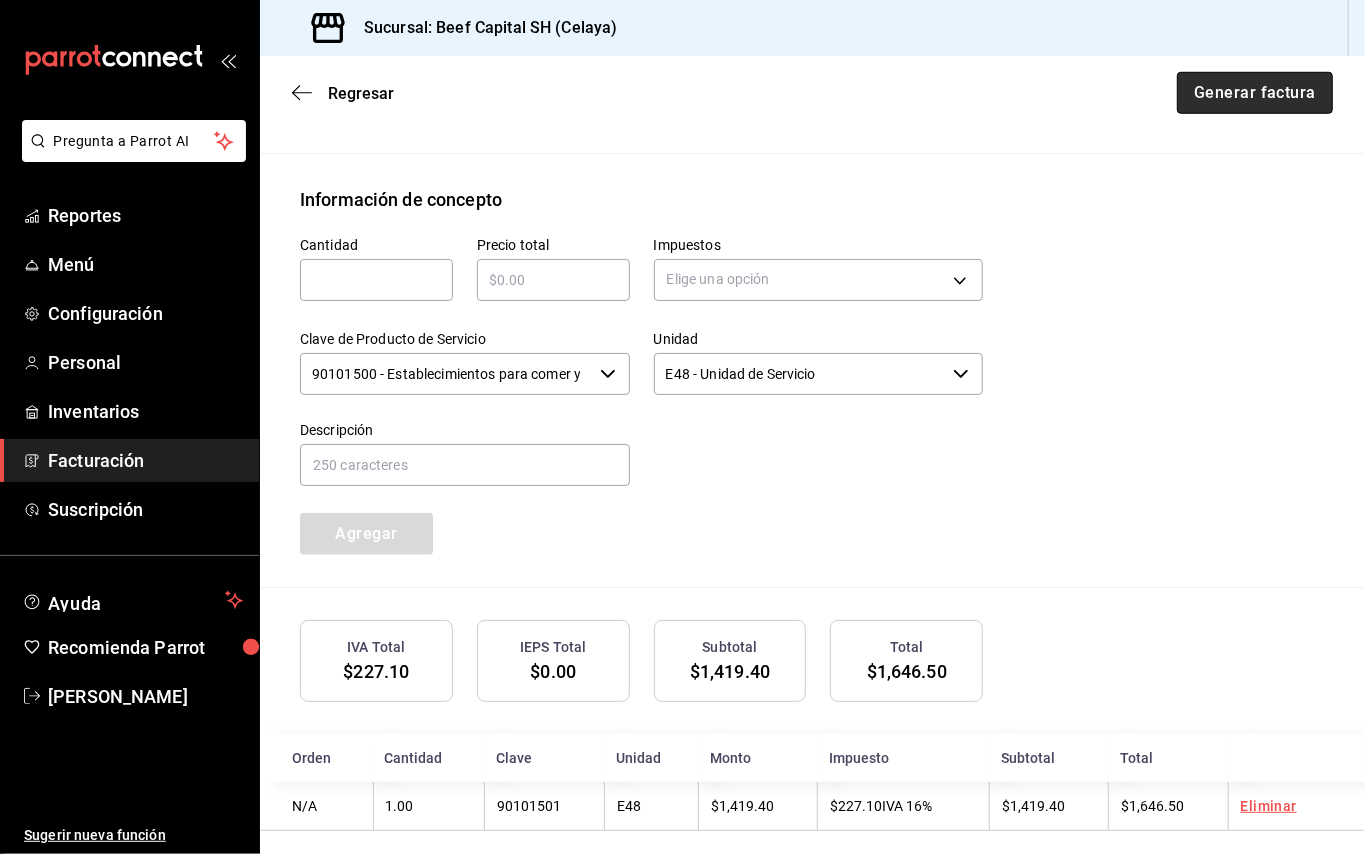 click on "Generar factura" at bounding box center (1255, 93) 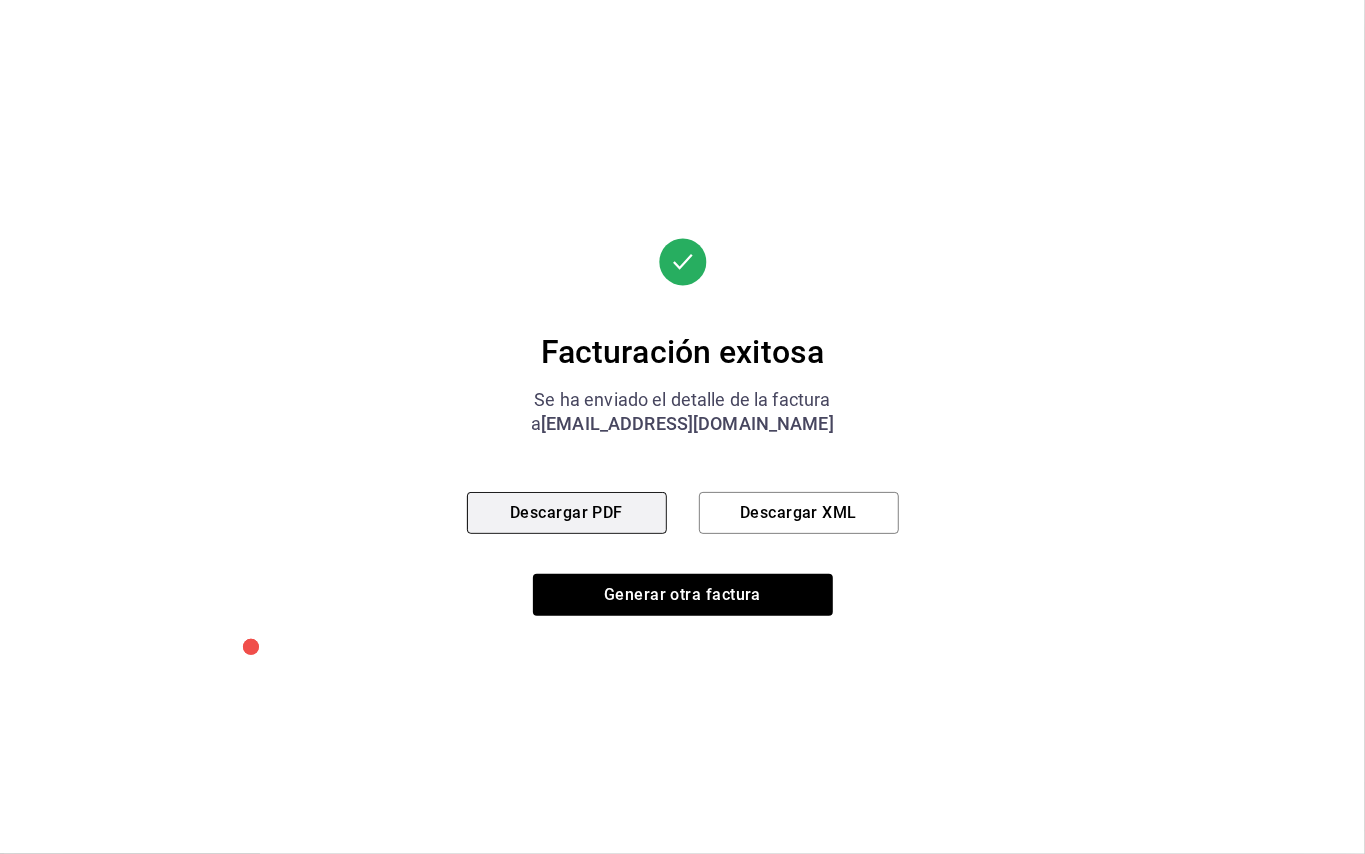 click on "Descargar PDF" at bounding box center [567, 513] 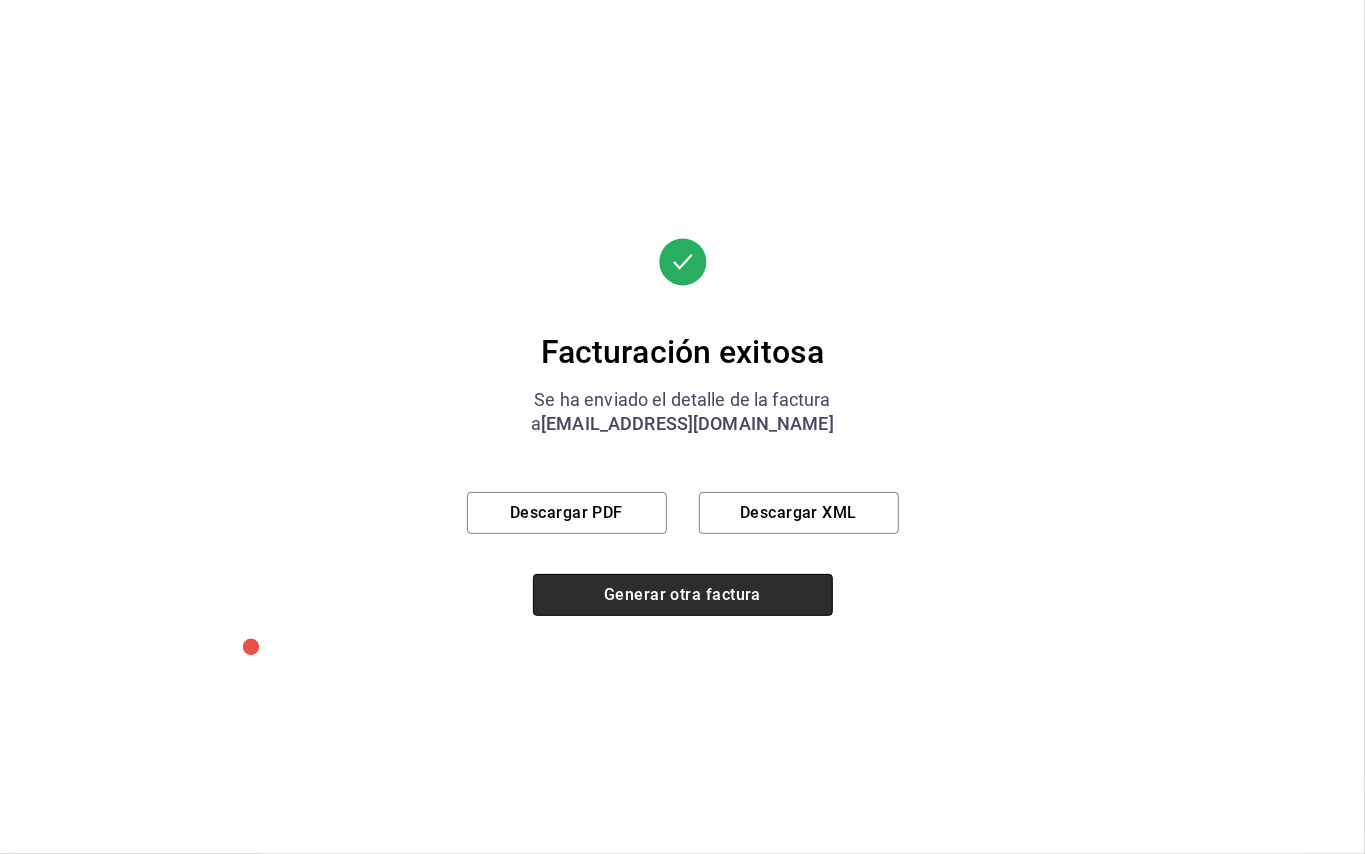 click on "Generar otra factura" at bounding box center [683, 595] 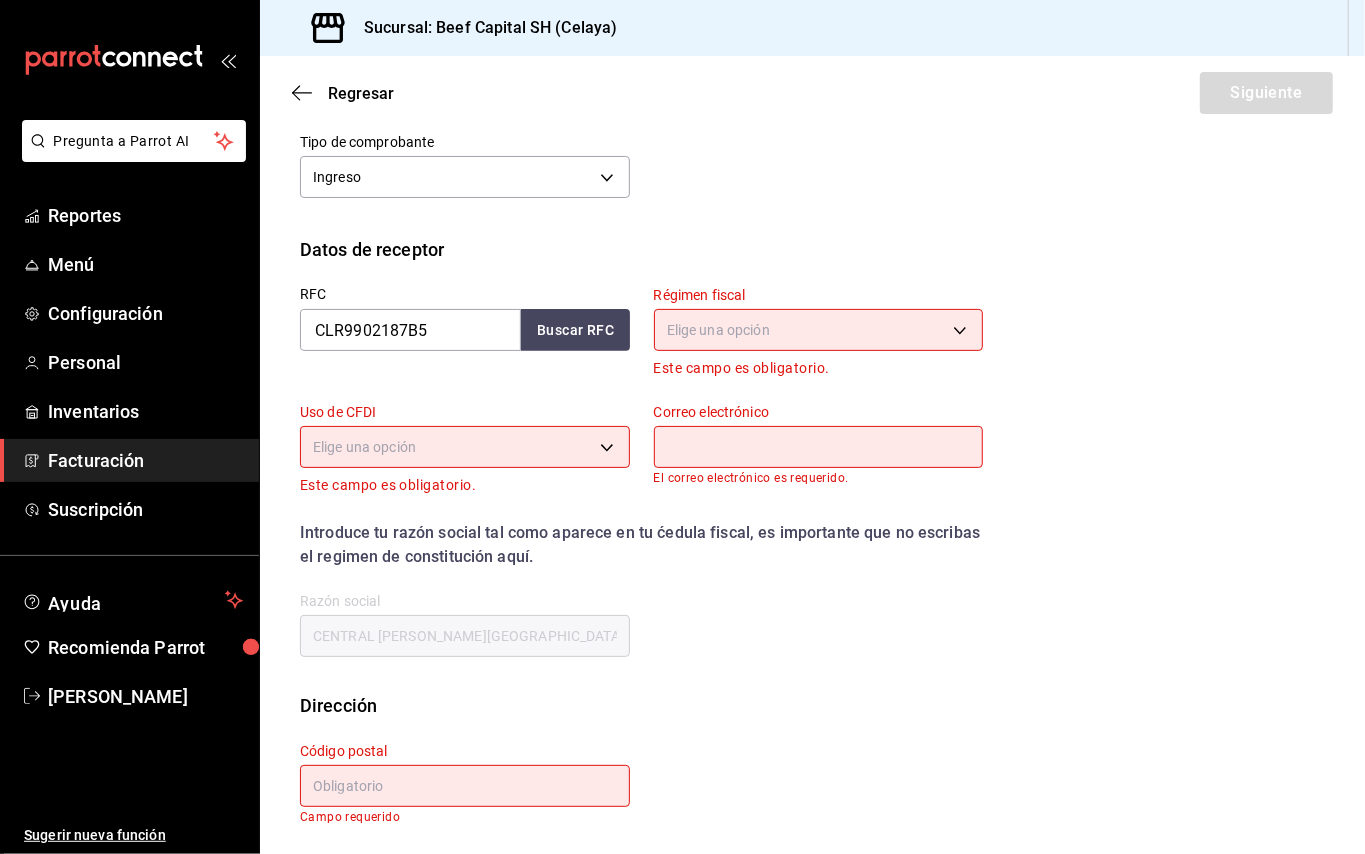 scroll, scrollTop: 242, scrollLeft: 0, axis: vertical 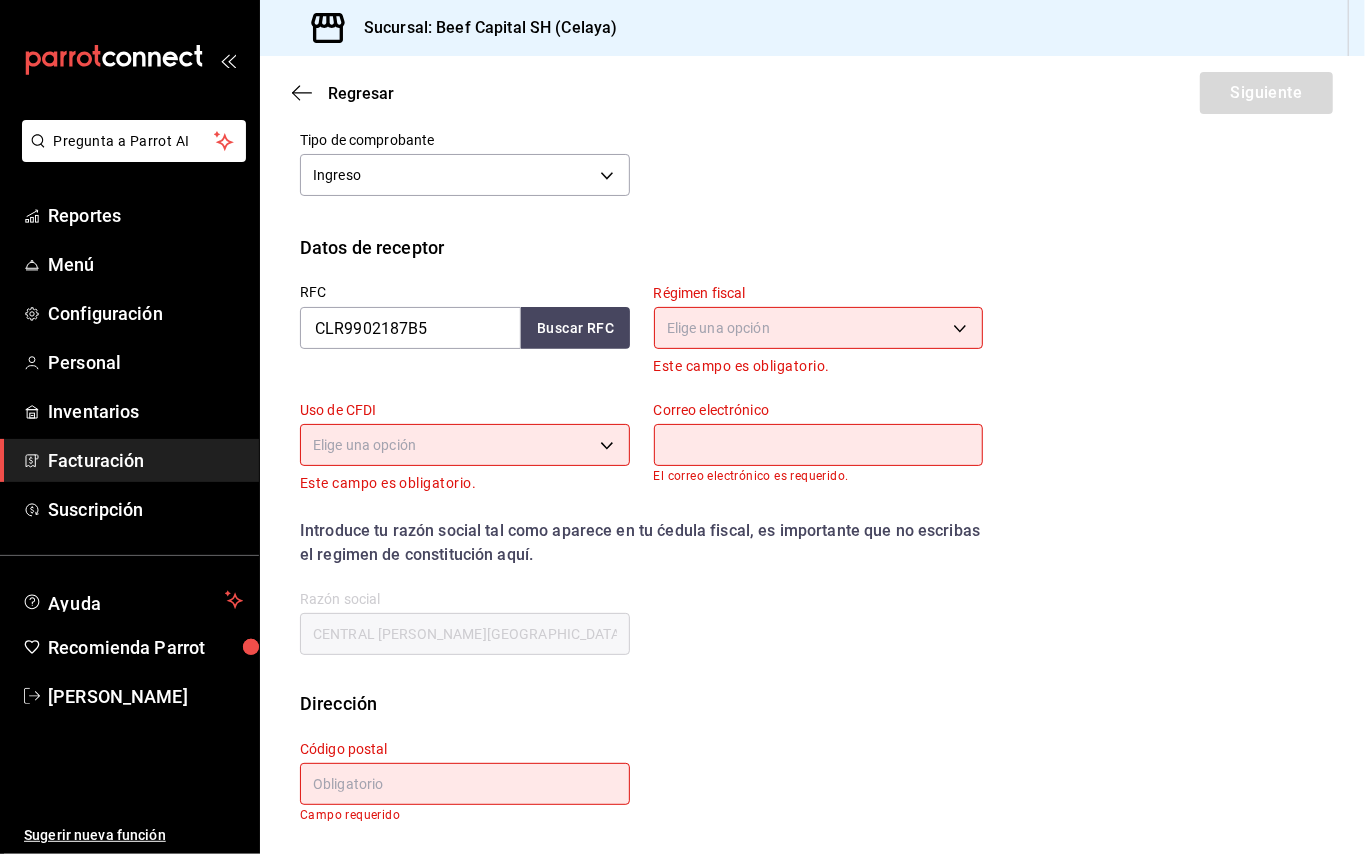 click on "Pregunta a Parrot AI Reportes   Menú   Configuración   Personal   Inventarios   Facturación   Suscripción   Ayuda Recomienda Parrot   Mayra Gabriela Lopez Ramirez   Sugerir nueva función   Sucursal: Beef Capital SH (Celaya) Regresar Siguiente Factura general Realiza tus facturas con un numero de orden o un monto en especifico; También puedes realizar una factura de remplazo mediante una factura cancelada. Datos de emisor Perfil fiscal 3 DE SEIS 6daeb321-97cf-4052-8288-c01cdf1e5db9 Marca Beef Capital SH - Celaya e3bbe20f-edfc-40c7-bd32-db162cca2159 Tipo de comprobante Ingreso I Datos de receptor RFC CLR9902187B5 Buscar RFC Régimen fiscal Elige una opción Este campo es obligatorio. Uso de CFDI Elige una opción Este campo es obligatorio. Correo electrónico El correo electrónico es requerido. Introduce tu razón social tal como aparece en tu ćedula fiscal, es importante que no escribas el regimen de constitución aquí. company Razón social CENTRAL LOMAS DE REAL Dirección Calle # exterior # interior" at bounding box center [682, 427] 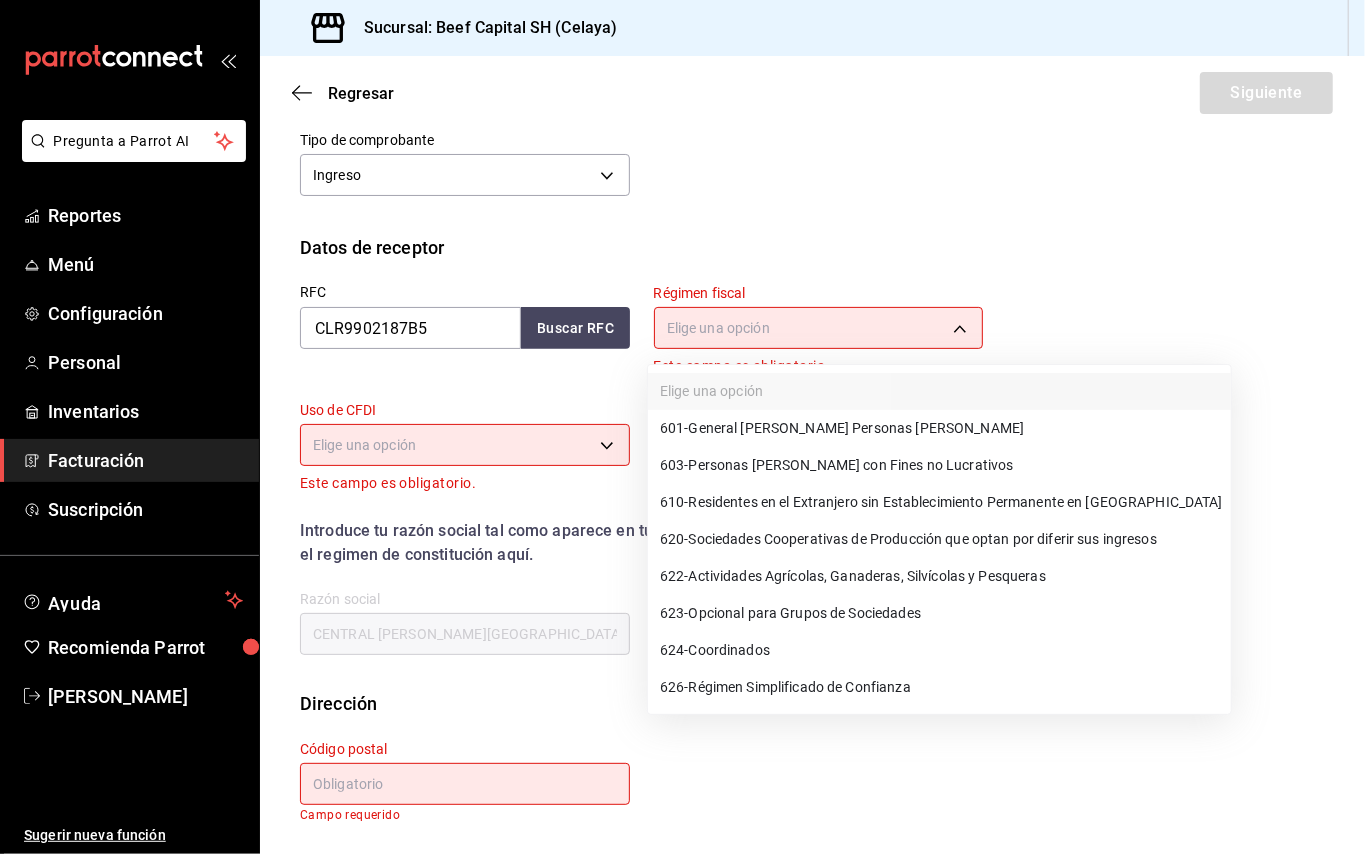 click on "623  -  Opcional para Grupos de Sociedades" at bounding box center [790, 613] 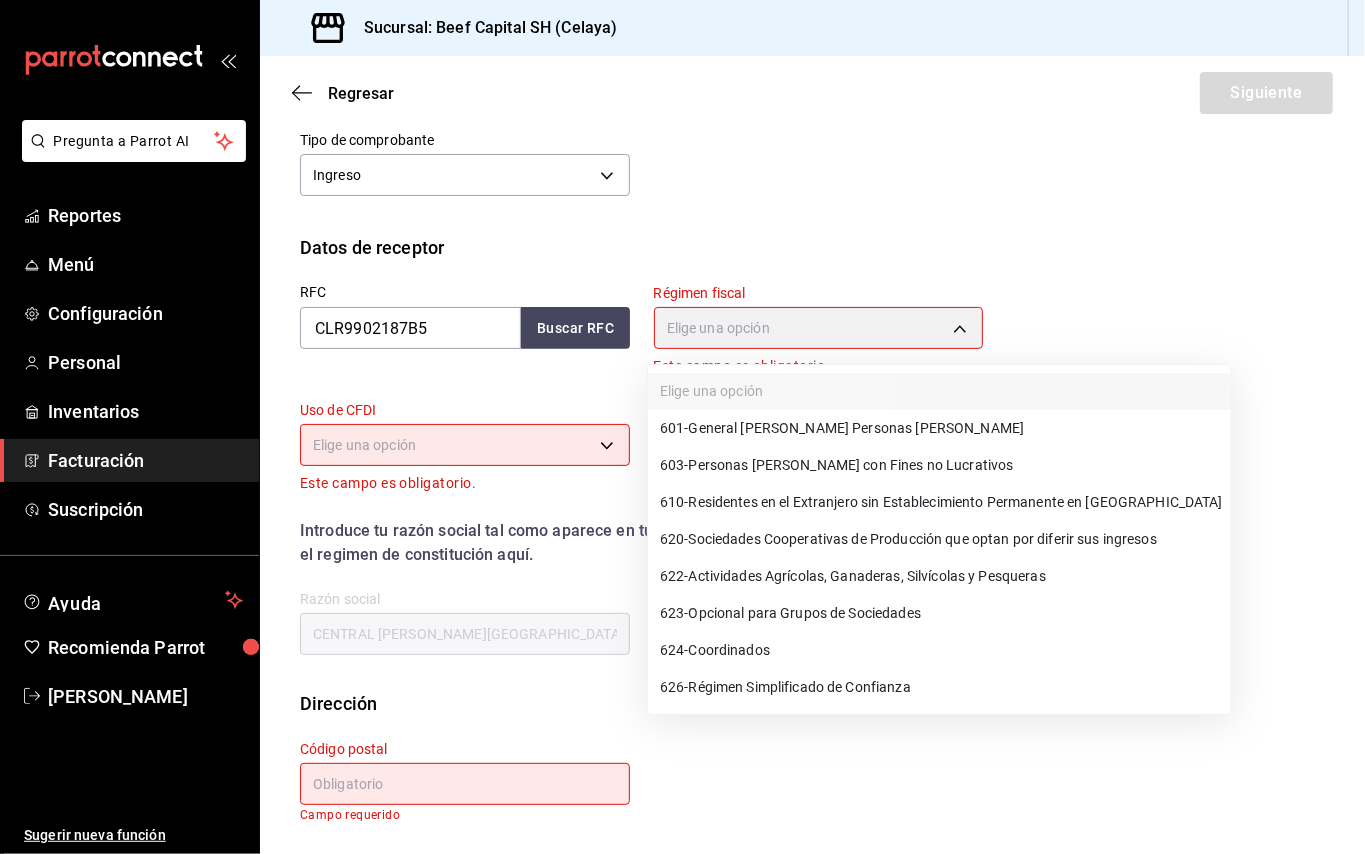 type on "623" 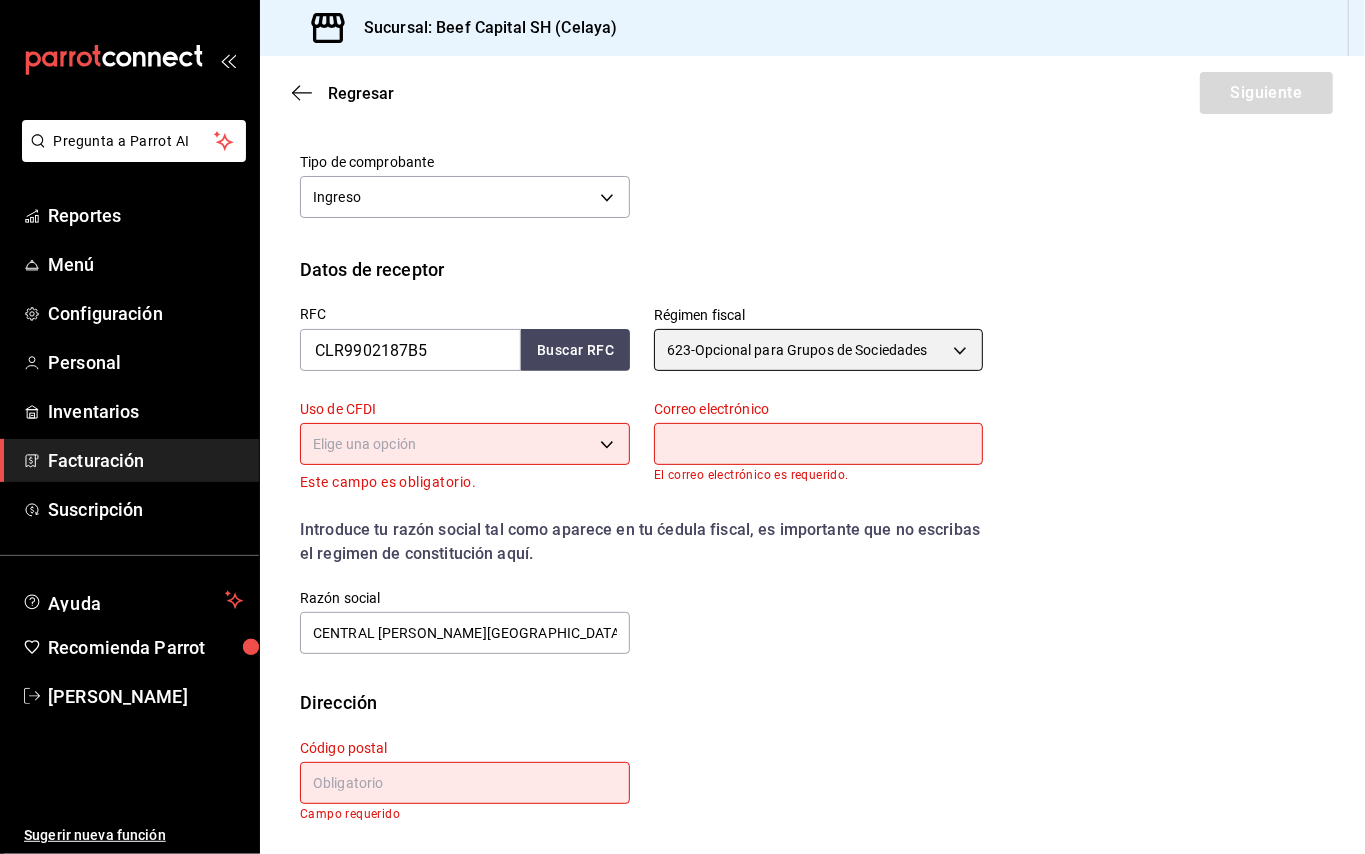 scroll, scrollTop: 218, scrollLeft: 0, axis: vertical 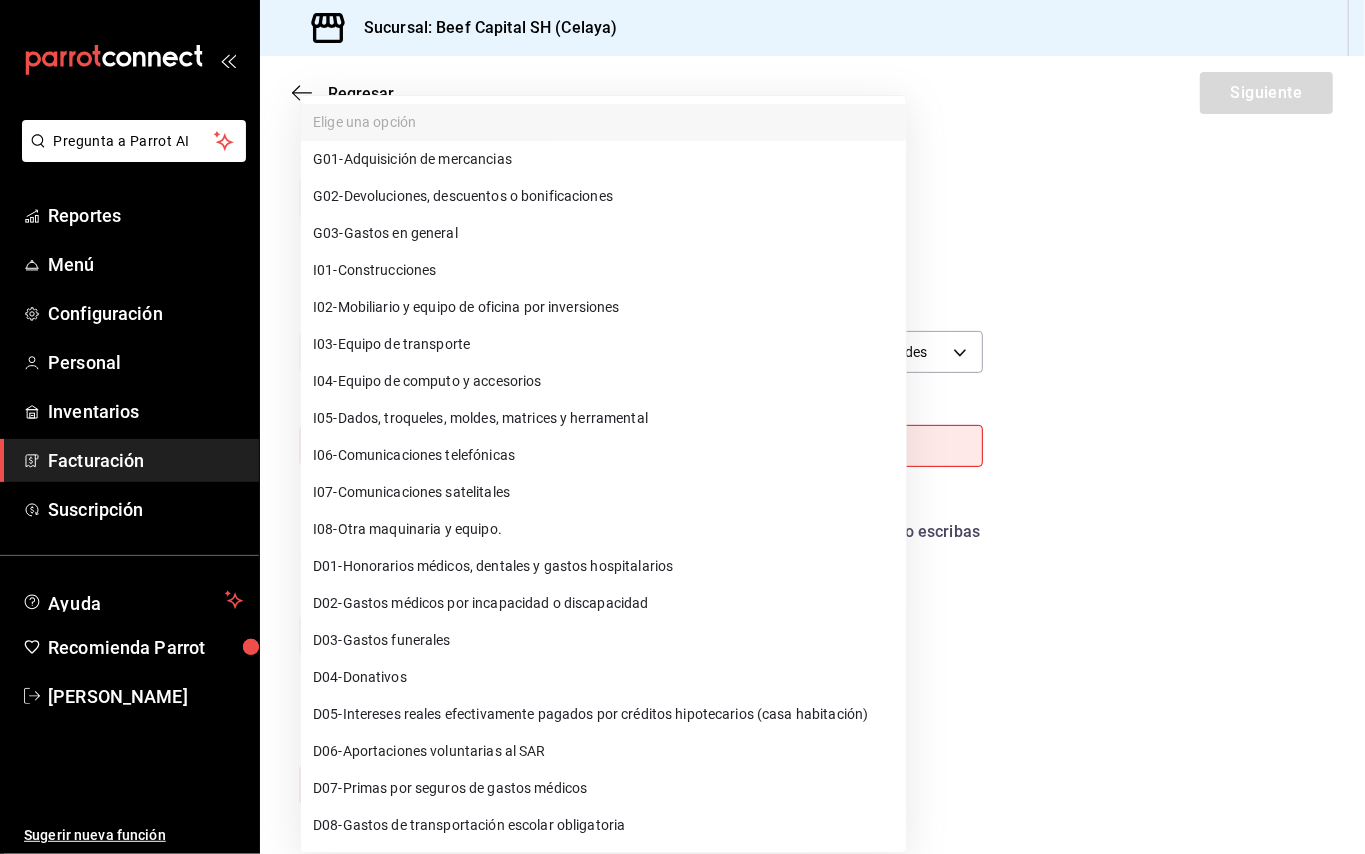 click on "Pregunta a Parrot AI Reportes   Menú   Configuración   Personal   Inventarios   Facturación   Suscripción   Ayuda Recomienda Parrot   Mayra Gabriela Lopez Ramirez   Sugerir nueva función   Sucursal: Beef Capital SH (Celaya) Regresar Siguiente Factura general Realiza tus facturas con un numero de orden o un monto en especifico; También puedes realizar una factura de remplazo mediante una factura cancelada. Datos de emisor Perfil fiscal 3 DE SEIS 6daeb321-97cf-4052-8288-c01cdf1e5db9 Marca Beef Capital SH - Celaya e3bbe20f-edfc-40c7-bd32-db162cca2159 Tipo de comprobante Ingreso I Datos de receptor RFC CLR9902187B5 Buscar RFC Régimen fiscal 623  -  Opcional para Grupos de Sociedades 623 Uso de CFDI Elige una opción Este campo es obligatorio. Correo electrónico El correo electrónico es requerido. Introduce tu razón social tal como aparece en tu ćedula fiscal, es importante que no escribas el regimen de constitución aquí. company Razón social CENTRAL LOMAS DE REAL Dirección Calle # exterior Estado" at bounding box center [682, 427] 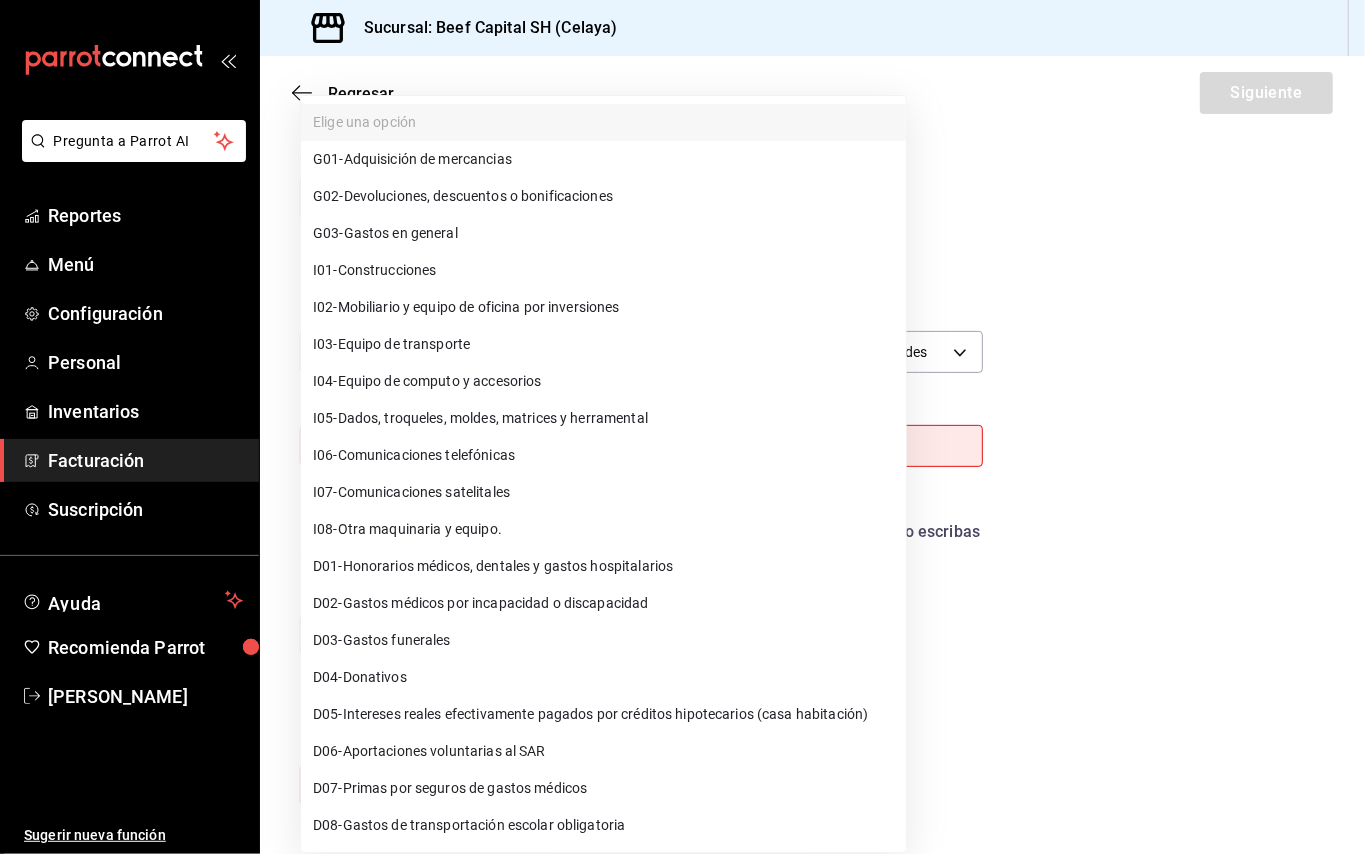 click on "G03  -  Gastos en general" at bounding box center (603, 233) 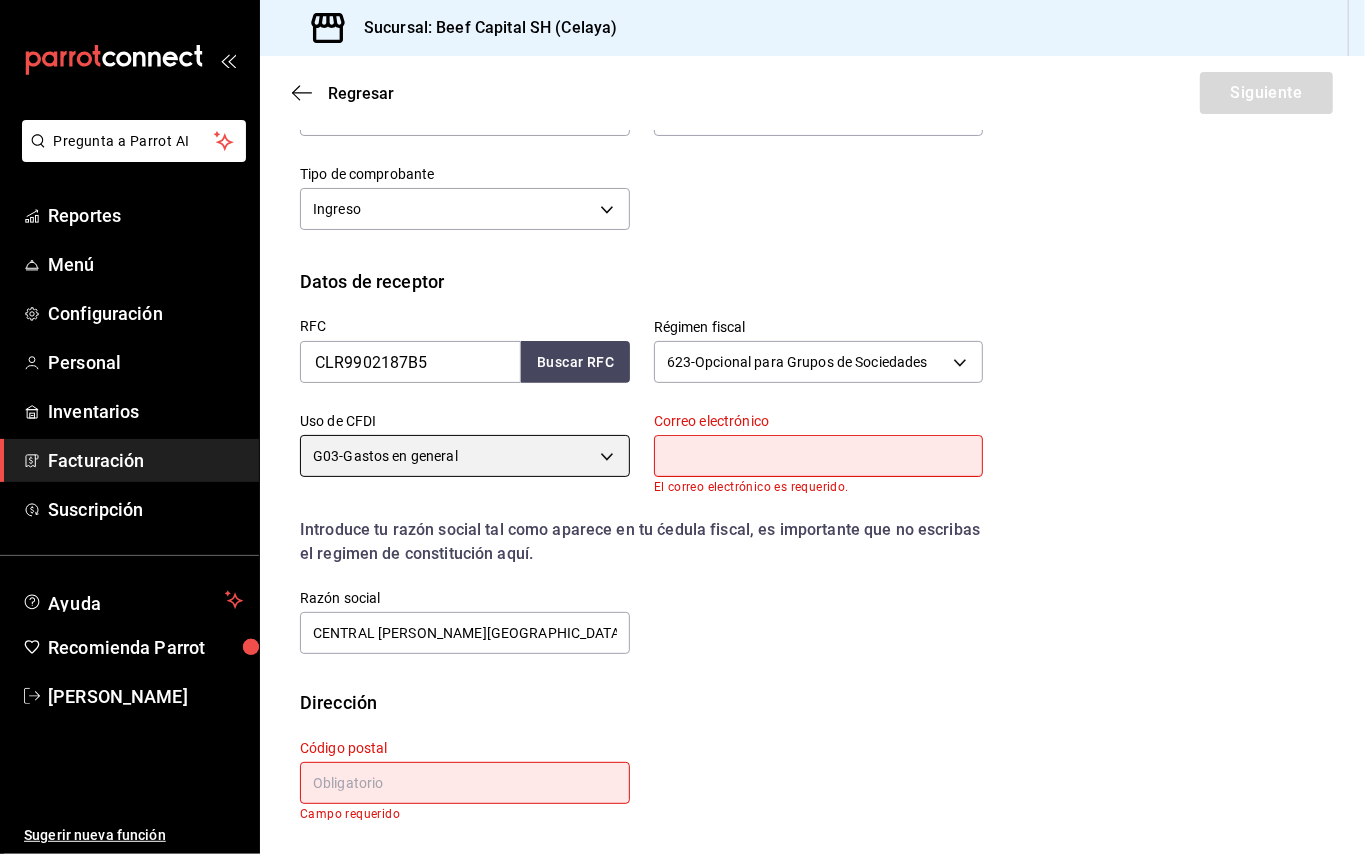 scroll, scrollTop: 206, scrollLeft: 0, axis: vertical 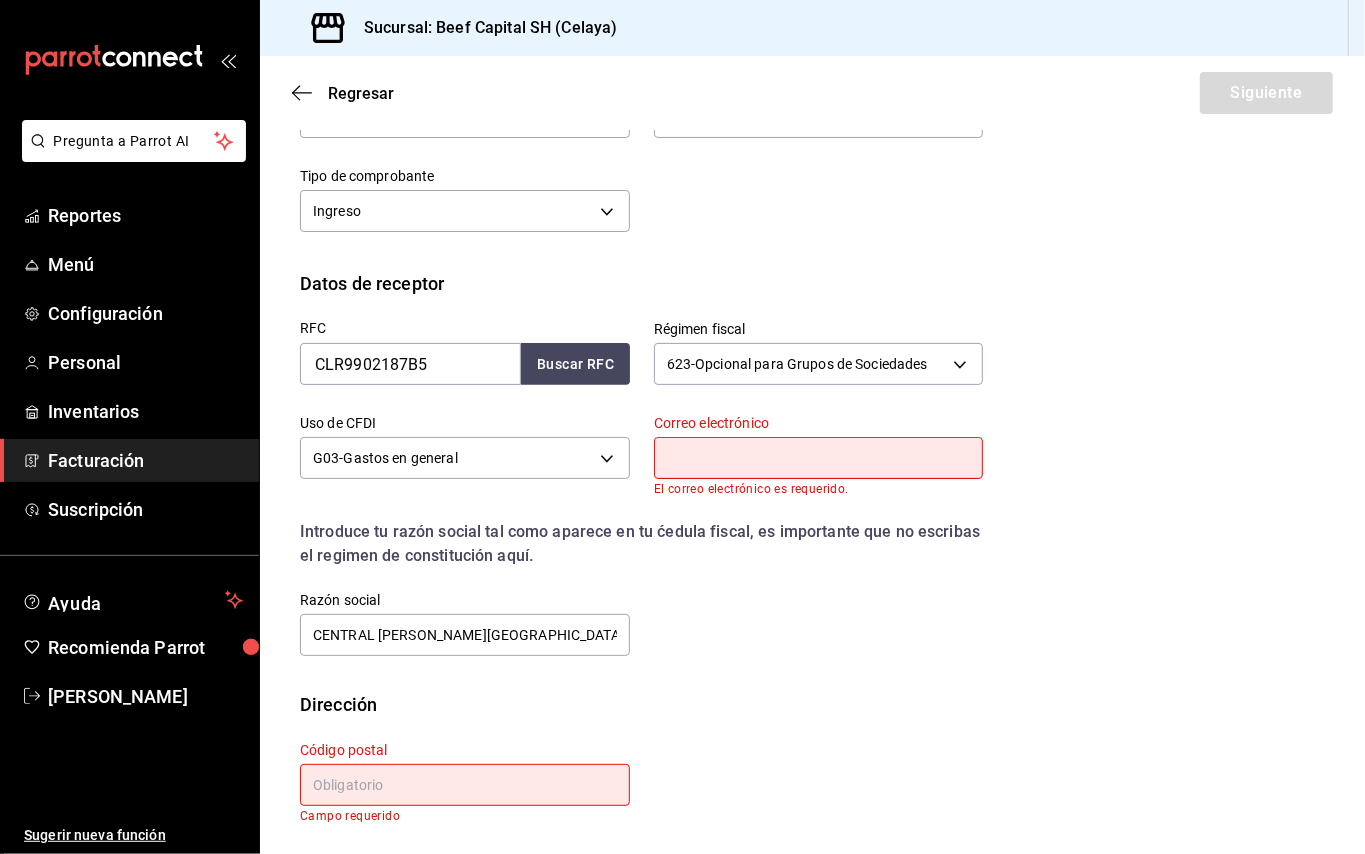 click at bounding box center (819, 458) 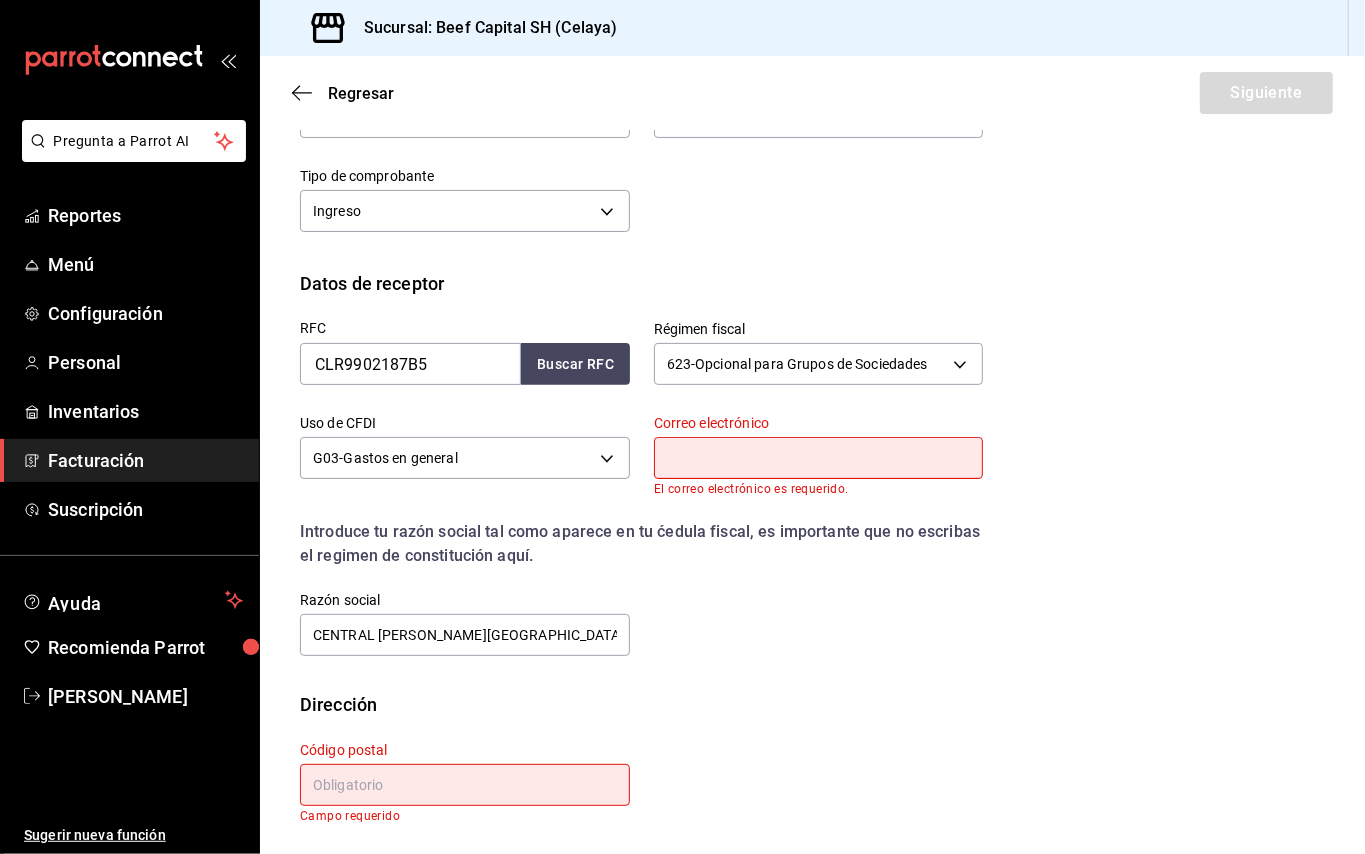paste on "[EMAIL_ADDRESS][DOMAIN_NAME]" 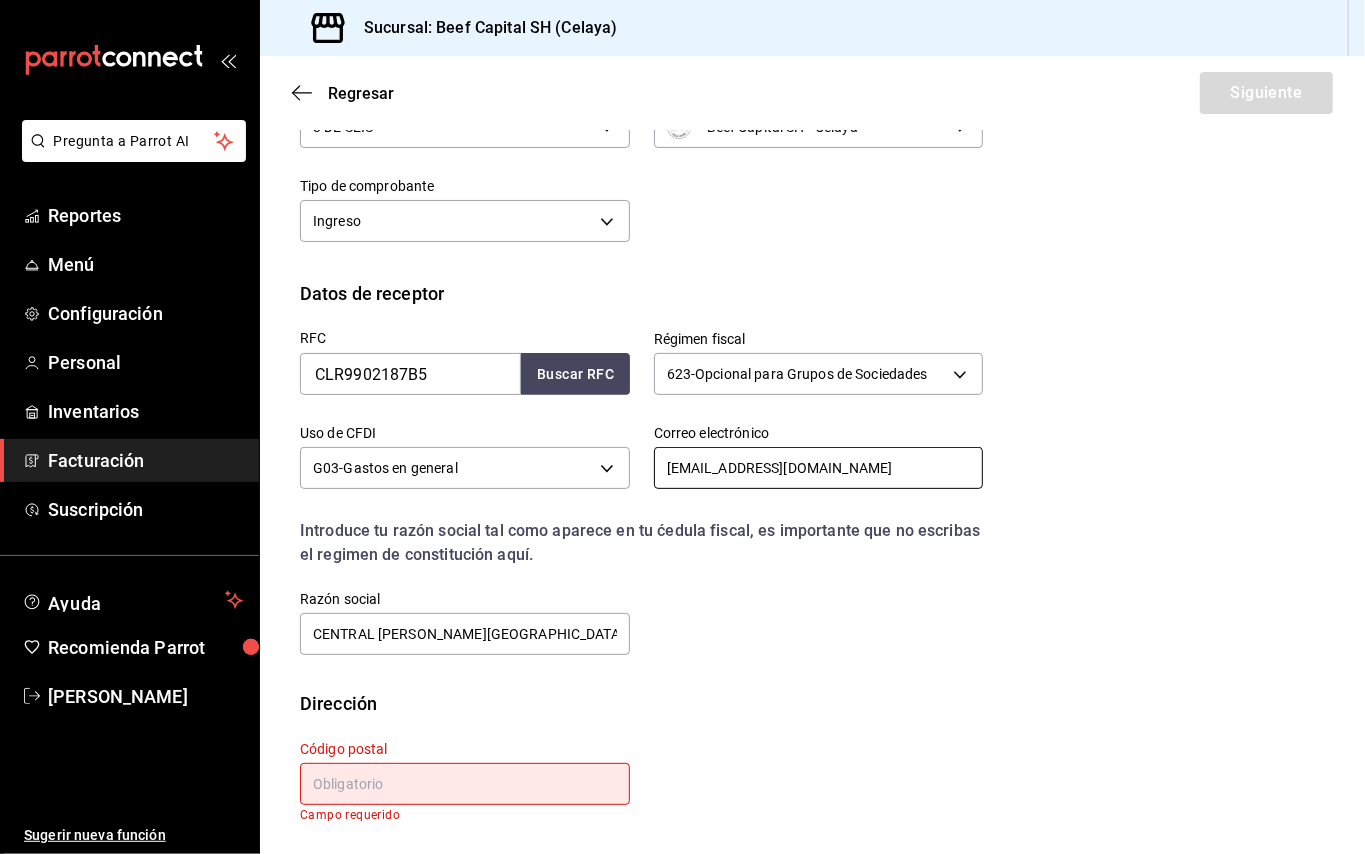 scroll, scrollTop: 196, scrollLeft: 0, axis: vertical 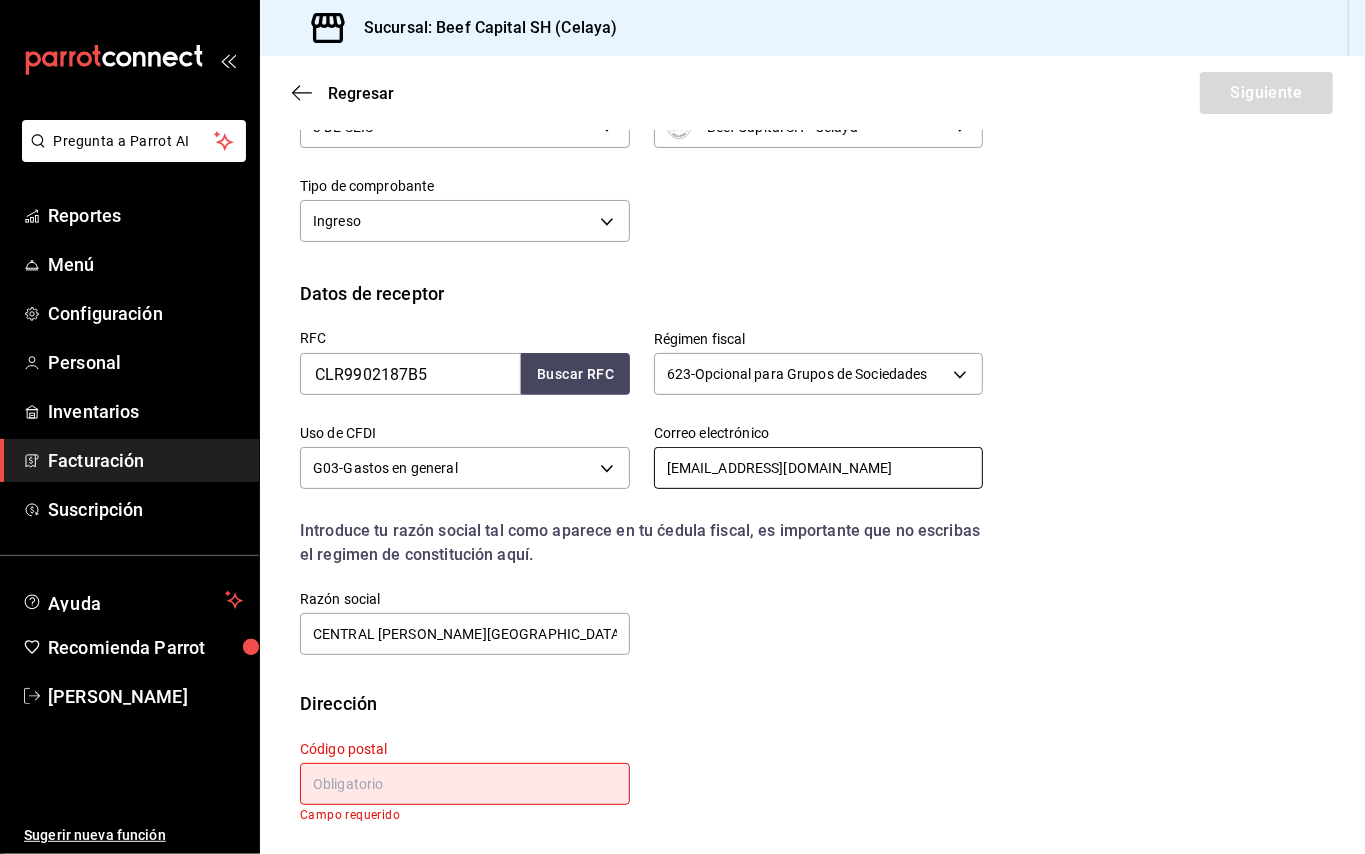 type on "[EMAIL_ADDRESS][DOMAIN_NAME]" 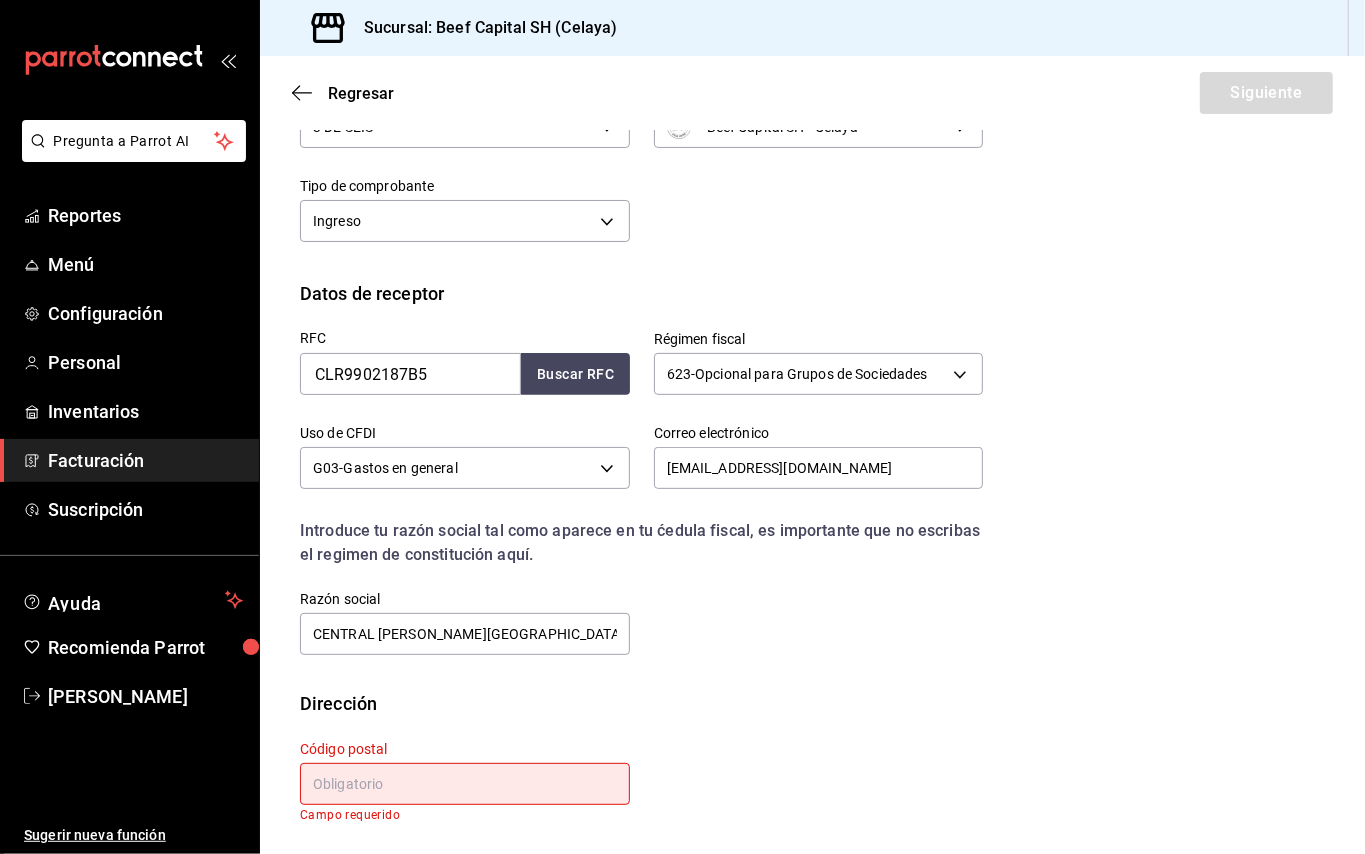 click at bounding box center (465, 784) 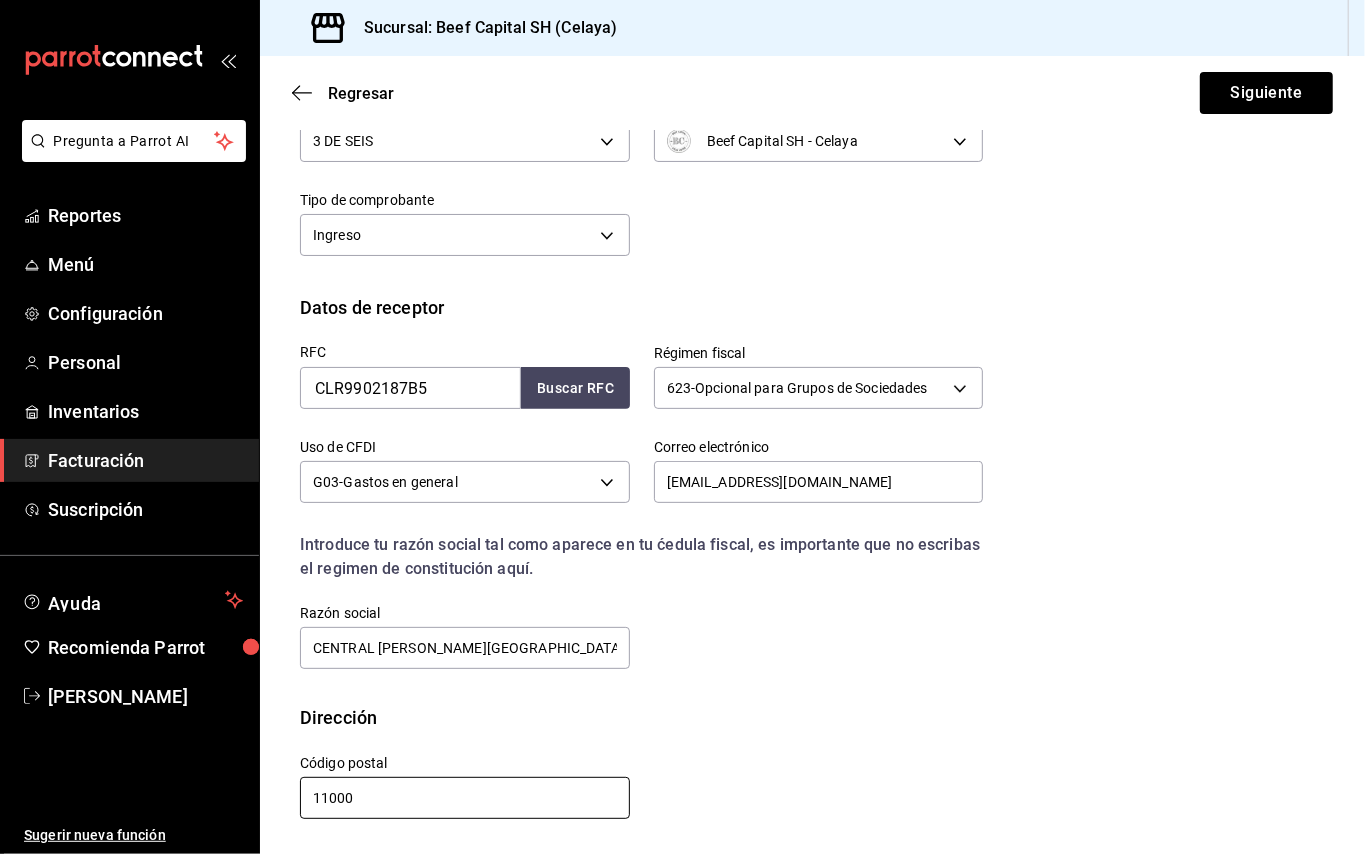 scroll, scrollTop: 181, scrollLeft: 0, axis: vertical 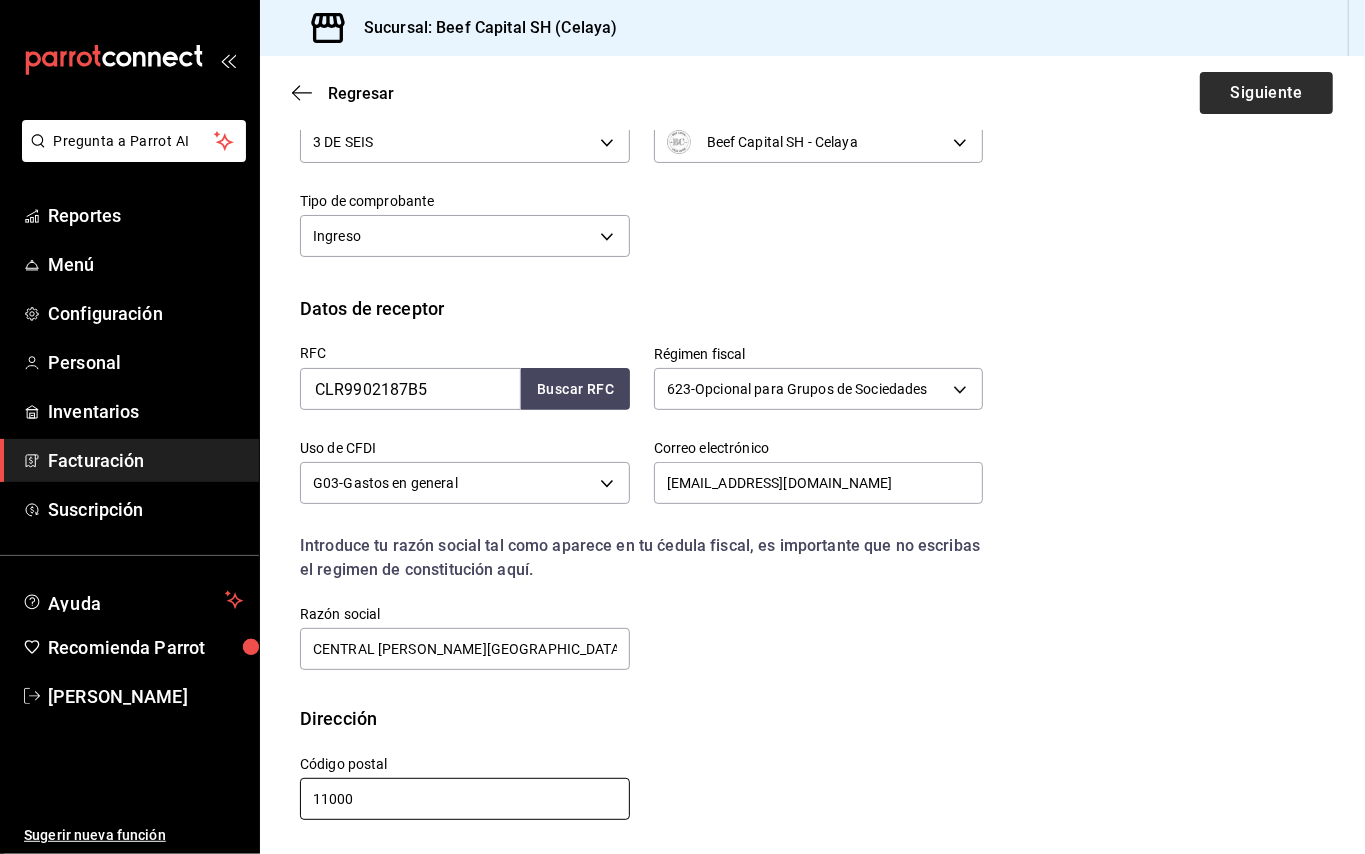 type on "11000" 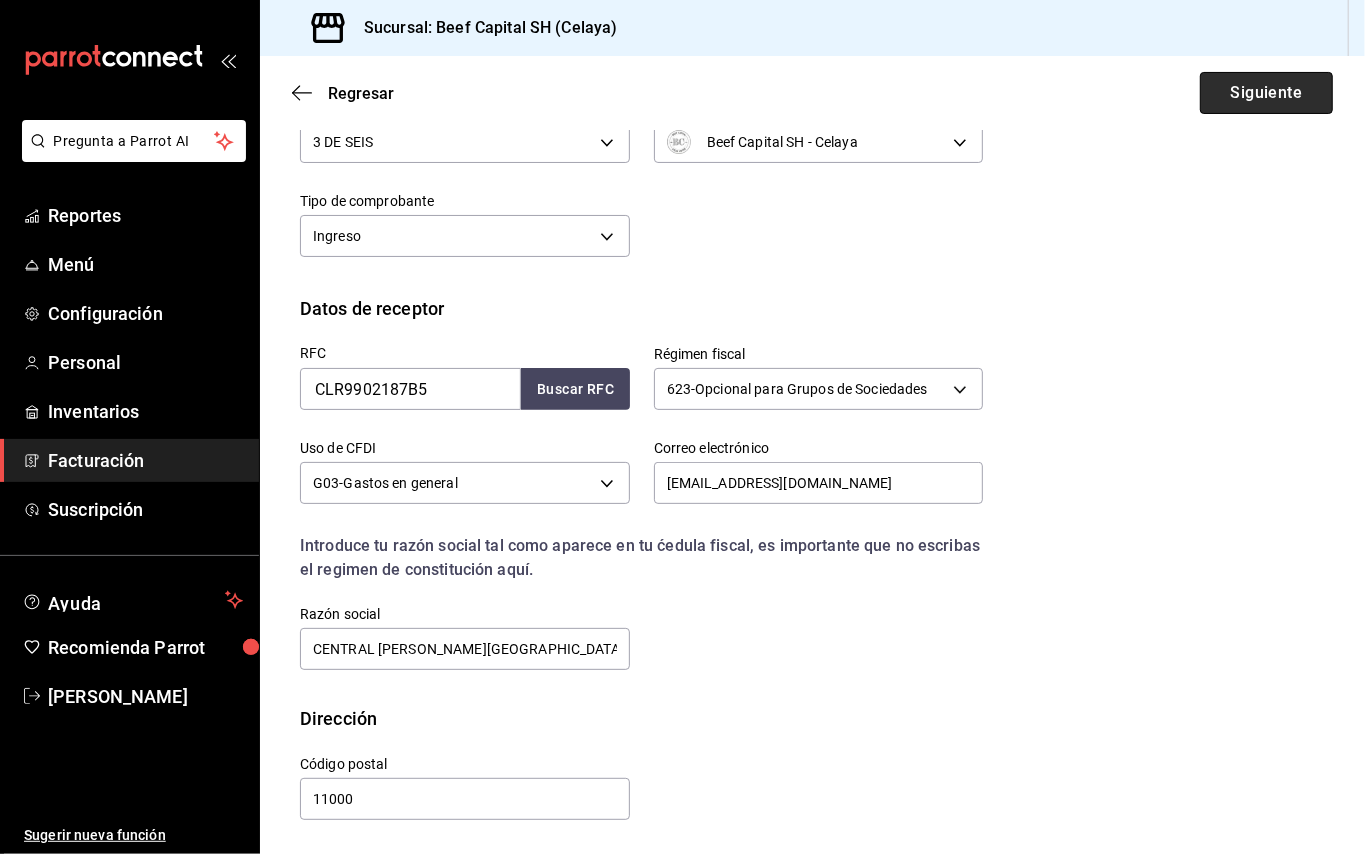 click on "Siguiente" at bounding box center [1266, 93] 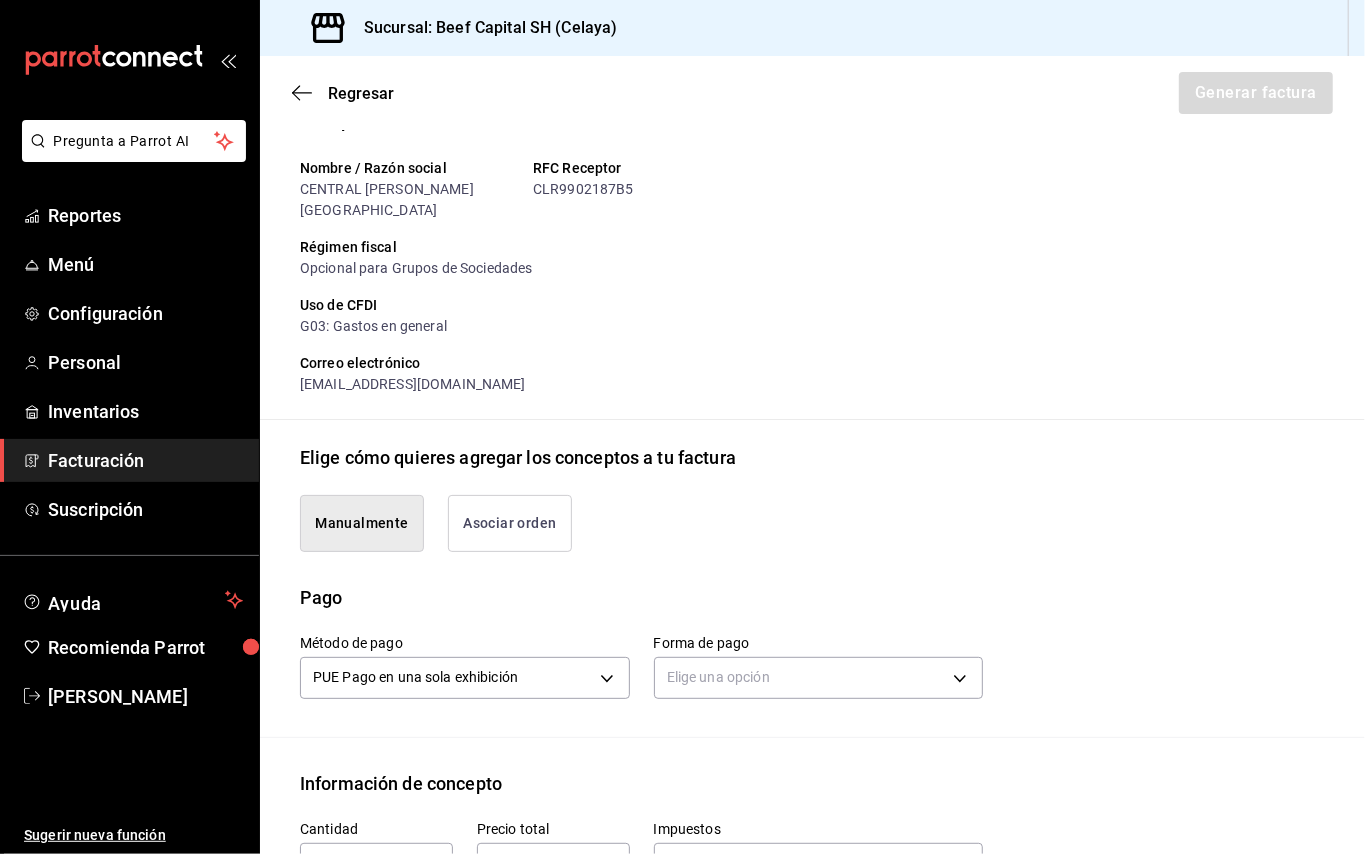 scroll, scrollTop: 581, scrollLeft: 0, axis: vertical 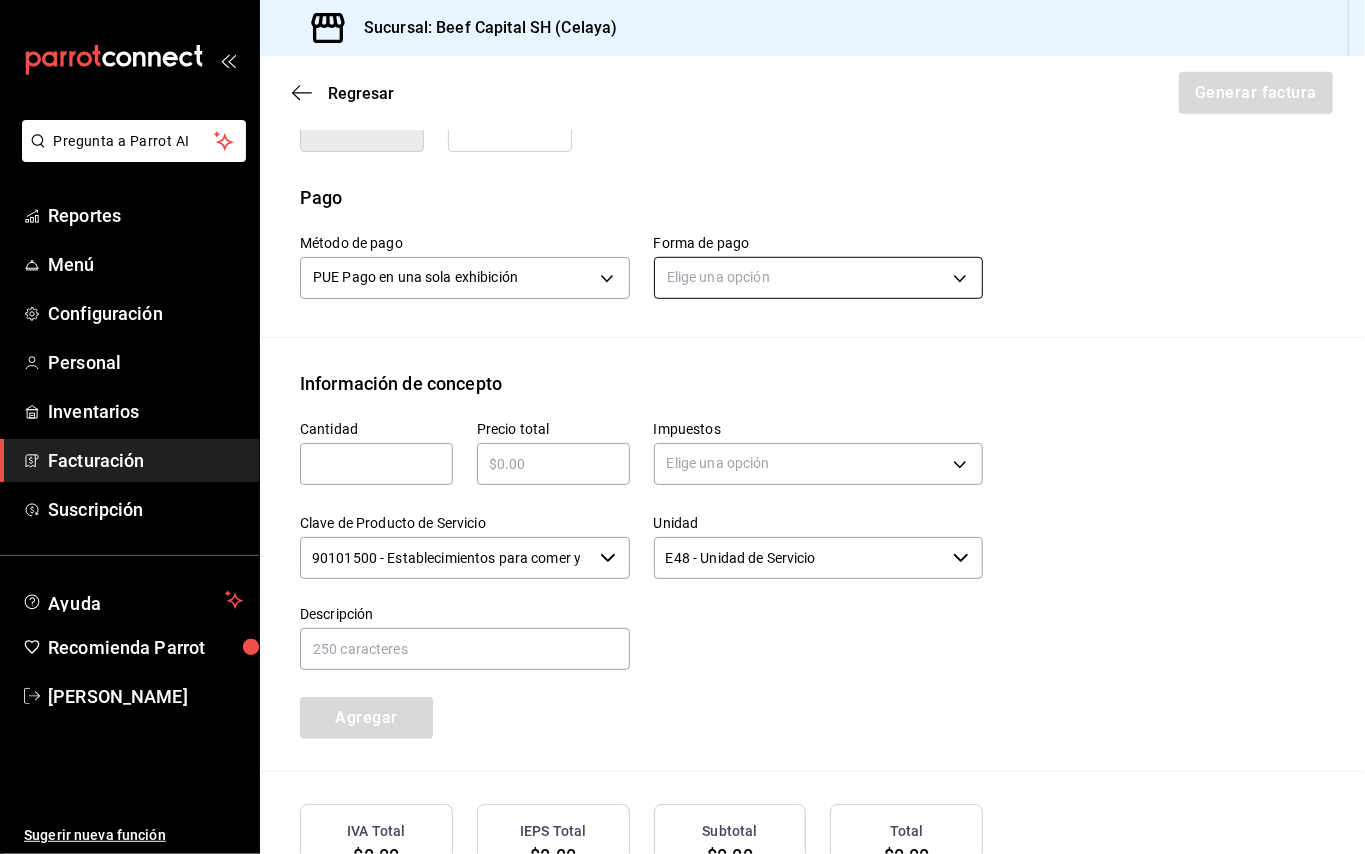 click on "Pregunta a Parrot AI Reportes   Menú   Configuración   Personal   Inventarios   Facturación   Suscripción   Ayuda Recomienda Parrot   Mayra Gabriela Lopez Ramirez   Sugerir nueva función   Sucursal: Beef Capital SH (Celaya) Regresar Generar factura Emisor Perfil fiscal 3 DE SEIS Tipo de comprobante Ingreso Receptor Nombre / Razón social CENTRAL LOMAS DE REAL RFC Receptor CLR9902187B5 Régimen fiscal Opcional para Grupos de Sociedades Uso de CFDI G03: Gastos en general Correo electrónico eliudperezj@gmail.com Elige cómo quieres agregar los conceptos a tu factura Manualmente Asociar orden Pago Método de pago PUE   Pago en una sola exhibición PUE Forma de pago Elige una opción Información de concepto Cantidad ​ Precio total ​ Impuestos Elige una opción Clave de Producto de Servicio 90101500 - Establecimientos para comer y beber ​ Unidad E48 - Unidad de Servicio ​ Descripción Agregar IVA Total $0.00 IEPS Total $0.00 Subtotal $0.00 Total $0.00 Orden Cantidad Clave Unidad Monto Impuesto Total" at bounding box center (682, 427) 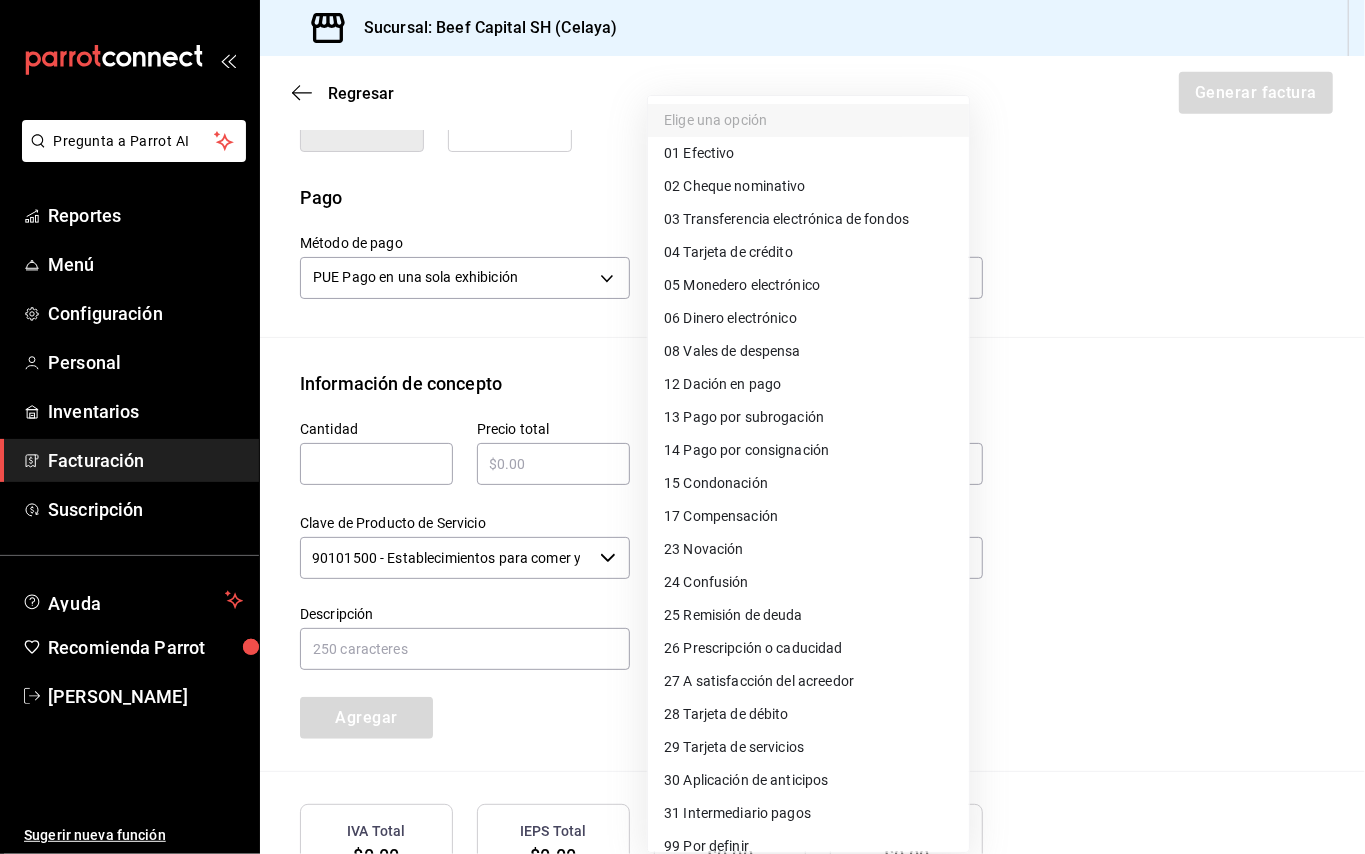 click on "28   Tarjeta de débito" at bounding box center (808, 714) 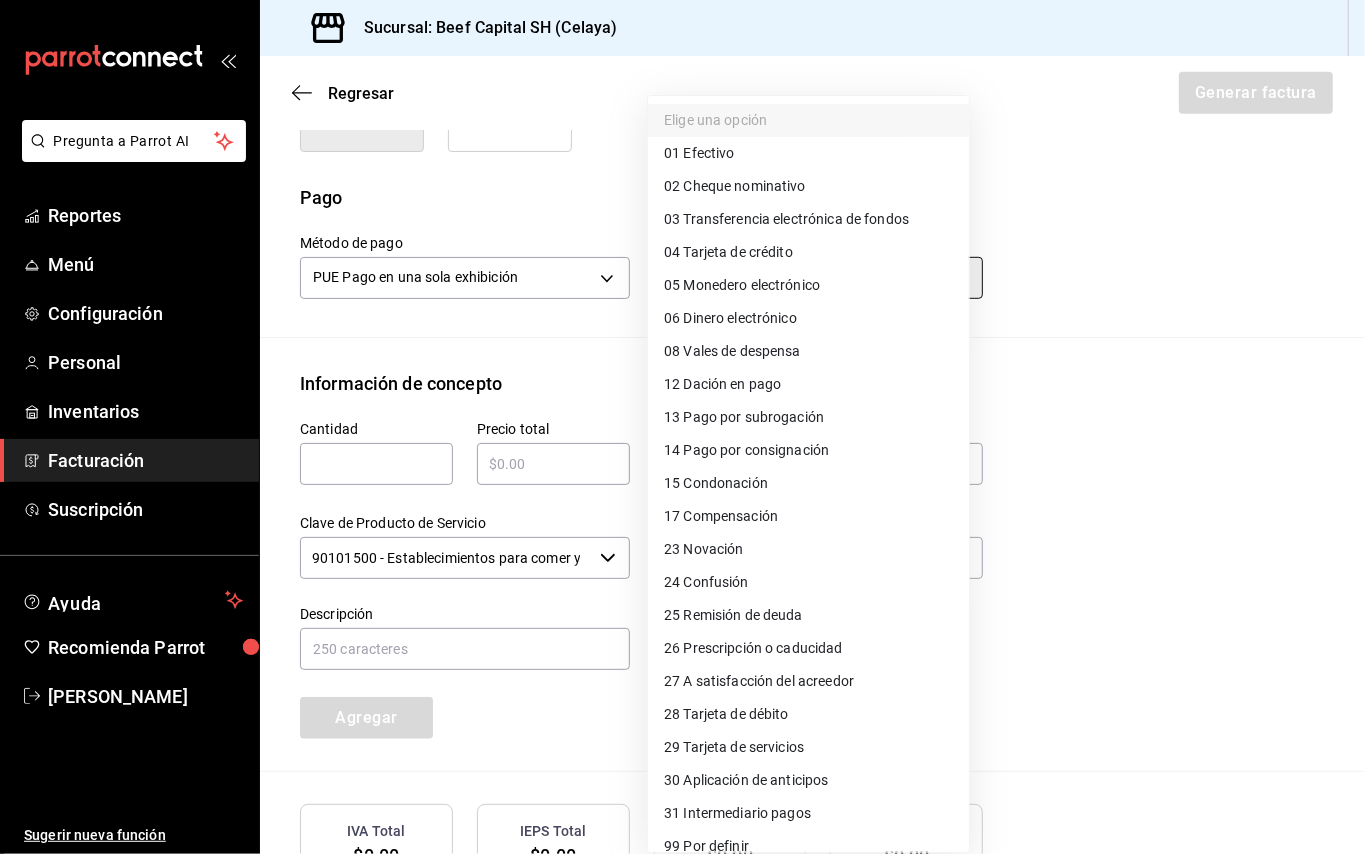 type on "28" 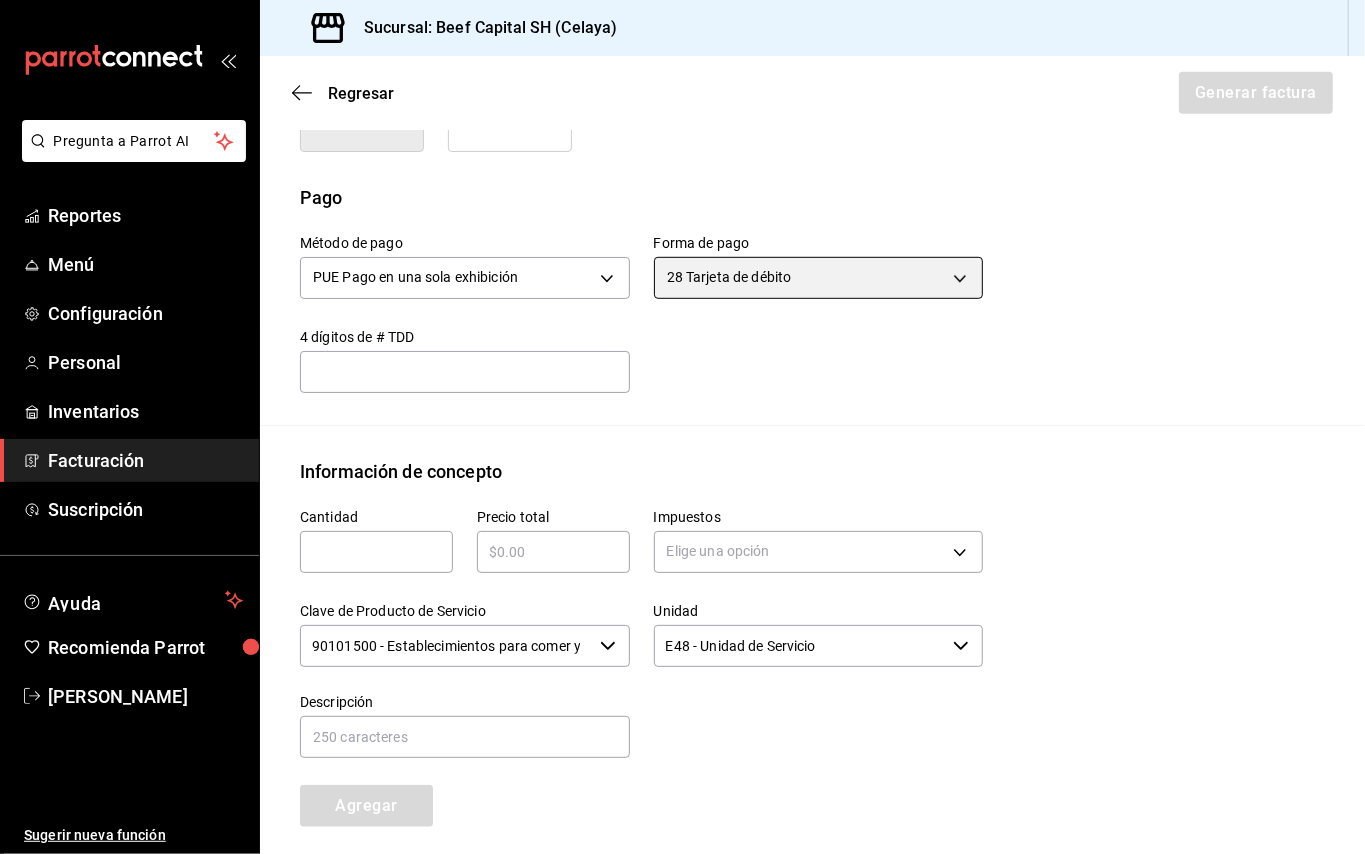 scroll, scrollTop: 0, scrollLeft: 0, axis: both 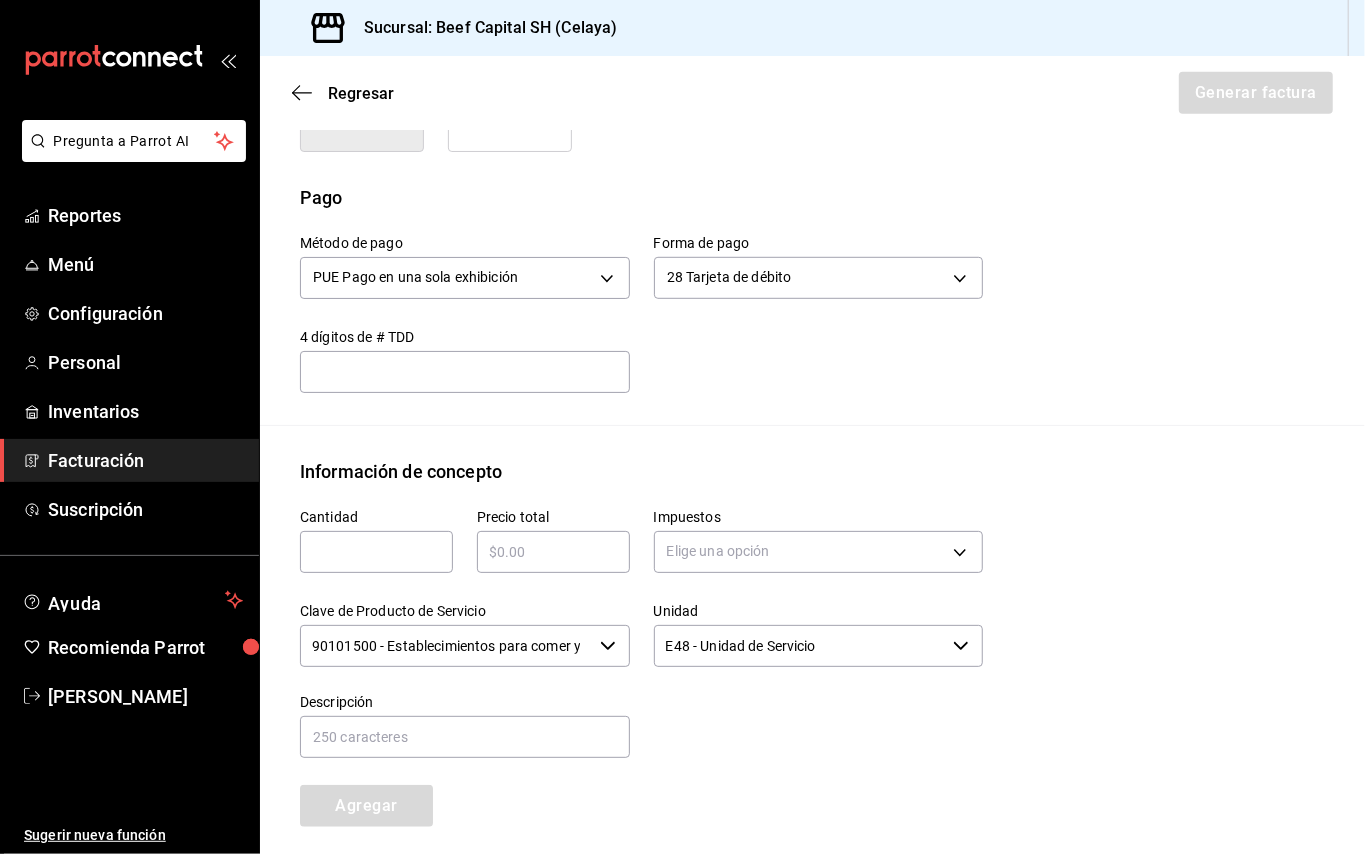 click at bounding box center [376, 552] 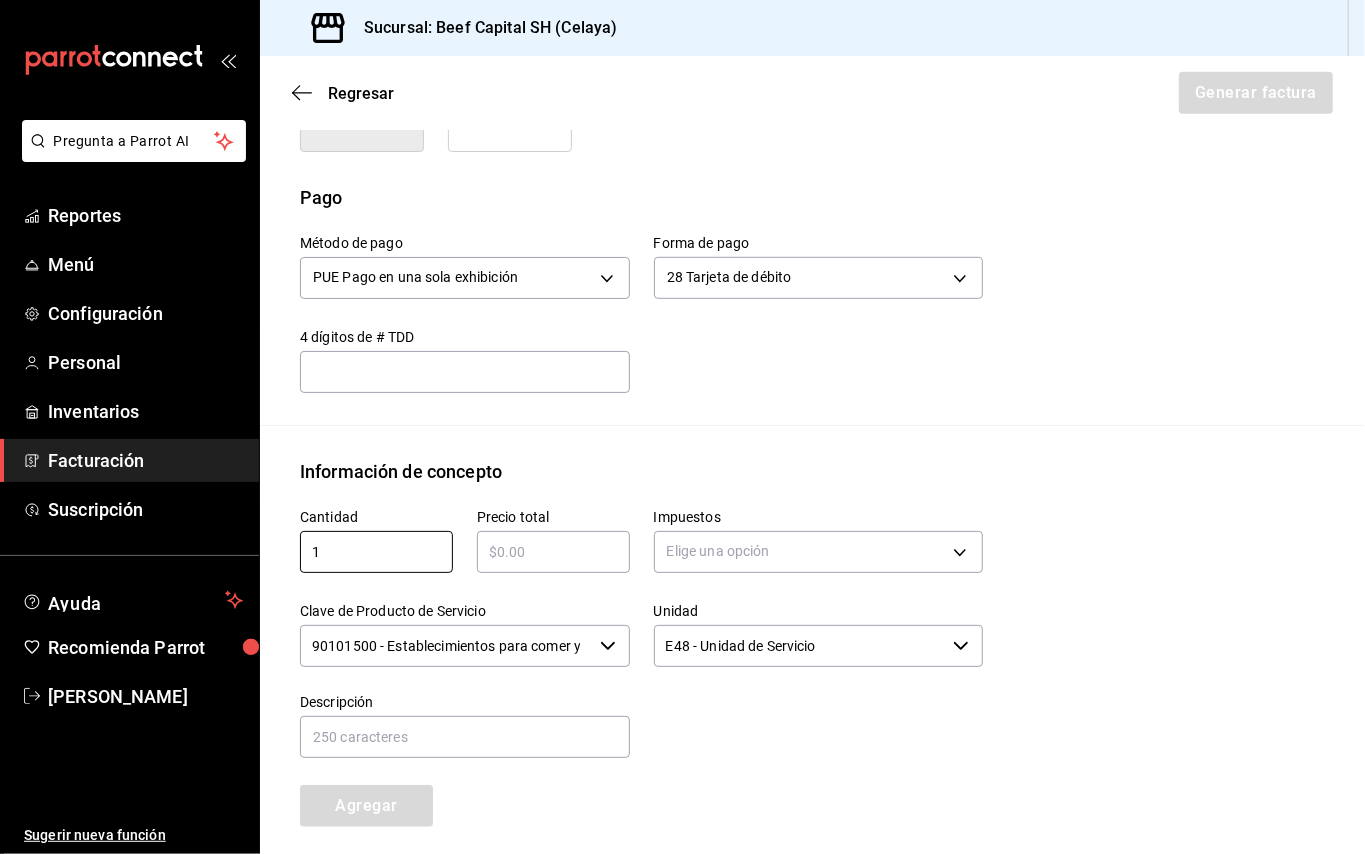 click at bounding box center [553, 552] 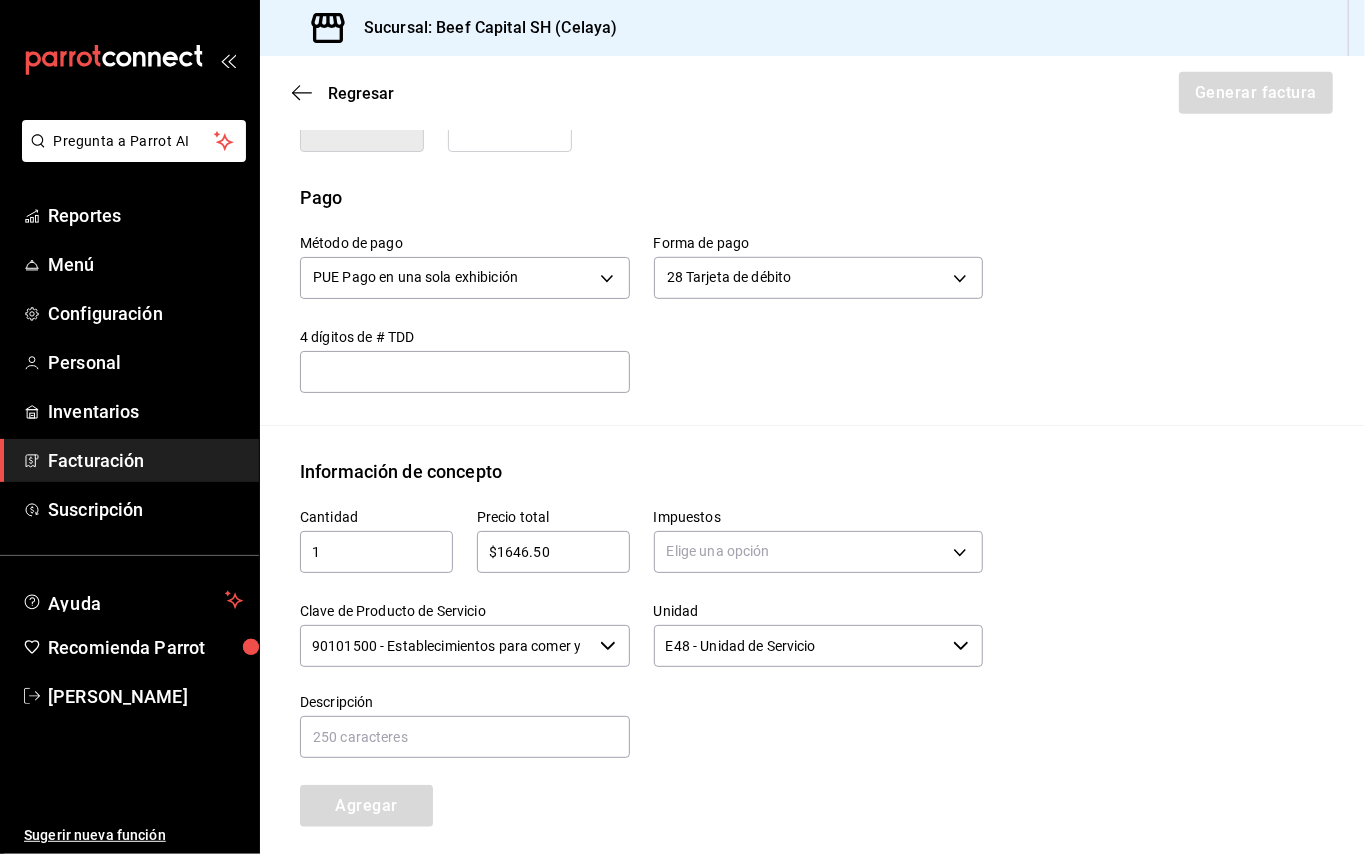 scroll, scrollTop: 802, scrollLeft: 0, axis: vertical 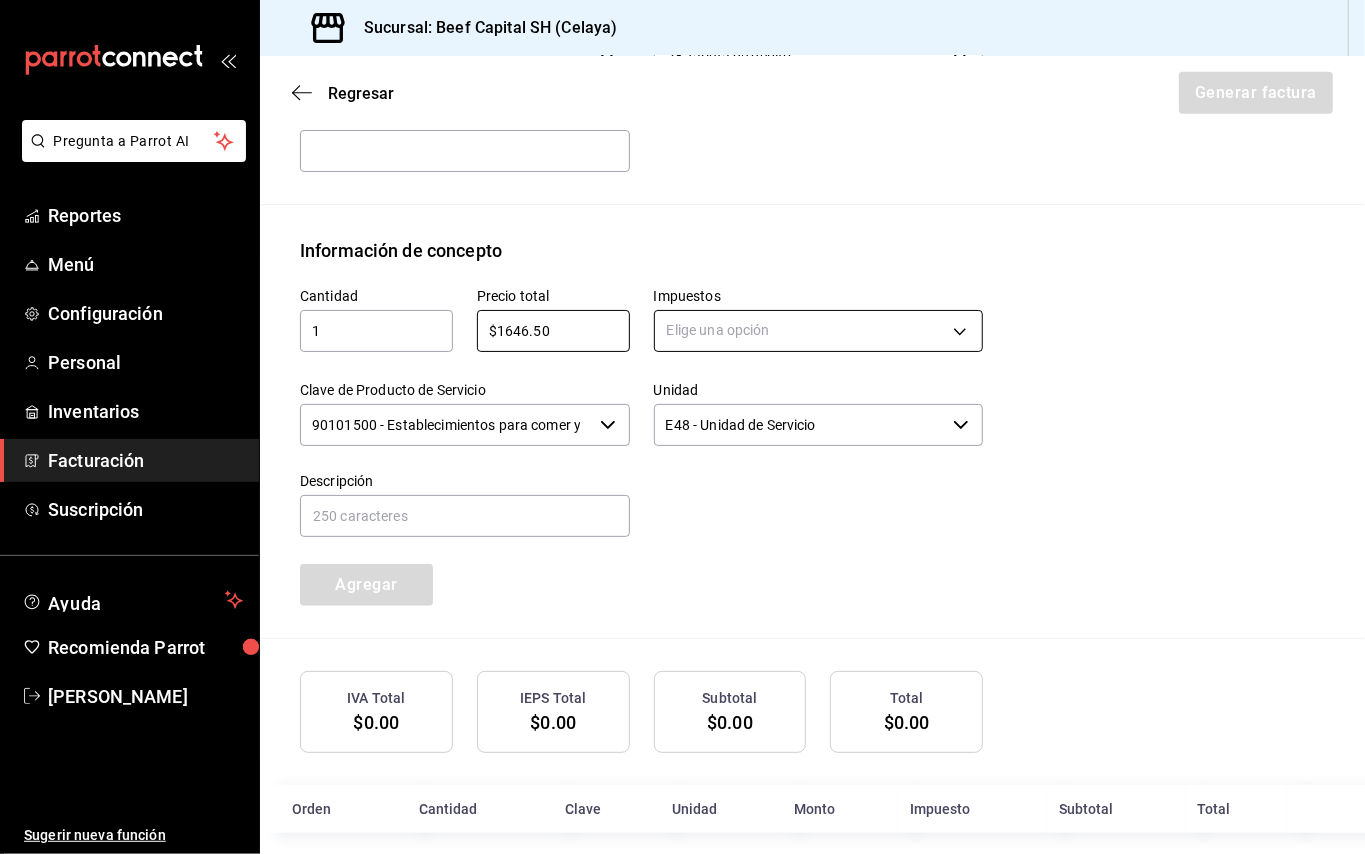 type on "$1646.50" 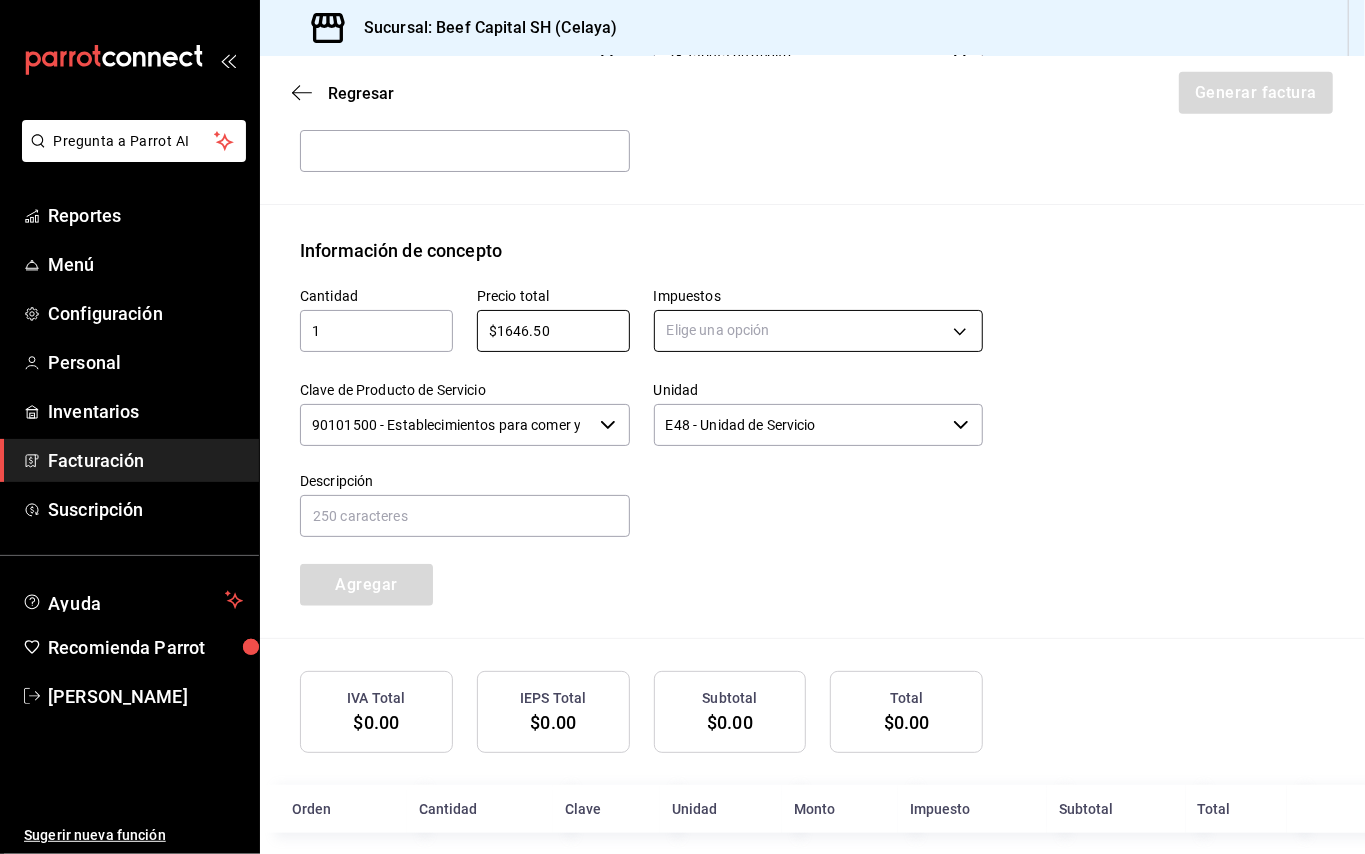 click on "Pregunta a Parrot AI Reportes   Menú   Configuración   Personal   Inventarios   Facturación   Suscripción   Ayuda Recomienda Parrot   Mayra Gabriela Lopez Ramirez   Sugerir nueva función   Sucursal: Beef Capital SH (Celaya) Regresar Generar factura Emisor Perfil fiscal 3 DE SEIS Tipo de comprobante Ingreso Receptor Nombre / Razón social CENTRAL LOMAS DE REAL RFC Receptor CLR9902187B5 Régimen fiscal Opcional para Grupos de Sociedades Uso de CFDI G03: Gastos en general Correo electrónico eliudperezj@gmail.com Elige cómo quieres agregar los conceptos a tu factura Manualmente Asociar orden Pago Método de pago PUE   Pago en una sola exhibición PUE Forma de pago 28   Tarjeta de débito 28 4 dígitos de # TDD ​ Información de concepto Cantidad 1 ​ Precio total $1646.50 ​ Impuestos Elige una opción Clave de Producto de Servicio 90101500 - Establecimientos para comer y beber ​ Unidad E48 - Unidad de Servicio ​ Descripción Agregar IVA Total $0.00 IEPS Total $0.00 Subtotal $0.00 Total $0.00 Orden" at bounding box center (682, 427) 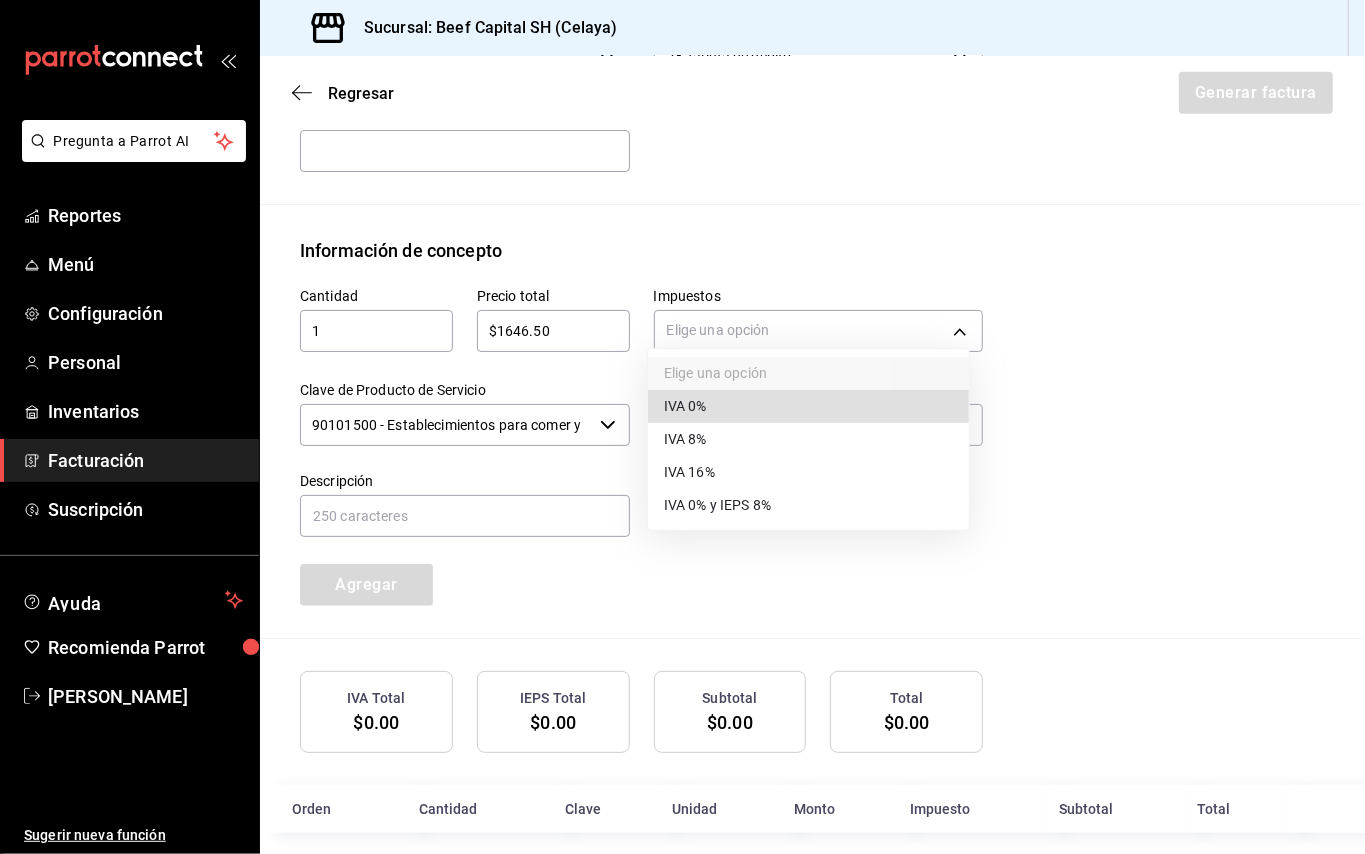 click on "IVA 16%" at bounding box center (689, 472) 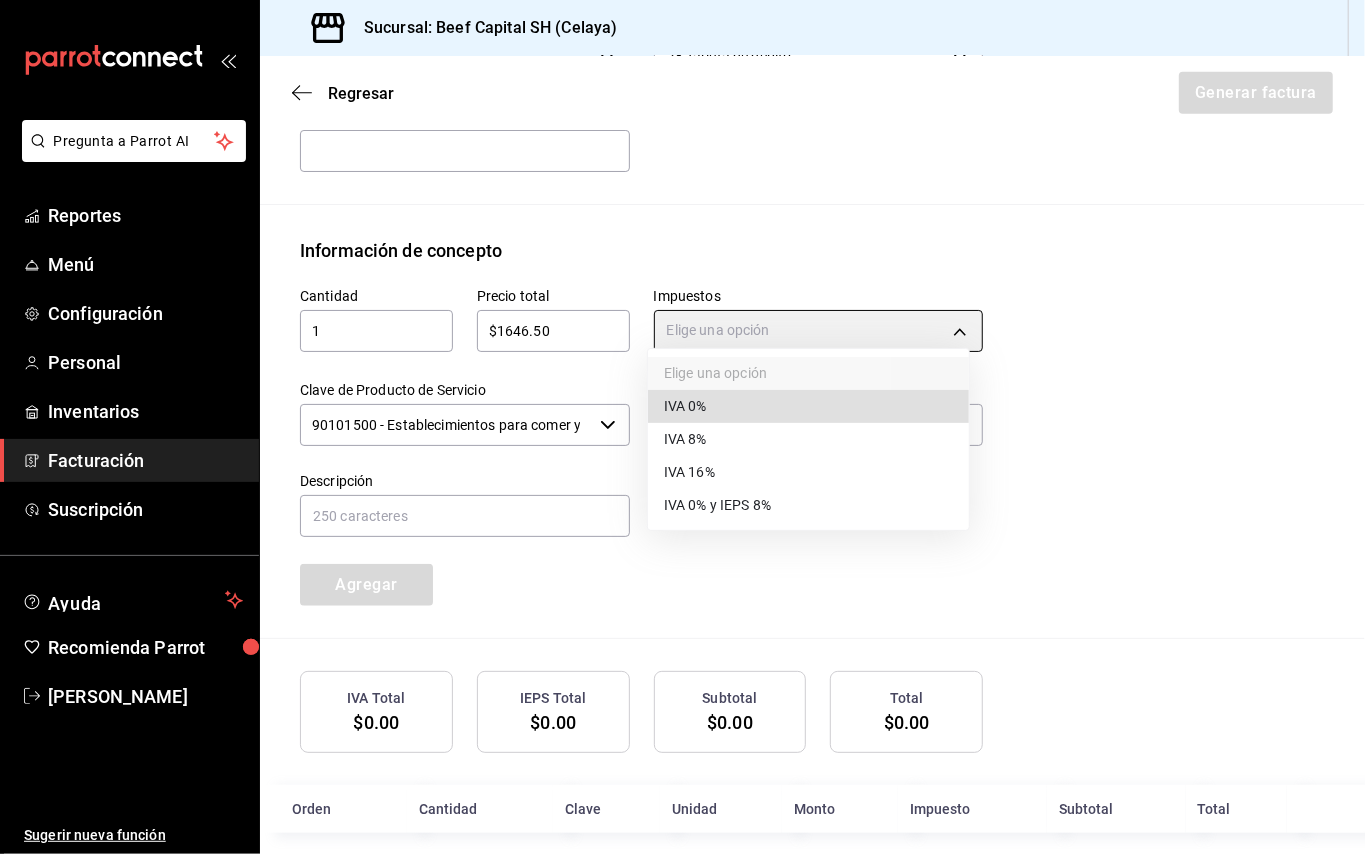 type on "IVA_16" 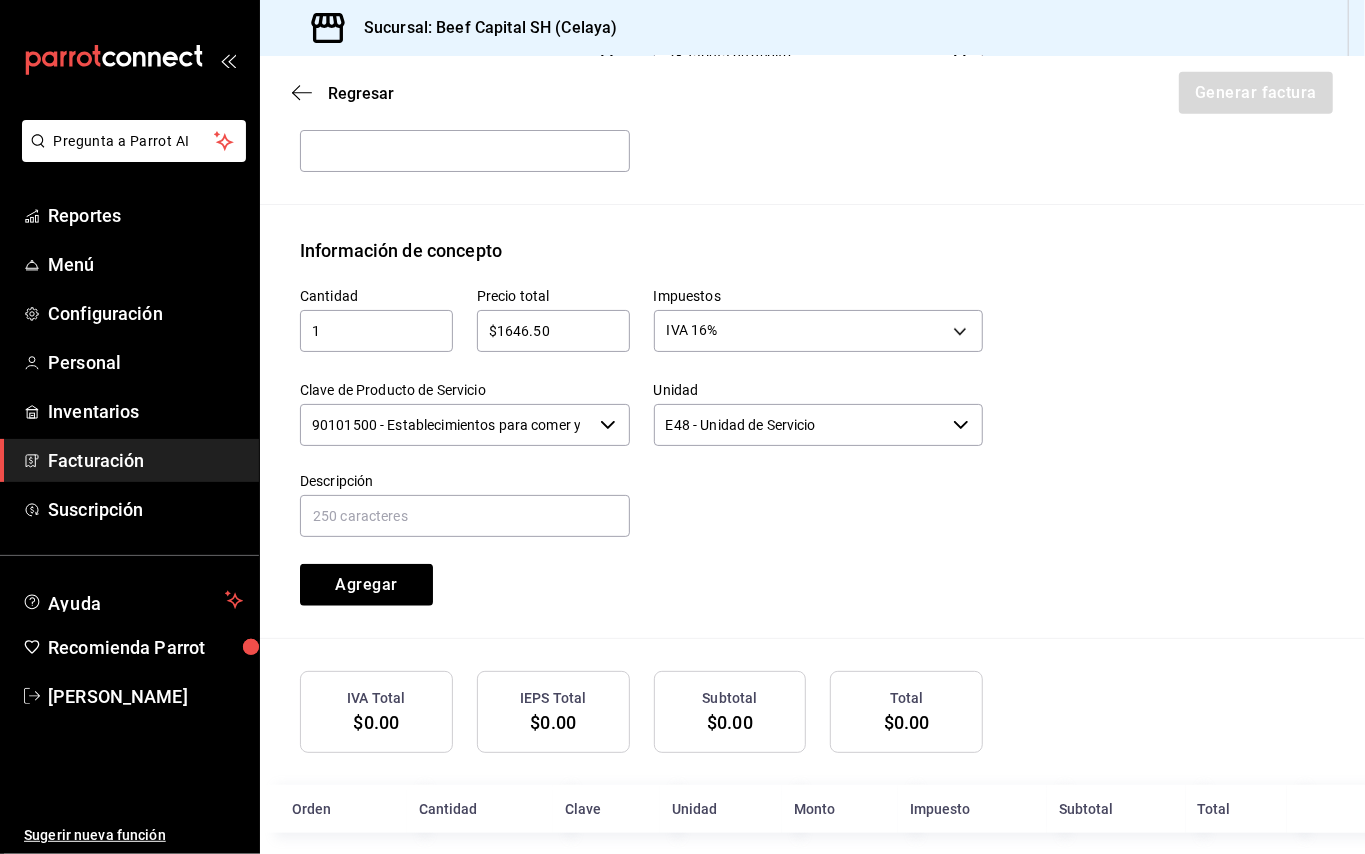 click on "90101500 - Establecimientos para comer y beber" at bounding box center (446, 425) 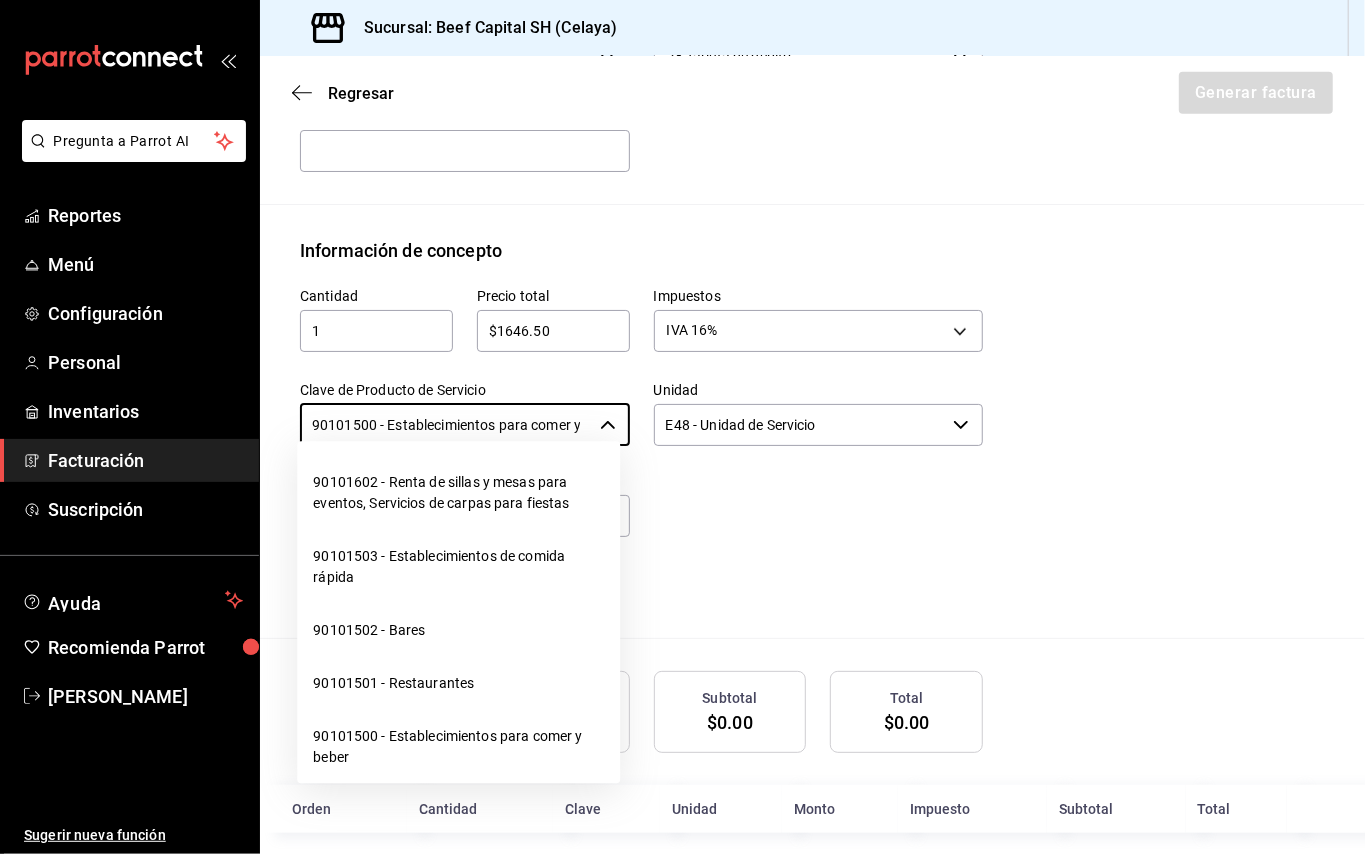 scroll, scrollTop: 533, scrollLeft: 0, axis: vertical 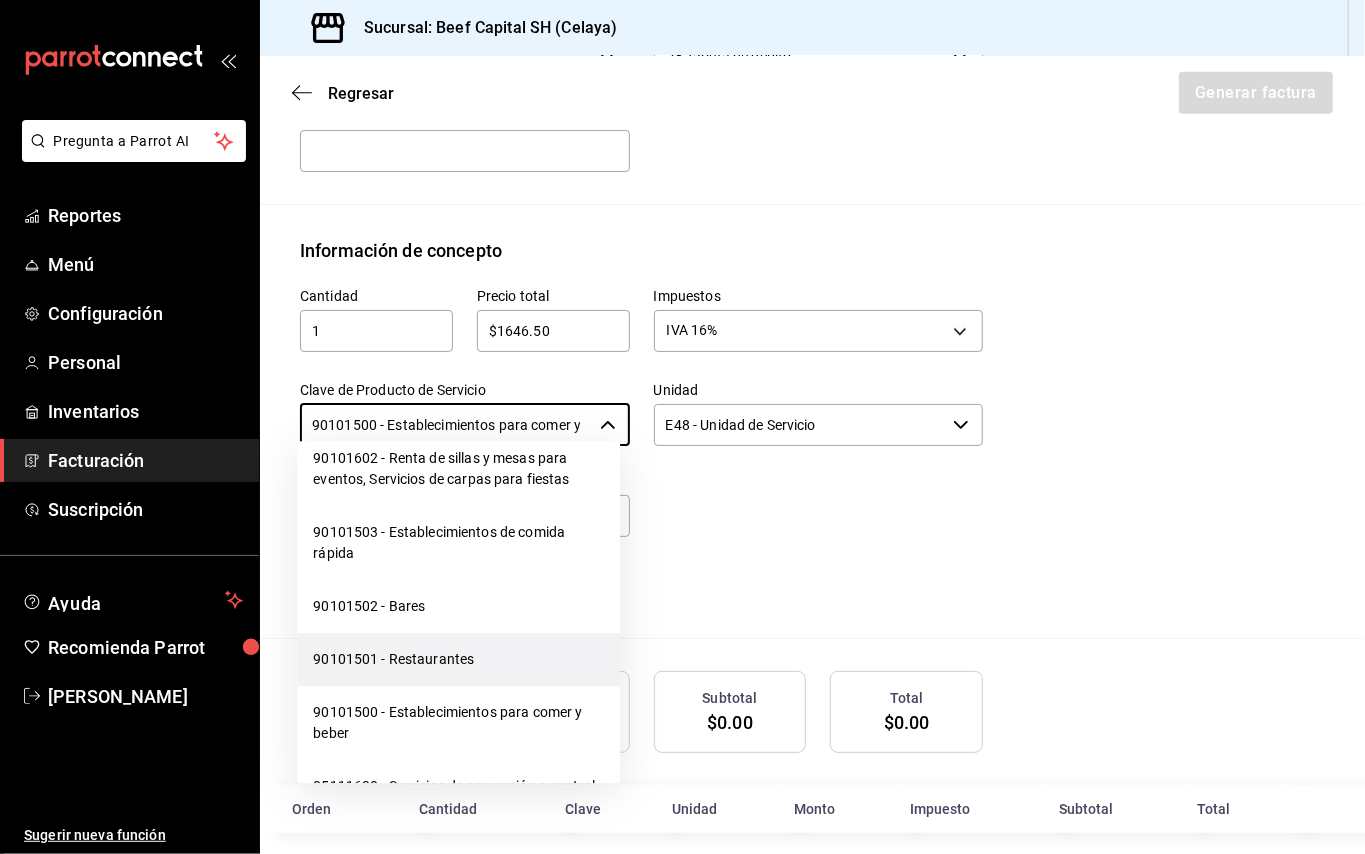 click on "90101501 - Restaurantes" at bounding box center [458, 659] 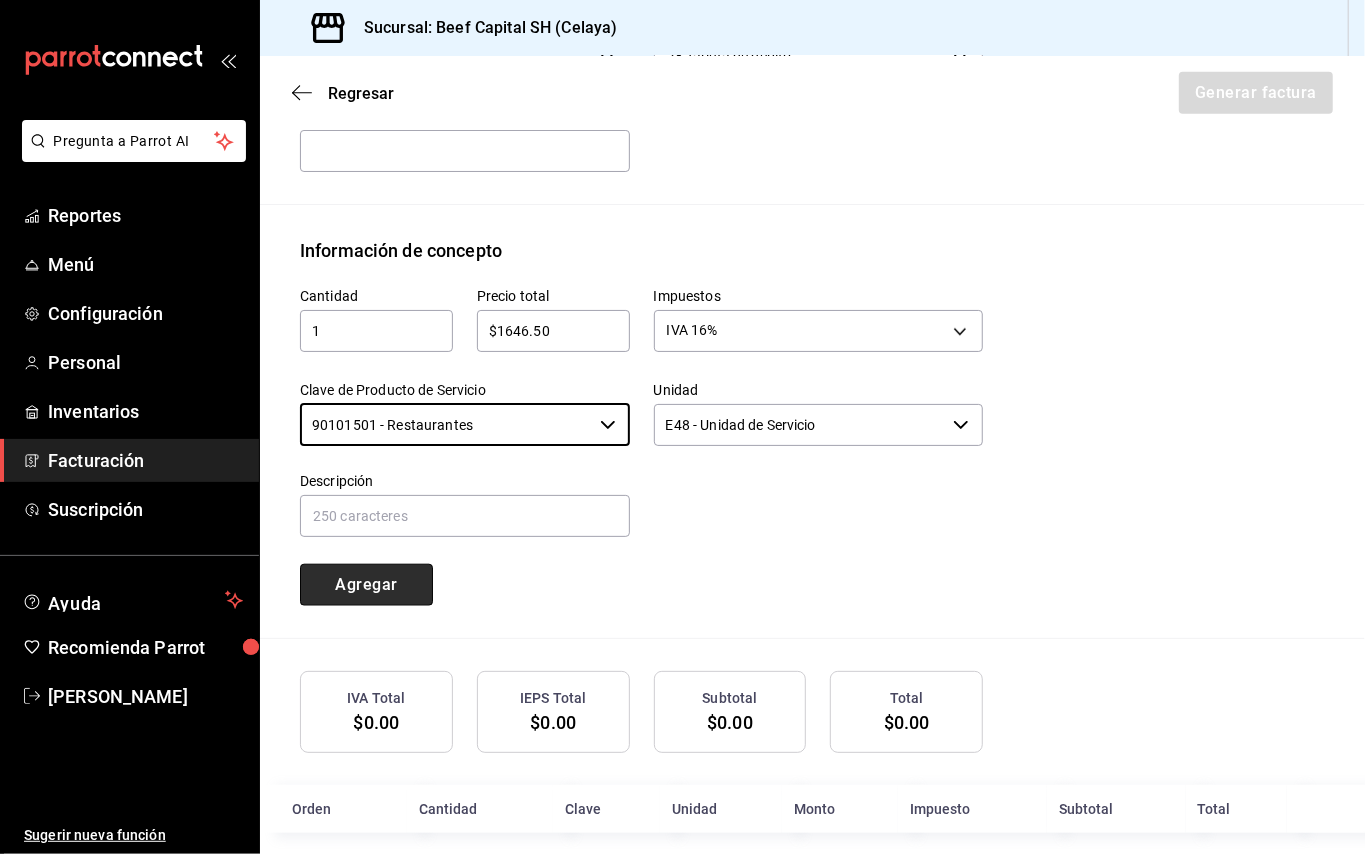 click on "Agregar" at bounding box center [366, 585] 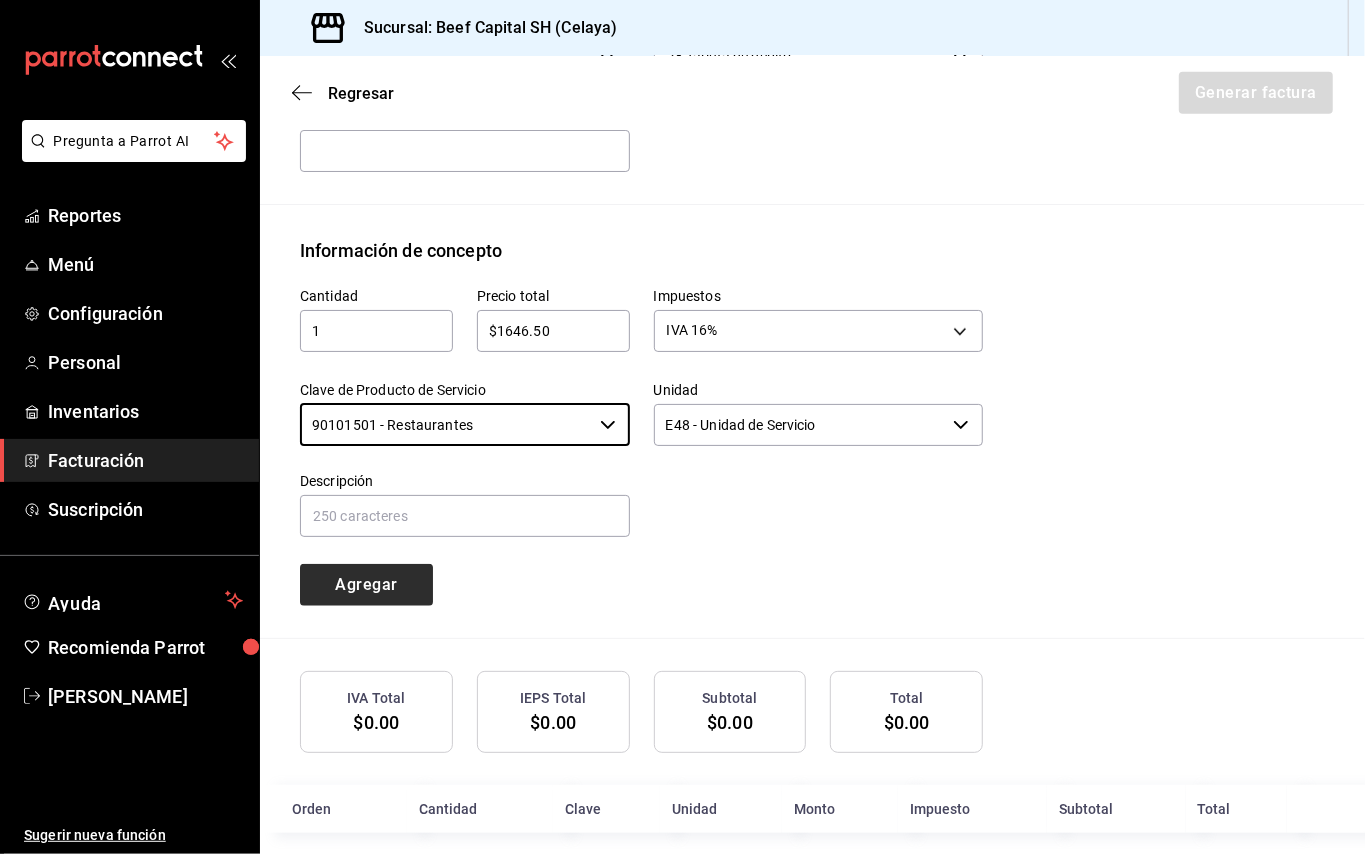 type 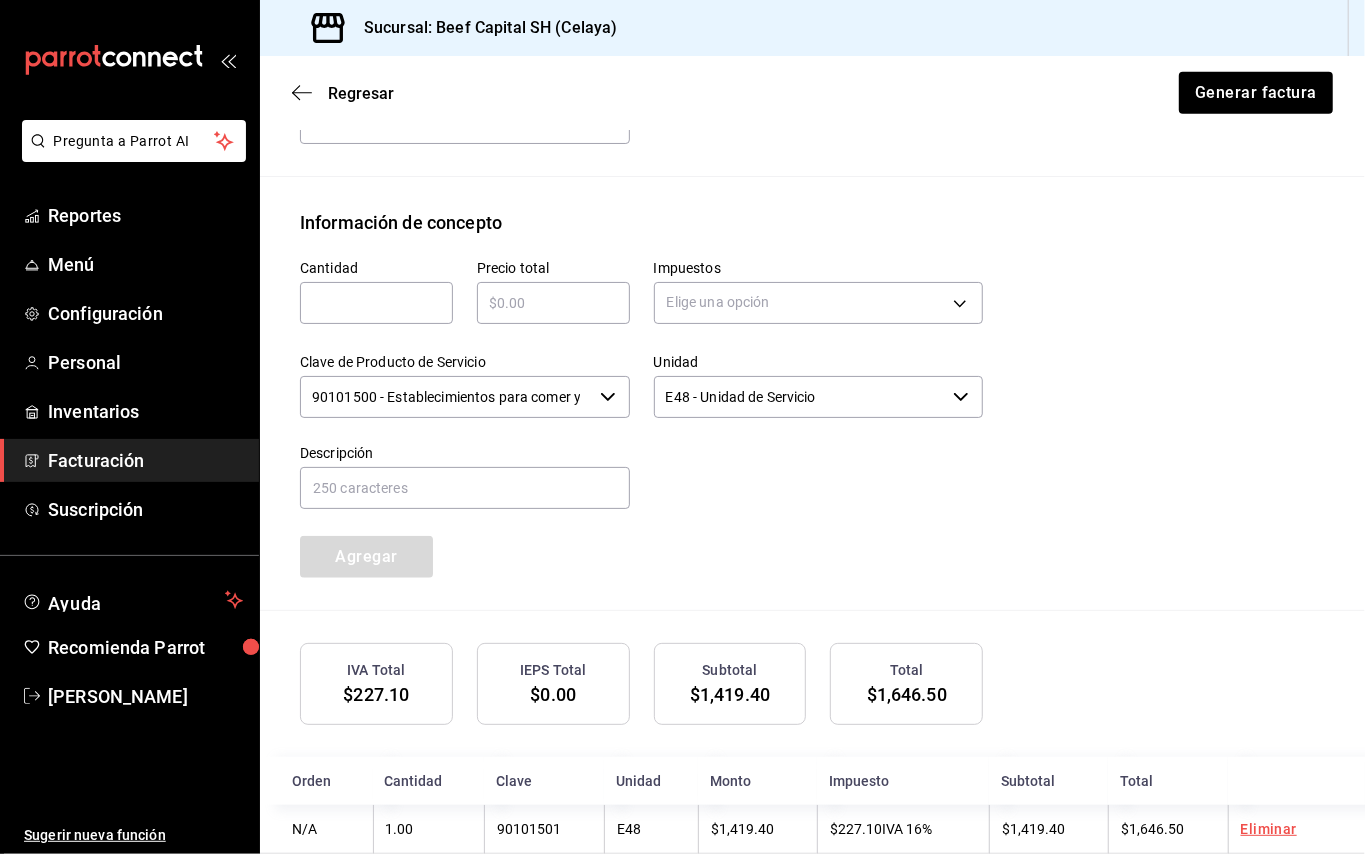 scroll, scrollTop: 853, scrollLeft: 0, axis: vertical 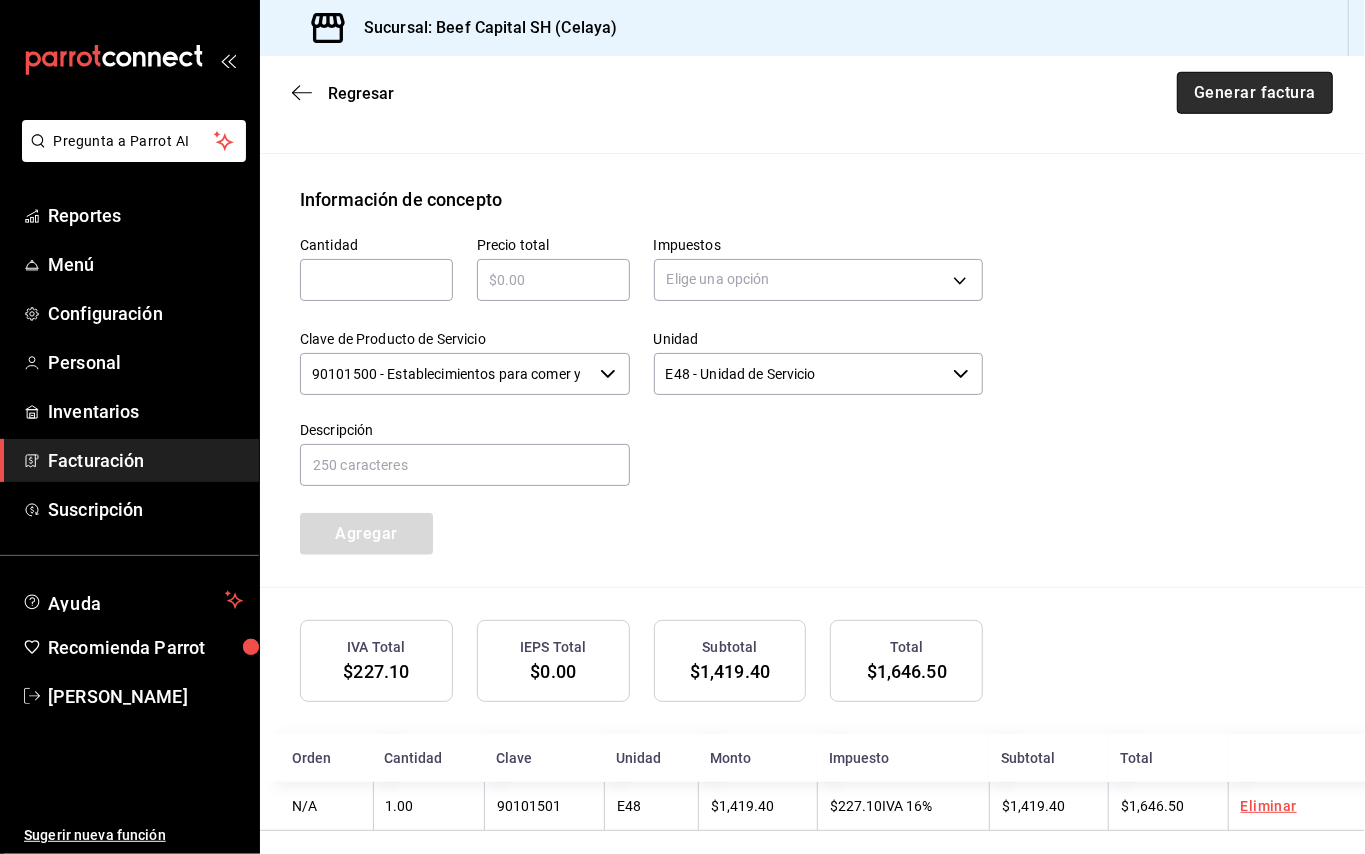 click on "Generar factura" at bounding box center (1255, 93) 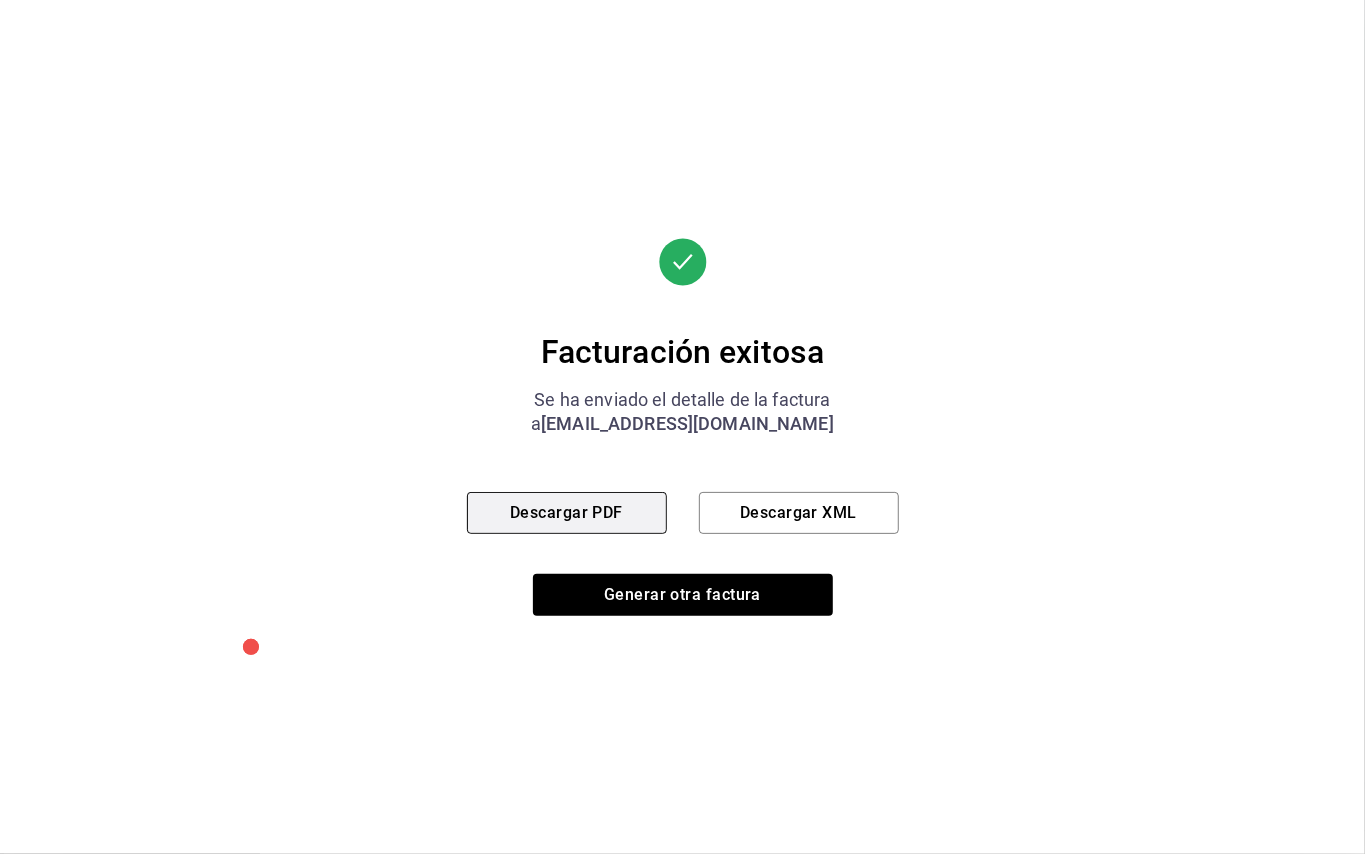 click on "Descargar PDF" at bounding box center (567, 513) 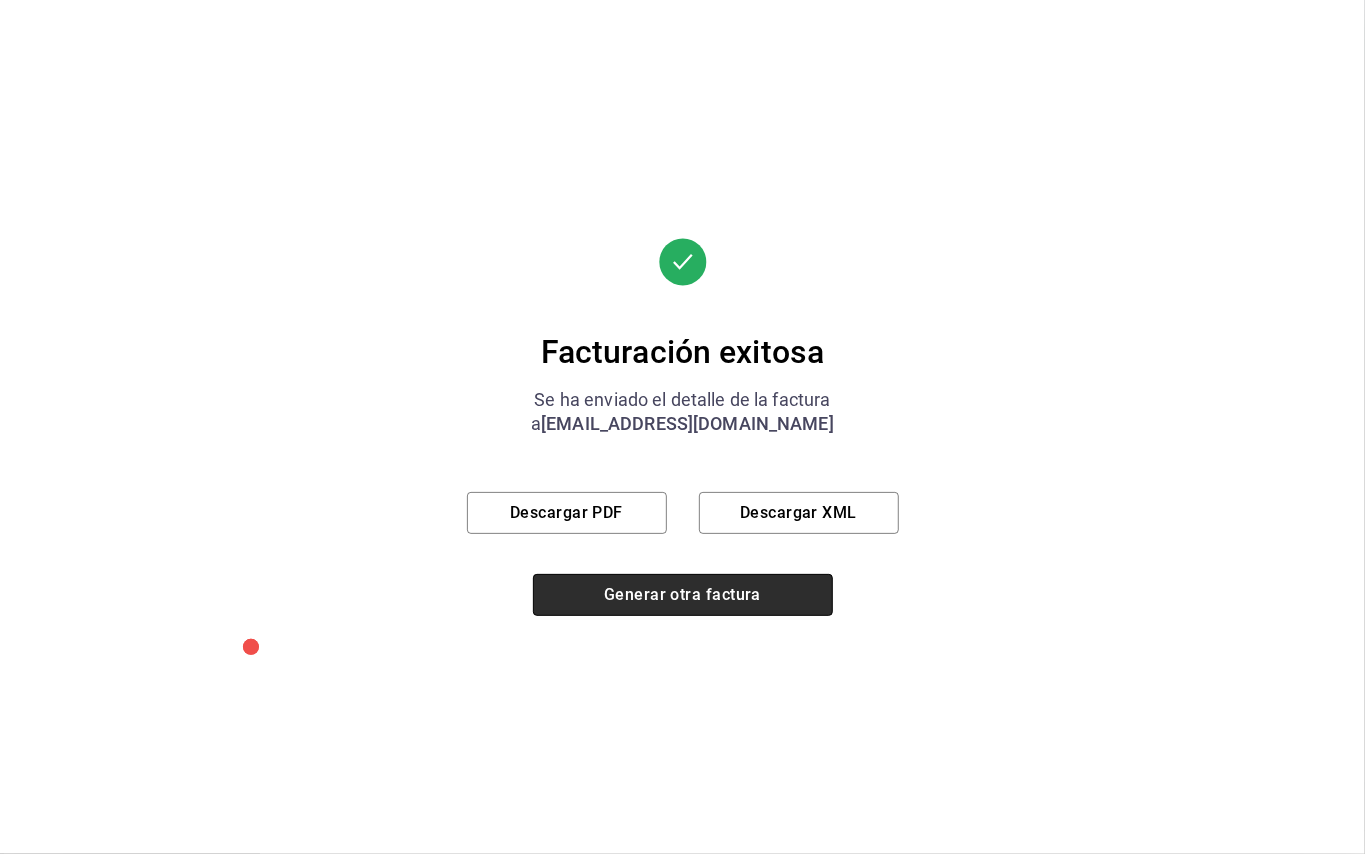 click on "Generar otra factura" at bounding box center (683, 595) 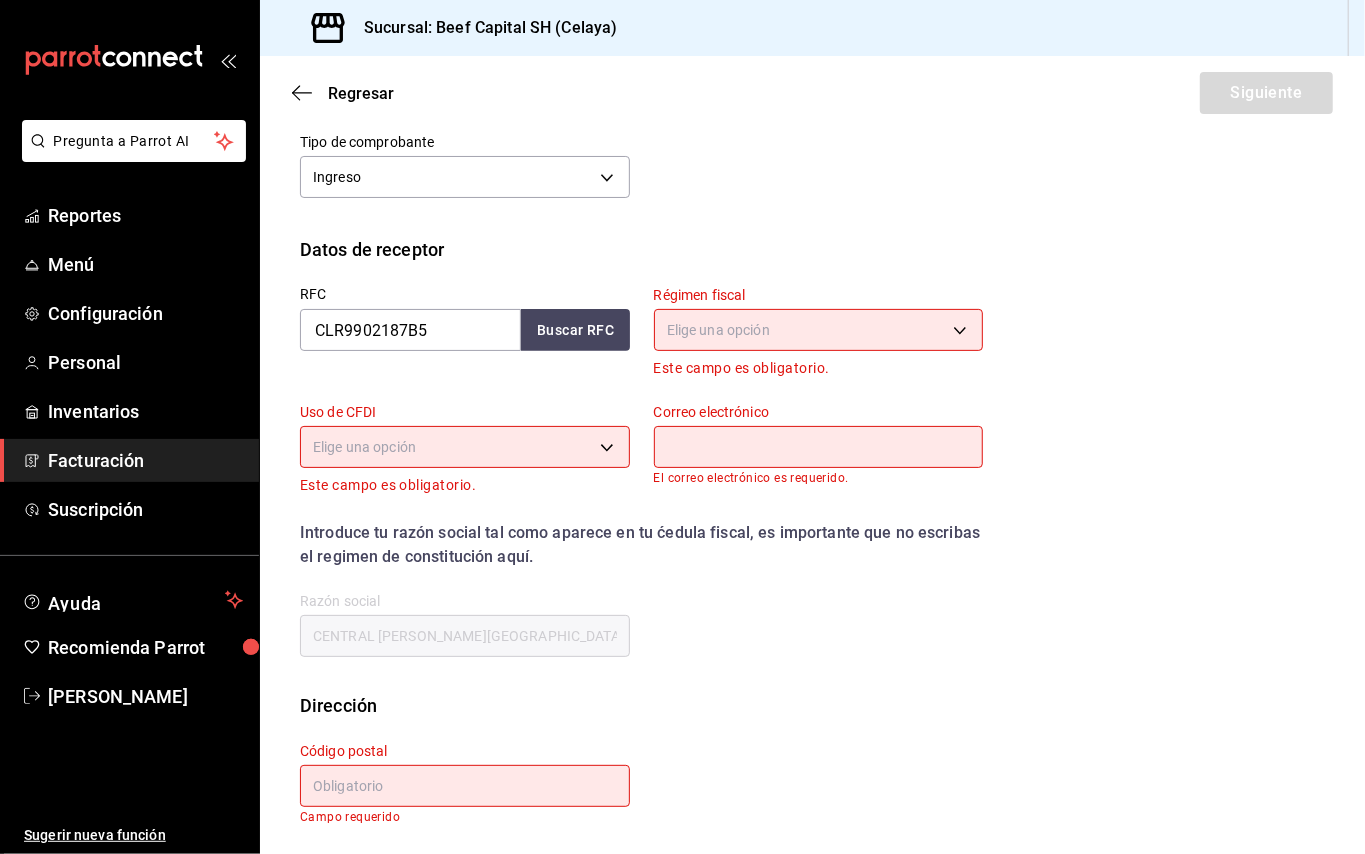 scroll, scrollTop: 242, scrollLeft: 0, axis: vertical 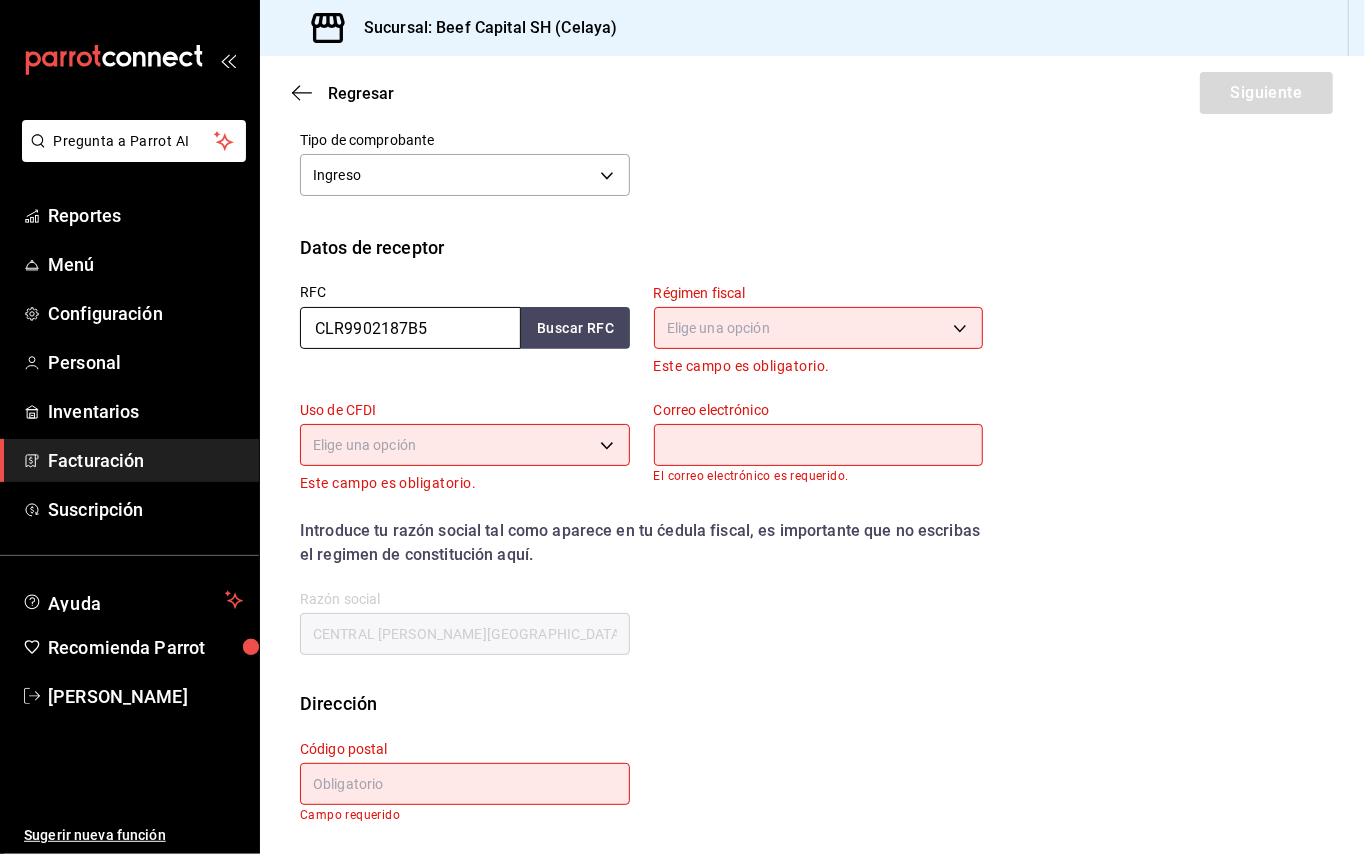 drag, startPoint x: 452, startPoint y: 313, endPoint x: 302, endPoint y: 345, distance: 153.37535 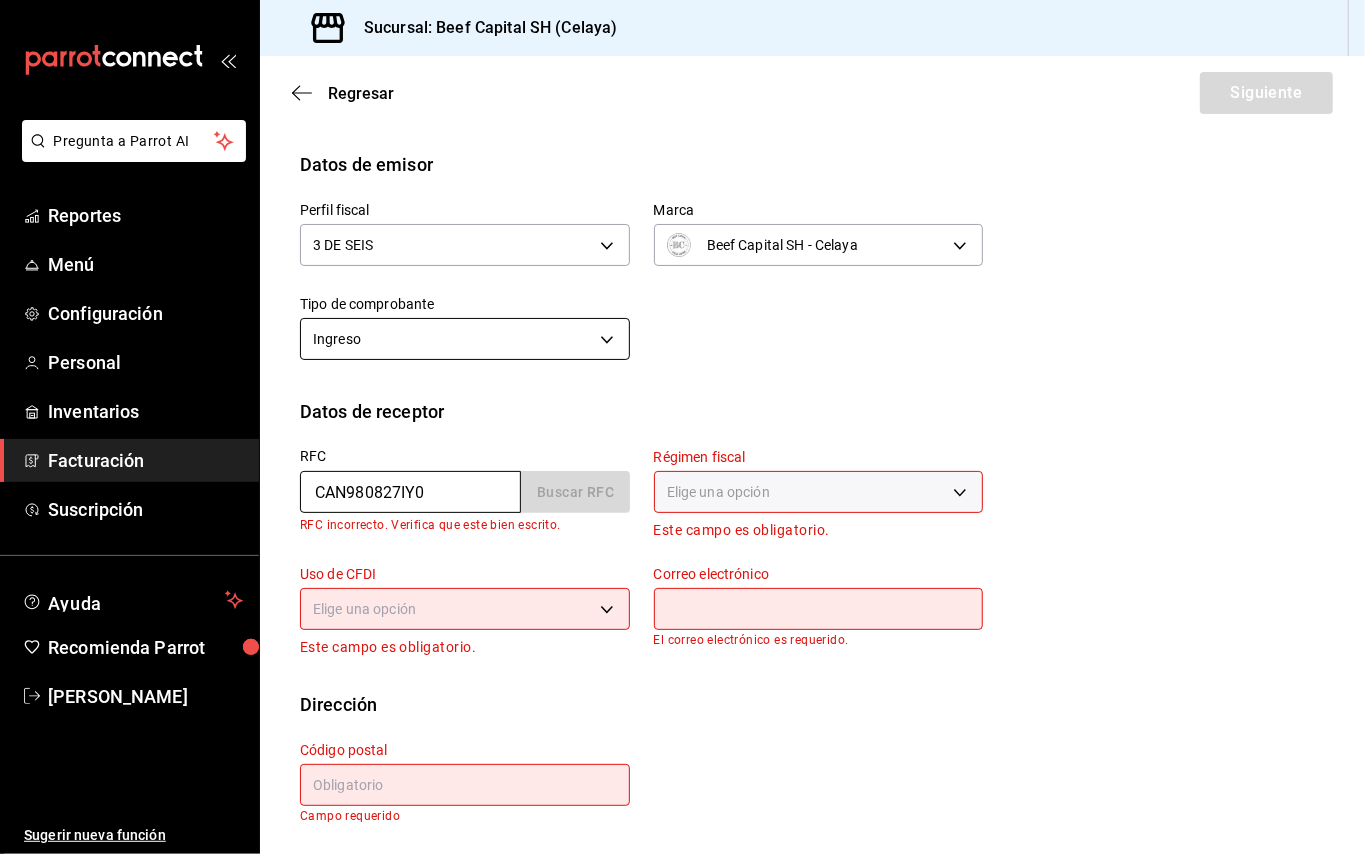 scroll, scrollTop: 242, scrollLeft: 0, axis: vertical 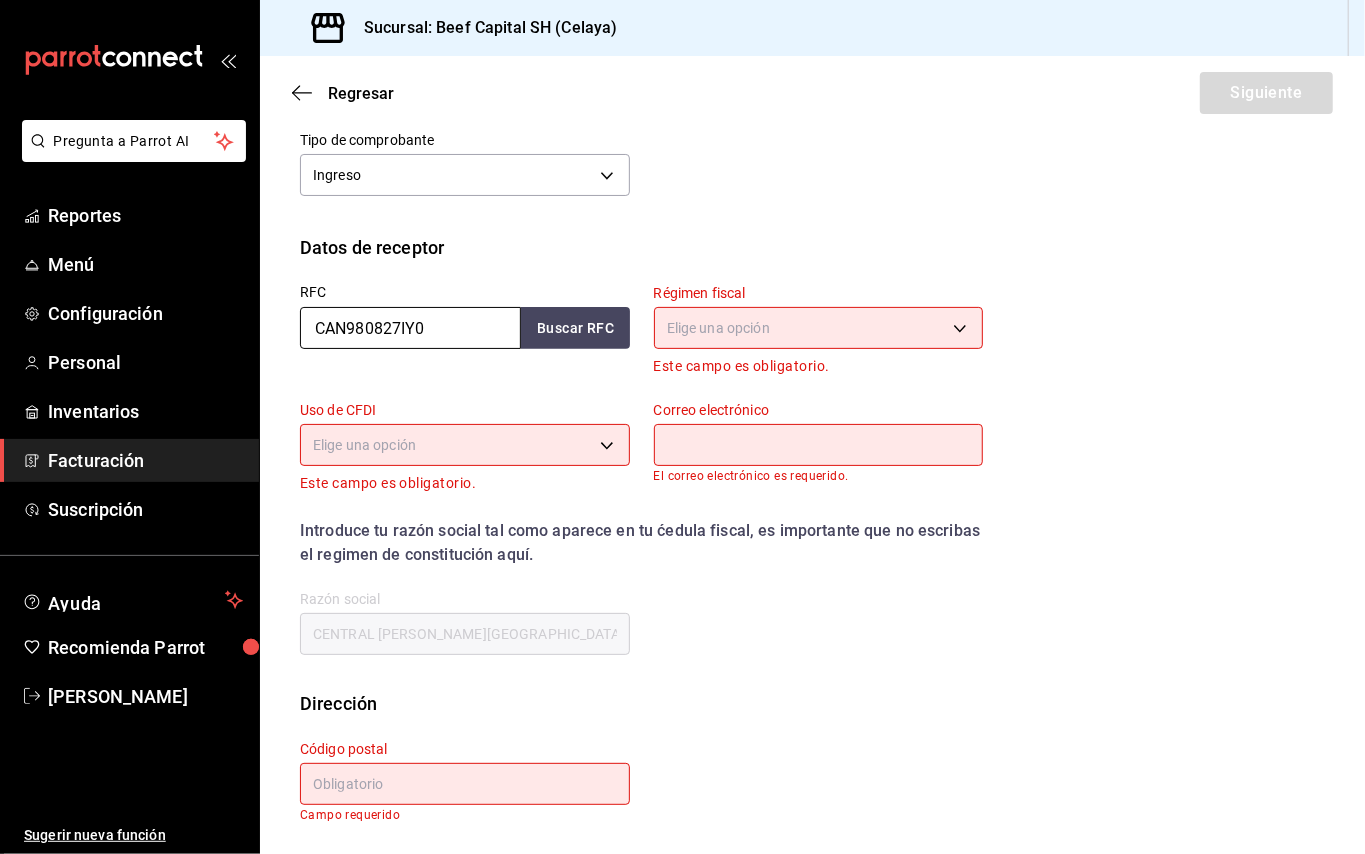 type on "CAN980827IY0" 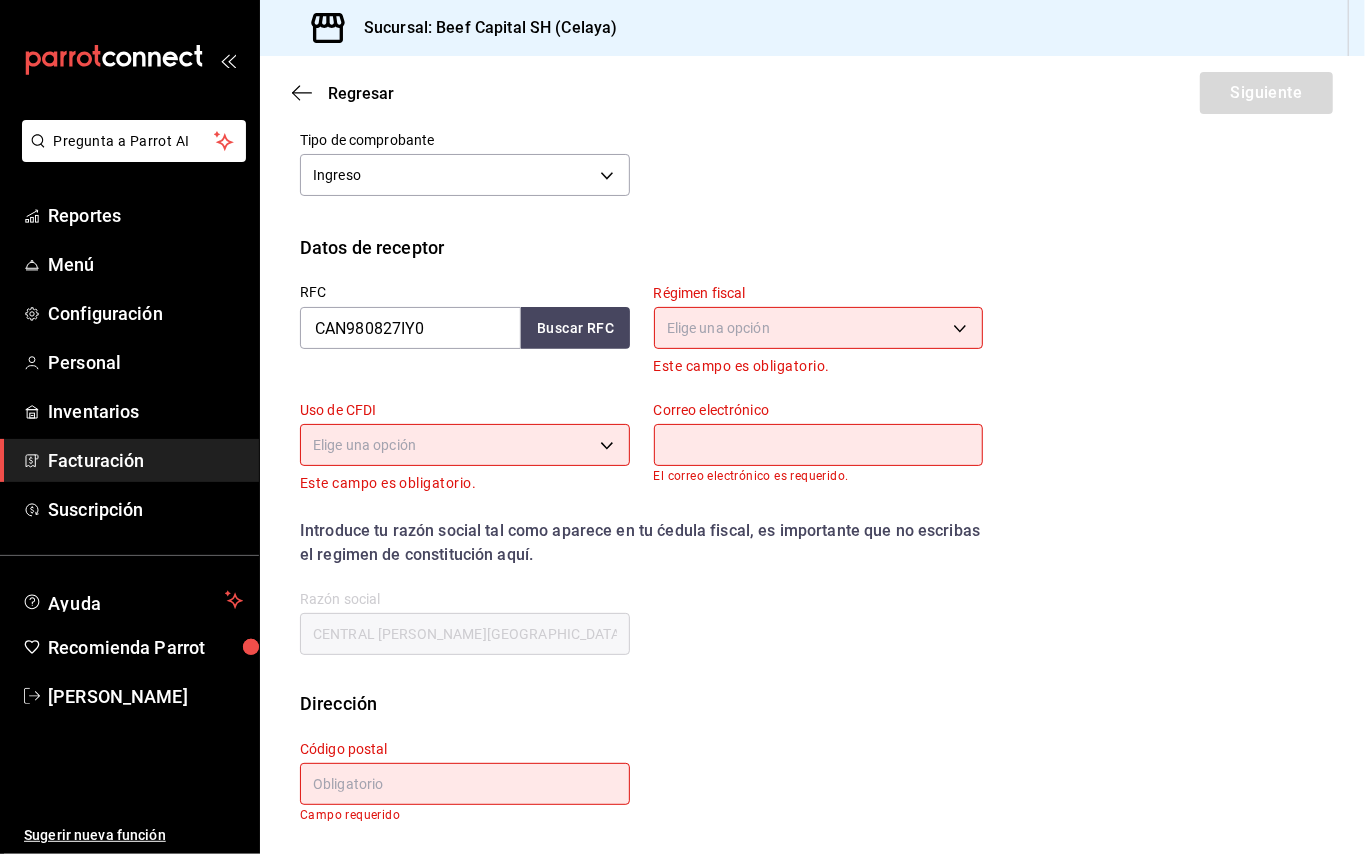 click on "Pregunta a Parrot AI Reportes   Menú   Configuración   Personal   Inventarios   Facturación   Suscripción   Ayuda Recomienda Parrot   Mayra Gabriela Lopez Ramirez   Sugerir nueva función   Sucursal: Beef Capital SH (Celaya) Regresar Siguiente Factura general Realiza tus facturas con un numero de orden o un monto en especifico; También puedes realizar una factura de remplazo mediante una factura cancelada. Datos de emisor Perfil fiscal 3 DE SEIS 6daeb321-97cf-4052-8288-c01cdf1e5db9 Marca Beef Capital SH - Celaya e3bbe20f-edfc-40c7-bd32-db162cca2159 Tipo de comprobante Ingreso I Datos de receptor RFC CAN980827IY0 Buscar RFC Régimen fiscal Elige una opción Este campo es obligatorio. Uso de CFDI Elige una opción Este campo es obligatorio. Correo electrónico El correo electrónico es requerido. Introduce tu razón social tal como aparece en tu ćedula fiscal, es importante que no escribas el regimen de constitución aquí. company Razón social CENTRAL LOMAS DE REAL Dirección Calle # exterior # interior" at bounding box center (682, 427) 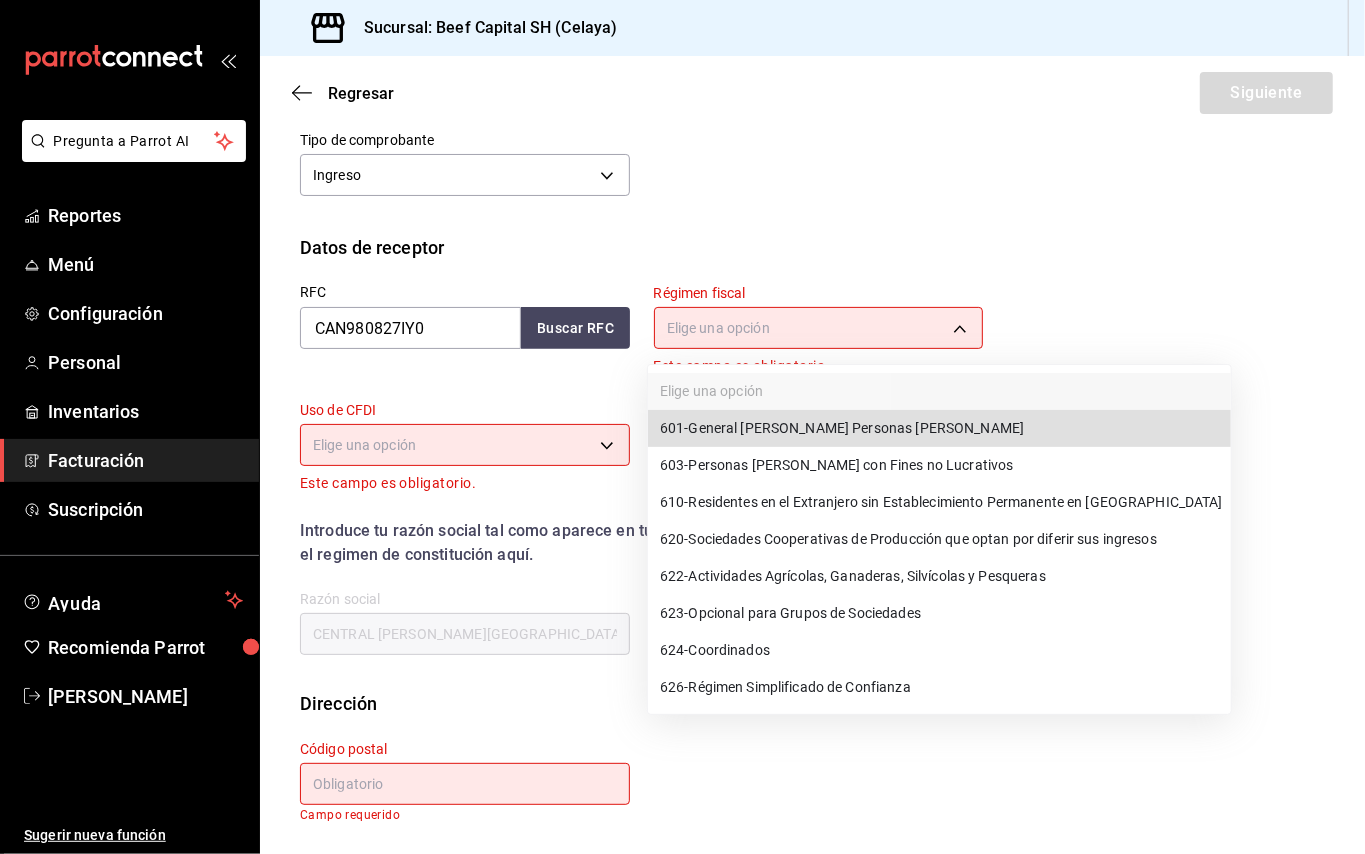 click on "623  -  Opcional para Grupos de Sociedades" at bounding box center [790, 613] 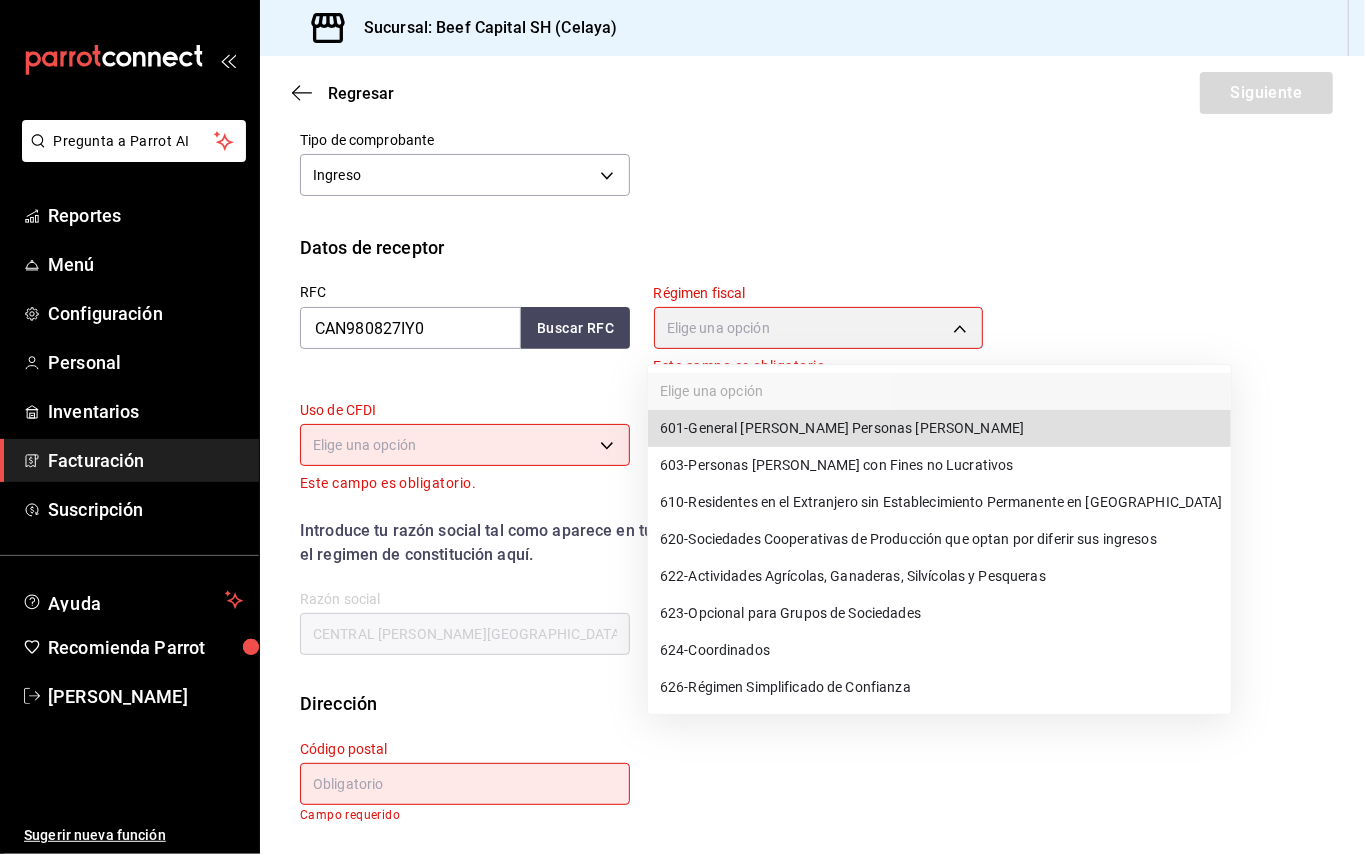 type on "623" 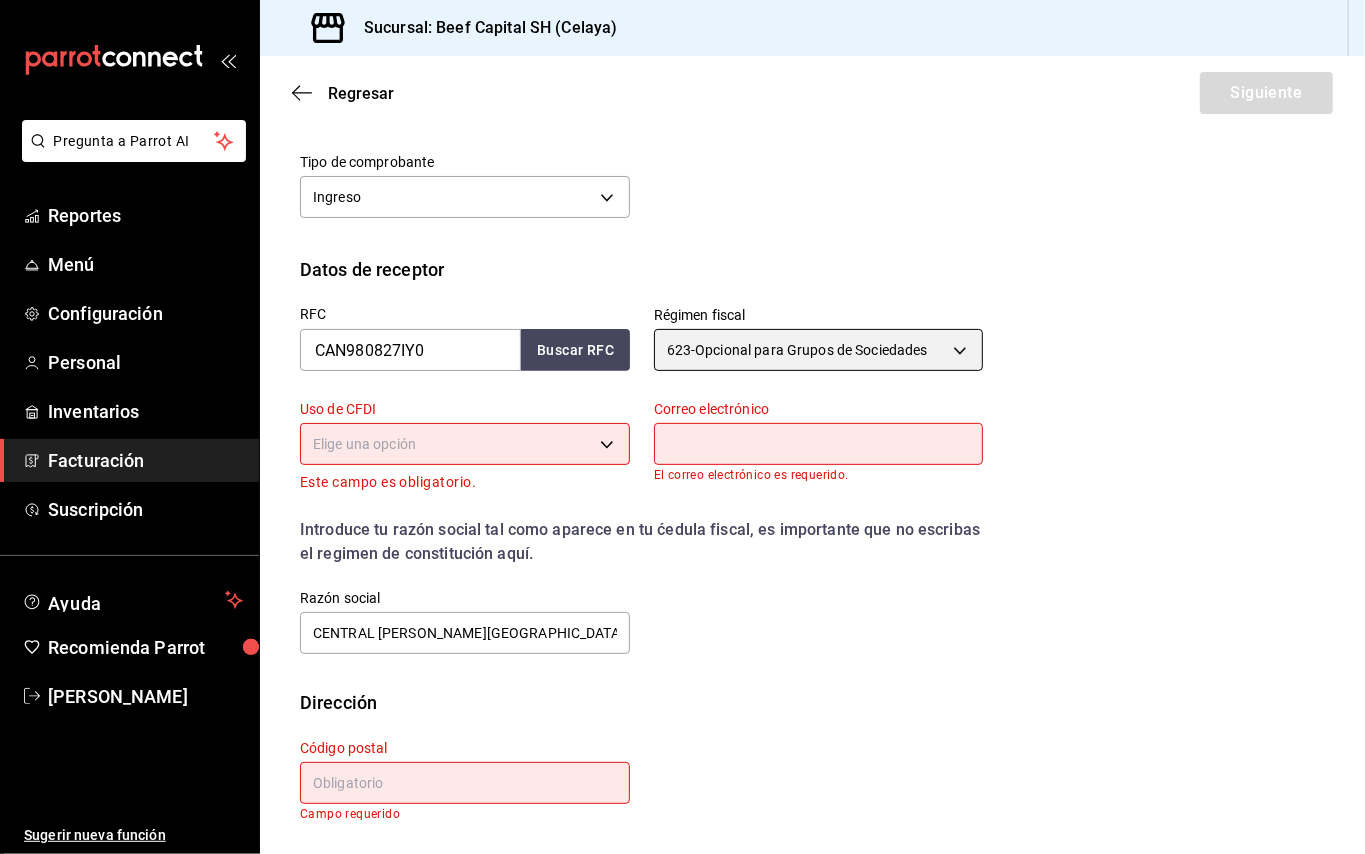 scroll, scrollTop: 218, scrollLeft: 0, axis: vertical 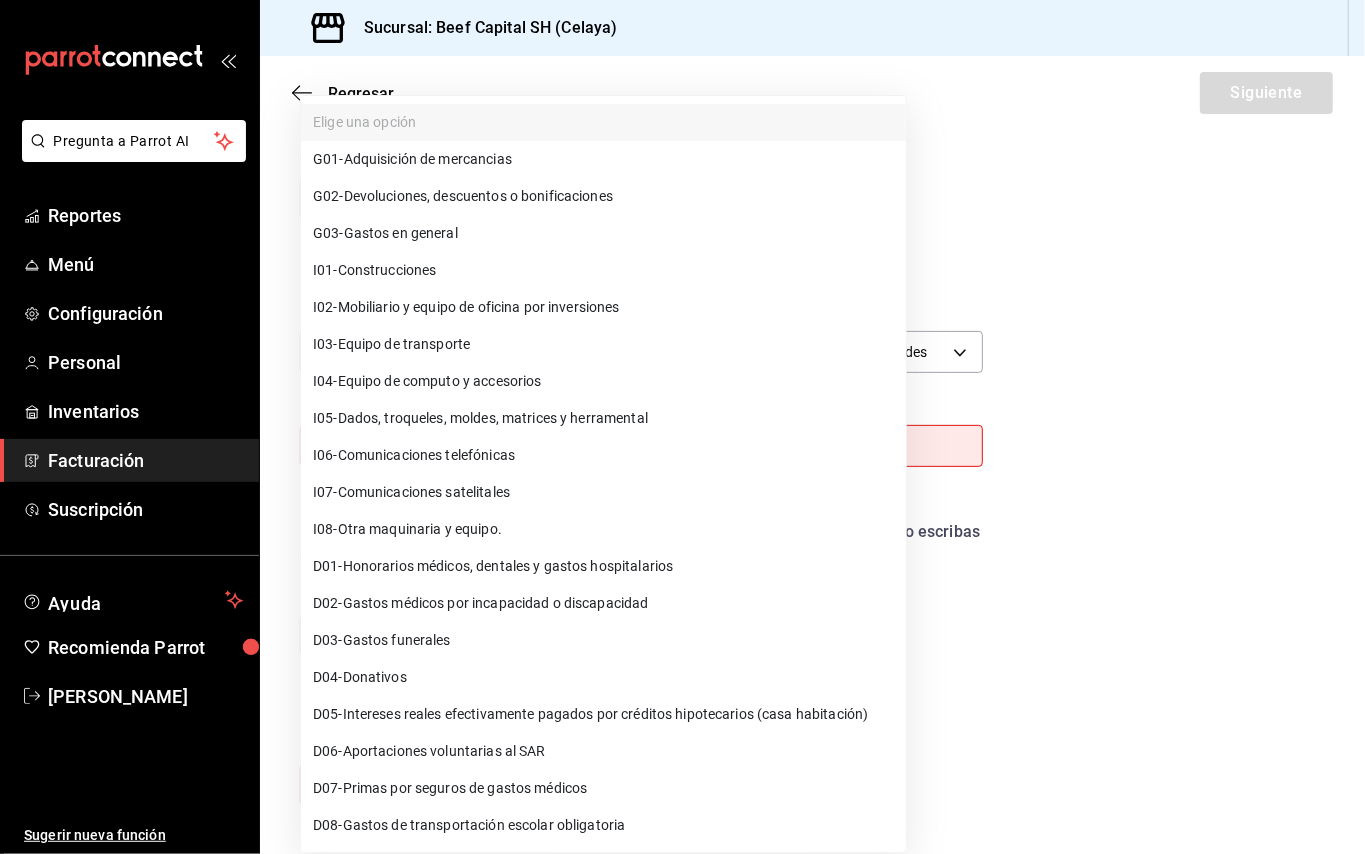 click on "Pregunta a Parrot AI Reportes   Menú   Configuración   Personal   Inventarios   Facturación   Suscripción   Ayuda Recomienda Parrot   Mayra Gabriela Lopez Ramirez   Sugerir nueva función   Sucursal: Beef Capital SH (Celaya) Regresar Siguiente Factura general Realiza tus facturas con un numero de orden o un monto en especifico; También puedes realizar una factura de remplazo mediante una factura cancelada. Datos de emisor Perfil fiscal 3 DE SEIS 6daeb321-97cf-4052-8288-c01cdf1e5db9 Marca Beef Capital SH - Celaya e3bbe20f-edfc-40c7-bd32-db162cca2159 Tipo de comprobante Ingreso I Datos de receptor RFC CAN980827IY0 Buscar RFC Régimen fiscal 623  -  Opcional para Grupos de Sociedades 623 Uso de CFDI Elige una opción Este campo es obligatorio. Correo electrónico El correo electrónico es requerido. Introduce tu razón social tal como aparece en tu ćedula fiscal, es importante que no escribas el regimen de constitución aquí. company Razón social CENTRAL LOMAS DE REAL Dirección Calle # exterior Estado" at bounding box center [682, 427] 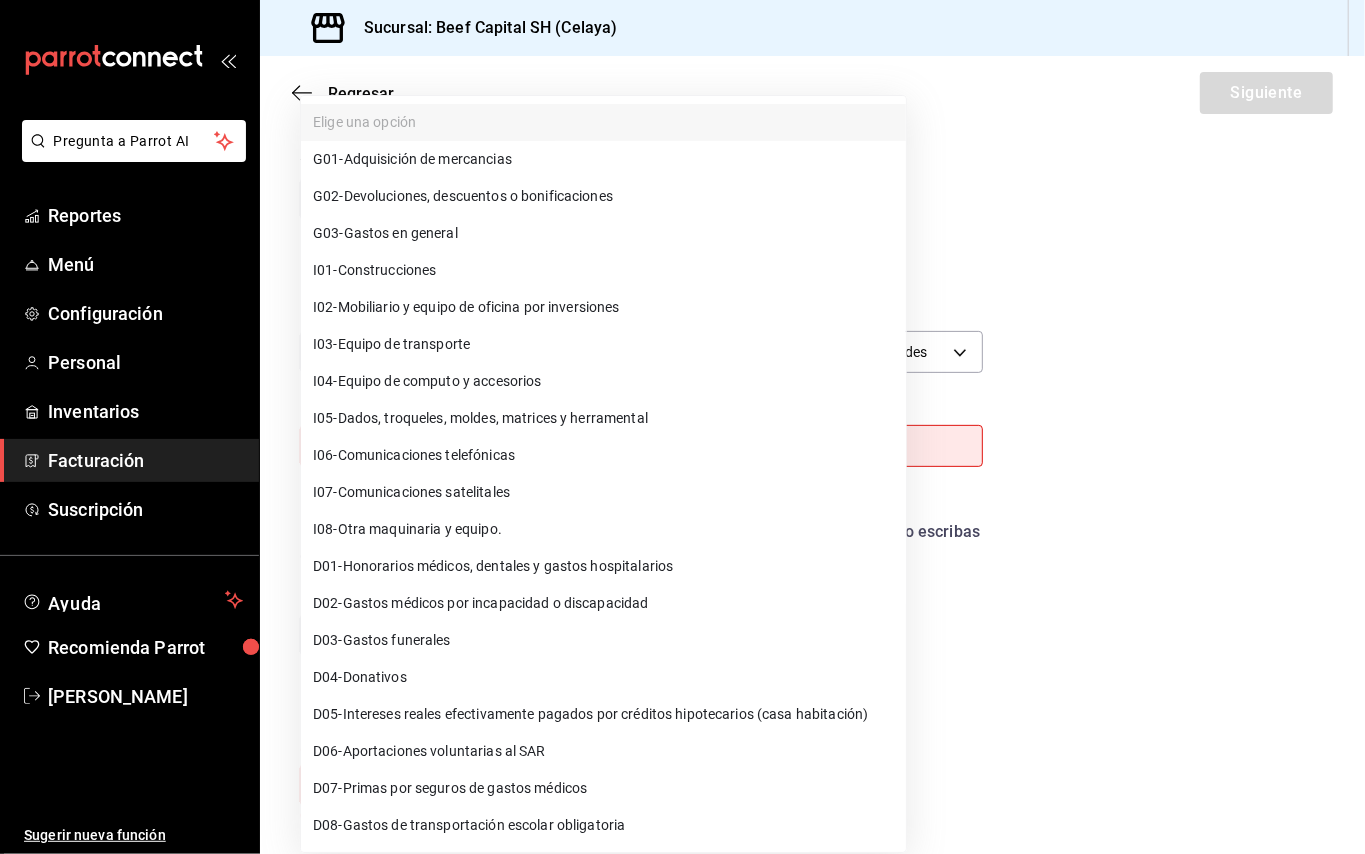click on "G03  -  Gastos en general" at bounding box center [603, 233] 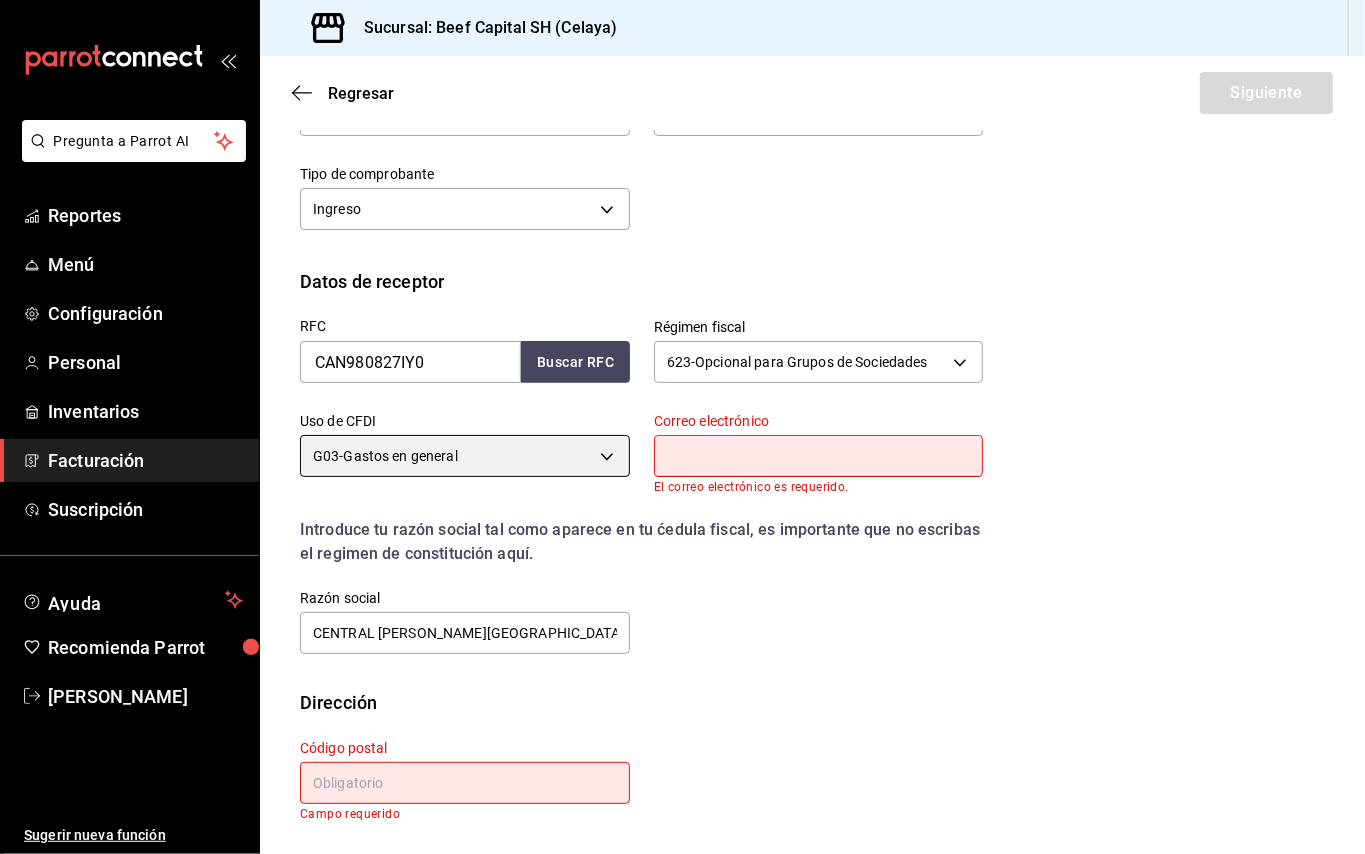 scroll, scrollTop: 206, scrollLeft: 0, axis: vertical 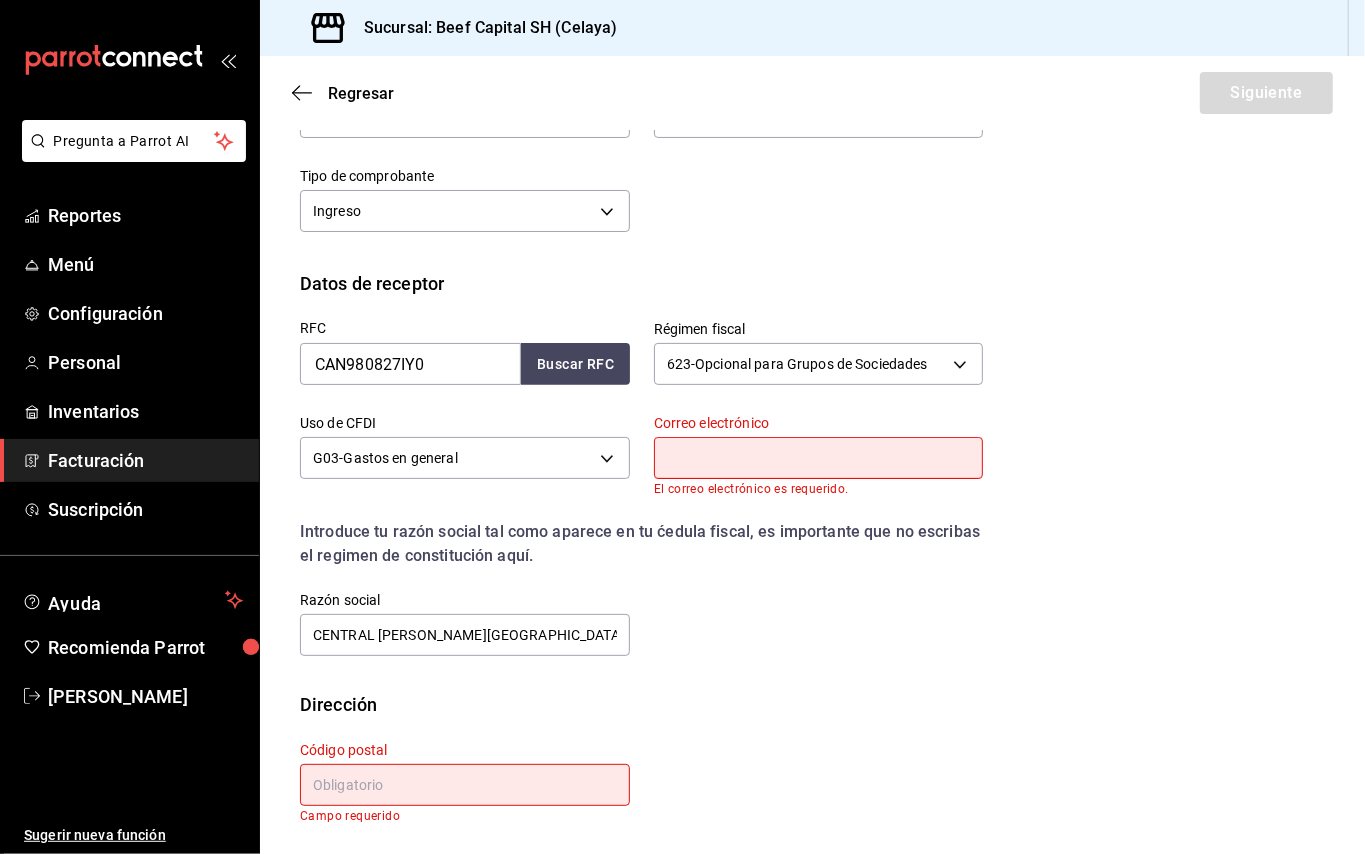 click at bounding box center [819, 458] 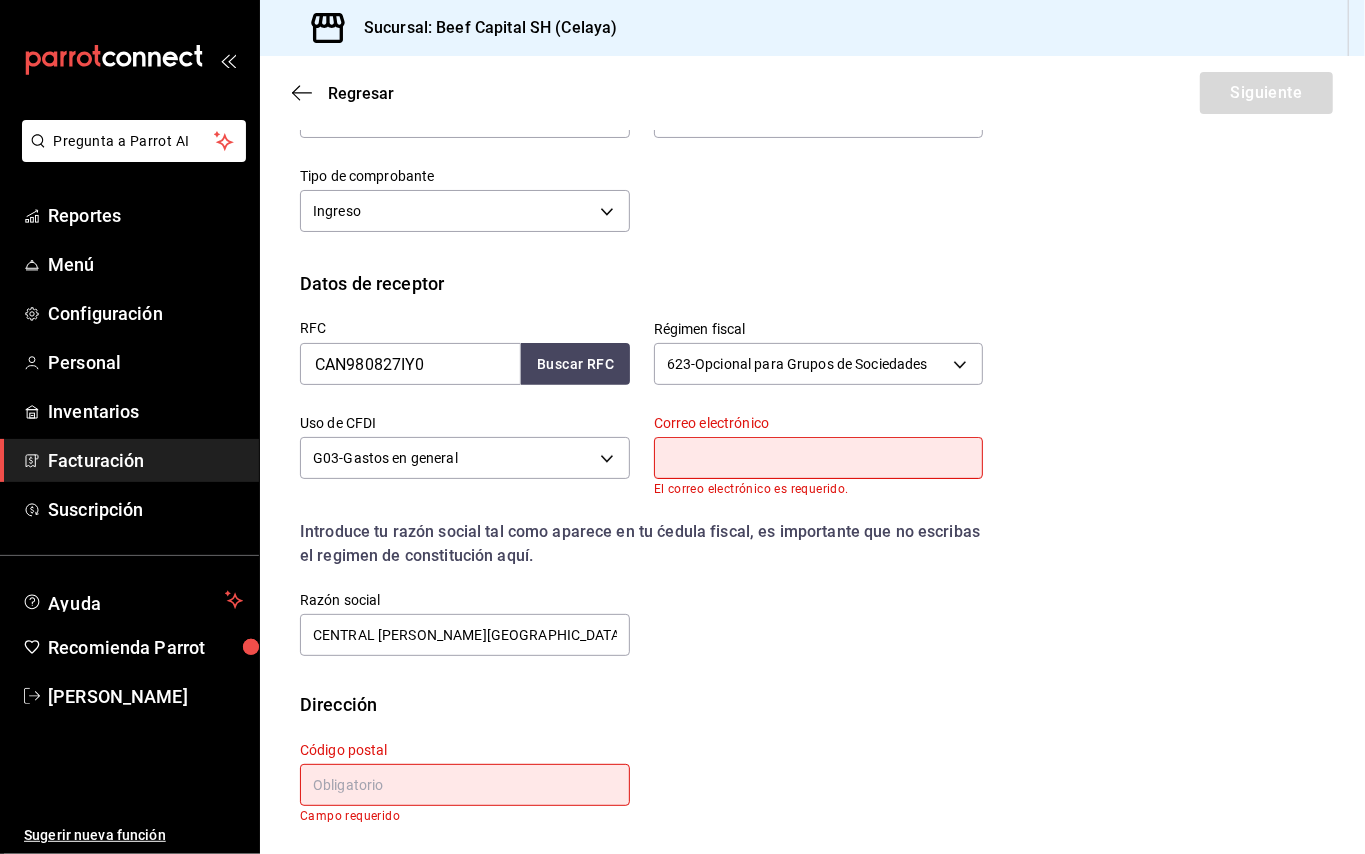 paste on "[EMAIL_ADDRESS][DOMAIN_NAME]" 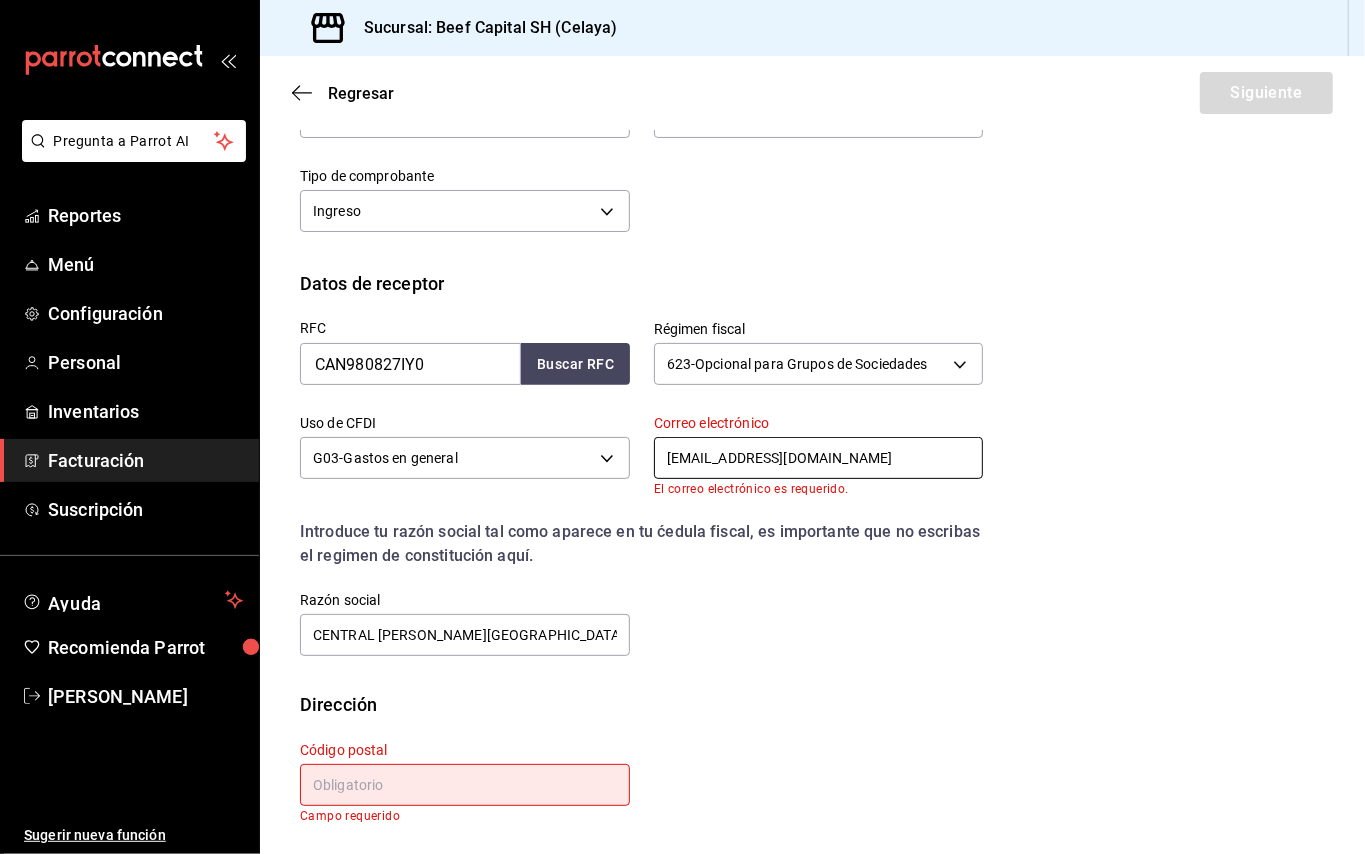 scroll, scrollTop: 196, scrollLeft: 0, axis: vertical 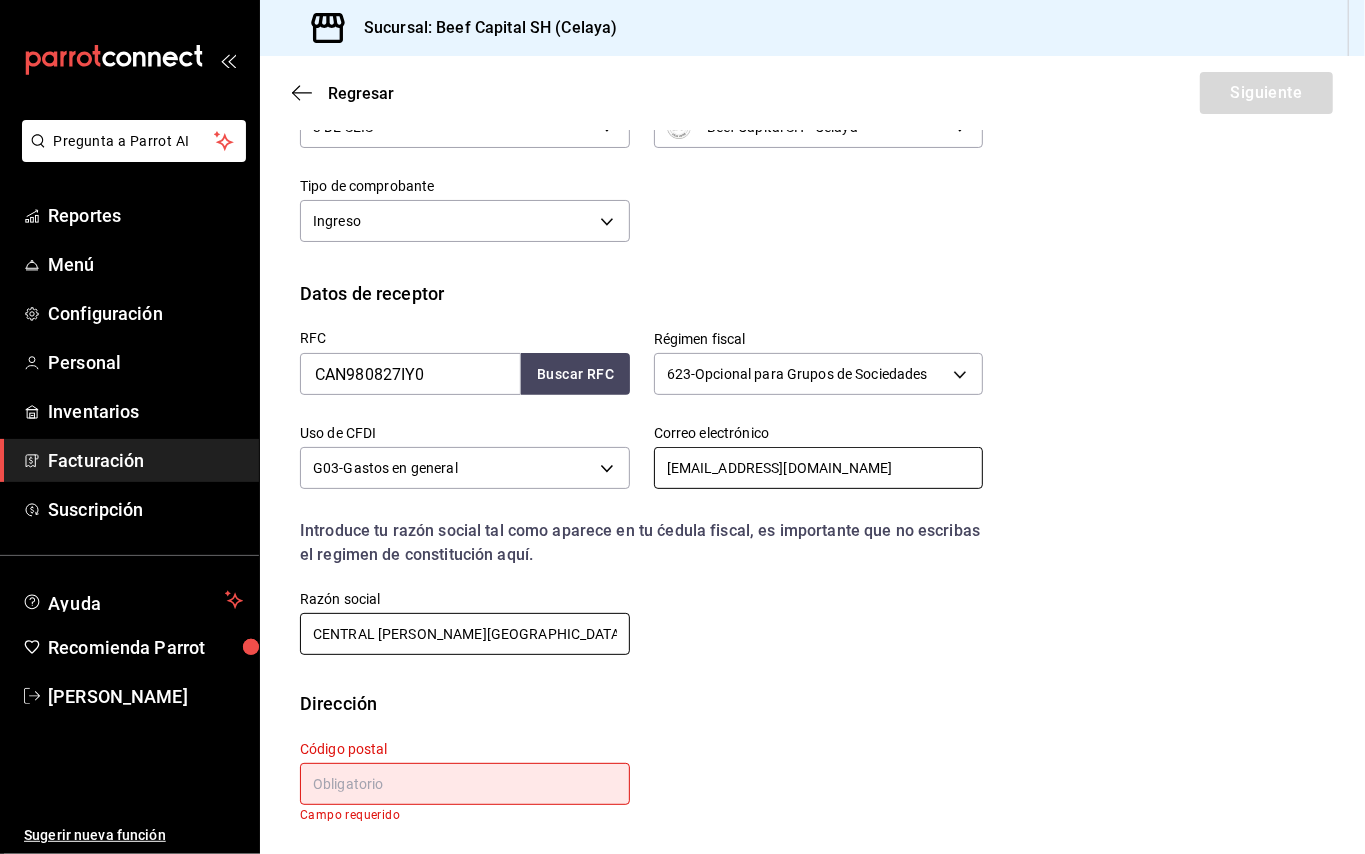 type on "[EMAIL_ADDRESS][DOMAIN_NAME]" 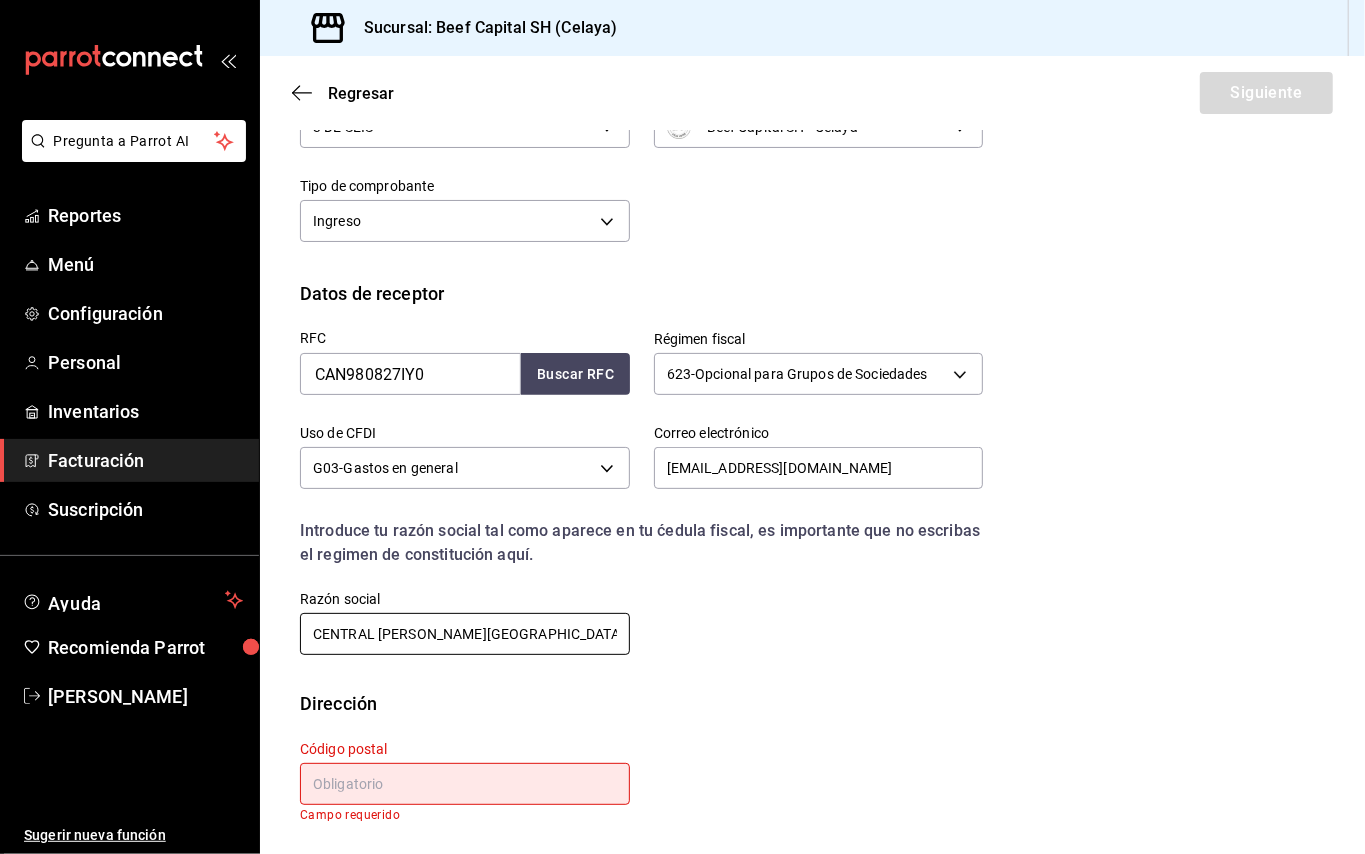 click on "CENTRAL LOMAS DE REAL" at bounding box center (465, 634) 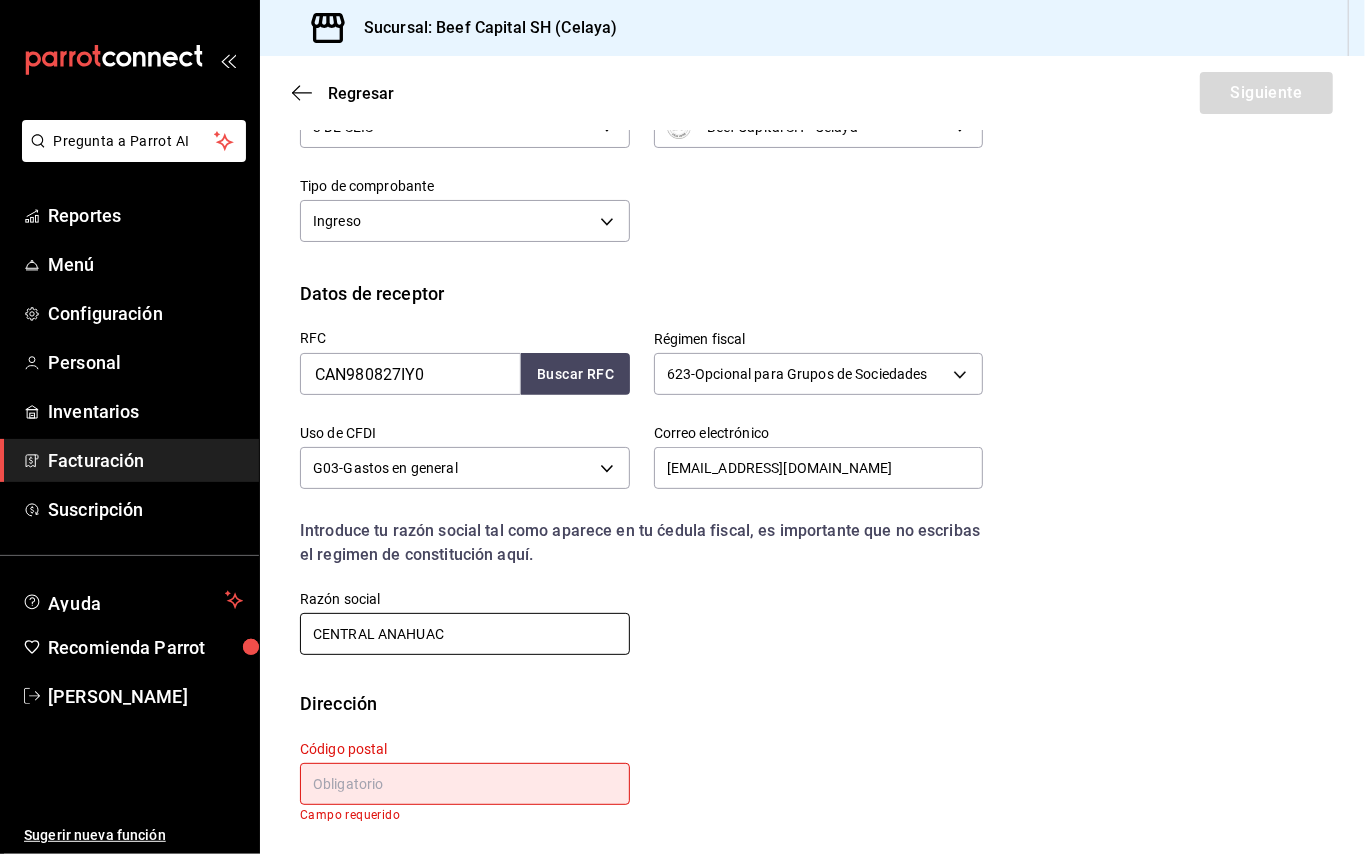 type on "CENTRAL ANAHUAC" 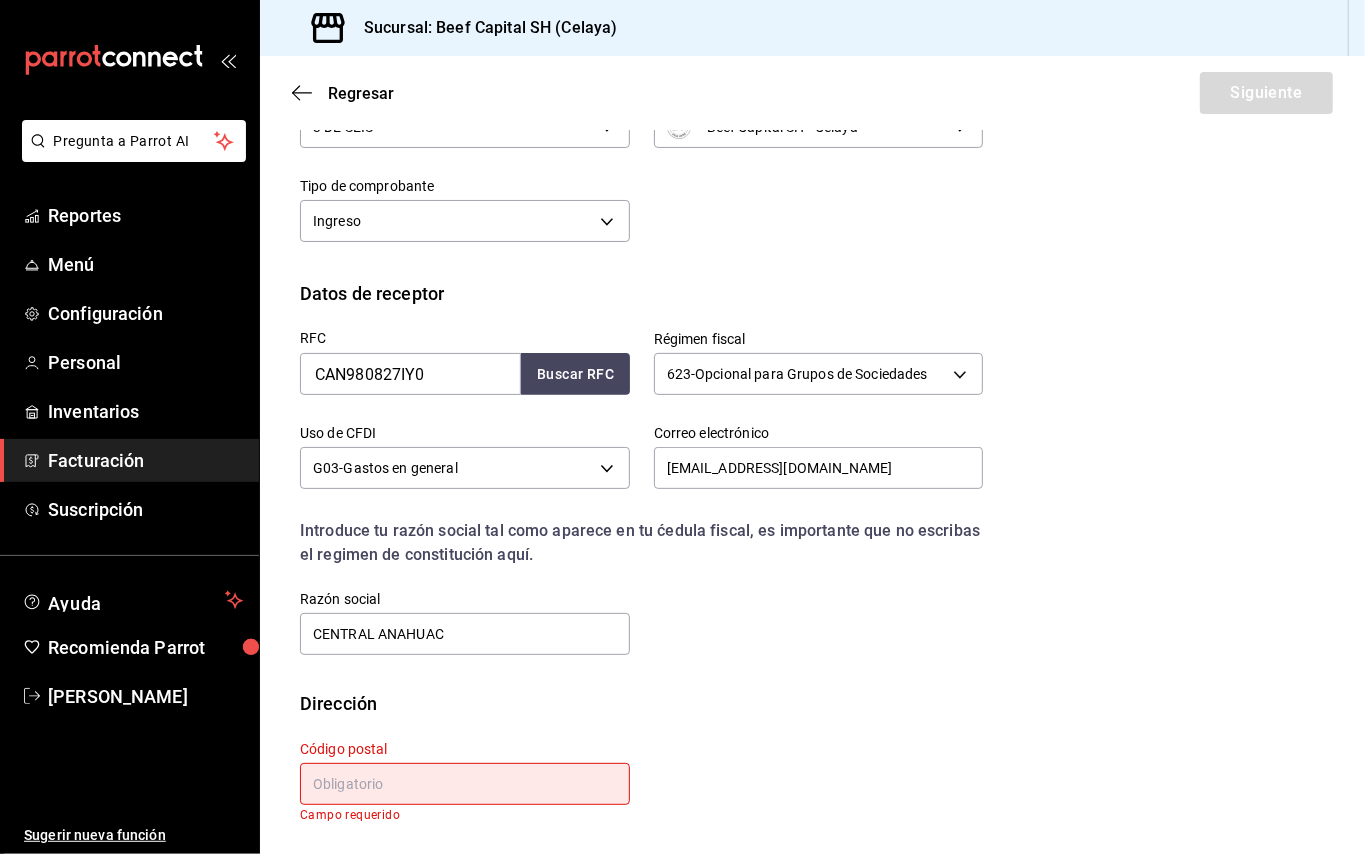 click on "Código postal Campo requerido" at bounding box center [465, 781] 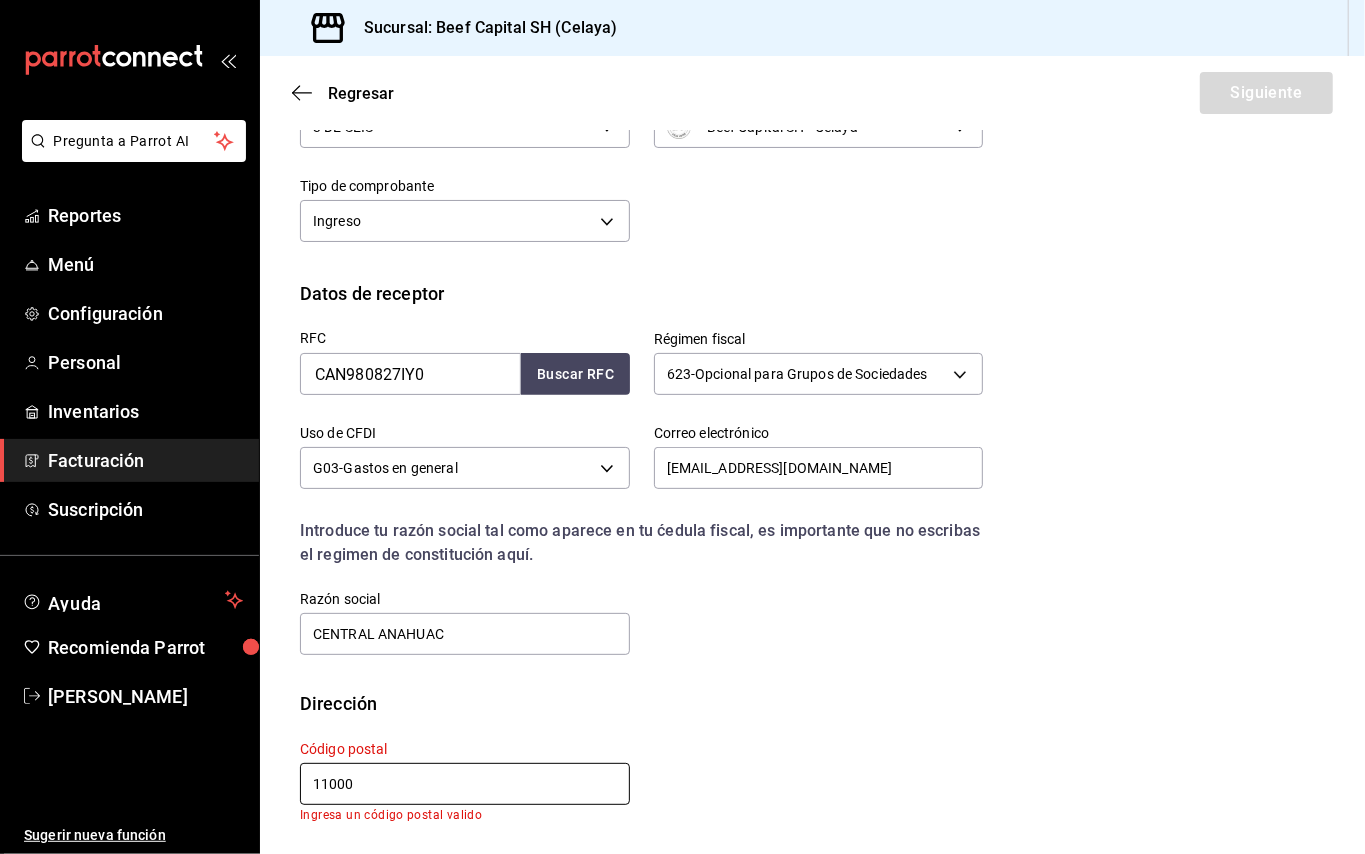 scroll, scrollTop: 181, scrollLeft: 0, axis: vertical 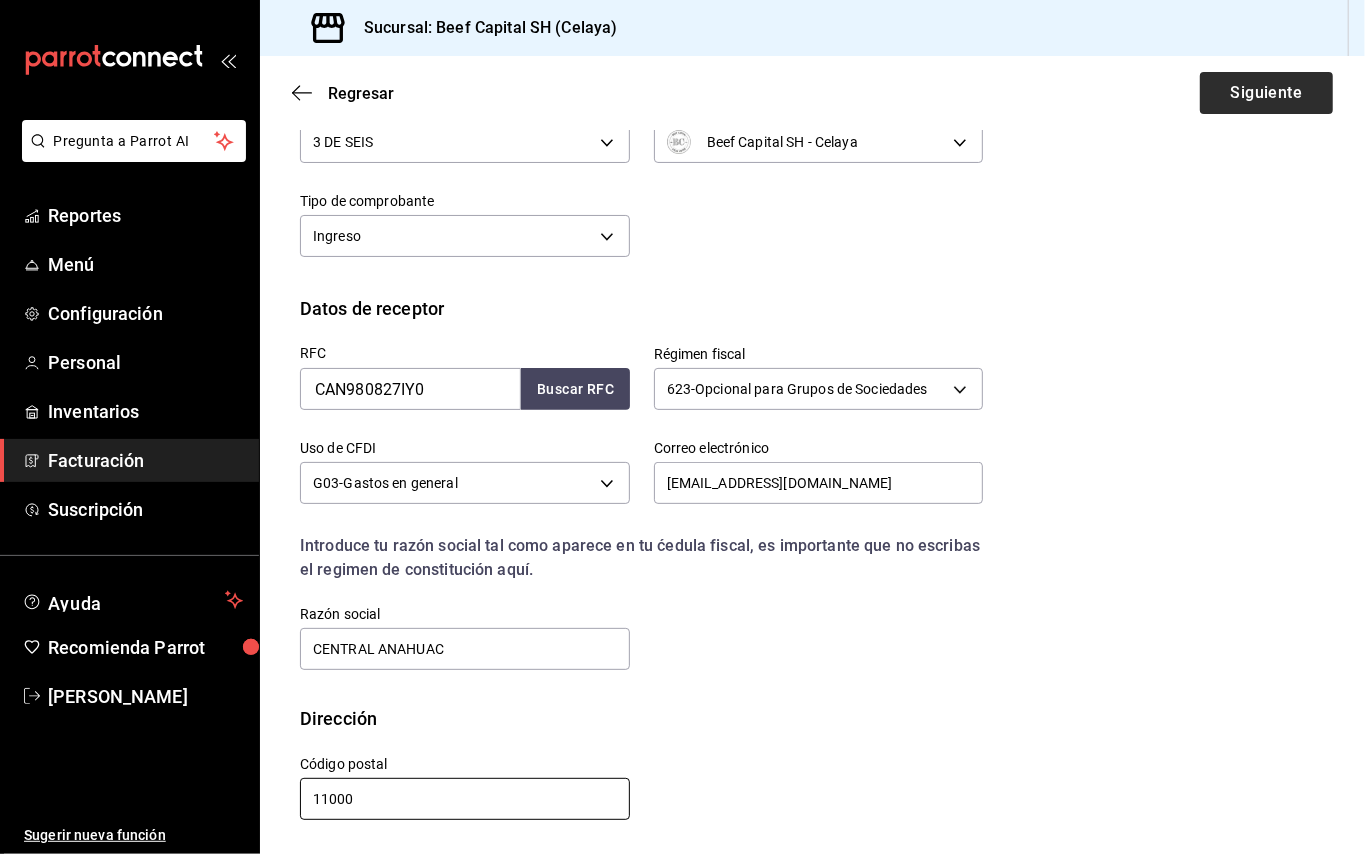 type on "11000" 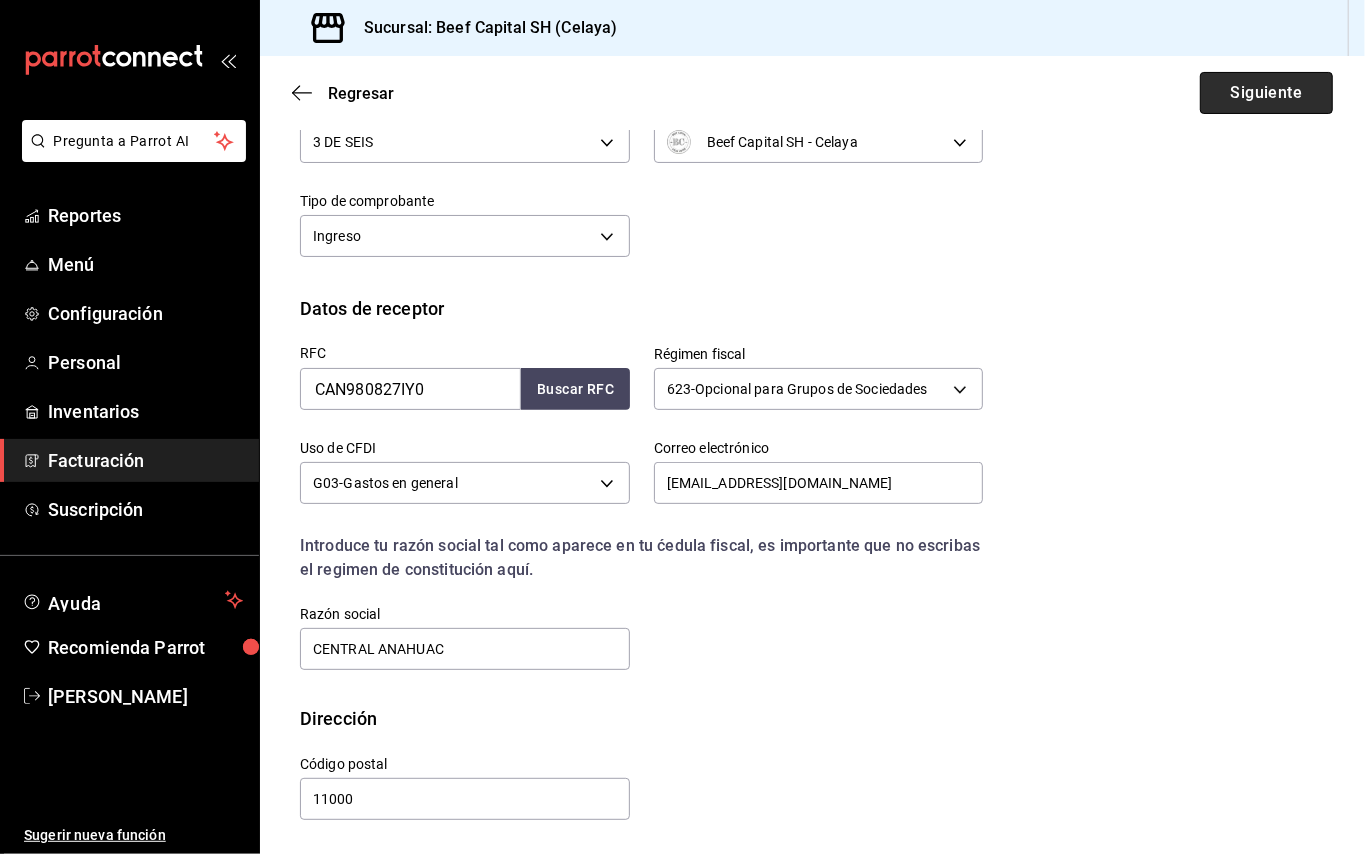 click on "Siguiente" at bounding box center [1266, 93] 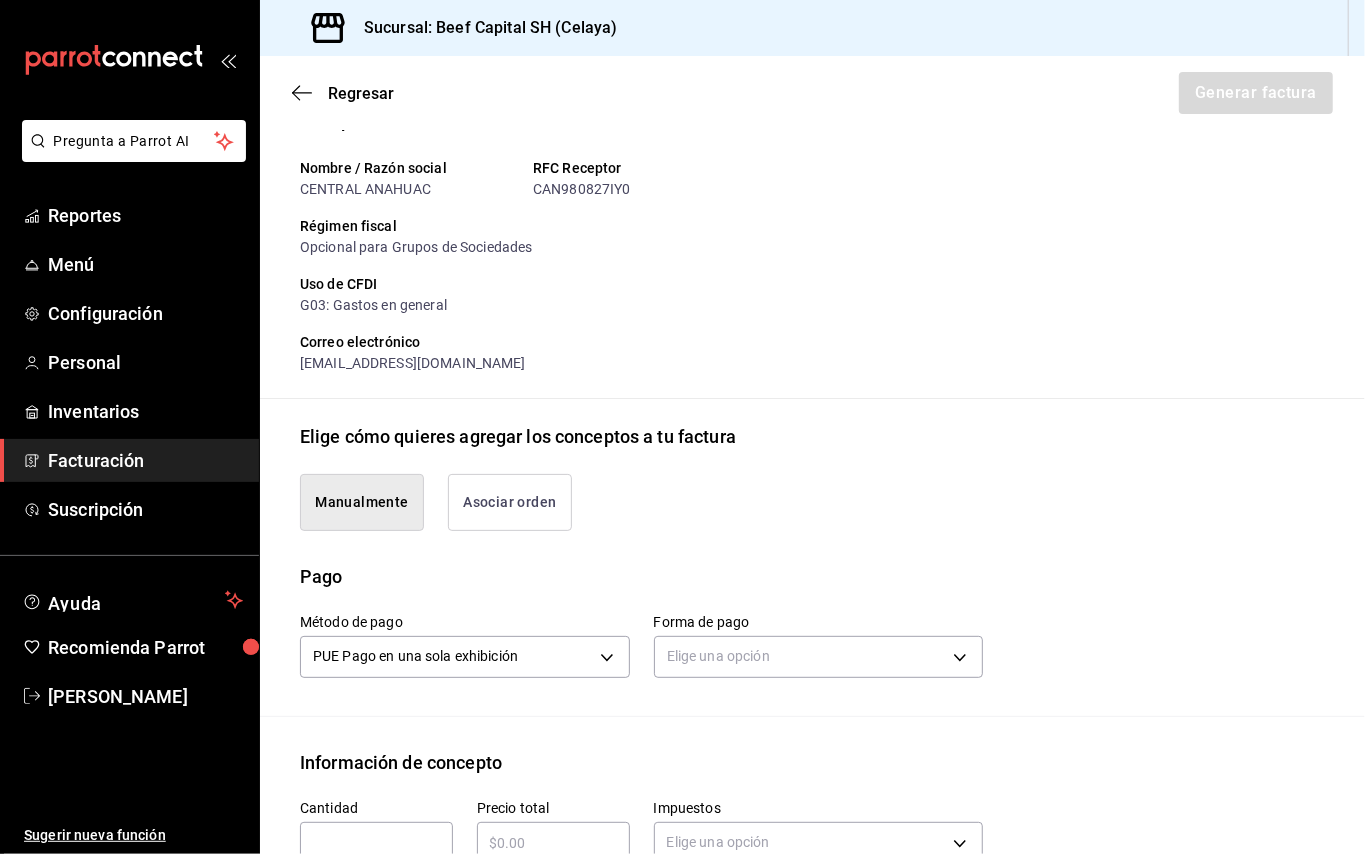 scroll, scrollTop: 448, scrollLeft: 0, axis: vertical 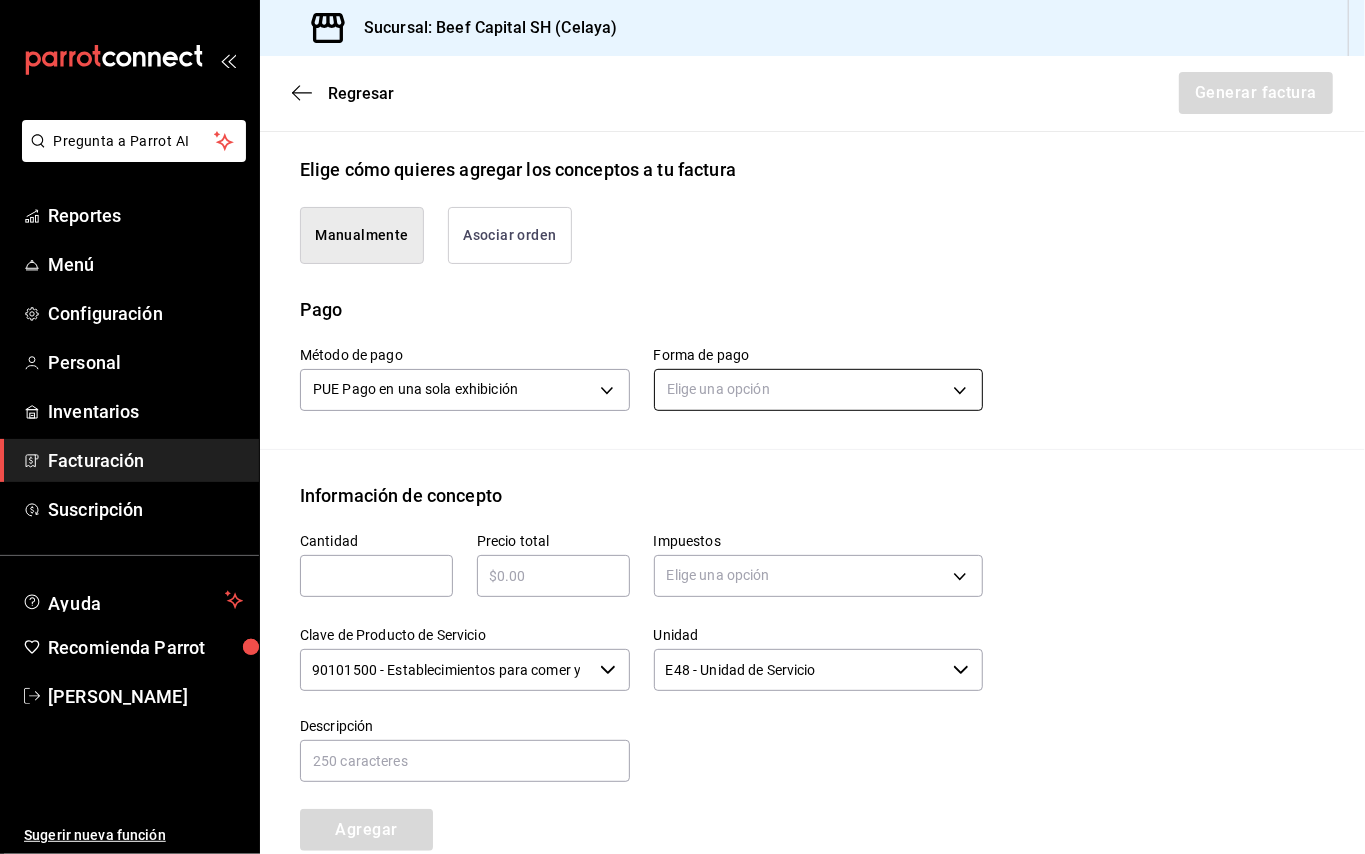 click on "Pregunta a Parrot AI Reportes   Menú   Configuración   Personal   Inventarios   Facturación   Suscripción   Ayuda Recomienda Parrot   Mayra Gabriela Lopez Ramirez   Sugerir nueva función   Sucursal: Beef Capital SH (Celaya) Regresar Generar factura Emisor Perfil fiscal 3 DE SEIS Tipo de comprobante Ingreso Receptor Nombre / Razón social CENTRAL ANAHUAC RFC Receptor CAN980827IY0 Régimen fiscal Opcional para Grupos de Sociedades Uso de CFDI G03: Gastos en general Correo electrónico eliudperezj@gmail.com Elige cómo quieres agregar los conceptos a tu factura Manualmente Asociar orden Pago Método de pago PUE   Pago en una sola exhibición PUE Forma de pago Elige una opción Información de concepto Cantidad ​ Precio total ​ Impuestos Elige una opción Clave de Producto de Servicio 90101500 - Establecimientos para comer y beber ​ Unidad E48 - Unidad de Servicio ​ Descripción Agregar IVA Total $0.00 IEPS Total $0.00 Subtotal $0.00 Total $0.00 Orden Cantidad Clave Unidad Monto Impuesto Subtotal" at bounding box center [682, 427] 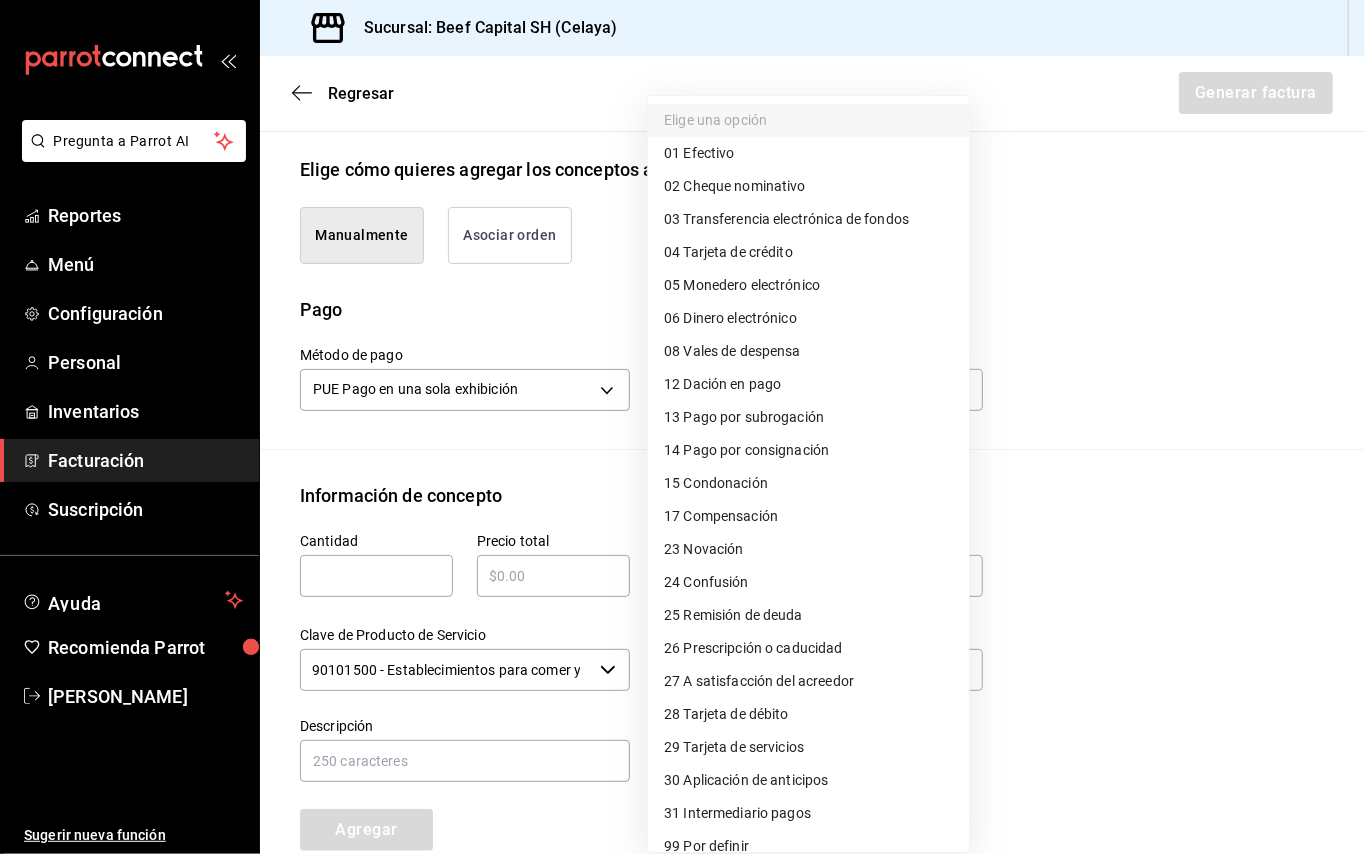 click on "28   Tarjeta de débito" at bounding box center [726, 714] 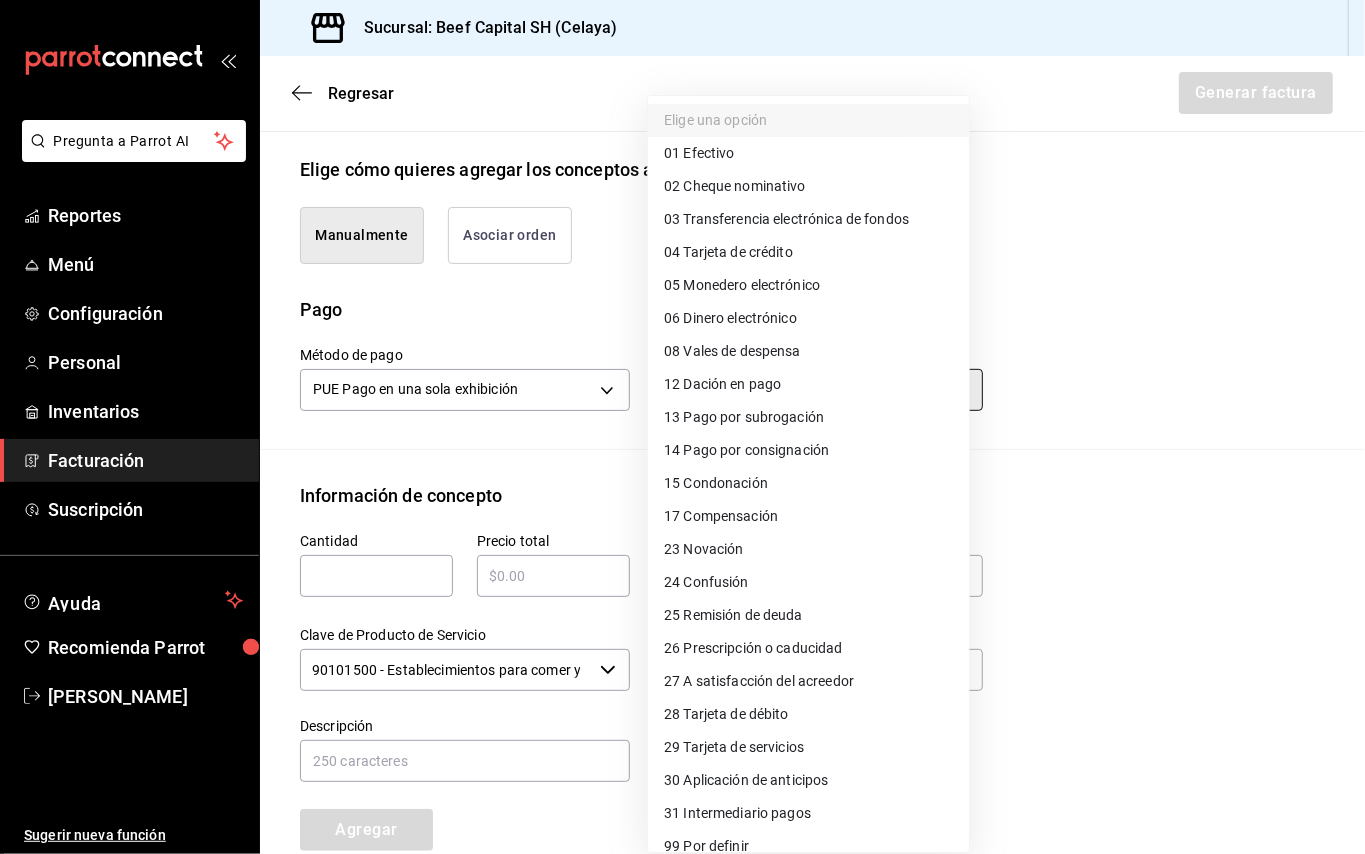 type on "28" 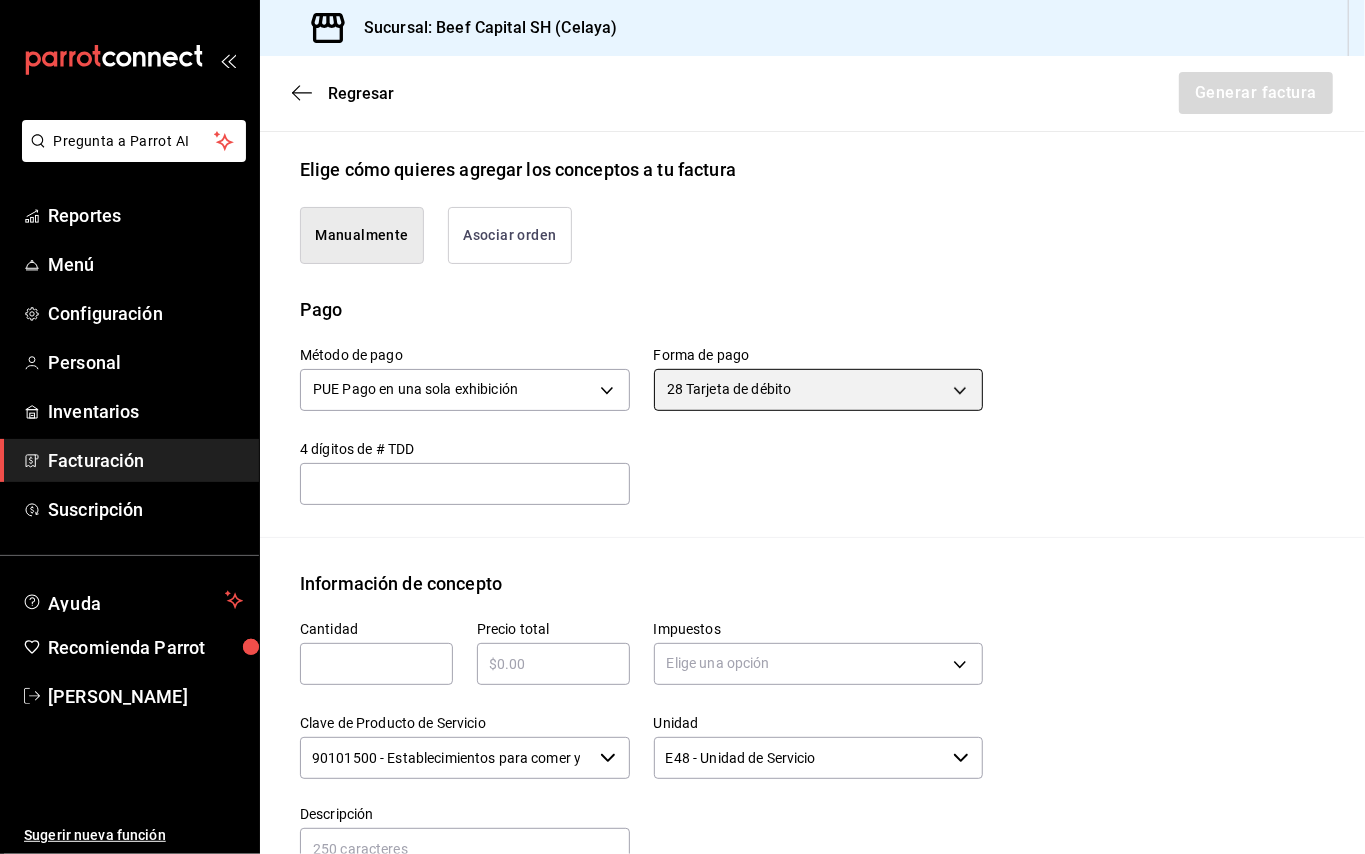 scroll, scrollTop: 14, scrollLeft: 0, axis: vertical 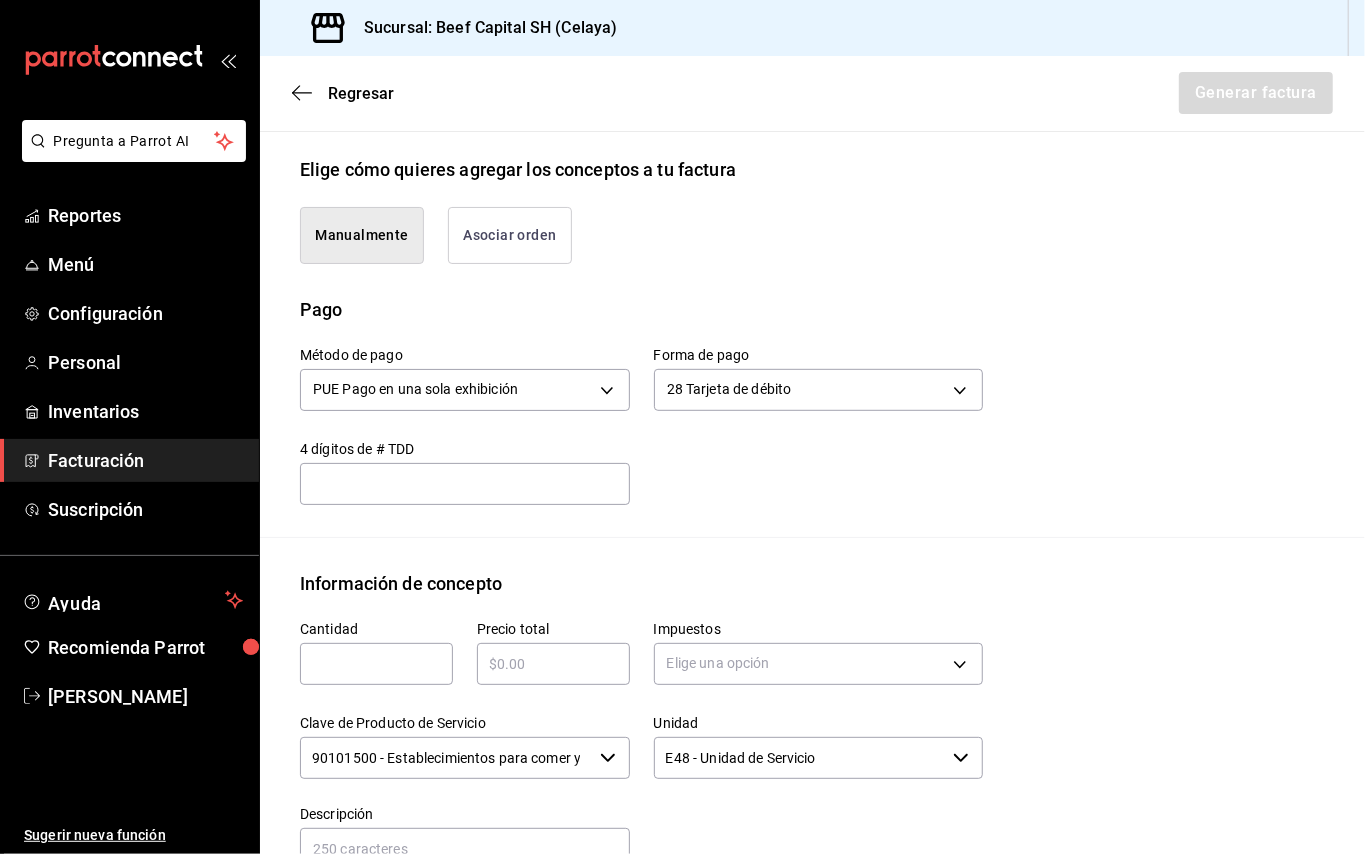 click at bounding box center [376, 664] 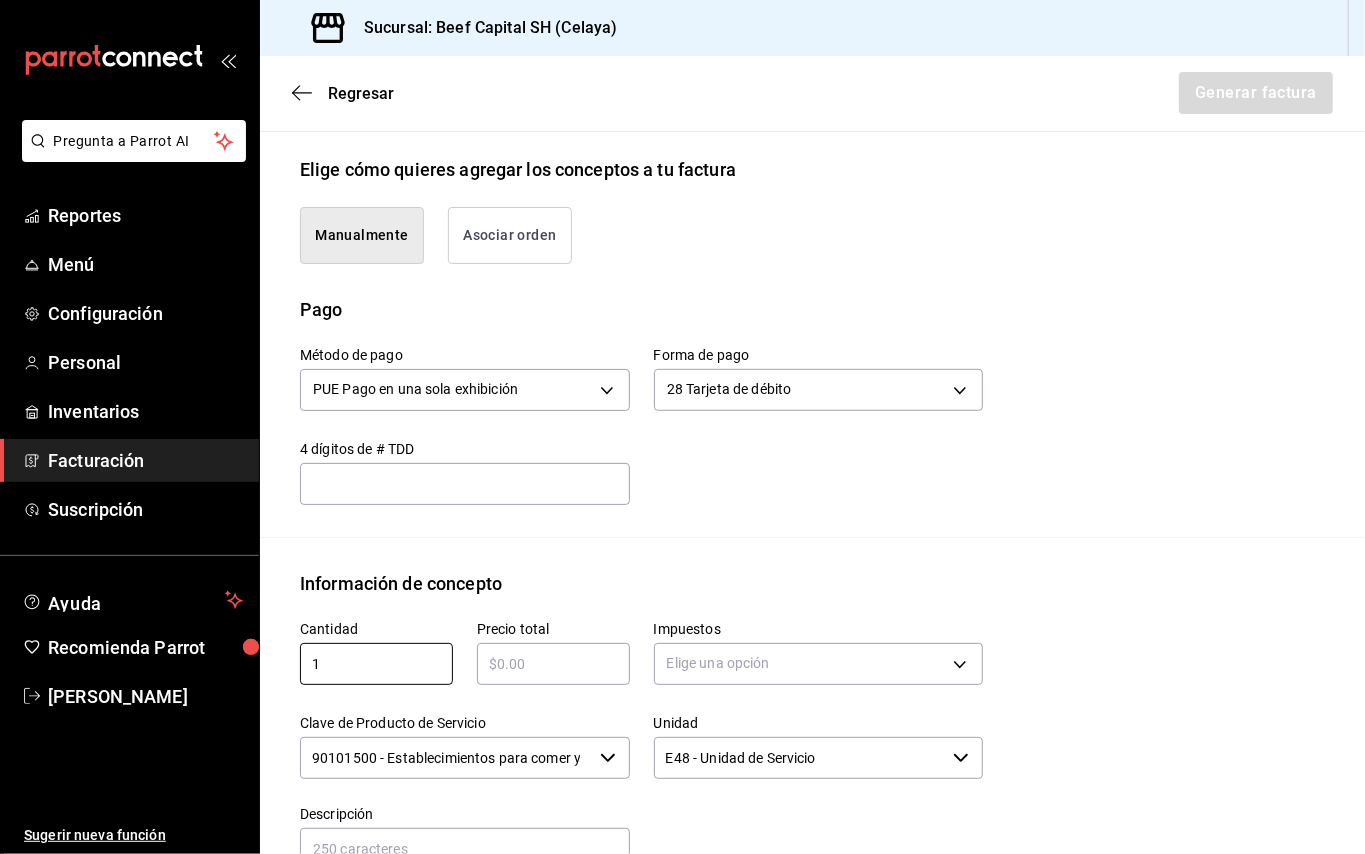 type on "1" 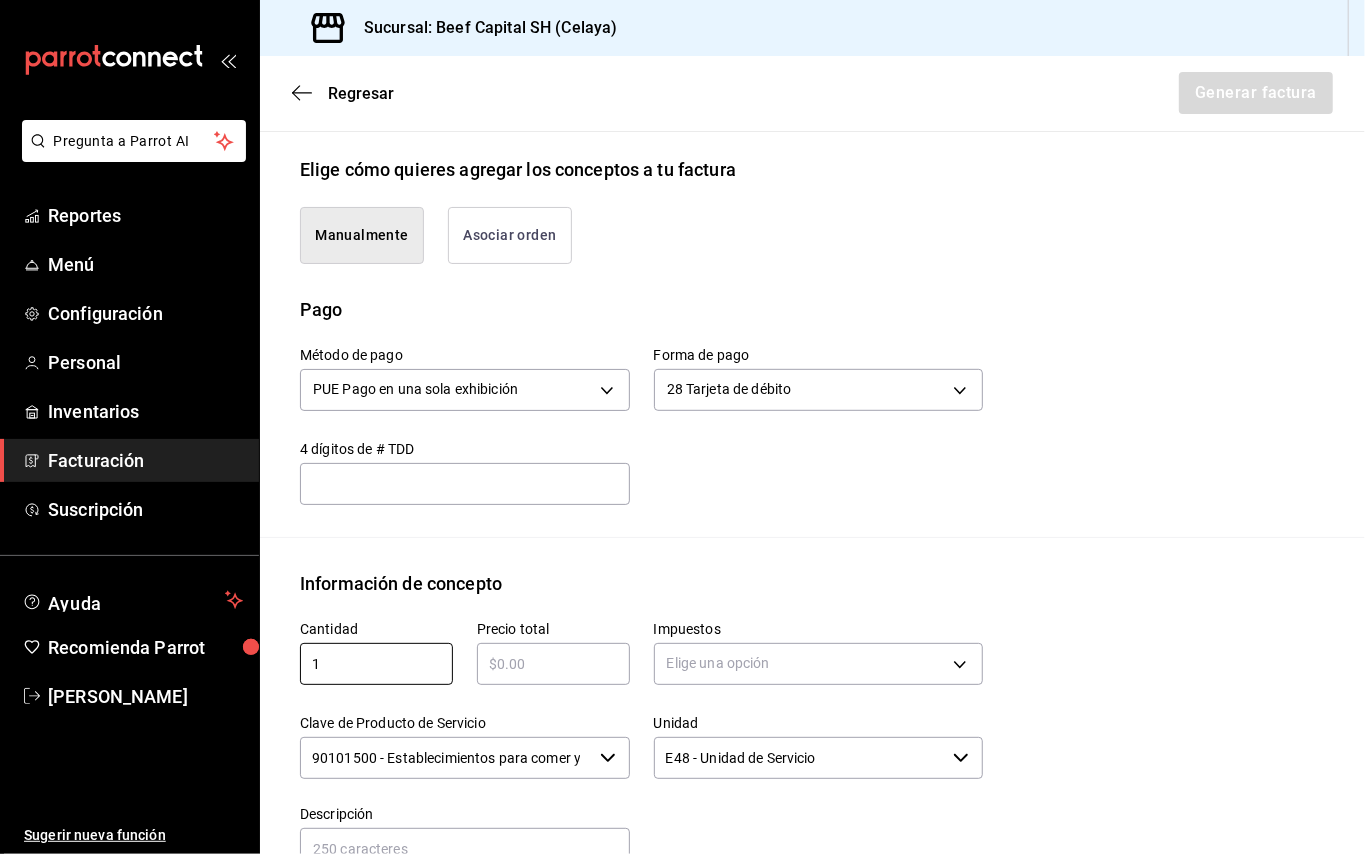 click on "​" at bounding box center (553, 664) 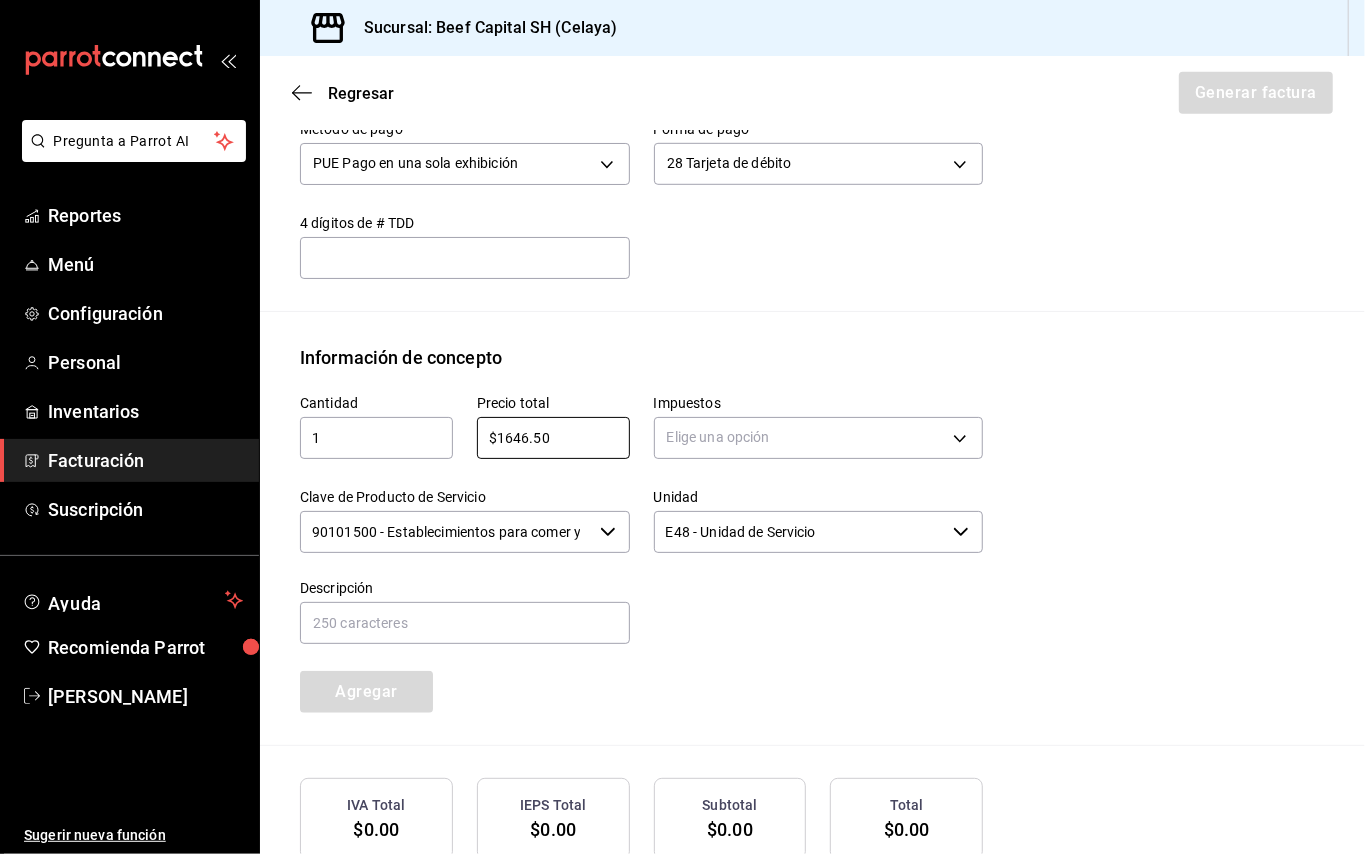 scroll, scrollTop: 802, scrollLeft: 0, axis: vertical 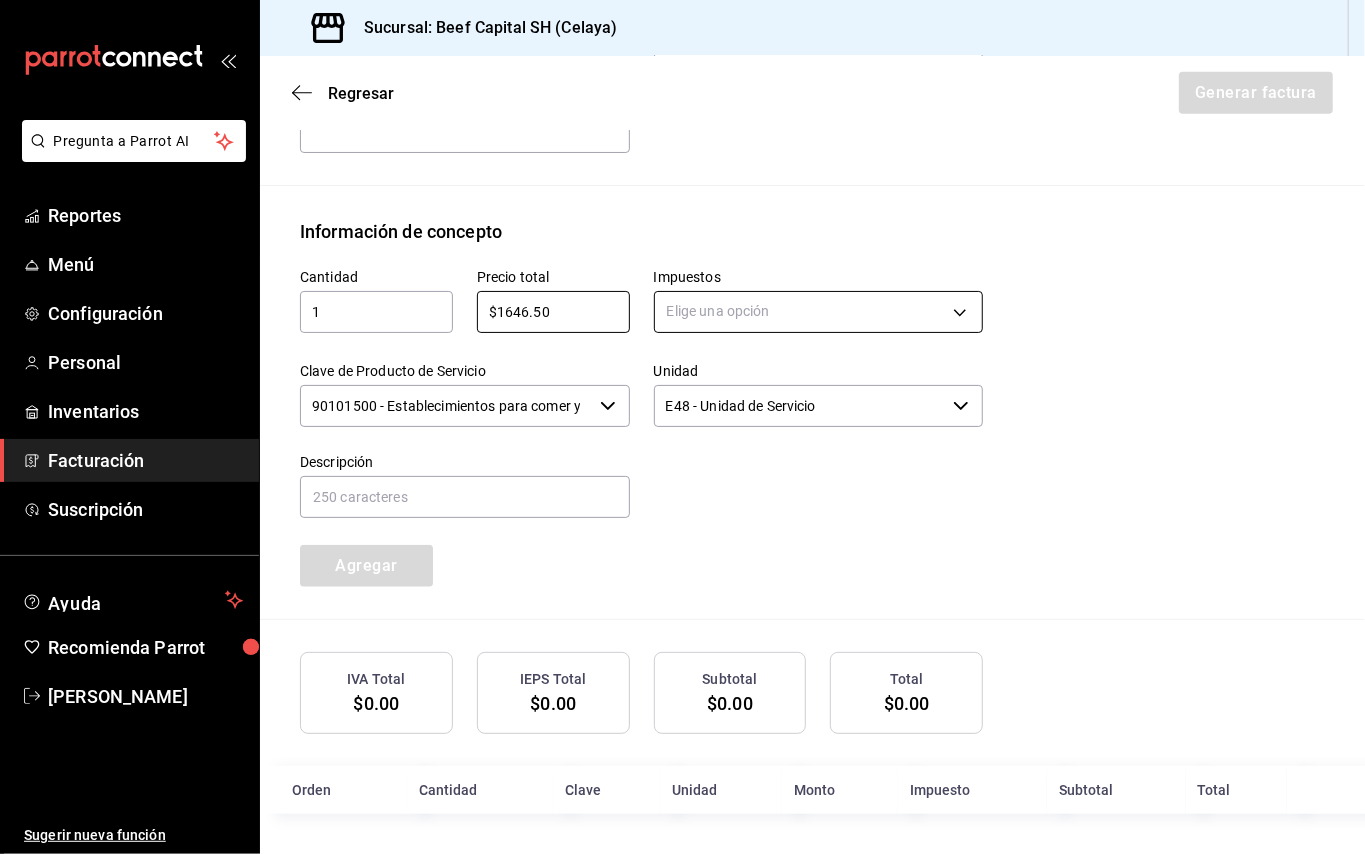type on "$1646.50" 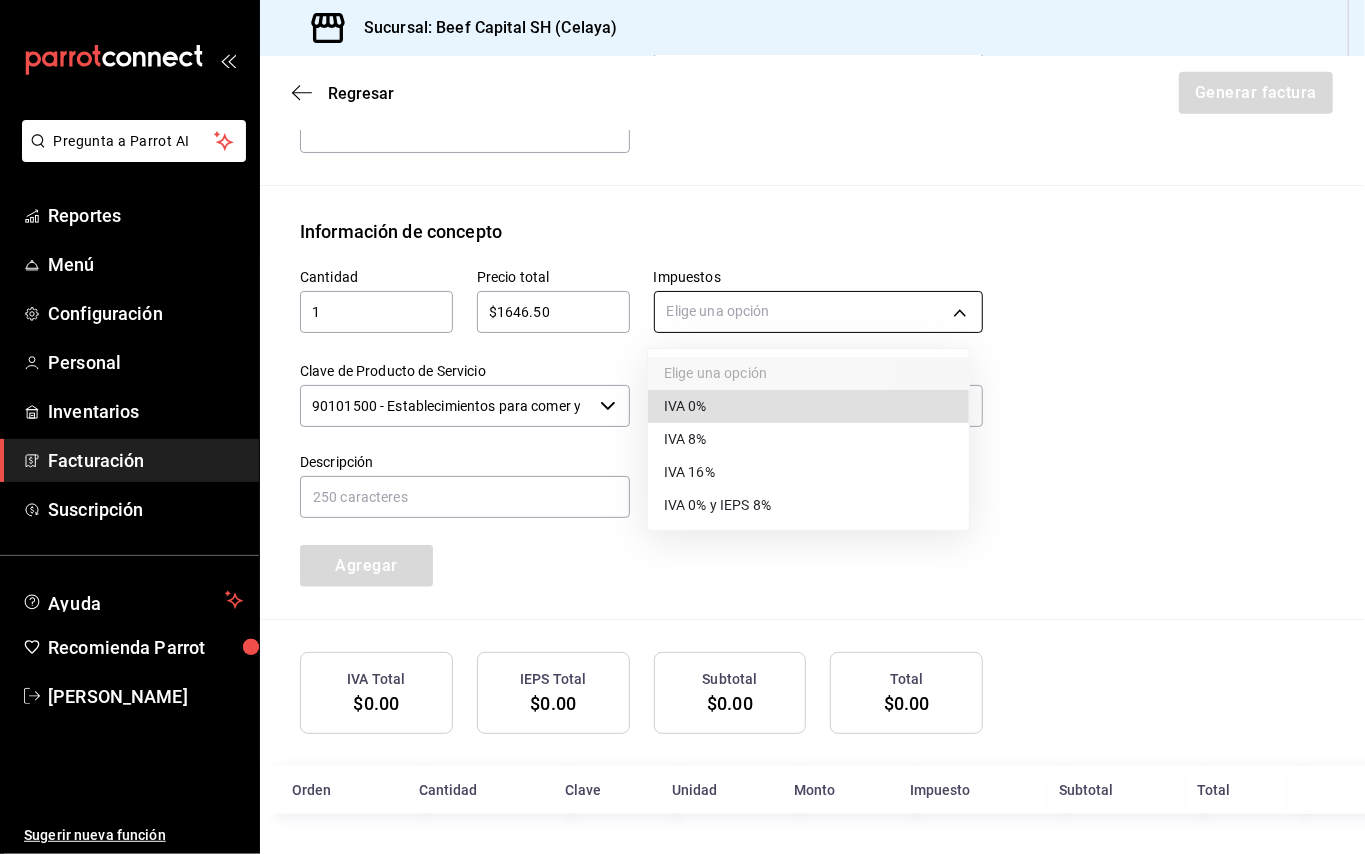 click on "Pregunta a Parrot AI Reportes   Menú   Configuración   Personal   Inventarios   Facturación   Suscripción   Ayuda Recomienda Parrot   Mayra Gabriela Lopez Ramirez   Sugerir nueva función   Sucursal: Beef Capital SH (Celaya) Regresar Generar factura Emisor Perfil fiscal 3 DE SEIS Tipo de comprobante Ingreso Receptor Nombre / Razón social CENTRAL ANAHUAC RFC Receptor CAN980827IY0 Régimen fiscal Opcional para Grupos de Sociedades Uso de CFDI G03: Gastos en general Correo electrónico eliudperezj@gmail.com Elige cómo quieres agregar los conceptos a tu factura Manualmente Asociar orden Pago Método de pago PUE   Pago en una sola exhibición PUE Forma de pago 28   Tarjeta de débito 28 4 dígitos de # TDD ​ Información de concepto Cantidad 1 ​ Precio total $1646.50 ​ Impuestos Elige una opción Clave de Producto de Servicio 90101500 - Establecimientos para comer y beber ​ Unidad E48 - Unidad de Servicio ​ Descripción Agregar IVA Total $0.00 IEPS Total $0.00 Subtotal $0.00 Total $0.00 Orden Clave" at bounding box center (682, 427) 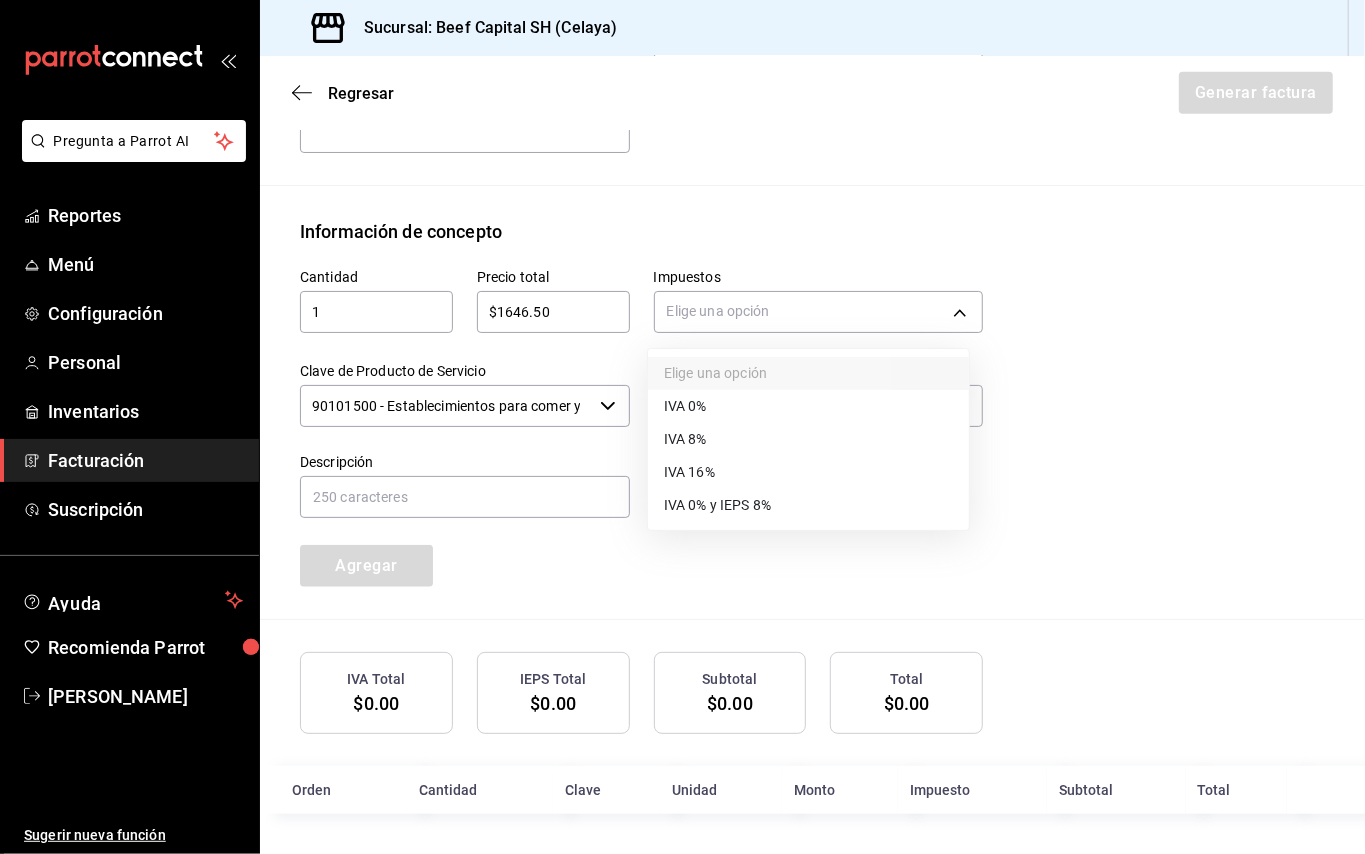 click on "IVA 16%" at bounding box center (808, 472) 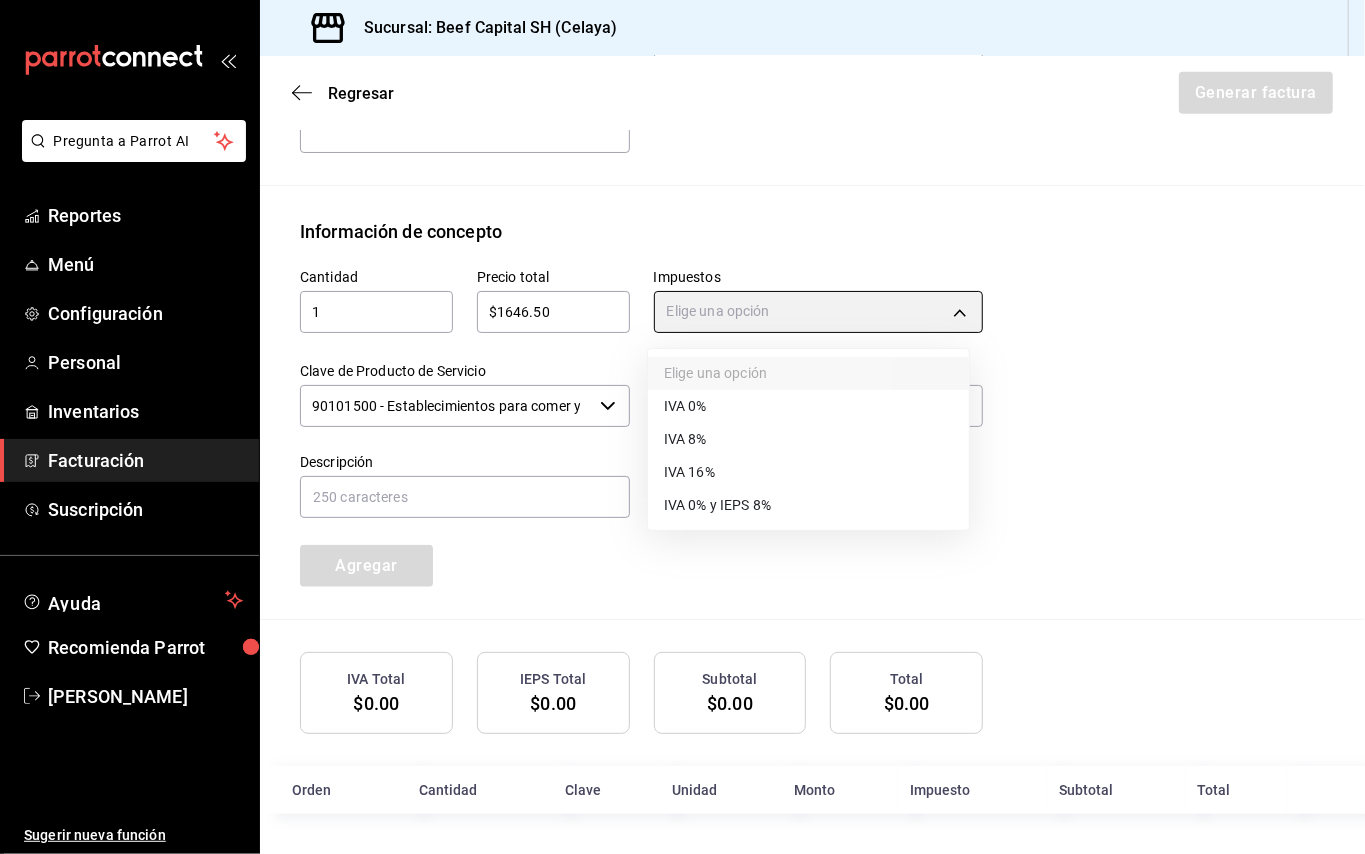 type on "IVA_16" 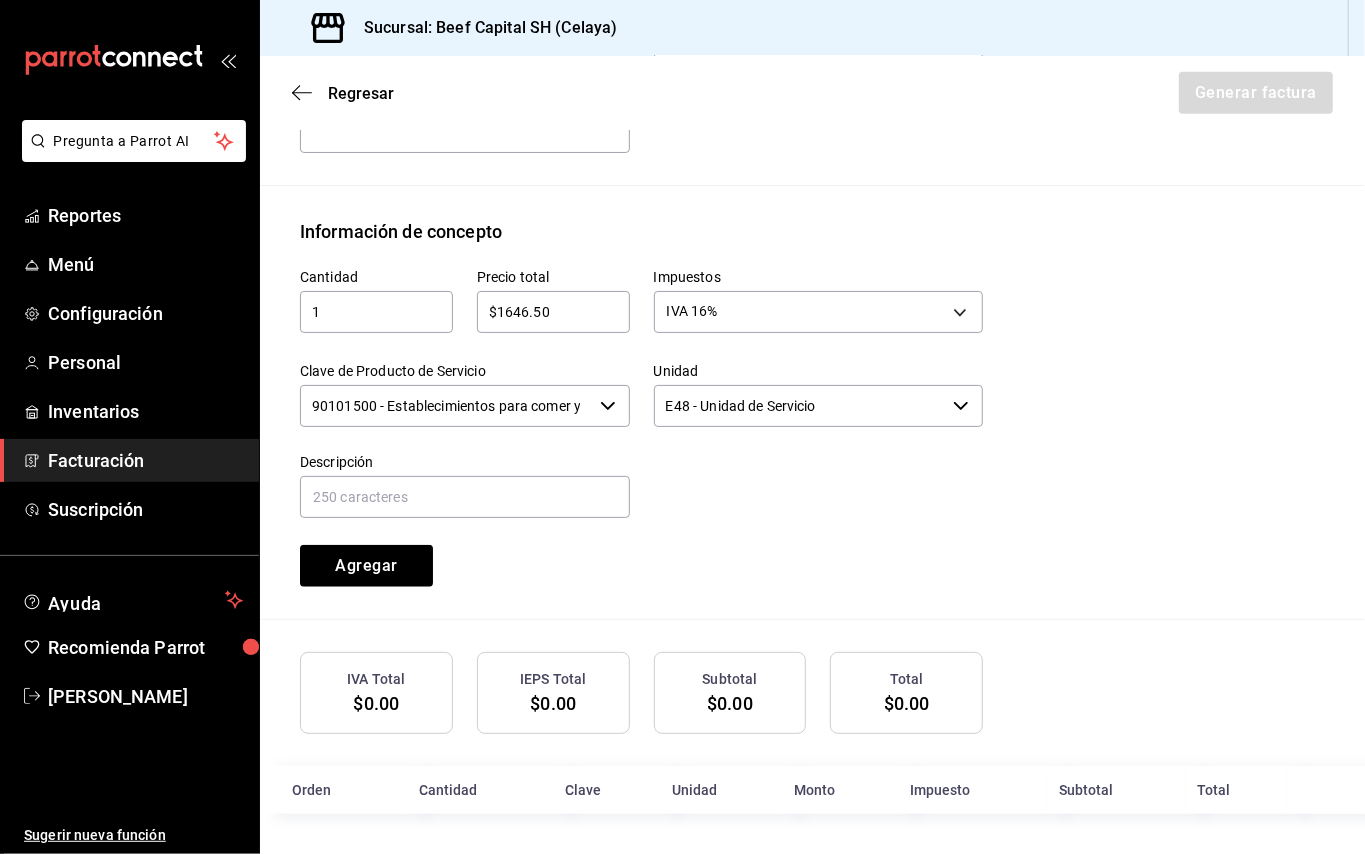 click on "90101500 - Establecimientos para comer y beber" at bounding box center [446, 406] 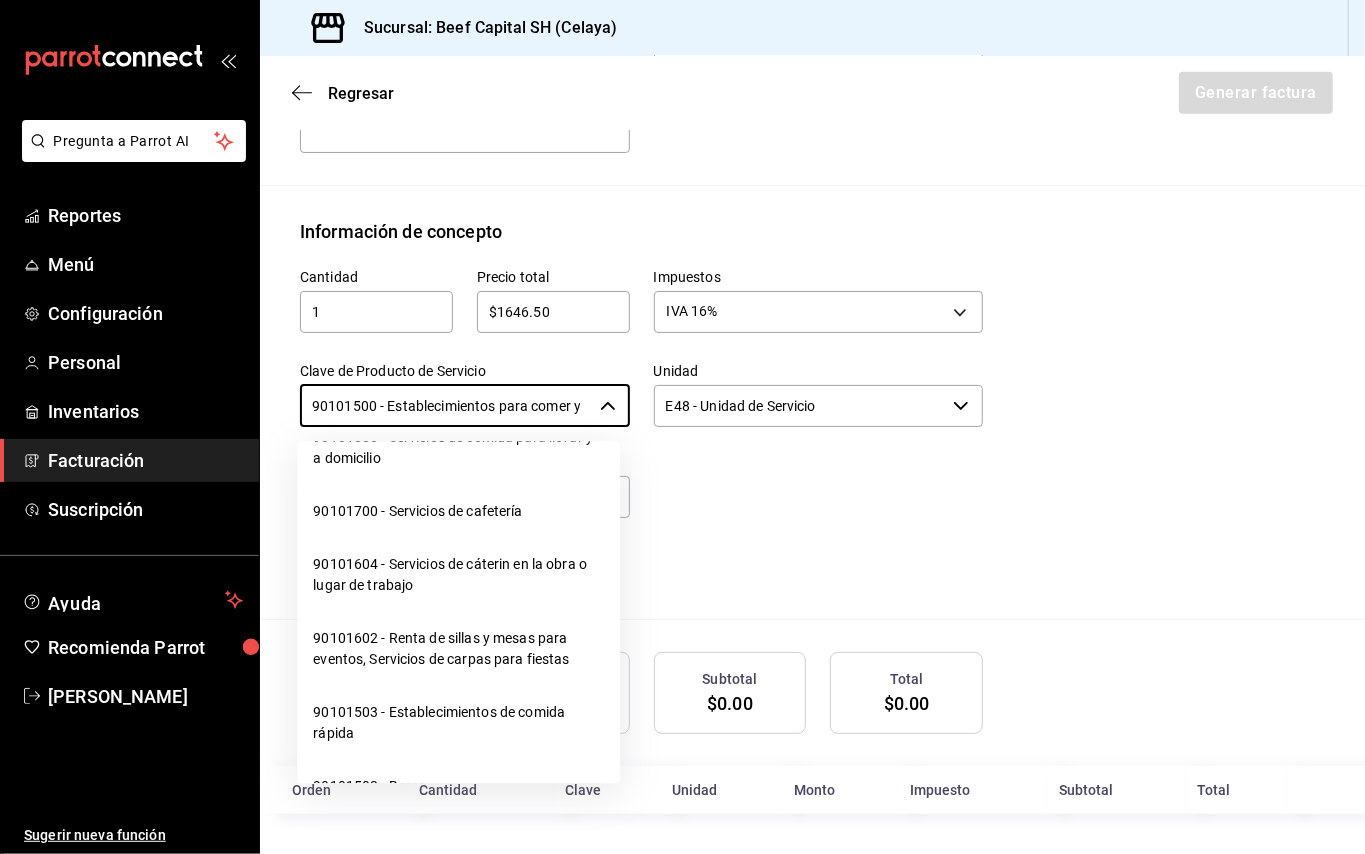 scroll, scrollTop: 533, scrollLeft: 0, axis: vertical 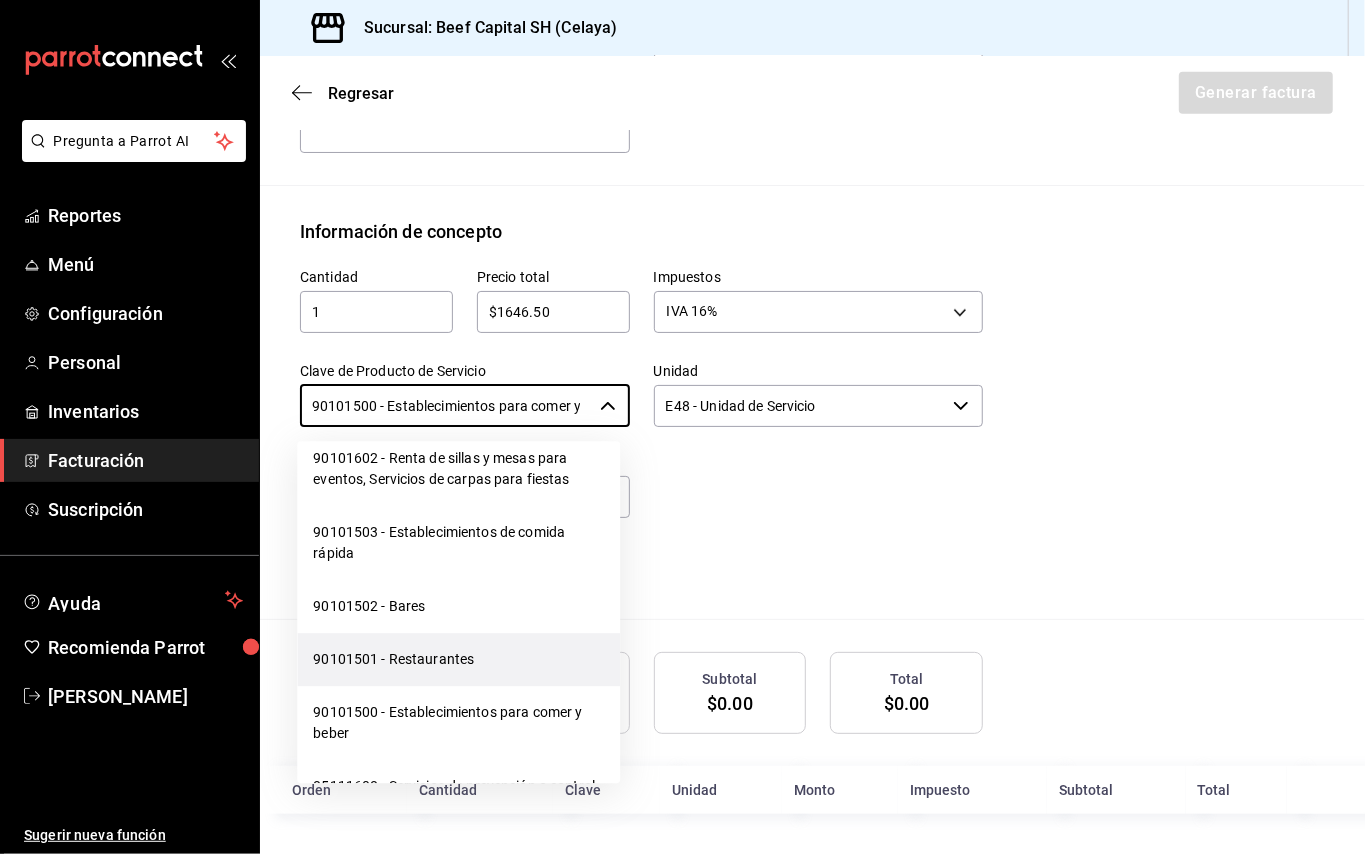 click on "90101501 - Restaurantes" at bounding box center (458, 659) 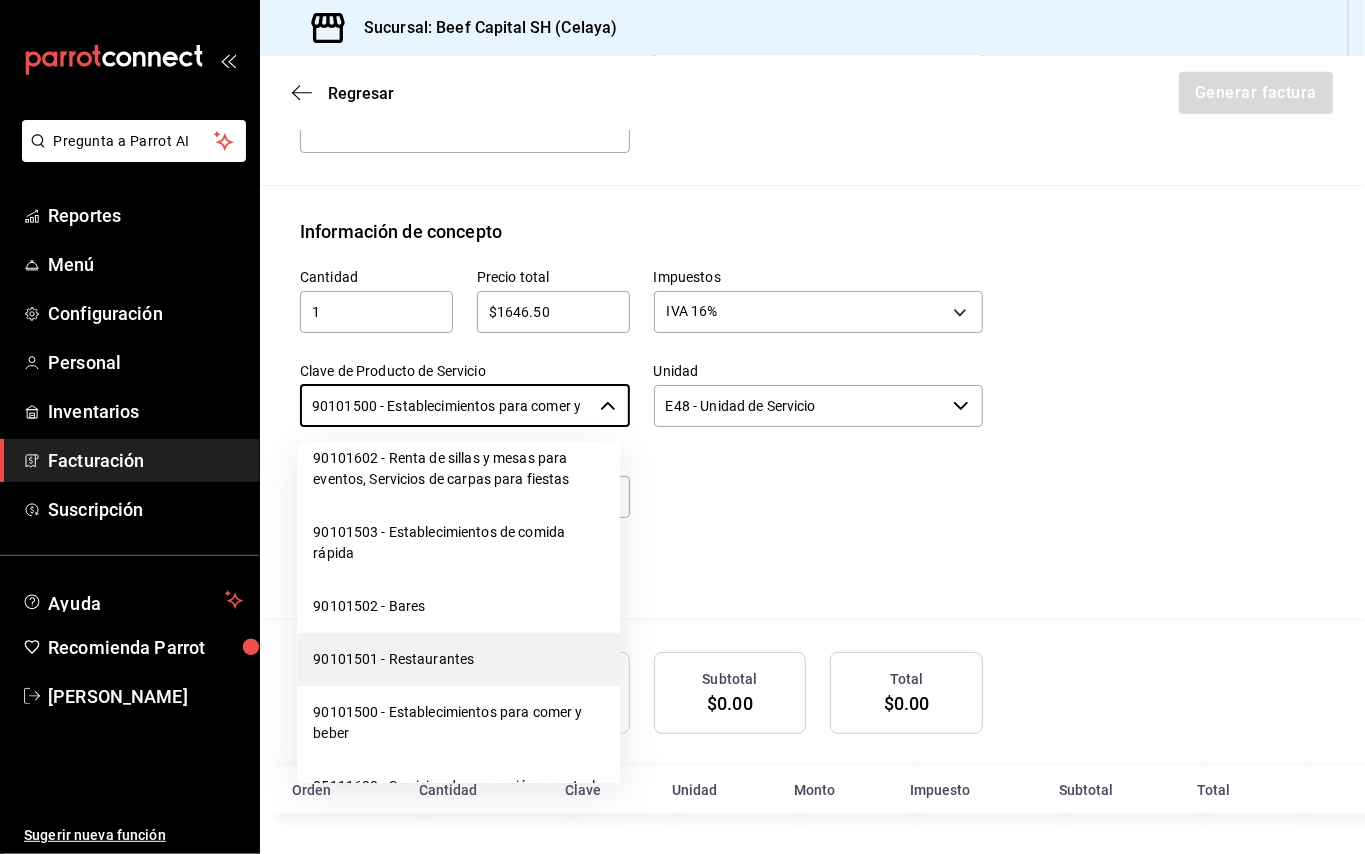 type on "90101501 - Restaurantes" 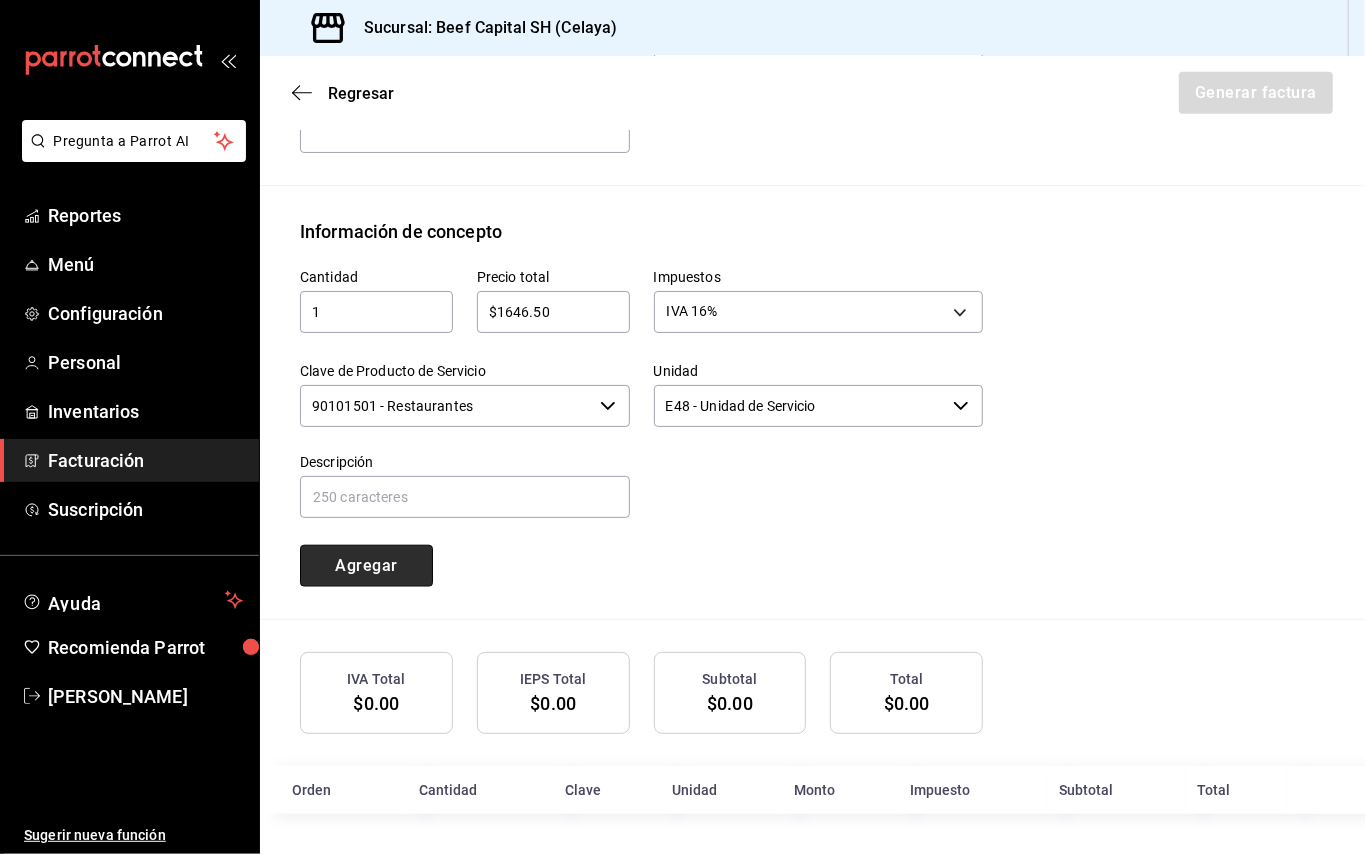 click on "Agregar" at bounding box center (366, 566) 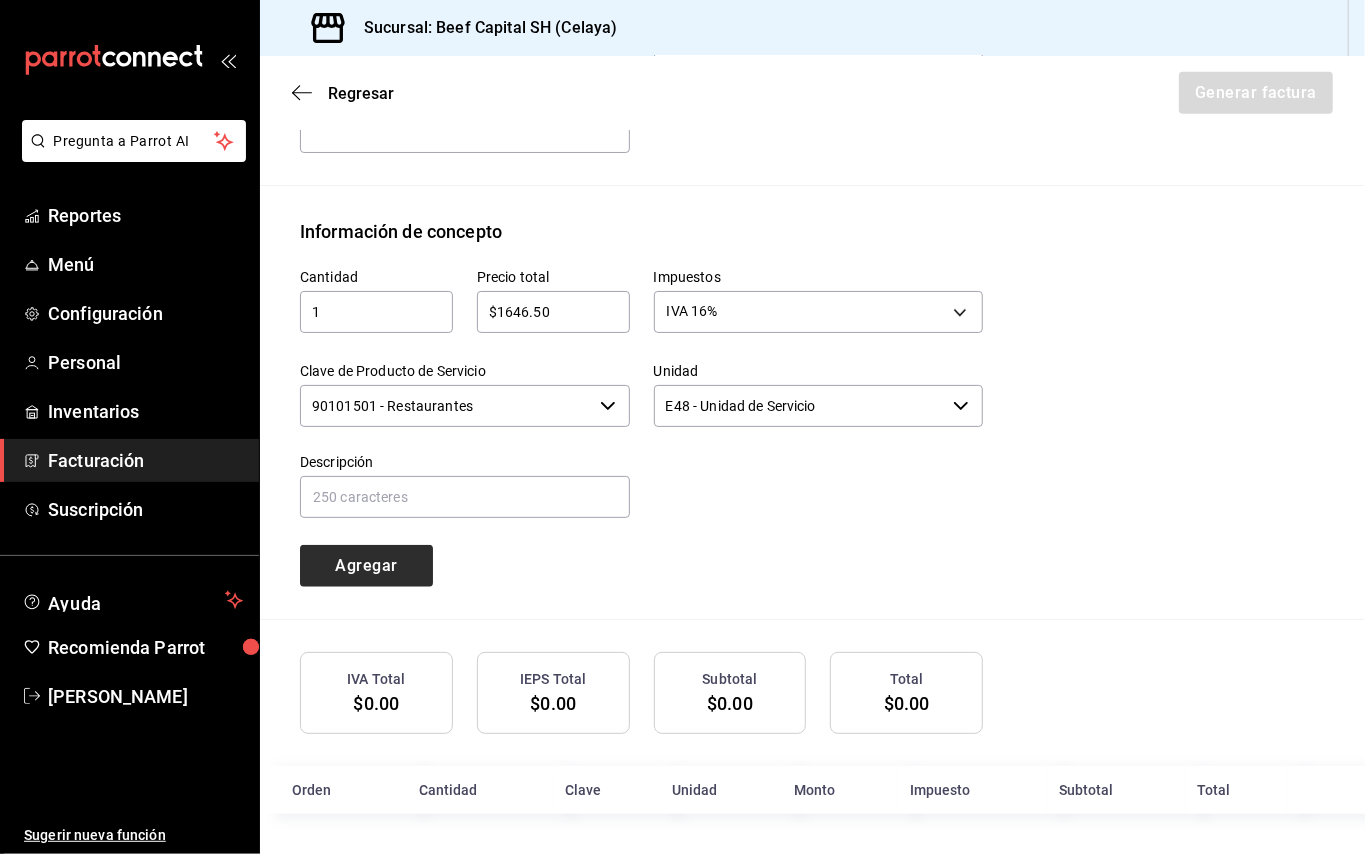 type 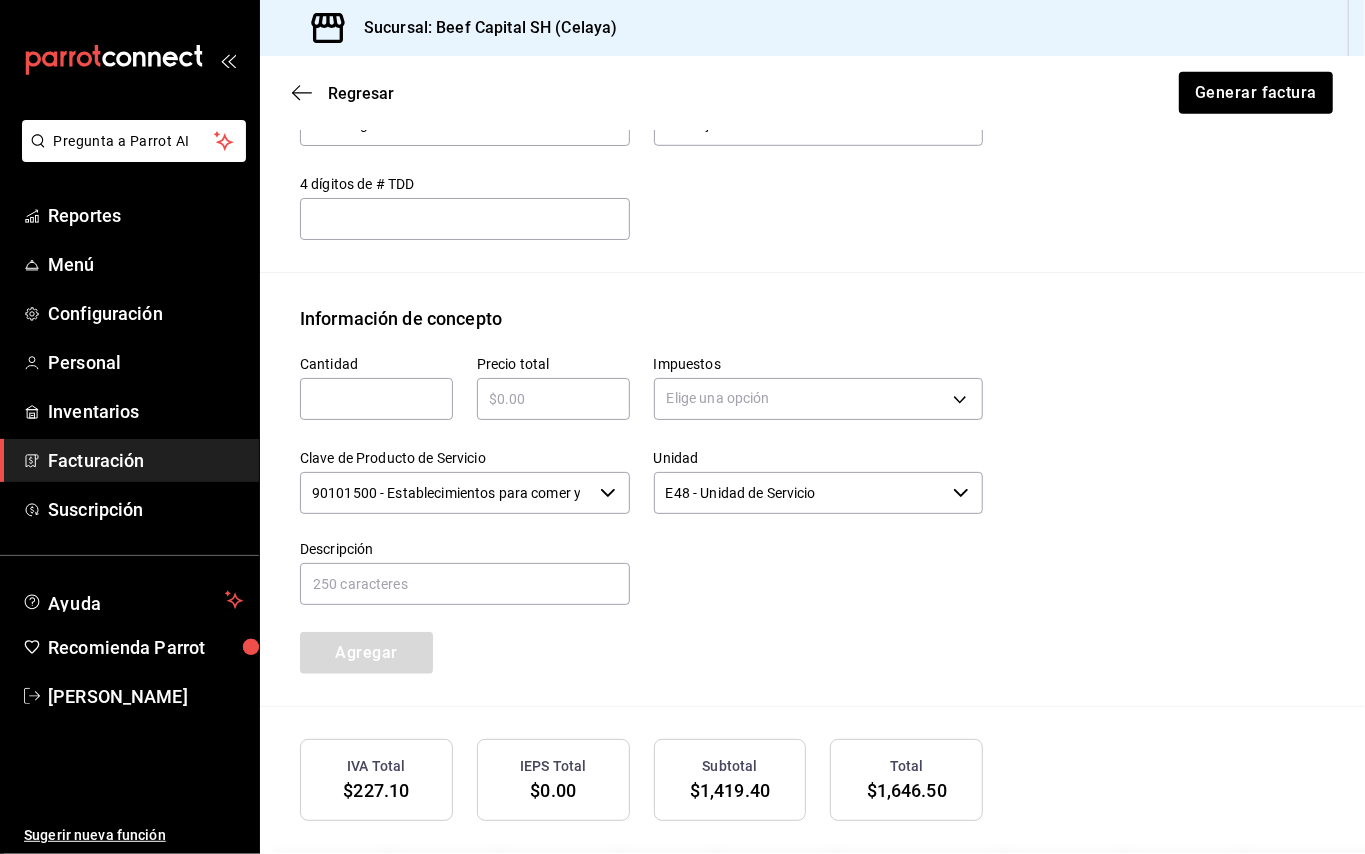 scroll, scrollTop: 536, scrollLeft: 0, axis: vertical 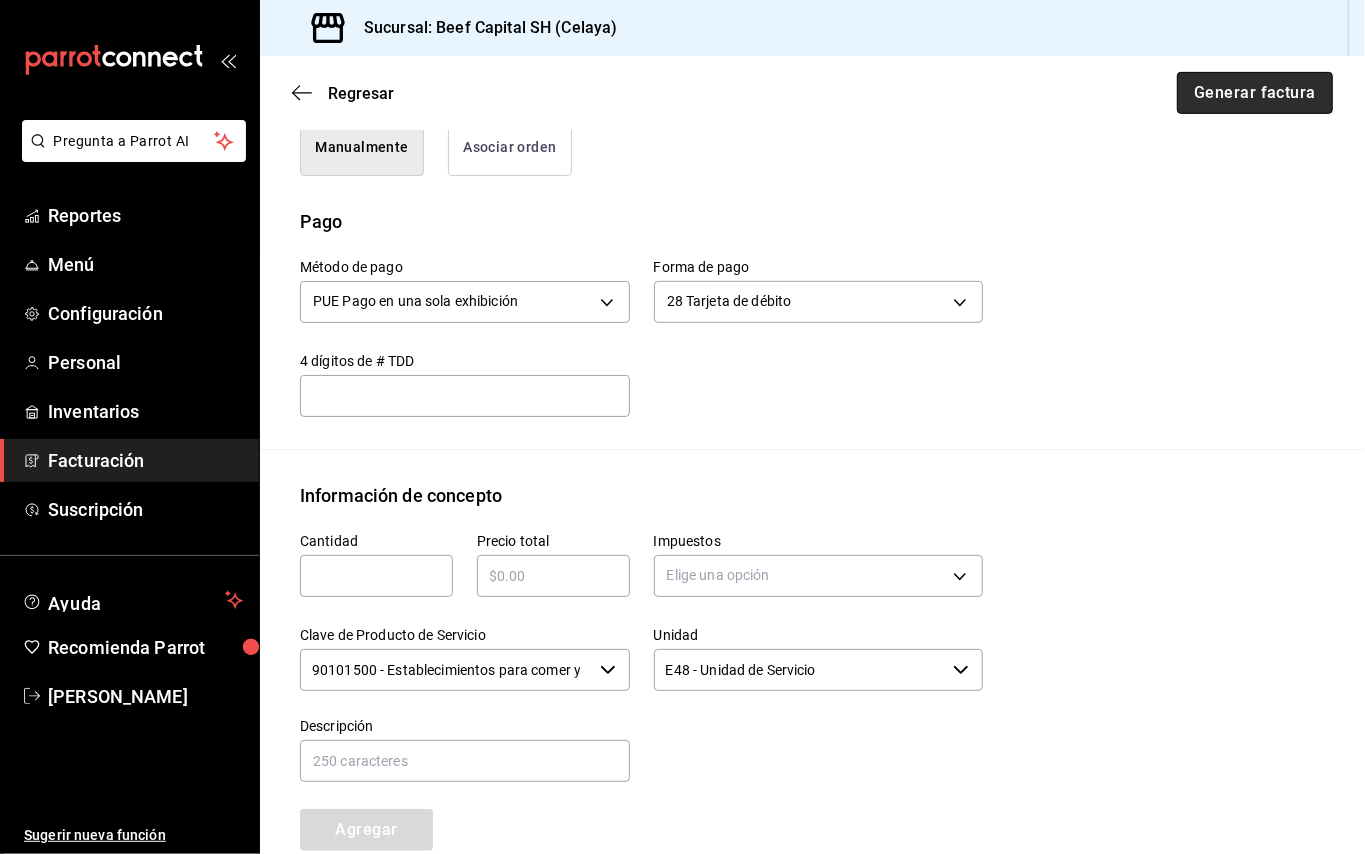 click on "Generar factura" at bounding box center (1255, 93) 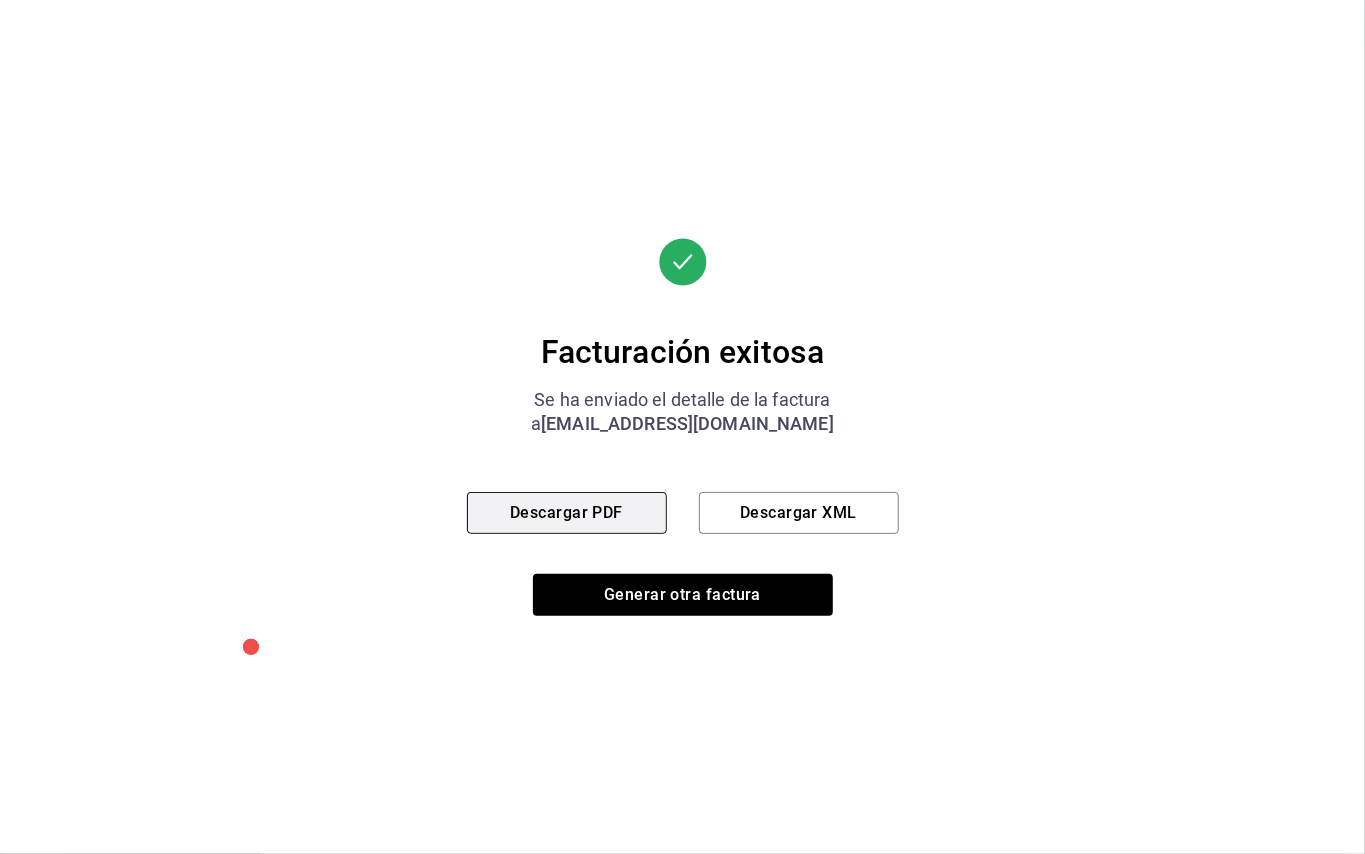 click on "Descargar PDF" at bounding box center (567, 513) 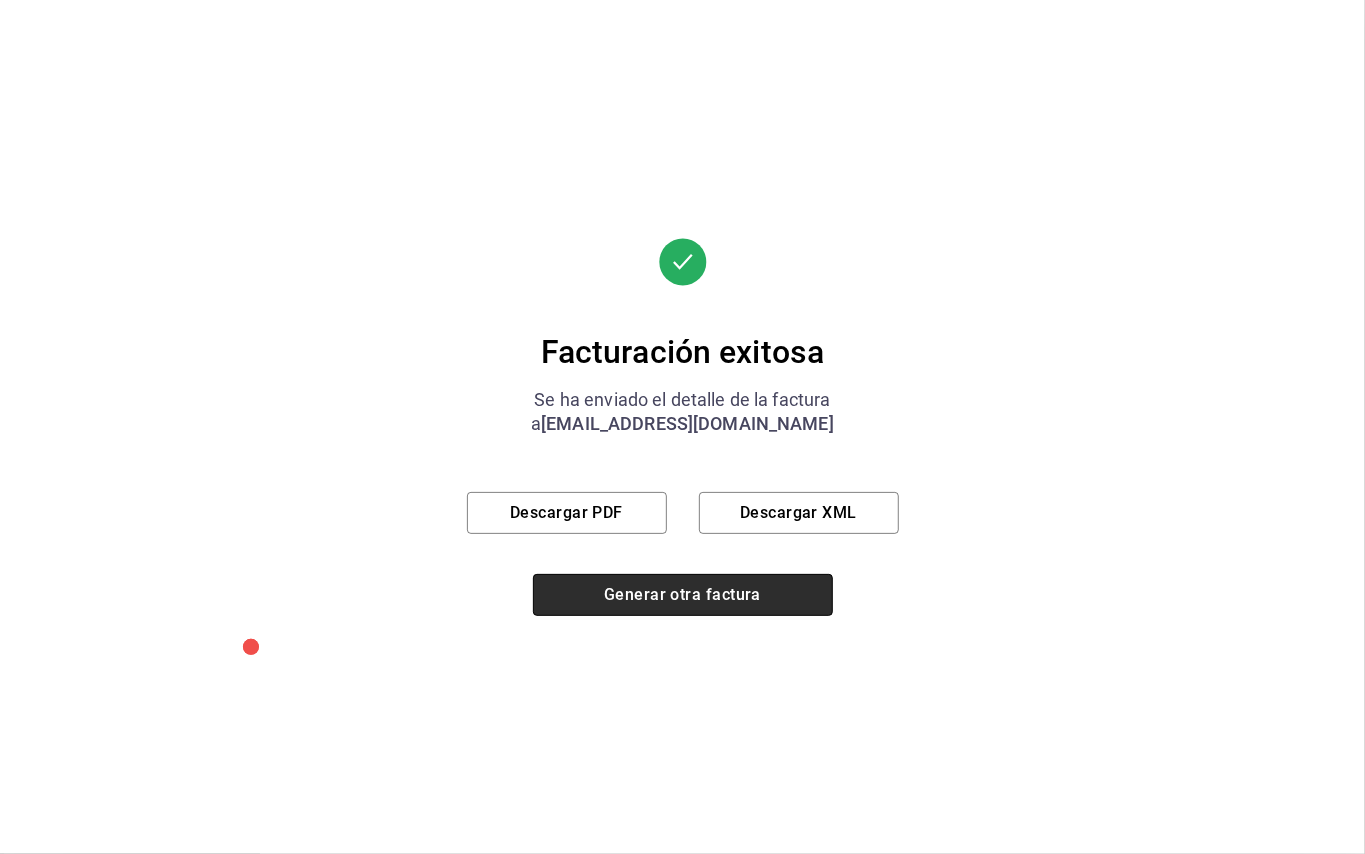 click on "Generar otra factura" at bounding box center (683, 595) 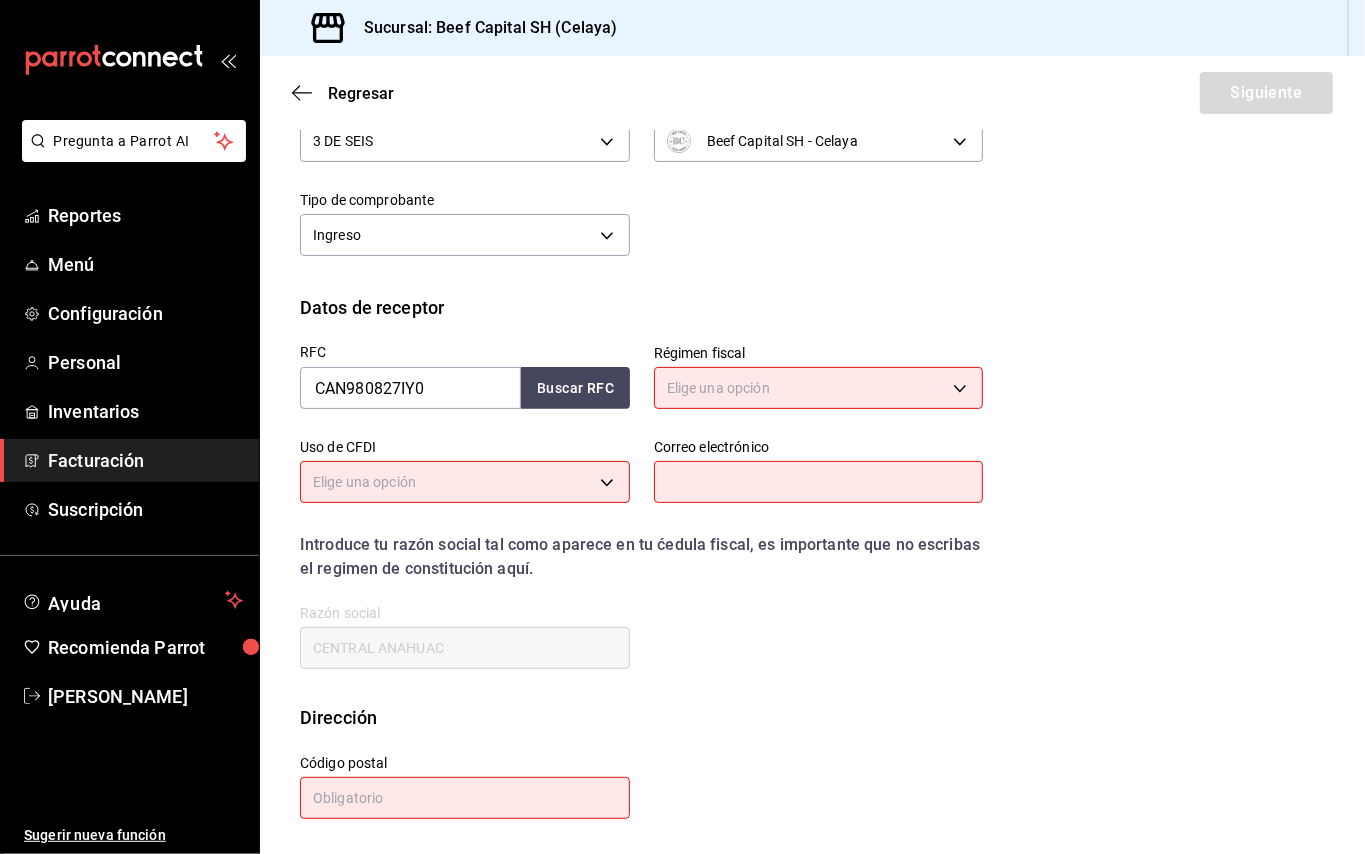 scroll, scrollTop: 18, scrollLeft: 0, axis: vertical 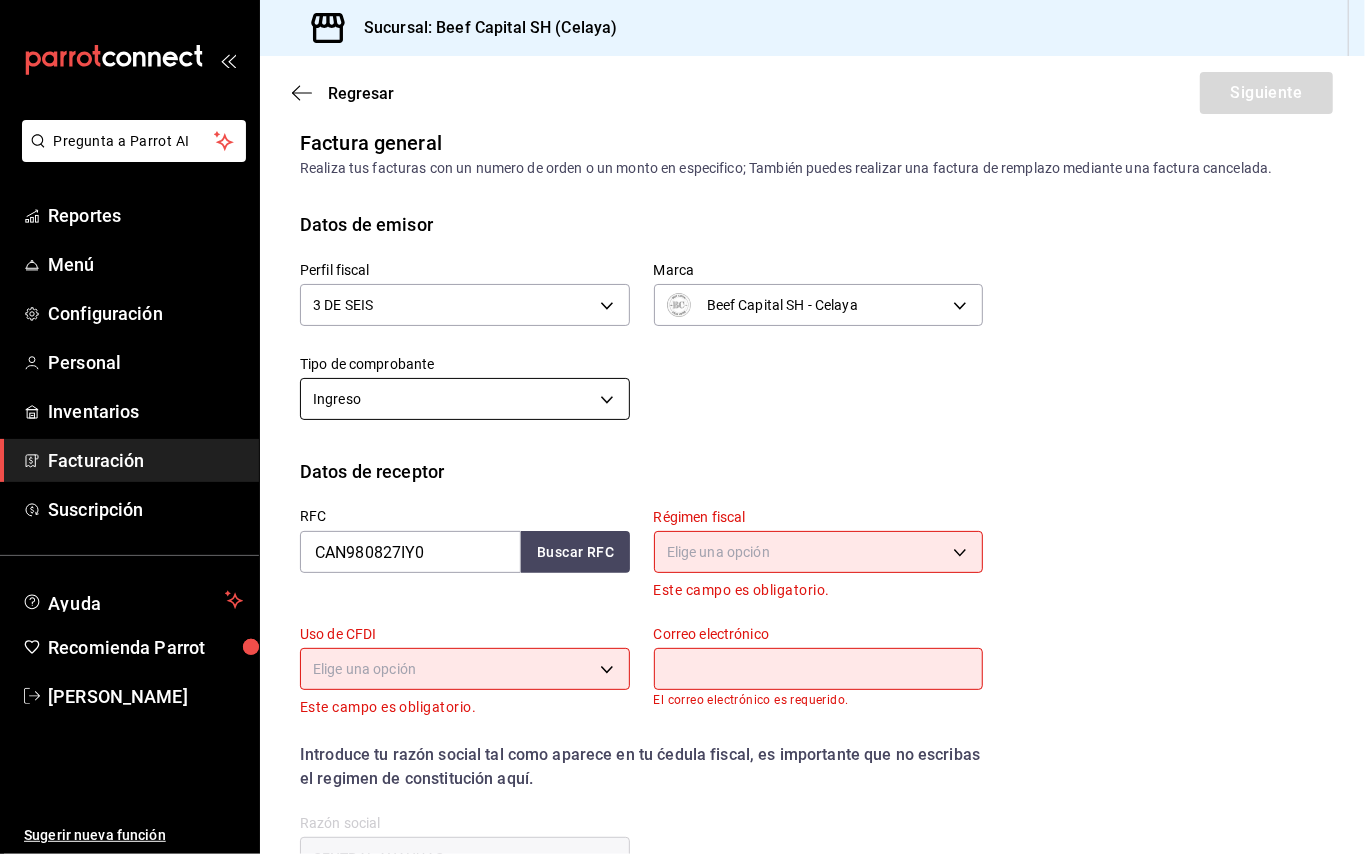 click on "Pregunta a Parrot AI Reportes   Menú   Configuración   Personal   Inventarios   Facturación   Suscripción   Ayuda Recomienda Parrot   Mayra Gabriela Lopez Ramirez   Sugerir nueva función   Sucursal: Beef Capital SH (Celaya) Regresar Siguiente Factura general Realiza tus facturas con un numero de orden o un monto en especifico; También puedes realizar una factura de remplazo mediante una factura cancelada. Datos de emisor Perfil fiscal 3 DE SEIS 6daeb321-97cf-4052-8288-c01cdf1e5db9 Marca Beef Capital SH - Celaya e3bbe20f-edfc-40c7-bd32-db162cca2159 Tipo de comprobante Ingreso I Datos de receptor RFC CAN980827IY0 Buscar RFC Régimen fiscal Elige una opción Este campo es obligatorio. Uso de CFDI Elige una opción Este campo es obligatorio. Correo electrónico El correo electrónico es requerido. Introduce tu razón social tal como aparece en tu ćedula fiscal, es importante que no escribas el regimen de constitución aquí. company Razón social CENTRAL ANAHUAC Dirección Calle # exterior # interior ​" at bounding box center [682, 427] 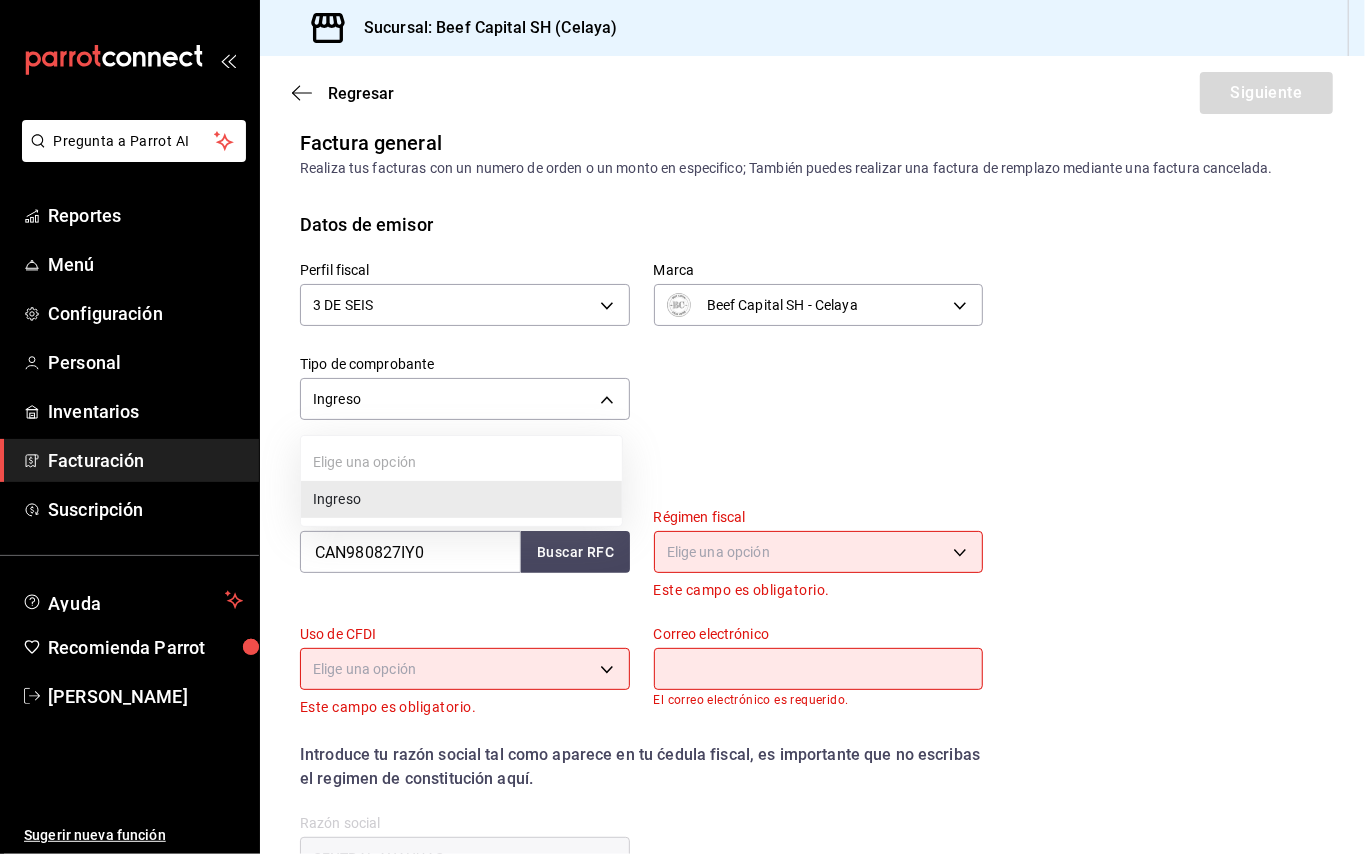 click at bounding box center (682, 427) 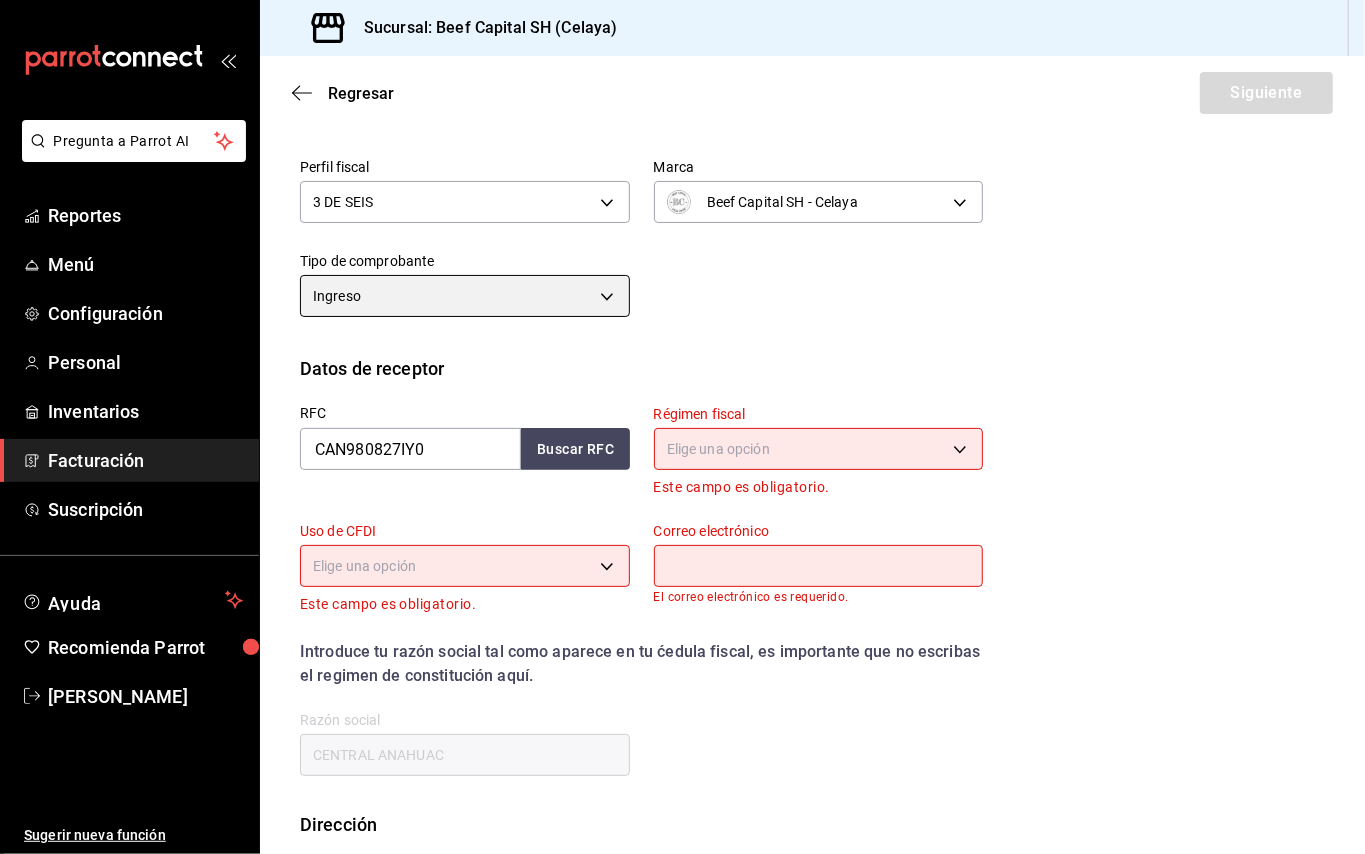 scroll, scrollTop: 152, scrollLeft: 0, axis: vertical 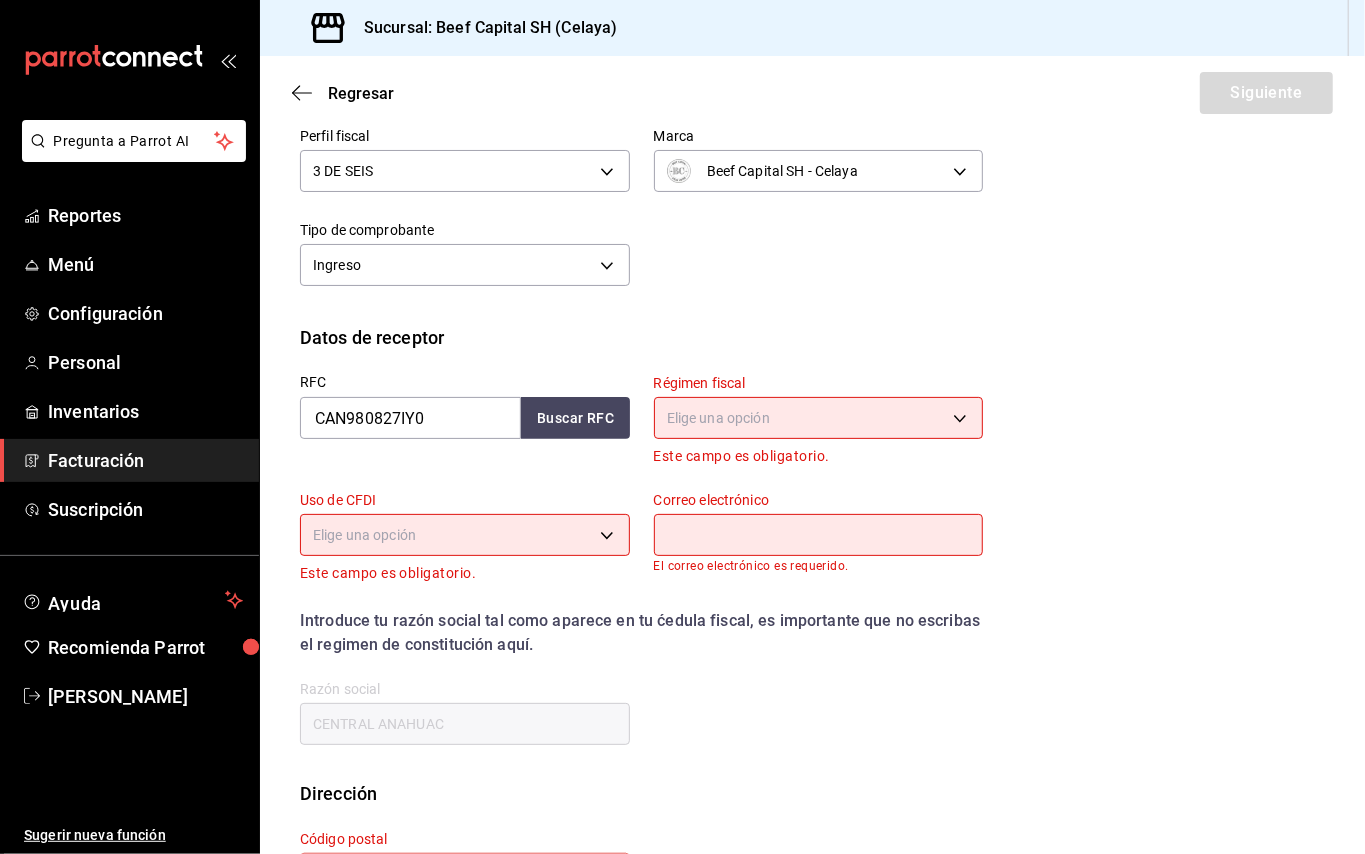 click on "Pregunta a Parrot AI Reportes   Menú   Configuración   Personal   Inventarios   Facturación   Suscripción   Ayuda Recomienda Parrot   Mayra Gabriela Lopez Ramirez   Sugerir nueva función   Sucursal: Beef Capital SH (Celaya) Regresar Siguiente Factura general Realiza tus facturas con un numero de orden o un monto en especifico; También puedes realizar una factura de remplazo mediante una factura cancelada. Datos de emisor Perfil fiscal 3 DE SEIS 6daeb321-97cf-4052-8288-c01cdf1e5db9 Marca Beef Capital SH - Celaya e3bbe20f-edfc-40c7-bd32-db162cca2159 Tipo de comprobante Ingreso I Datos de receptor RFC CAN980827IY0 Buscar RFC Régimen fiscal Elige una opción Este campo es obligatorio. Uso de CFDI Elige una opción Este campo es obligatorio. Correo electrónico El correo electrónico es requerido. Introduce tu razón social tal como aparece en tu ćedula fiscal, es importante que no escribas el regimen de constitución aquí. company Razón social CENTRAL ANAHUAC Dirección Calle # exterior # interior ​" at bounding box center (682, 427) 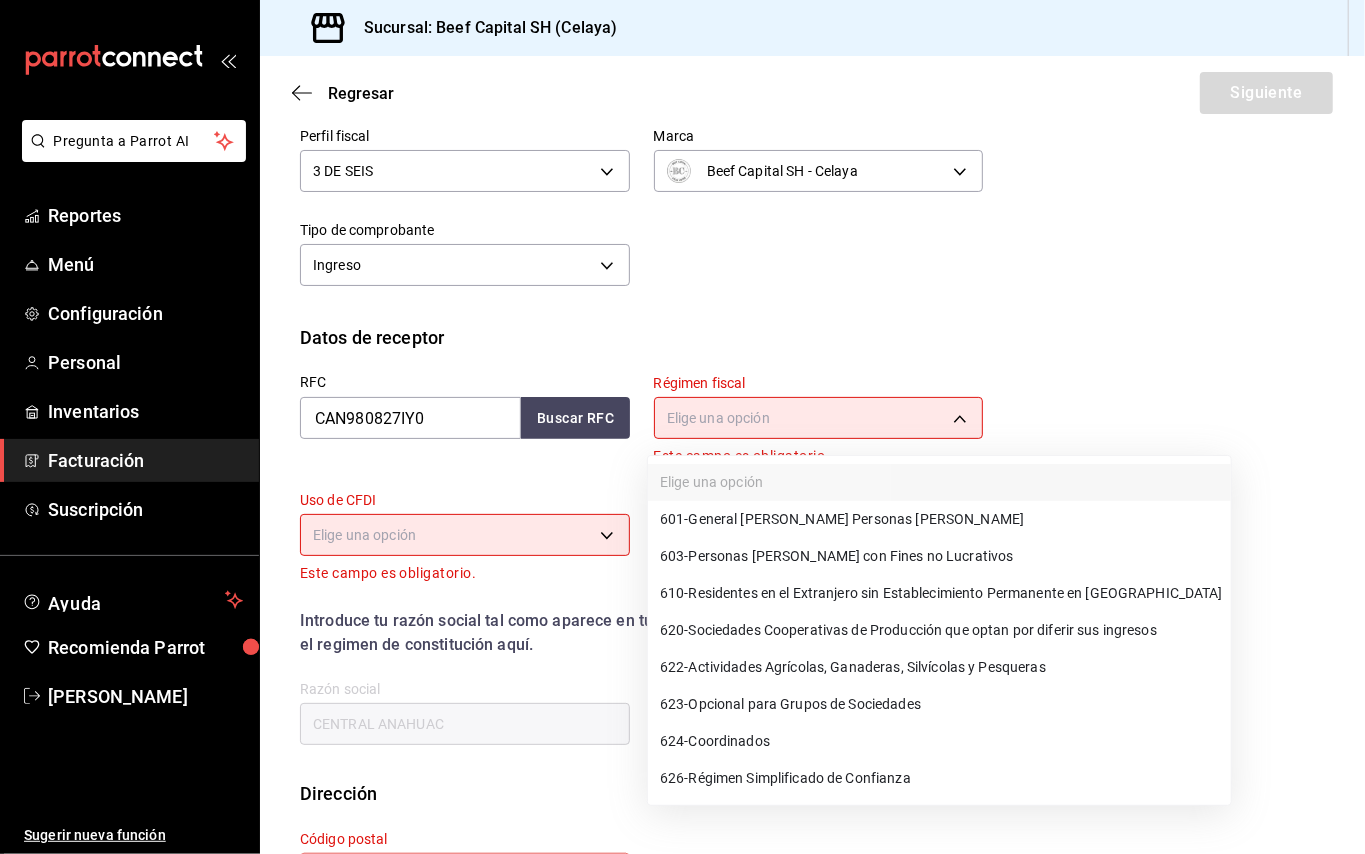 click on "623  -  Opcional para Grupos de Sociedades" at bounding box center (790, 704) 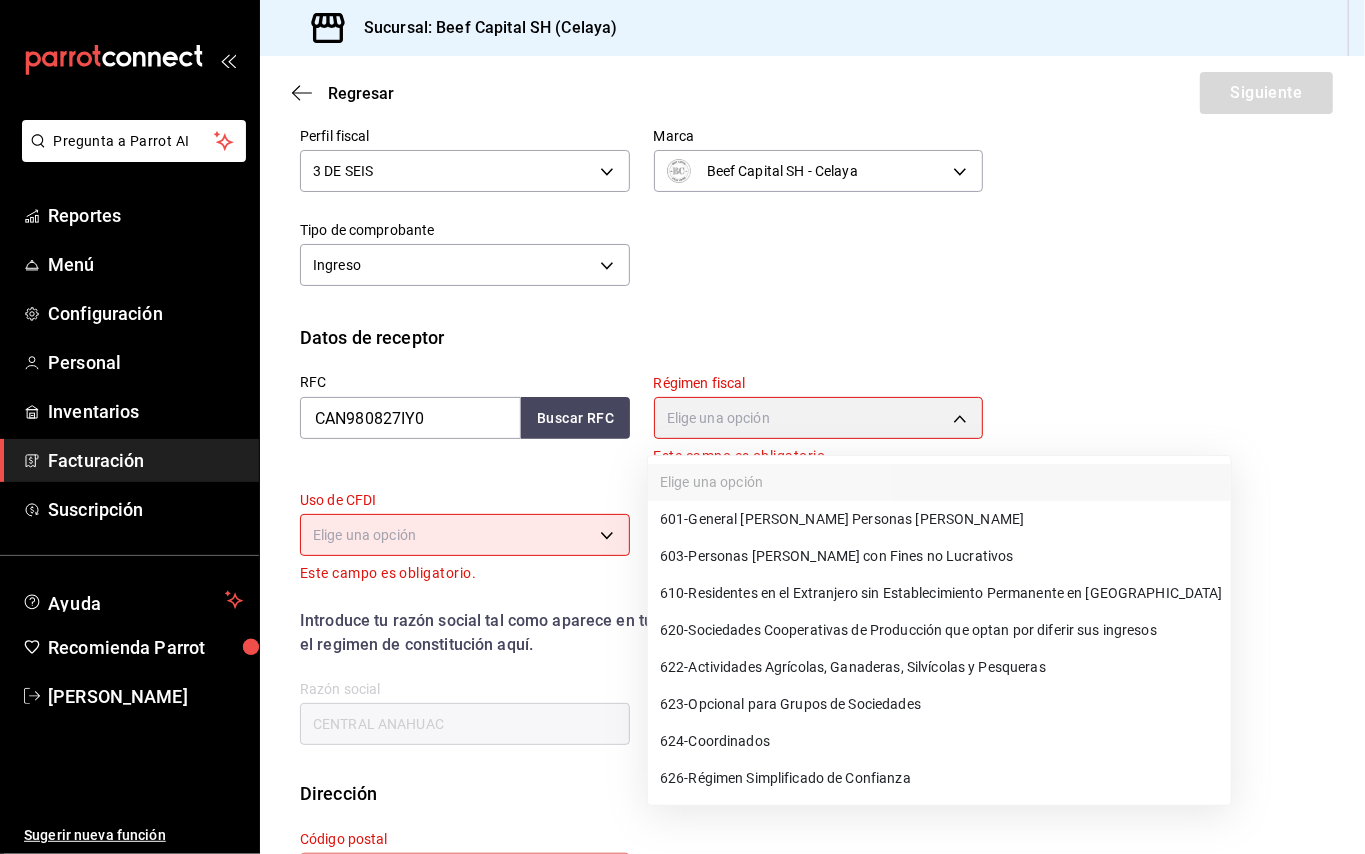 type on "623" 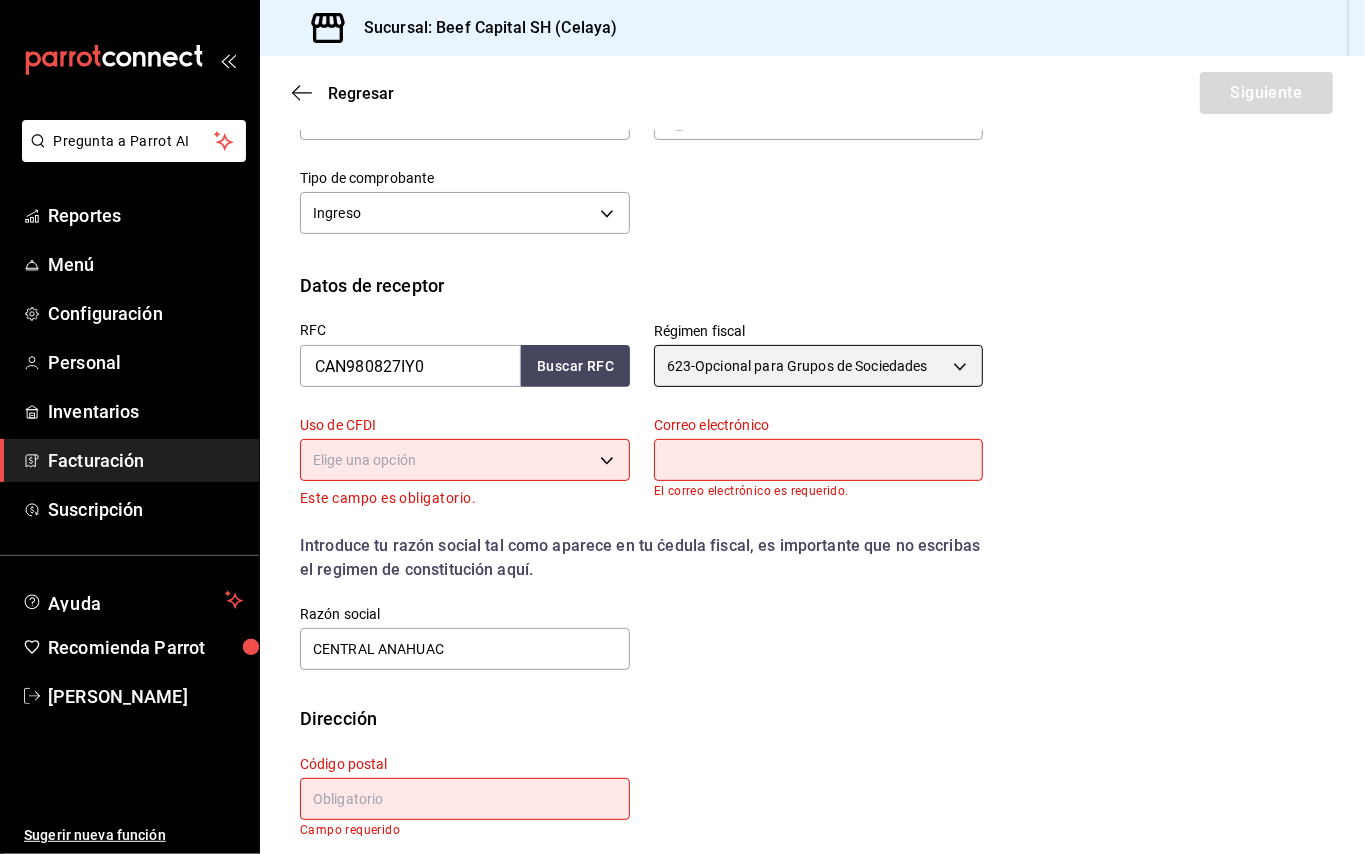 scroll, scrollTop: 218, scrollLeft: 0, axis: vertical 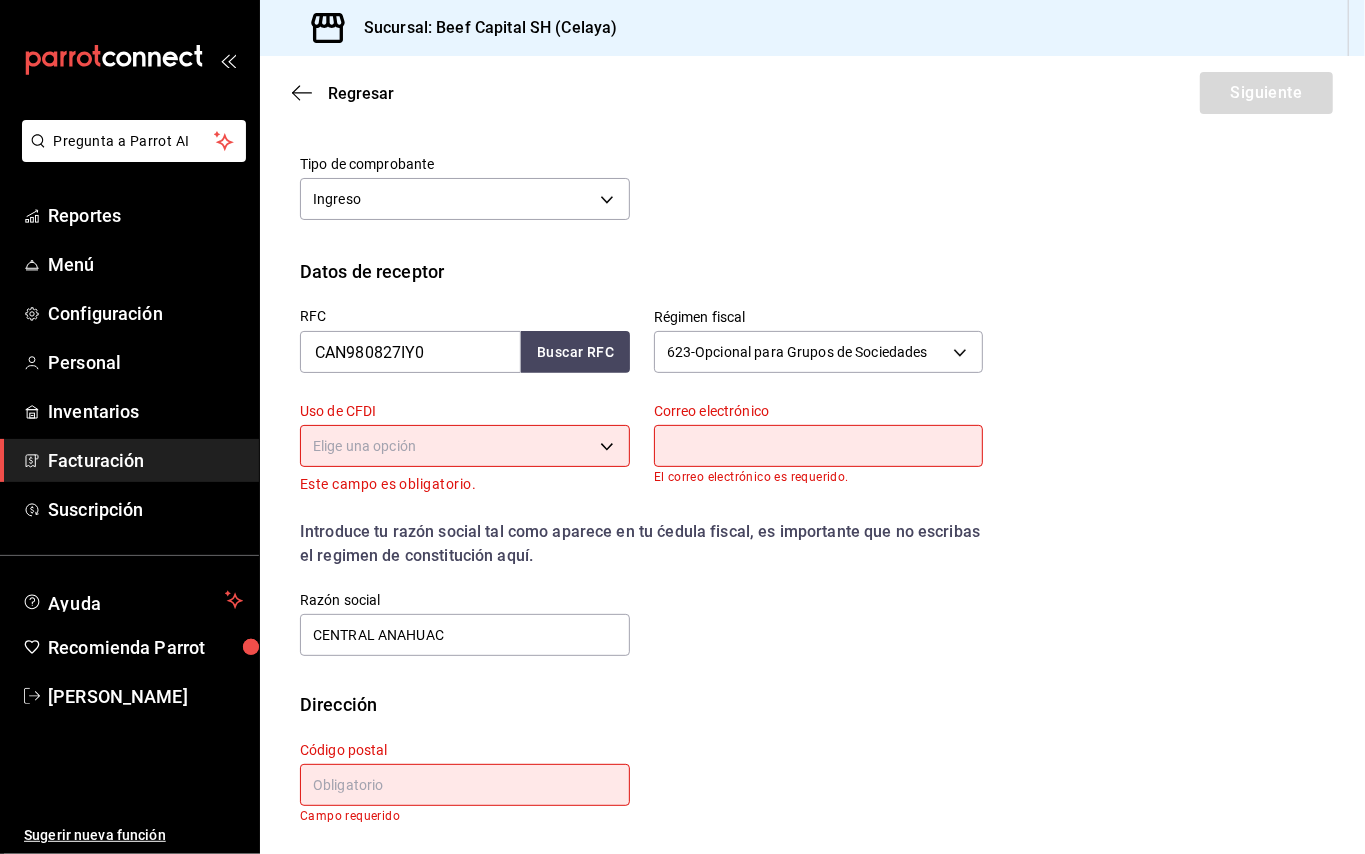 click on "Pregunta a Parrot AI Reportes   Menú   Configuración   Personal   Inventarios   Facturación   Suscripción   Ayuda Recomienda Parrot   Mayra Gabriela Lopez Ramirez   Sugerir nueva función   Sucursal: Beef Capital SH (Celaya) Regresar Siguiente Factura general Realiza tus facturas con un numero de orden o un monto en especifico; También puedes realizar una factura de remplazo mediante una factura cancelada. Datos de emisor Perfil fiscal 3 DE SEIS 6daeb321-97cf-4052-8288-c01cdf1e5db9 Marca Beef Capital SH - Celaya e3bbe20f-edfc-40c7-bd32-db162cca2159 Tipo de comprobante Ingreso I Datos de receptor RFC CAN980827IY0 Buscar RFC Régimen fiscal 623  -  Opcional para Grupos de Sociedades 623 Uso de CFDI Elige una opción Este campo es obligatorio. Correo electrónico El correo electrónico es requerido. Introduce tu razón social tal como aparece en tu ćedula fiscal, es importante que no escribas el regimen de constitución aquí. company Razón social CENTRAL ANAHUAC Dirección Calle # exterior # interior ​" at bounding box center [682, 427] 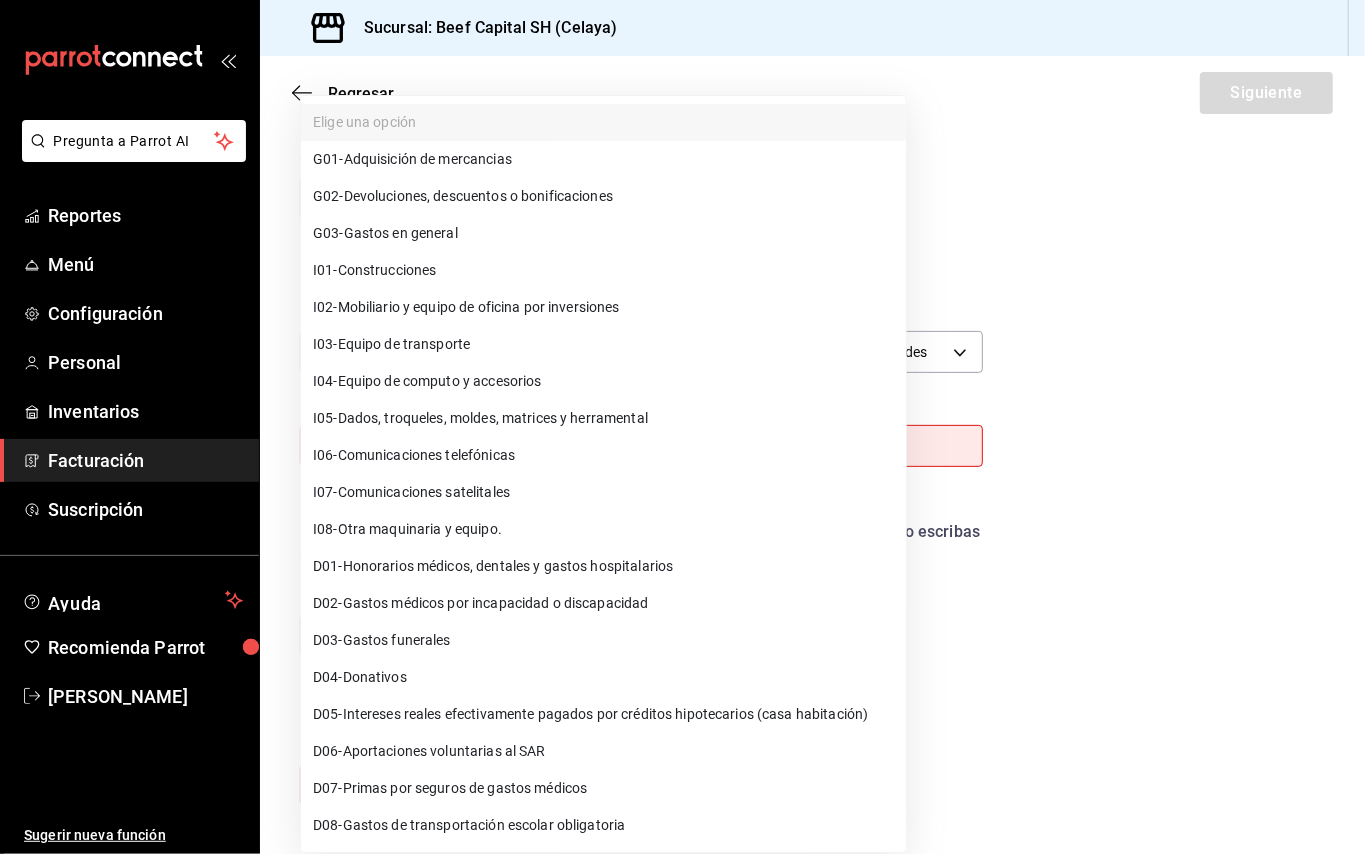 click on "G03  -  Gastos en general" at bounding box center [603, 233] 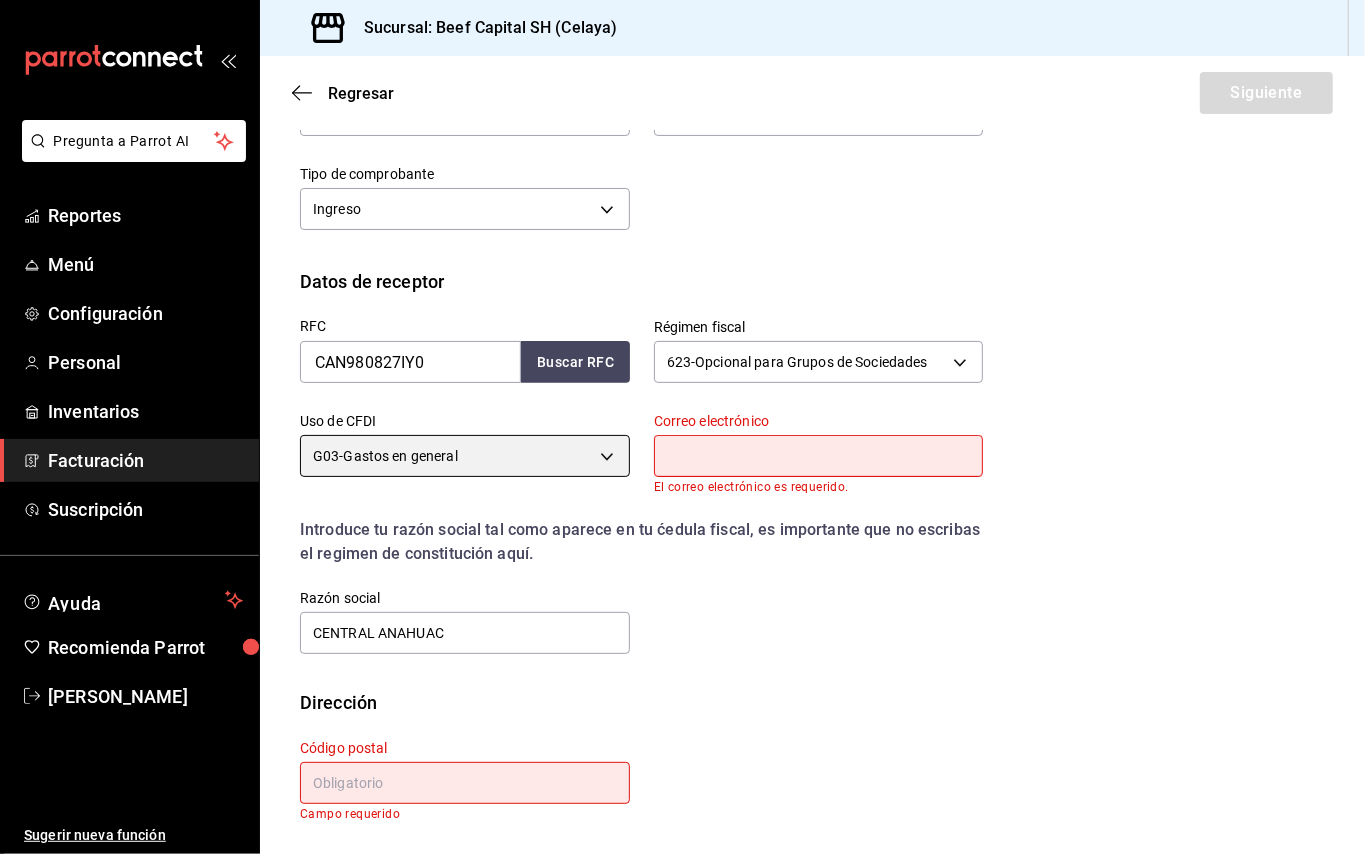 scroll, scrollTop: 206, scrollLeft: 0, axis: vertical 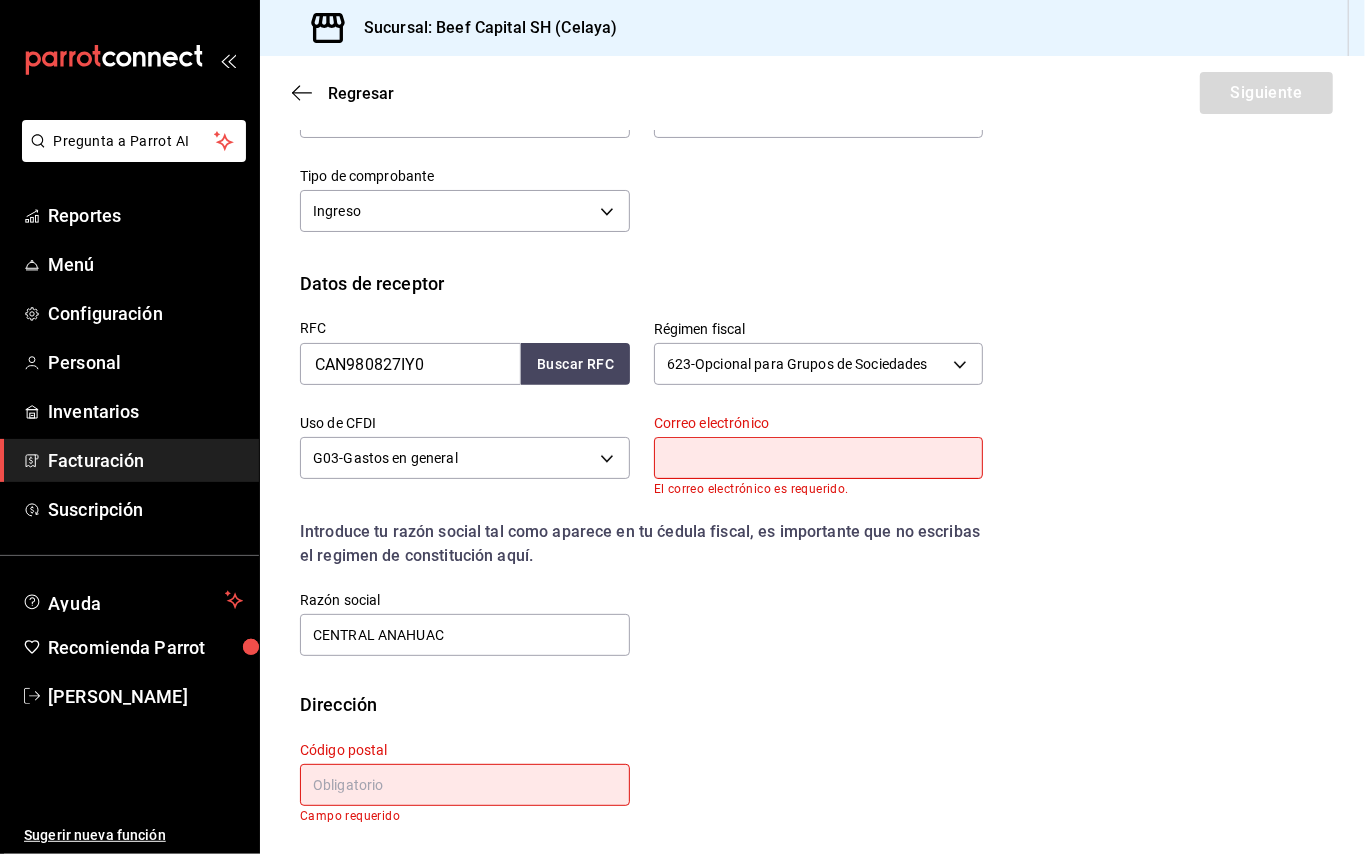 click at bounding box center [819, 458] 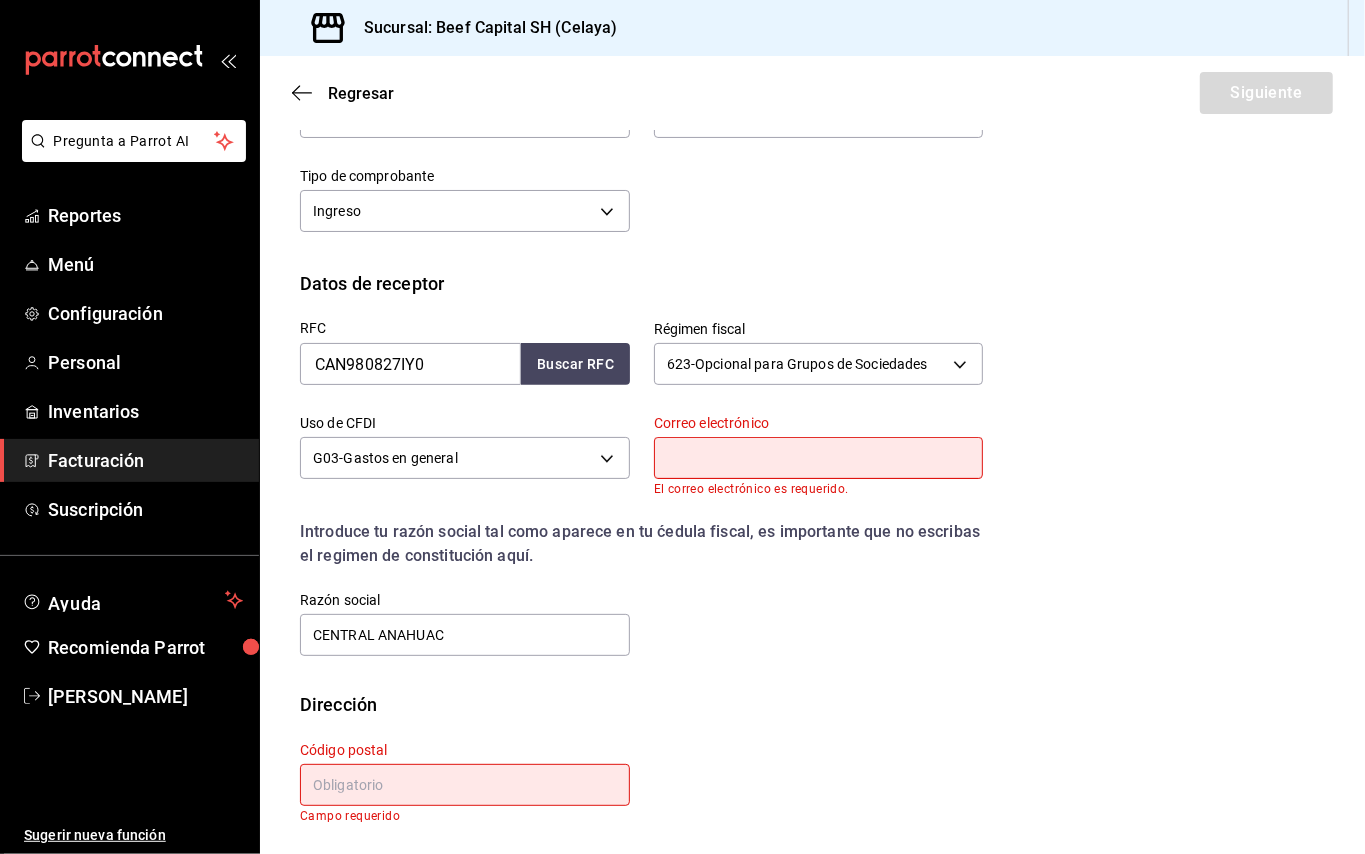 paste on "[EMAIL_ADDRESS][DOMAIN_NAME]" 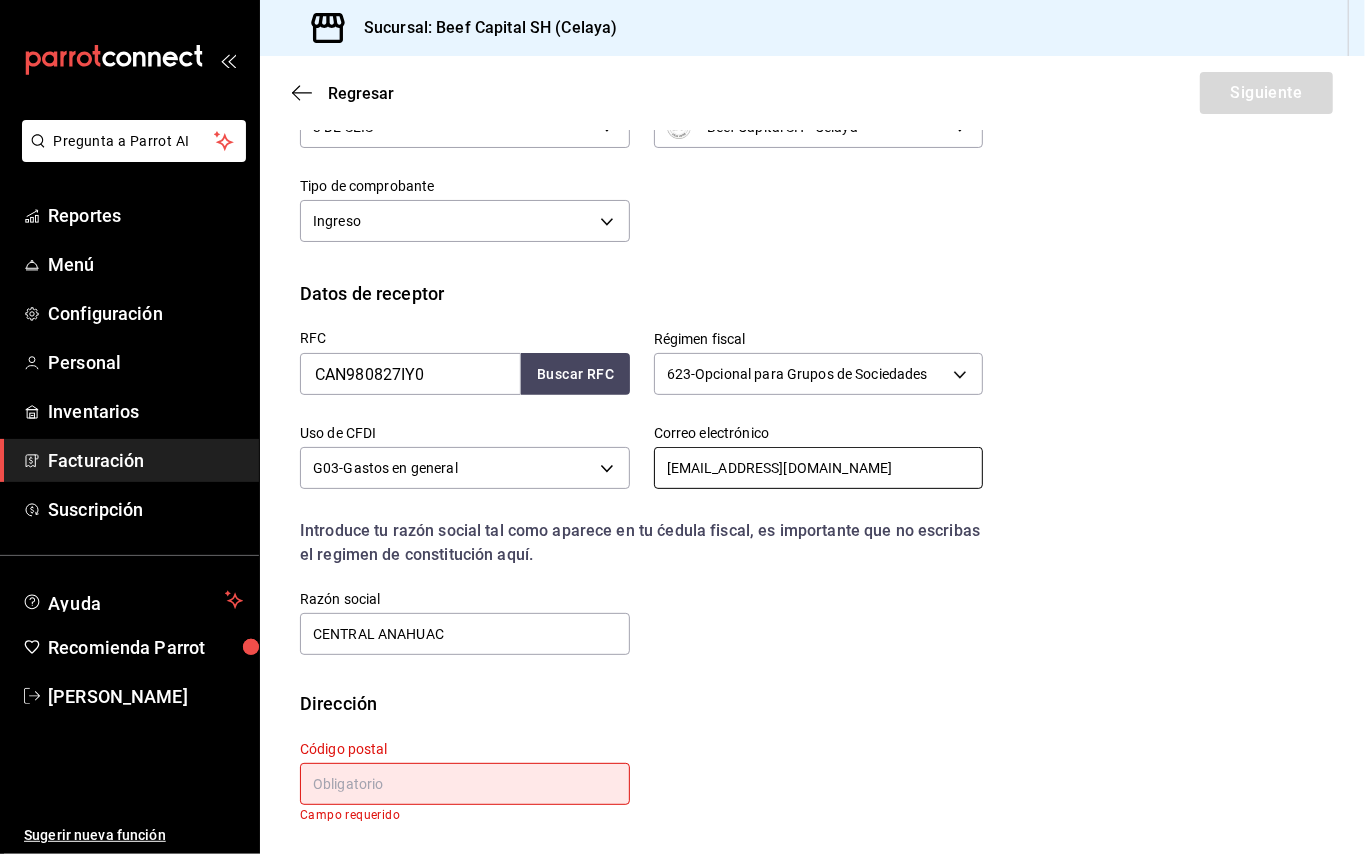 scroll, scrollTop: 196, scrollLeft: 0, axis: vertical 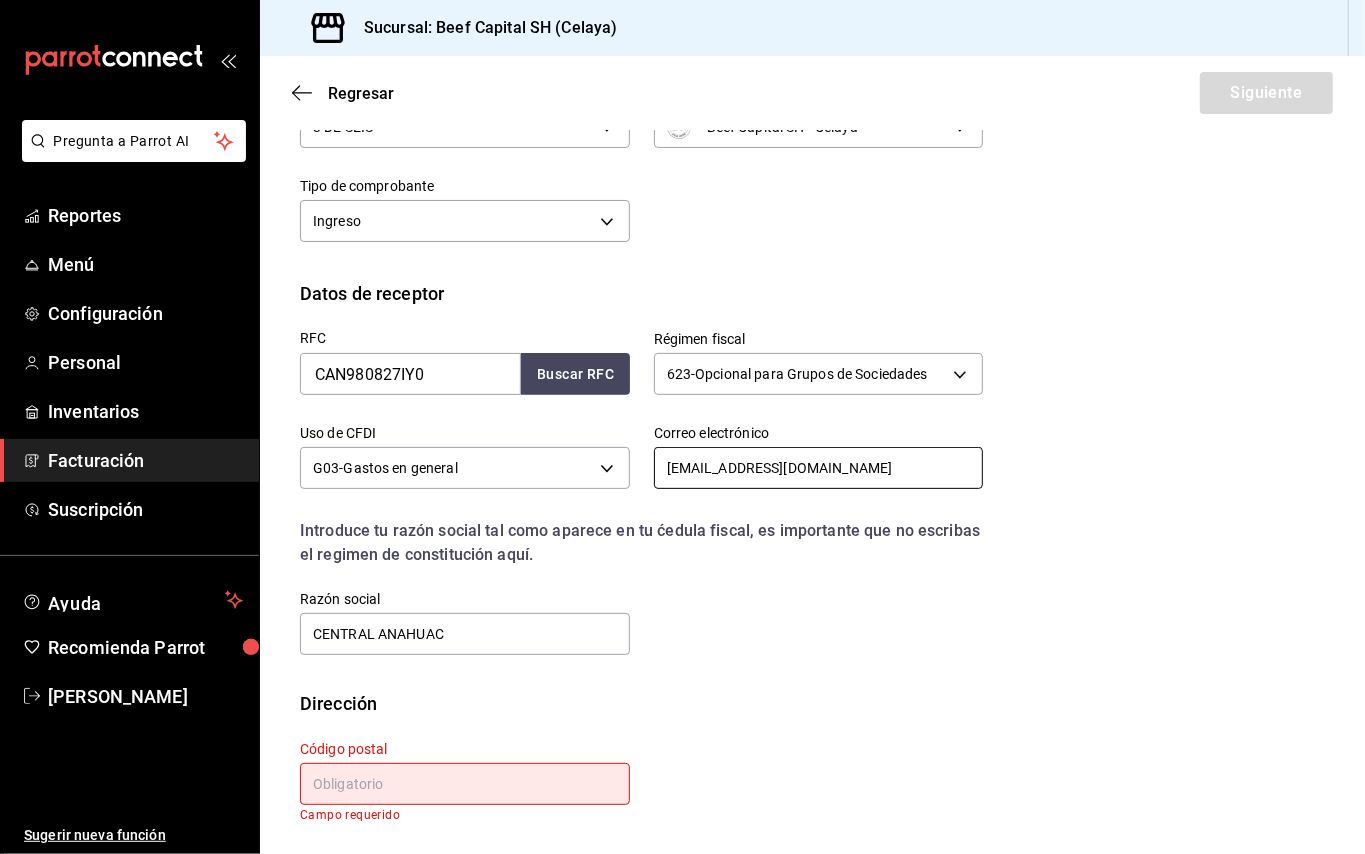 type on "[EMAIL_ADDRESS][DOMAIN_NAME]" 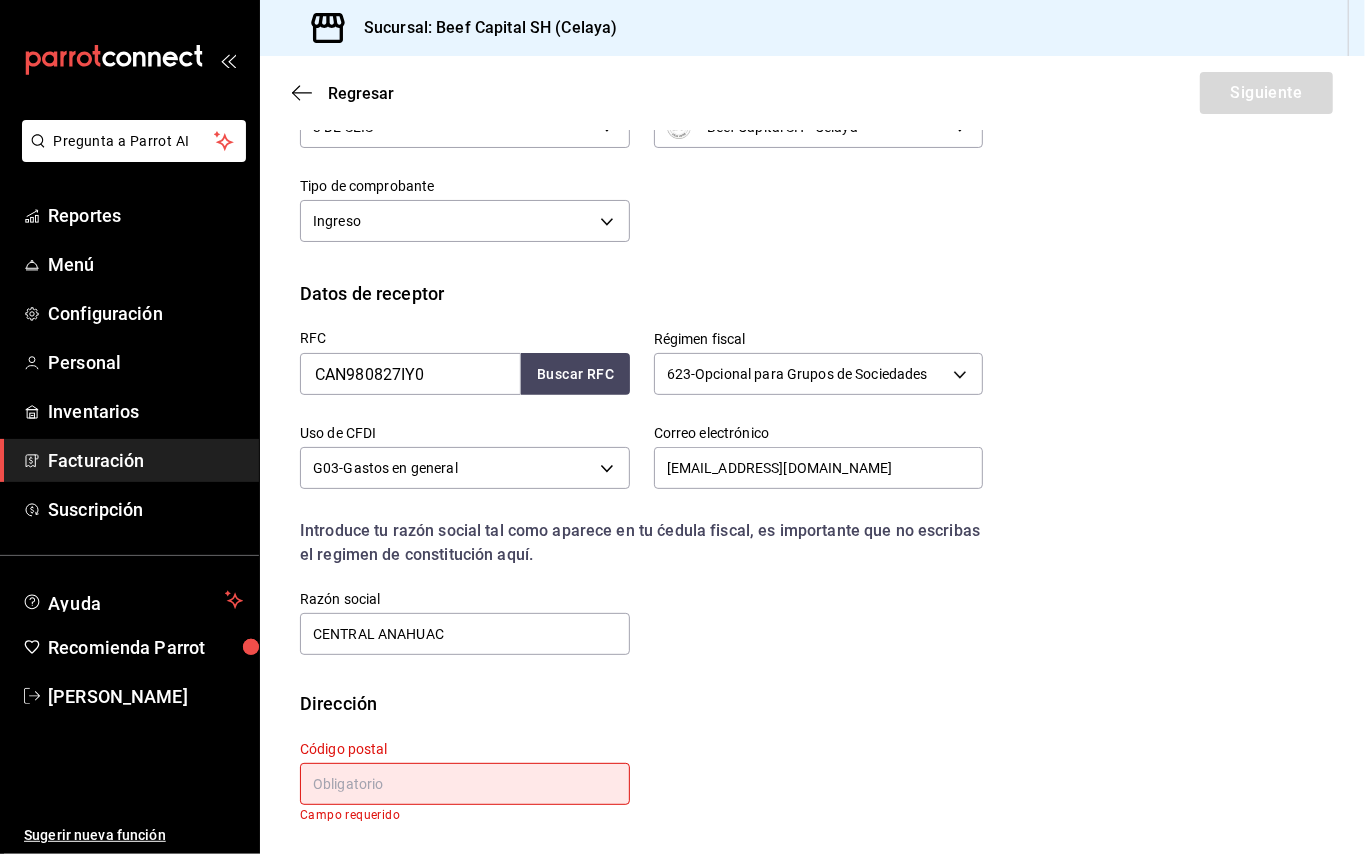 click at bounding box center (465, 784) 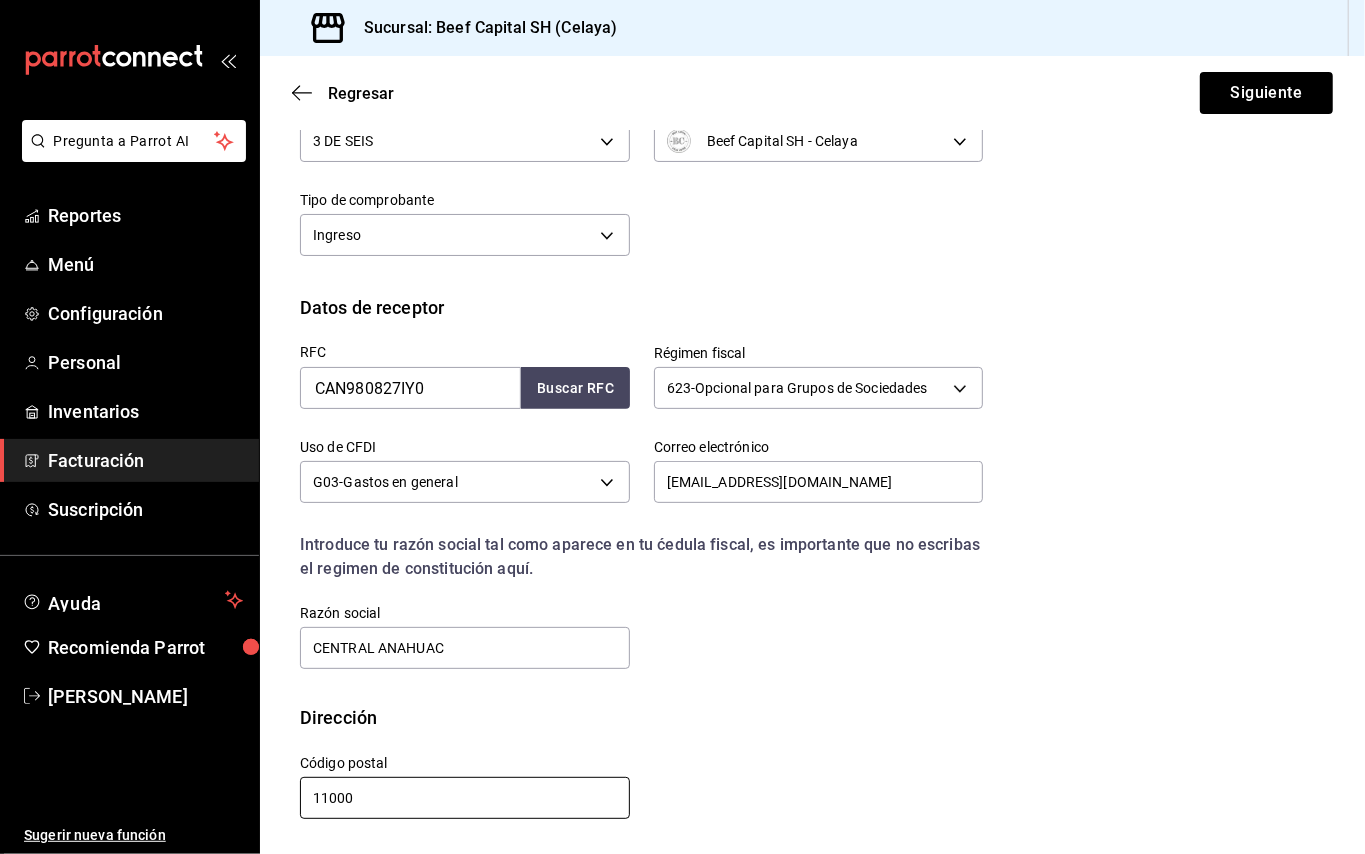 scroll, scrollTop: 181, scrollLeft: 0, axis: vertical 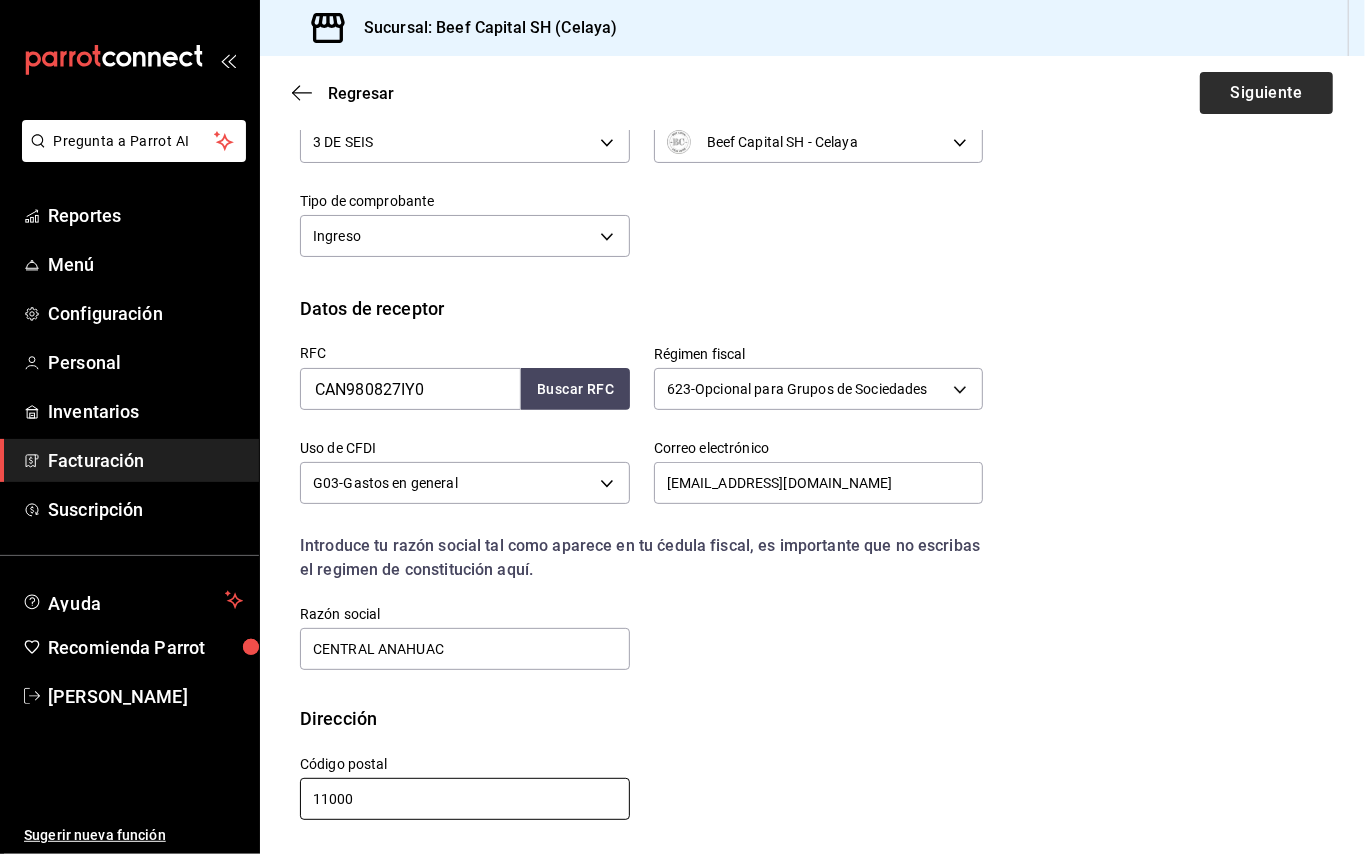 type on "11000" 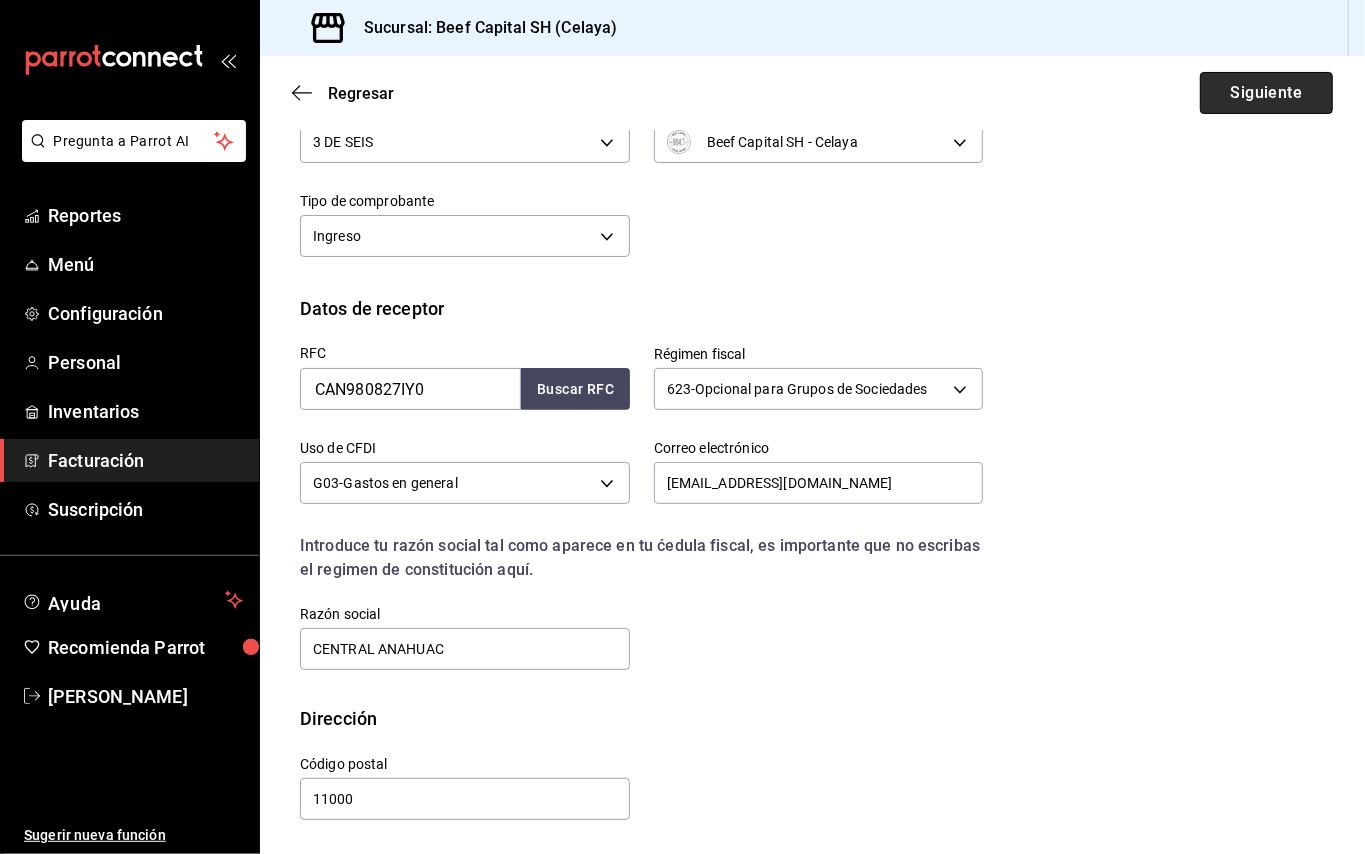 click on "Siguiente" at bounding box center [1266, 93] 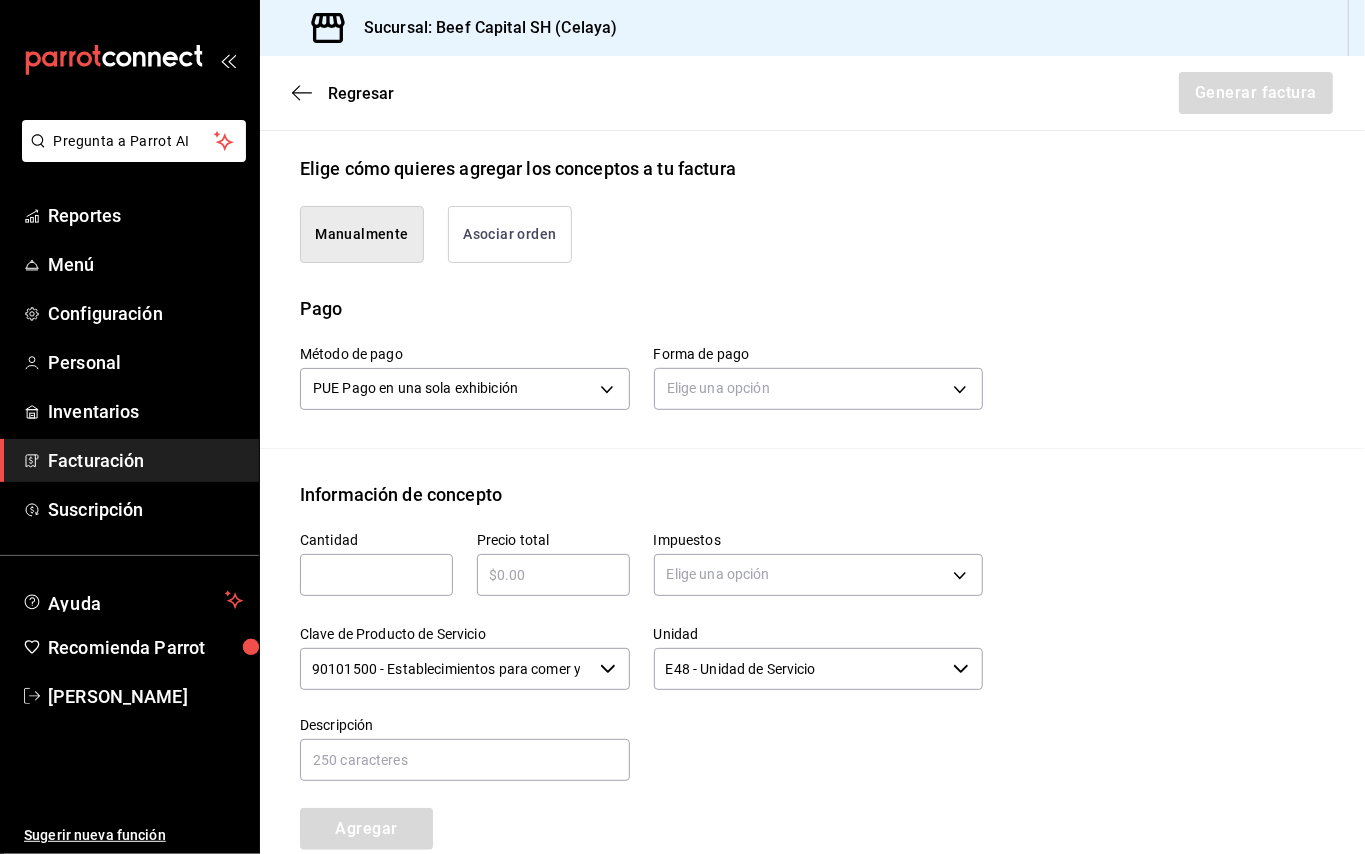 scroll, scrollTop: 581, scrollLeft: 0, axis: vertical 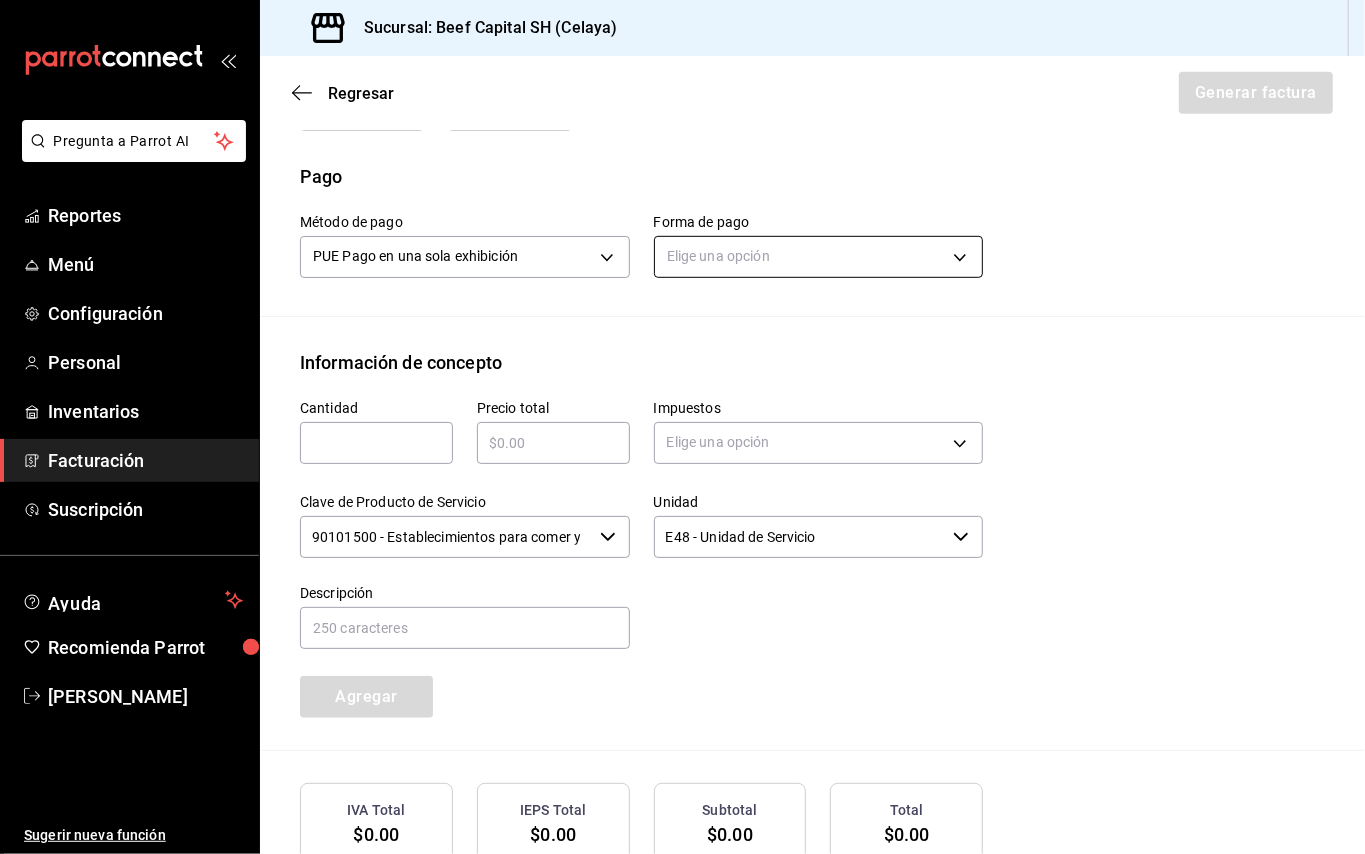 click on "Pregunta a Parrot AI Reportes   Menú   Configuración   Personal   Inventarios   Facturación   Suscripción   Ayuda Recomienda Parrot   Mayra Gabriela Lopez Ramirez   Sugerir nueva función   Sucursal: Beef Capital SH (Celaya) Regresar Generar factura Emisor Perfil fiscal 3 DE SEIS Tipo de comprobante Ingreso Receptor Nombre / Razón social CENTRAL ANAHUAC RFC Receptor CAN980827IY0 Régimen fiscal Opcional para Grupos de Sociedades Uso de CFDI G03: Gastos en general Correo electrónico eliudperezj@gmail.com Elige cómo quieres agregar los conceptos a tu factura Manualmente Asociar orden Pago Método de pago PUE   Pago en una sola exhibición PUE Forma de pago Elige una opción Información de concepto Cantidad ​ Precio total ​ Impuestos Elige una opción Clave de Producto de Servicio 90101500 - Establecimientos para comer y beber ​ Unidad E48 - Unidad de Servicio ​ Descripción Agregar IVA Total $0.00 IEPS Total $0.00 Subtotal $0.00 Total $0.00 Orden Cantidad Clave Unidad Monto Impuesto Subtotal" at bounding box center [682, 427] 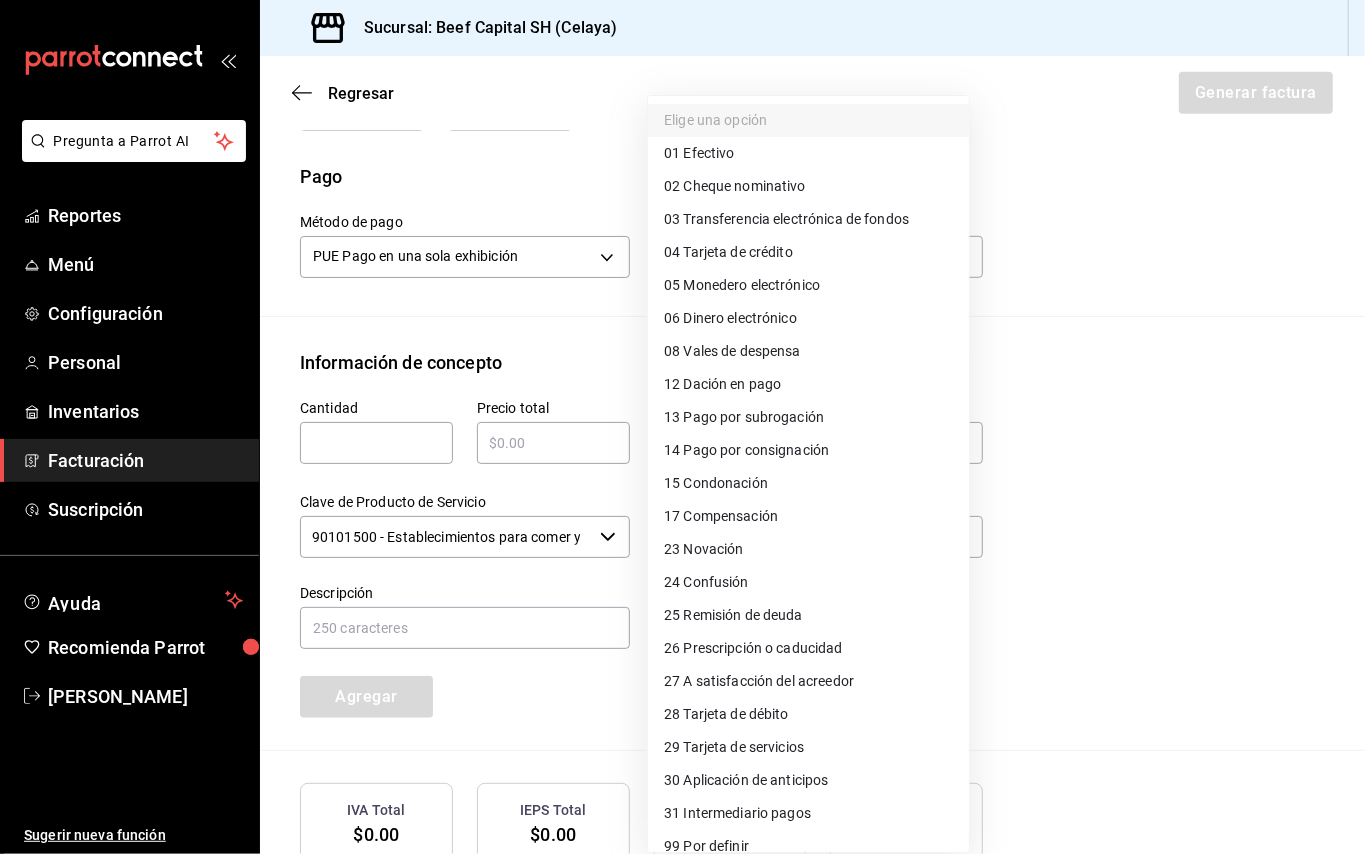 click on "28   Tarjeta de débito" at bounding box center (808, 714) 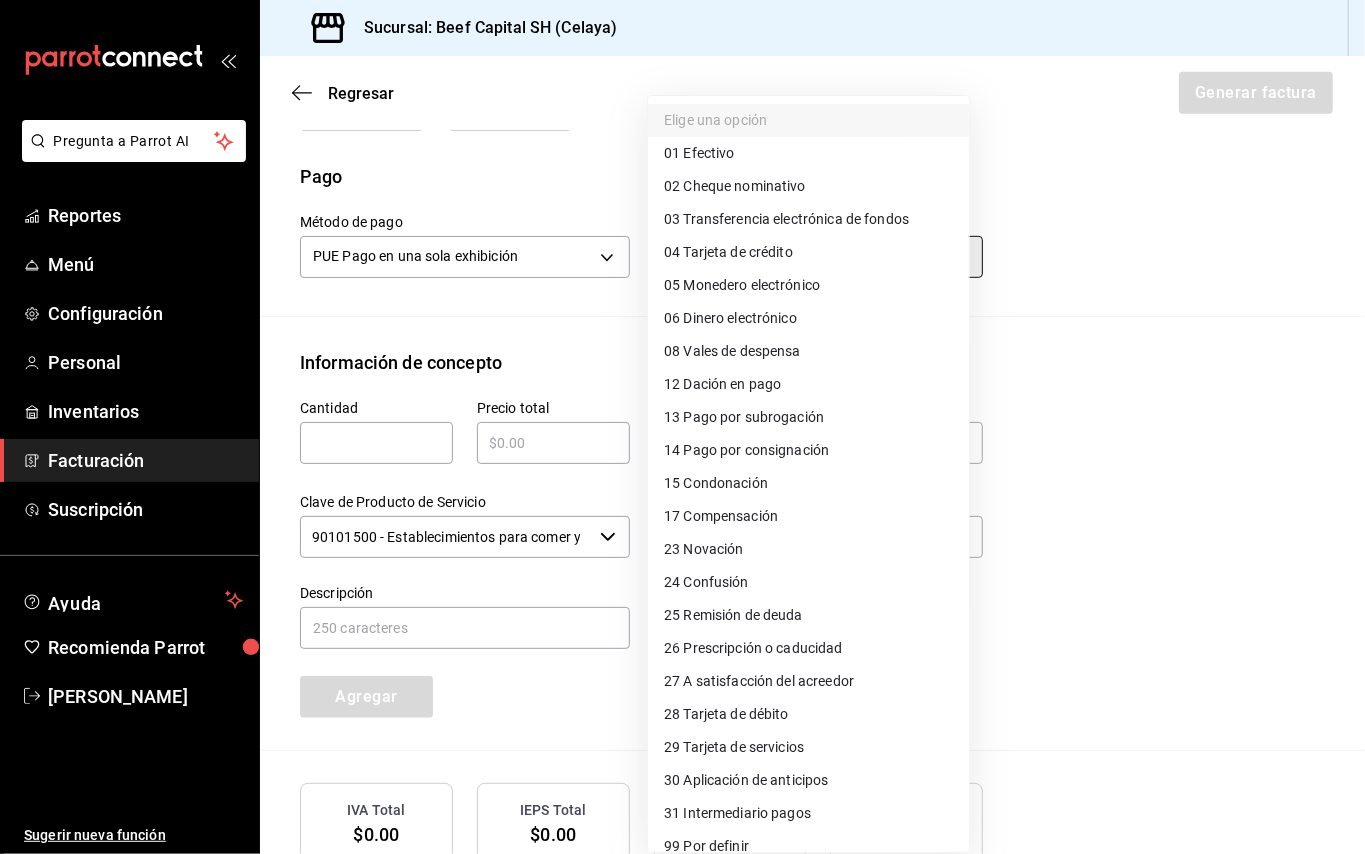 type on "28" 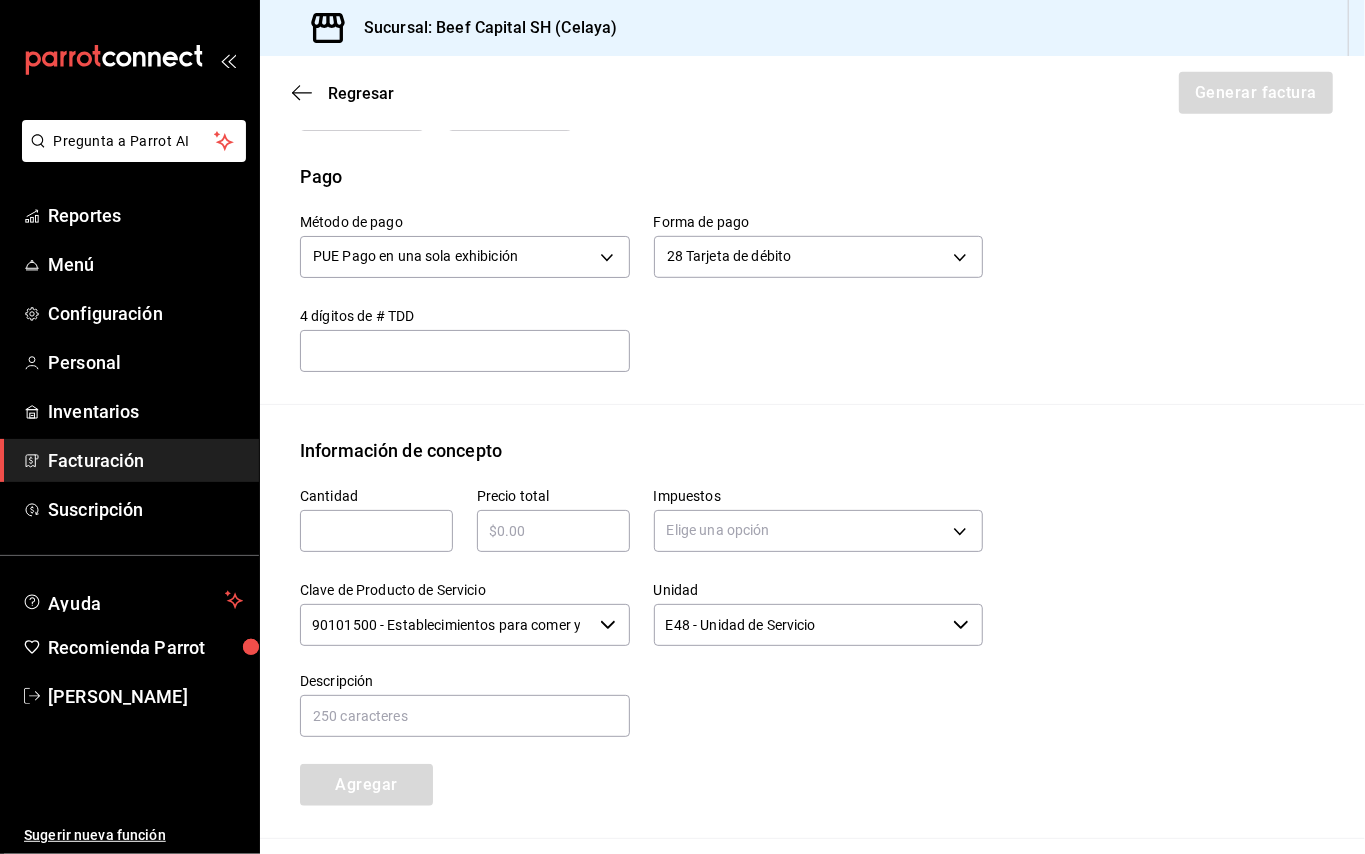 drag, startPoint x: 385, startPoint y: 526, endPoint x: 362, endPoint y: 506, distance: 30.479502 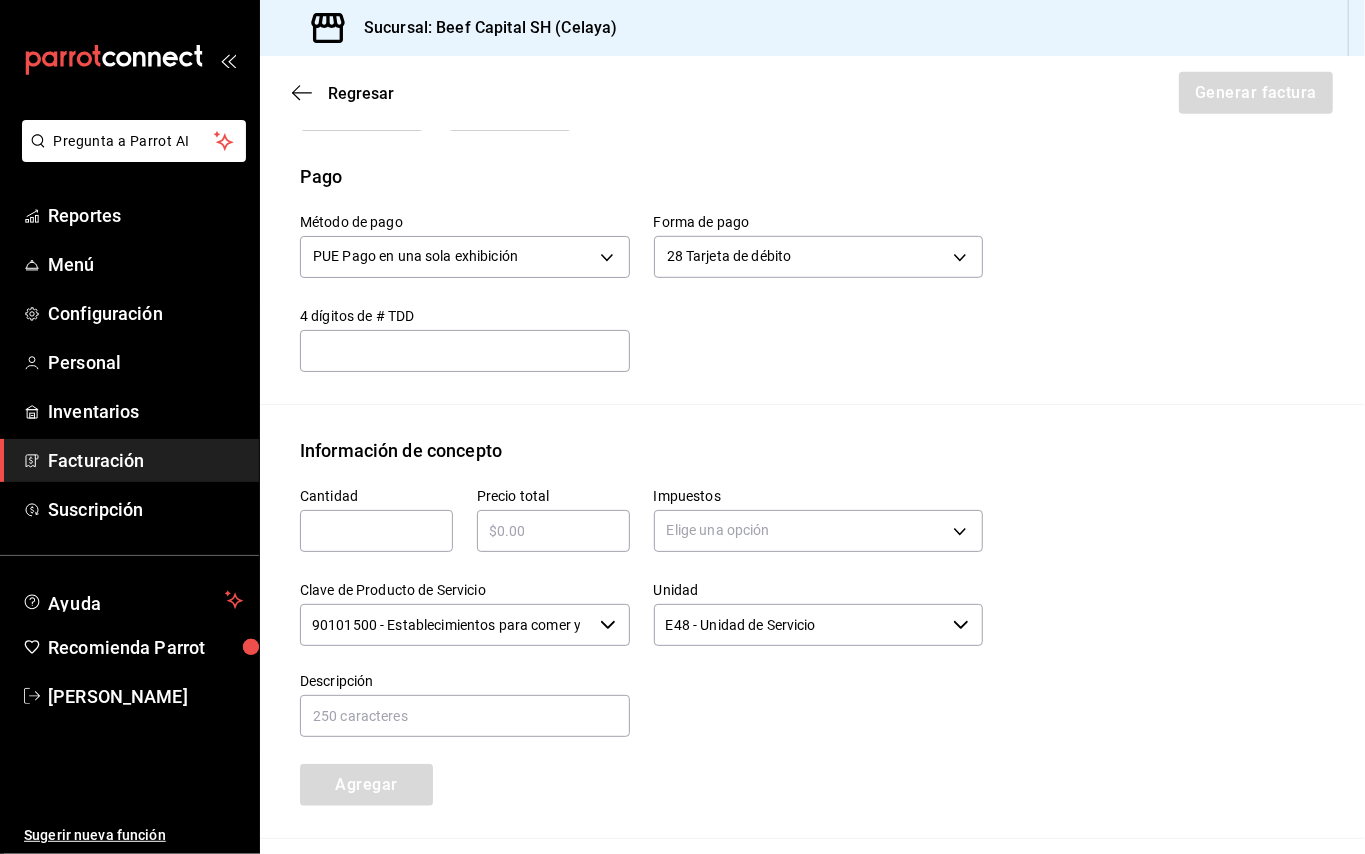 click at bounding box center [376, 531] 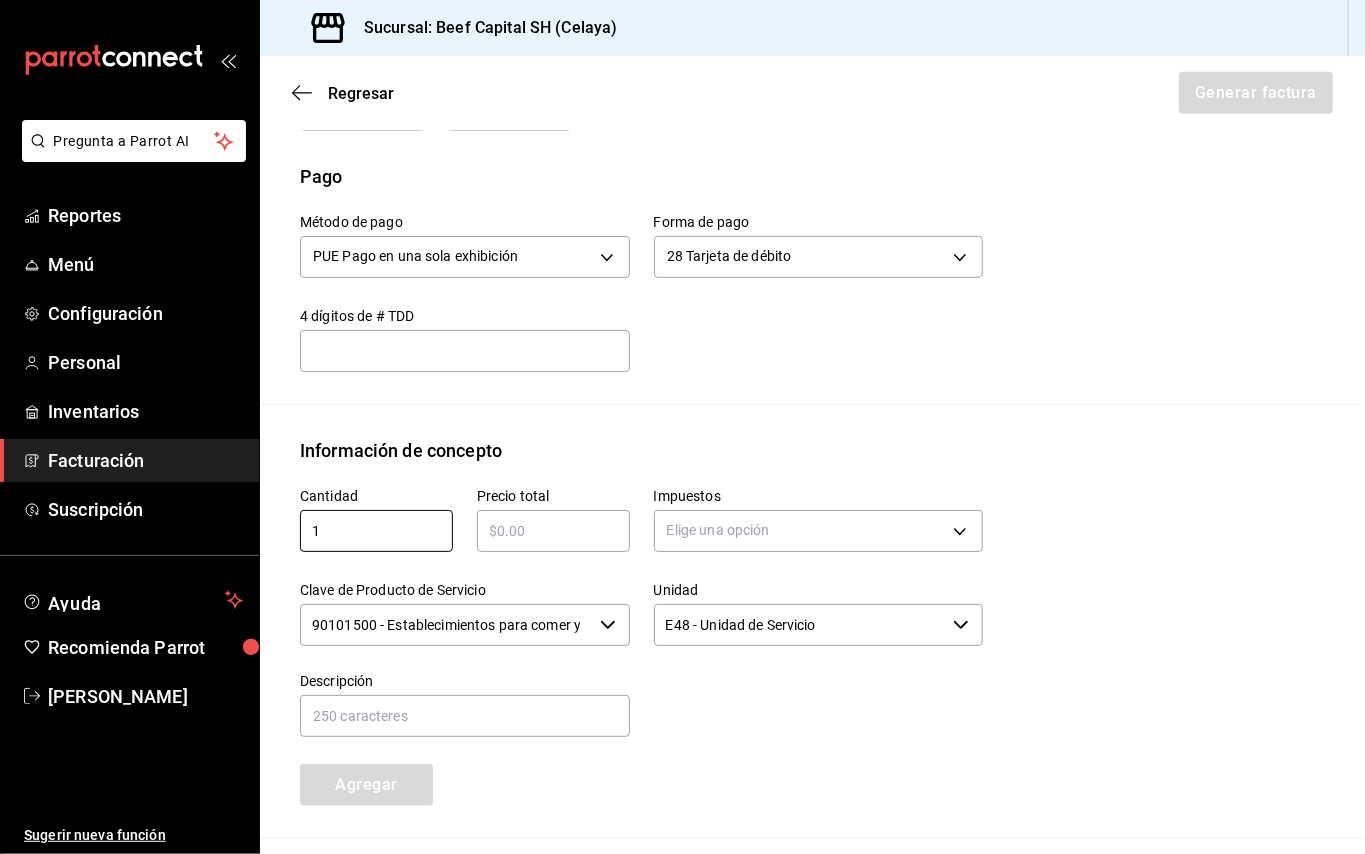type on "1" 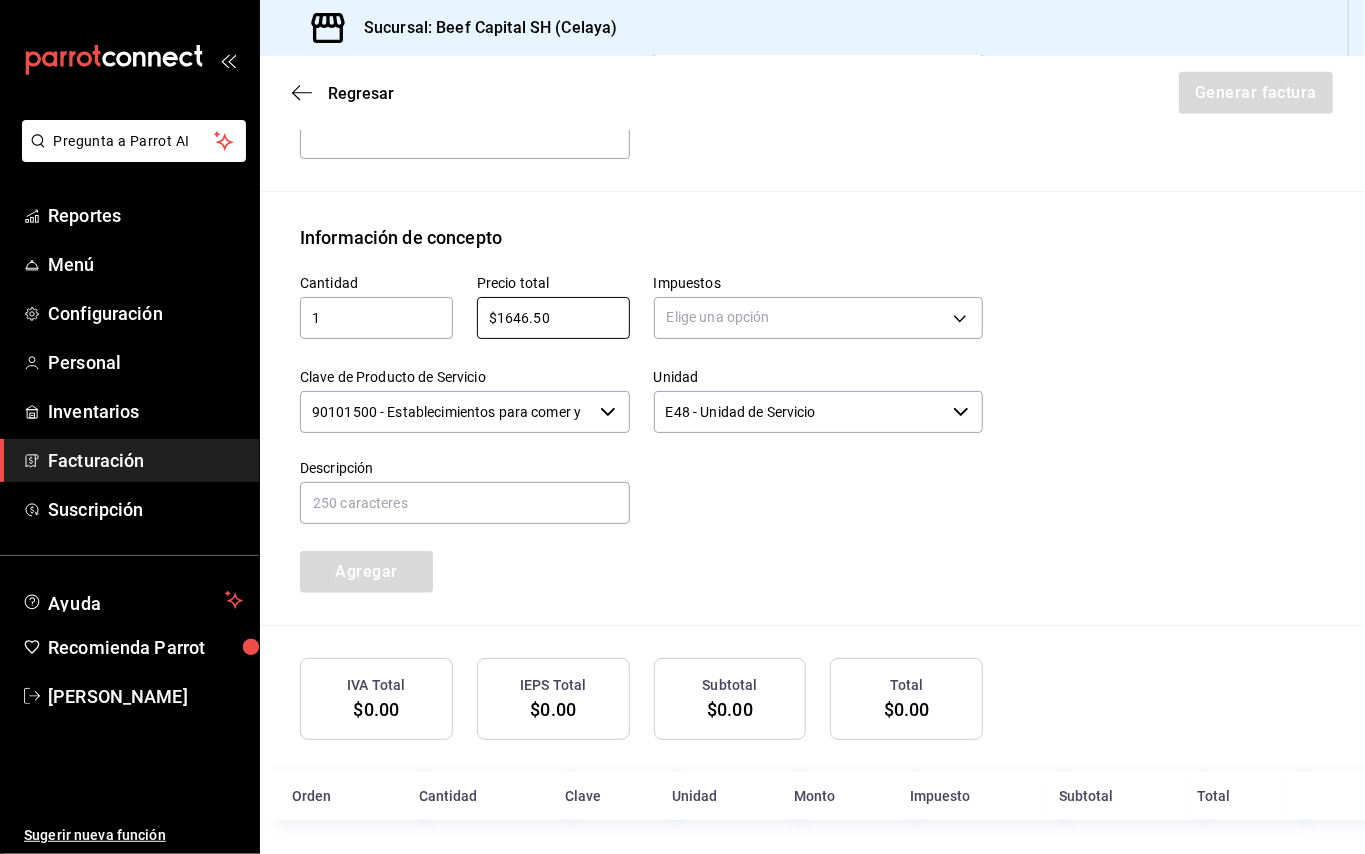 scroll, scrollTop: 802, scrollLeft: 0, axis: vertical 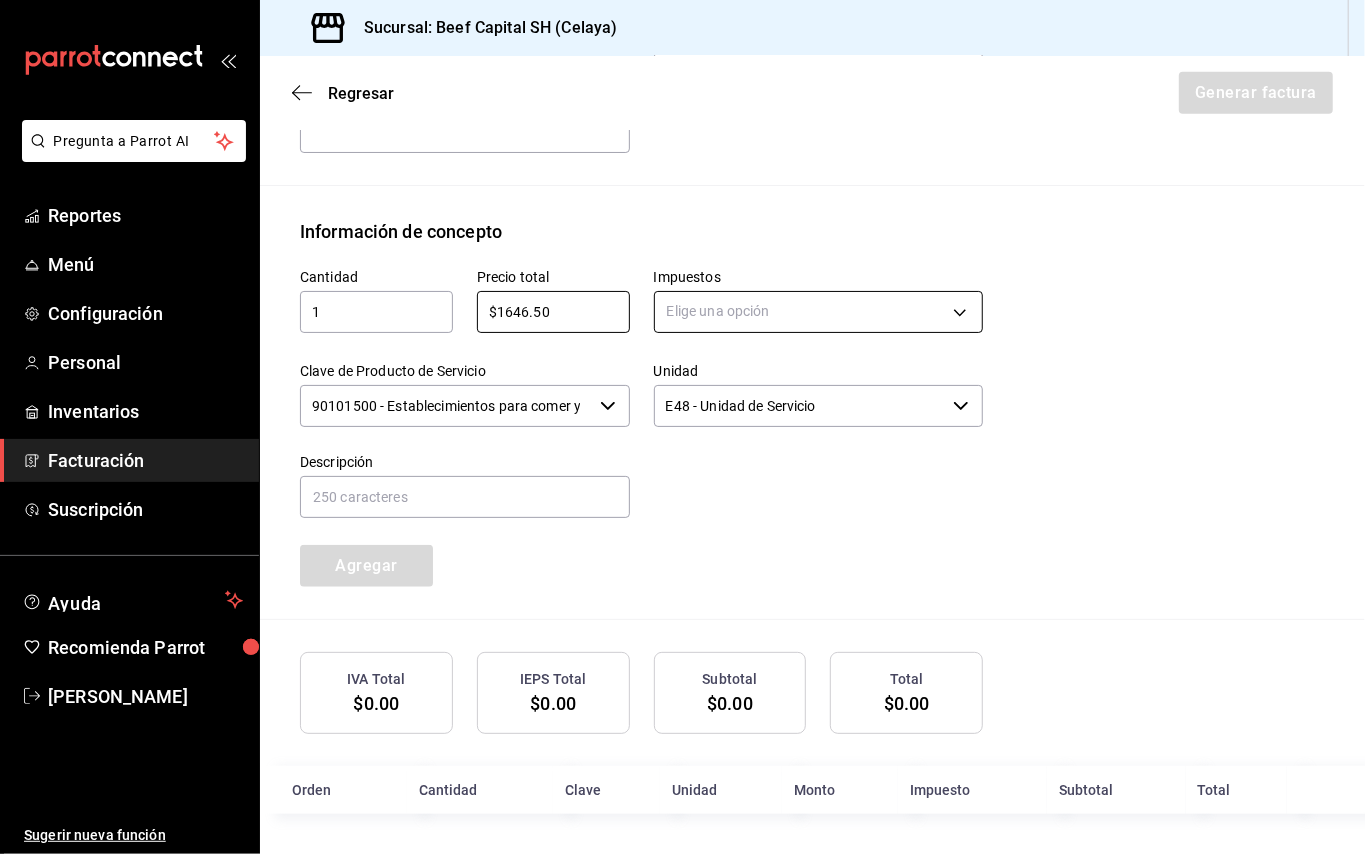 type on "$1646.50" 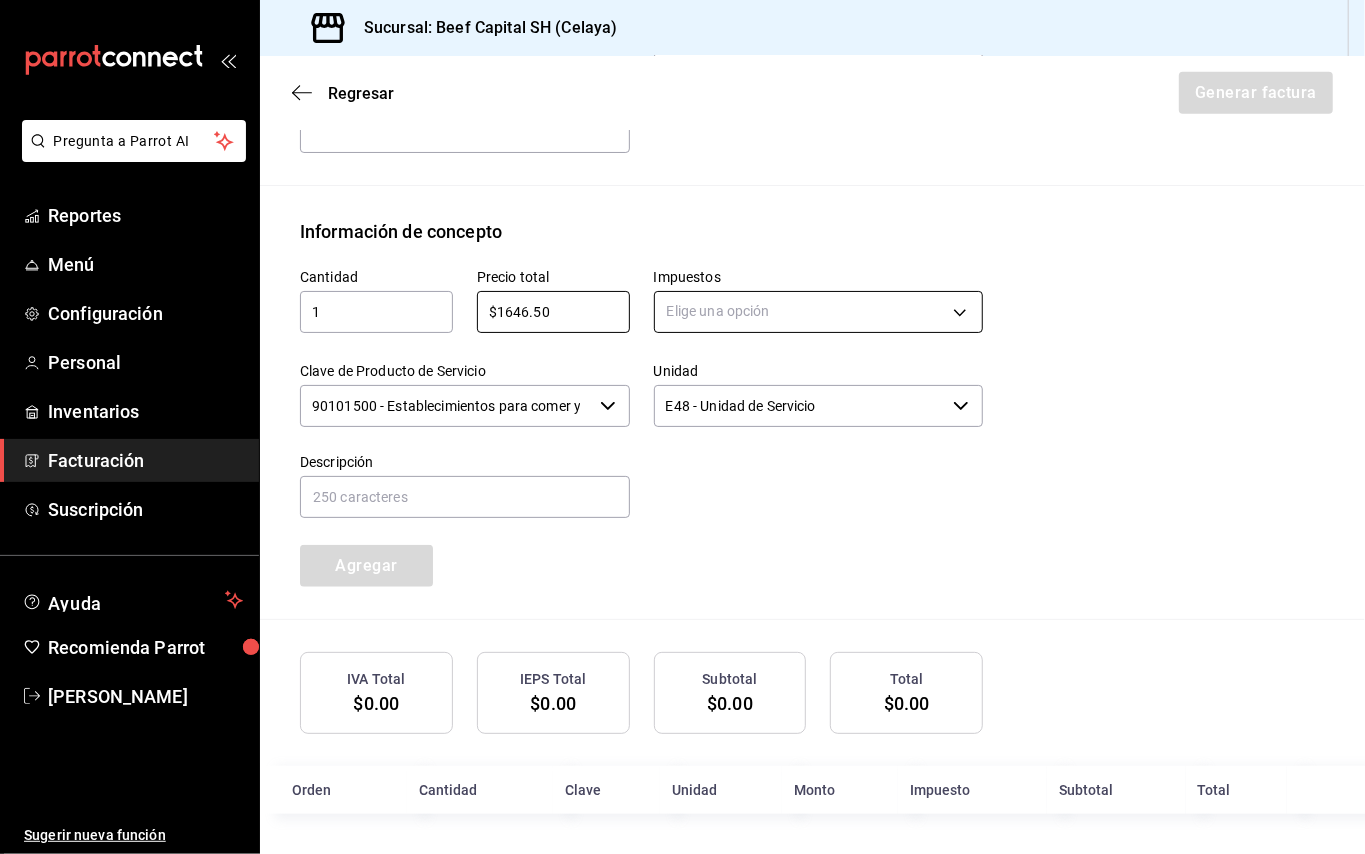 click on "Pregunta a Parrot AI Reportes   Menú   Configuración   Personal   Inventarios   Facturación   Suscripción   Ayuda Recomienda Parrot   Mayra Gabriela Lopez Ramirez   Sugerir nueva función   Sucursal: Beef Capital SH (Celaya) Regresar Generar factura Emisor Perfil fiscal 3 DE SEIS Tipo de comprobante Ingreso Receptor Nombre / Razón social CENTRAL ANAHUAC RFC Receptor CAN980827IY0 Régimen fiscal Opcional para Grupos de Sociedades Uso de CFDI G03: Gastos en general Correo electrónico eliudperezj@gmail.com Elige cómo quieres agregar los conceptos a tu factura Manualmente Asociar orden Pago Método de pago PUE   Pago en una sola exhibición PUE Forma de pago 28   Tarjeta de débito 28 4 dígitos de # TDD ​ Información de concepto Cantidad 1 ​ Precio total $1646.50 ​ Impuestos Elige una opción Clave de Producto de Servicio 90101500 - Establecimientos para comer y beber ​ Unidad E48 - Unidad de Servicio ​ Descripción Agregar IVA Total $0.00 IEPS Total $0.00 Subtotal $0.00 Total $0.00 Orden Clave" at bounding box center (682, 427) 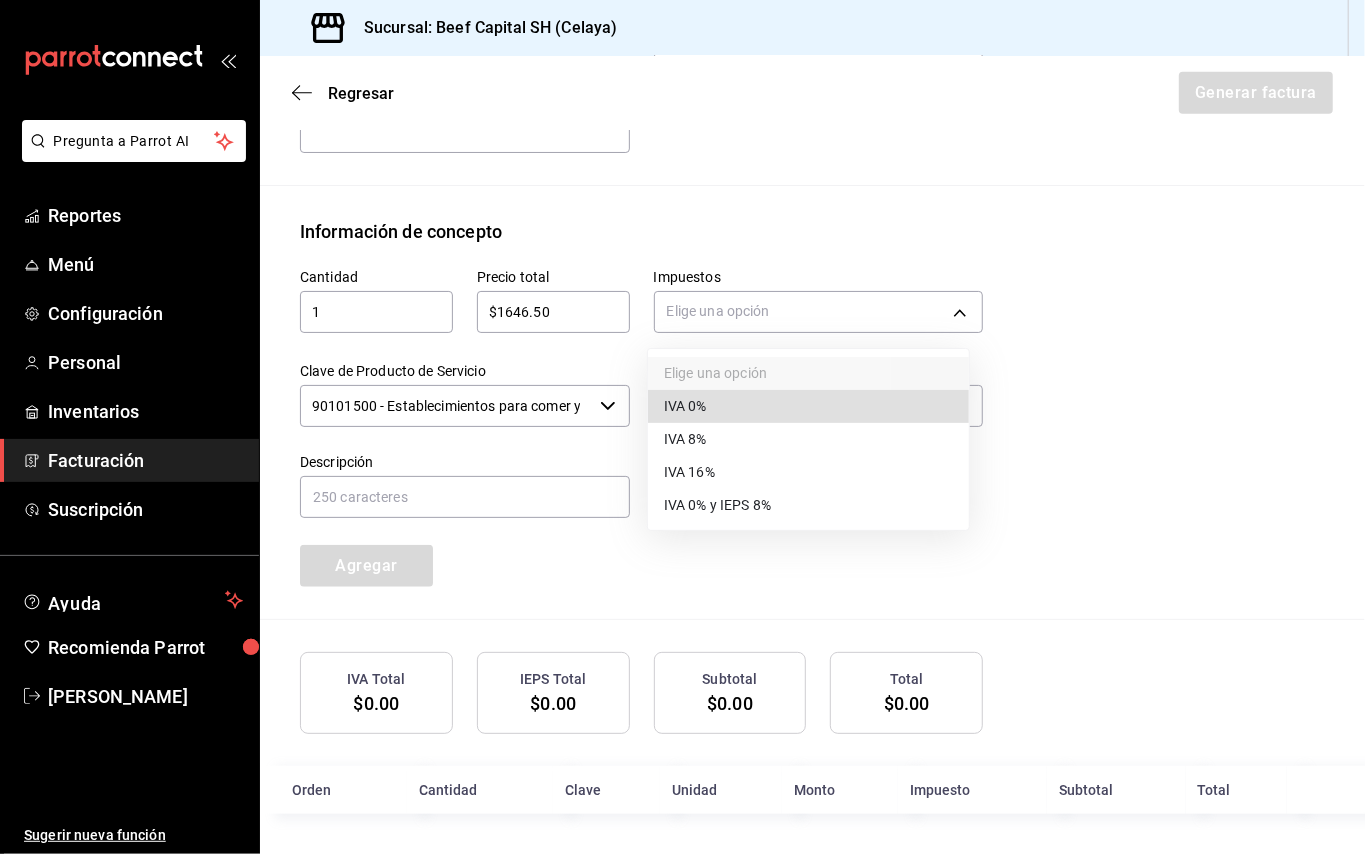 click on "IVA 16%" at bounding box center [808, 472] 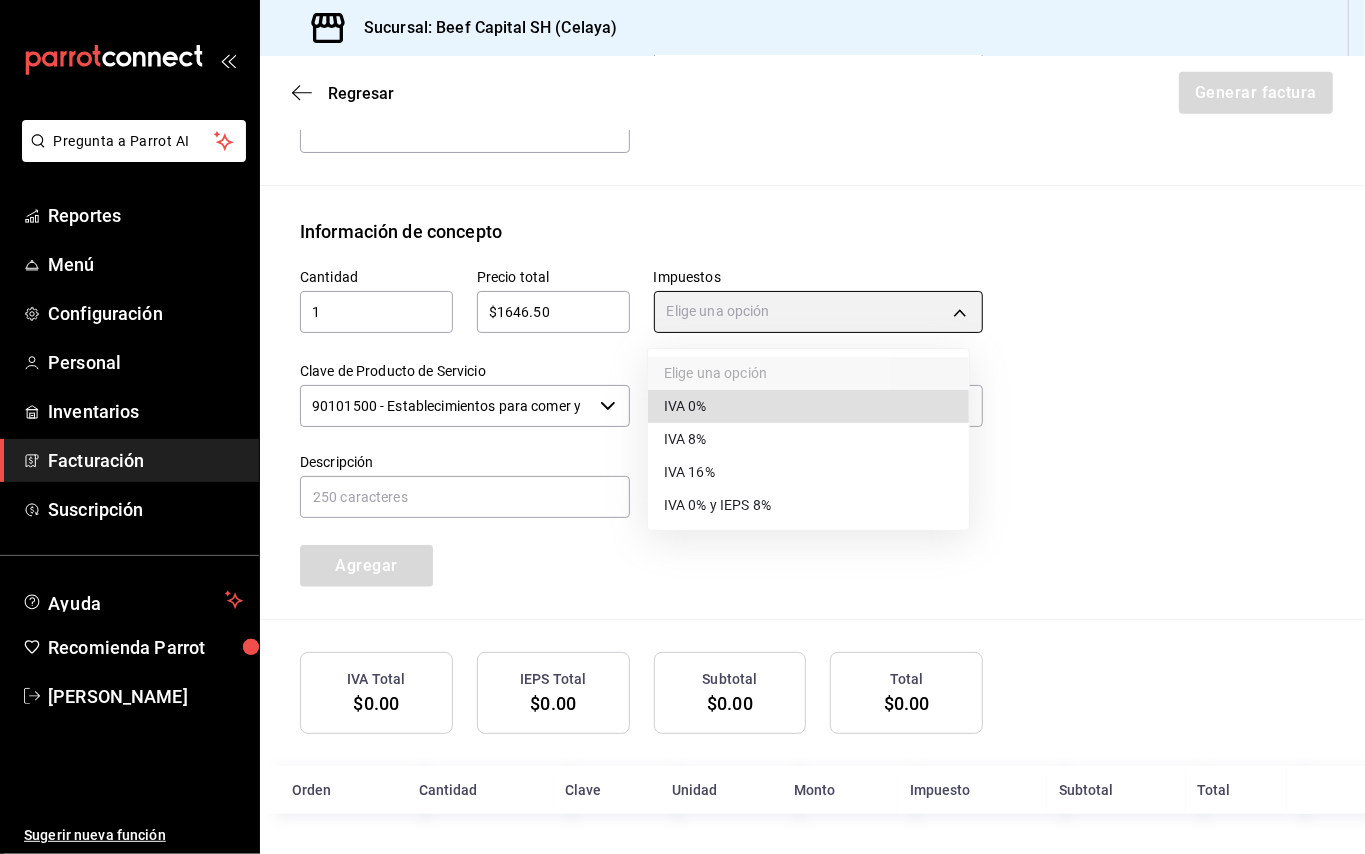 type on "IVA_16" 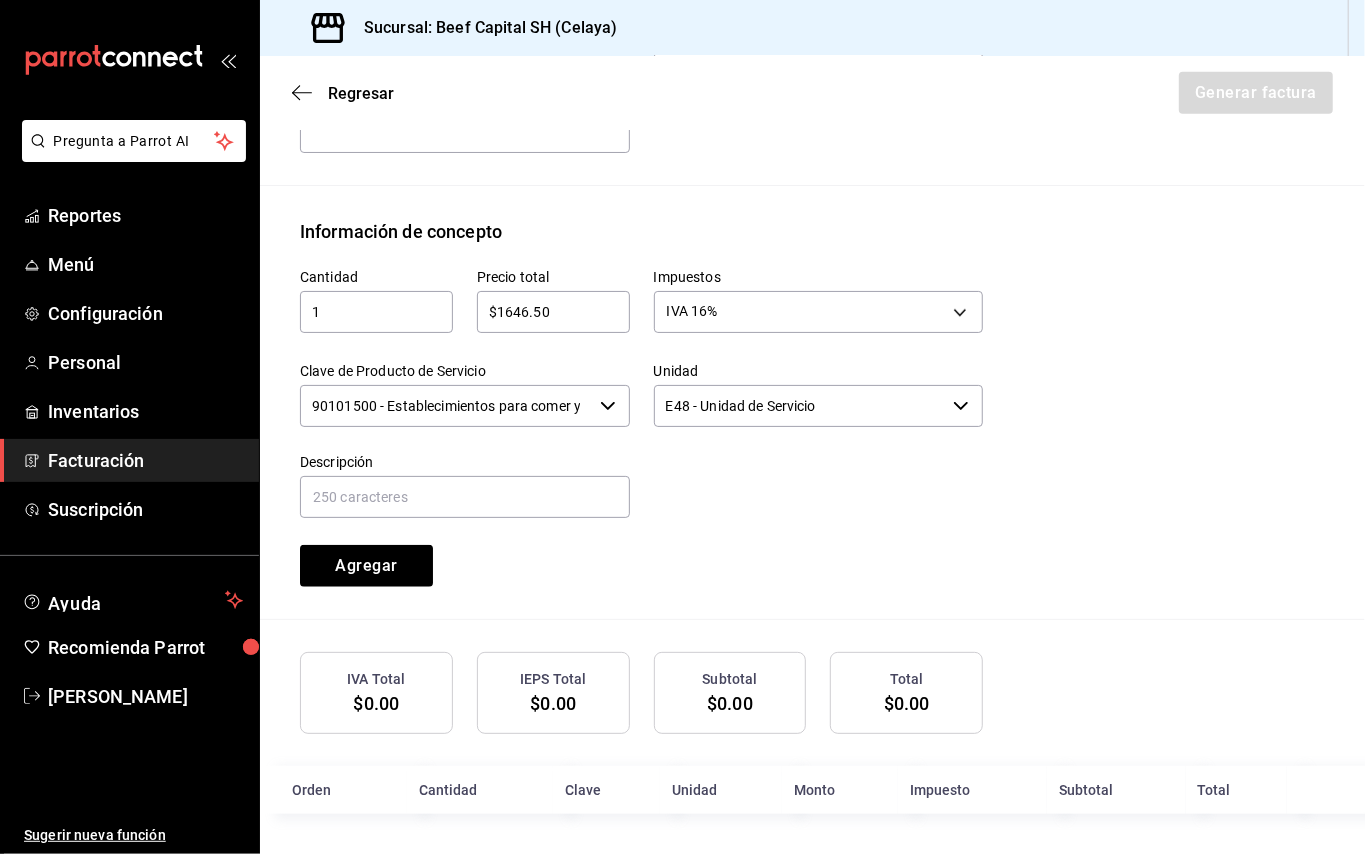 click on "90101500 - Establecimientos para comer y beber" at bounding box center [446, 406] 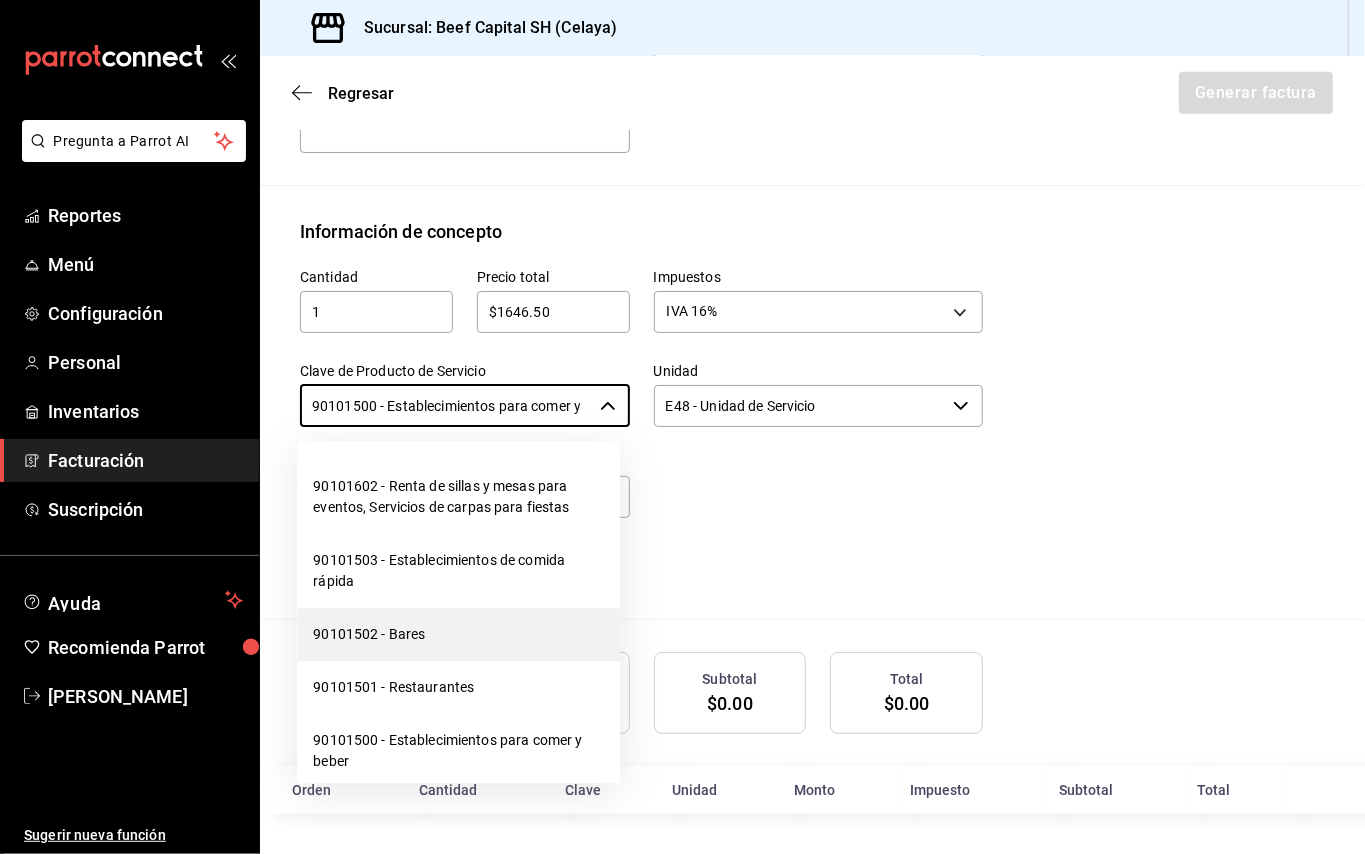 scroll, scrollTop: 533, scrollLeft: 0, axis: vertical 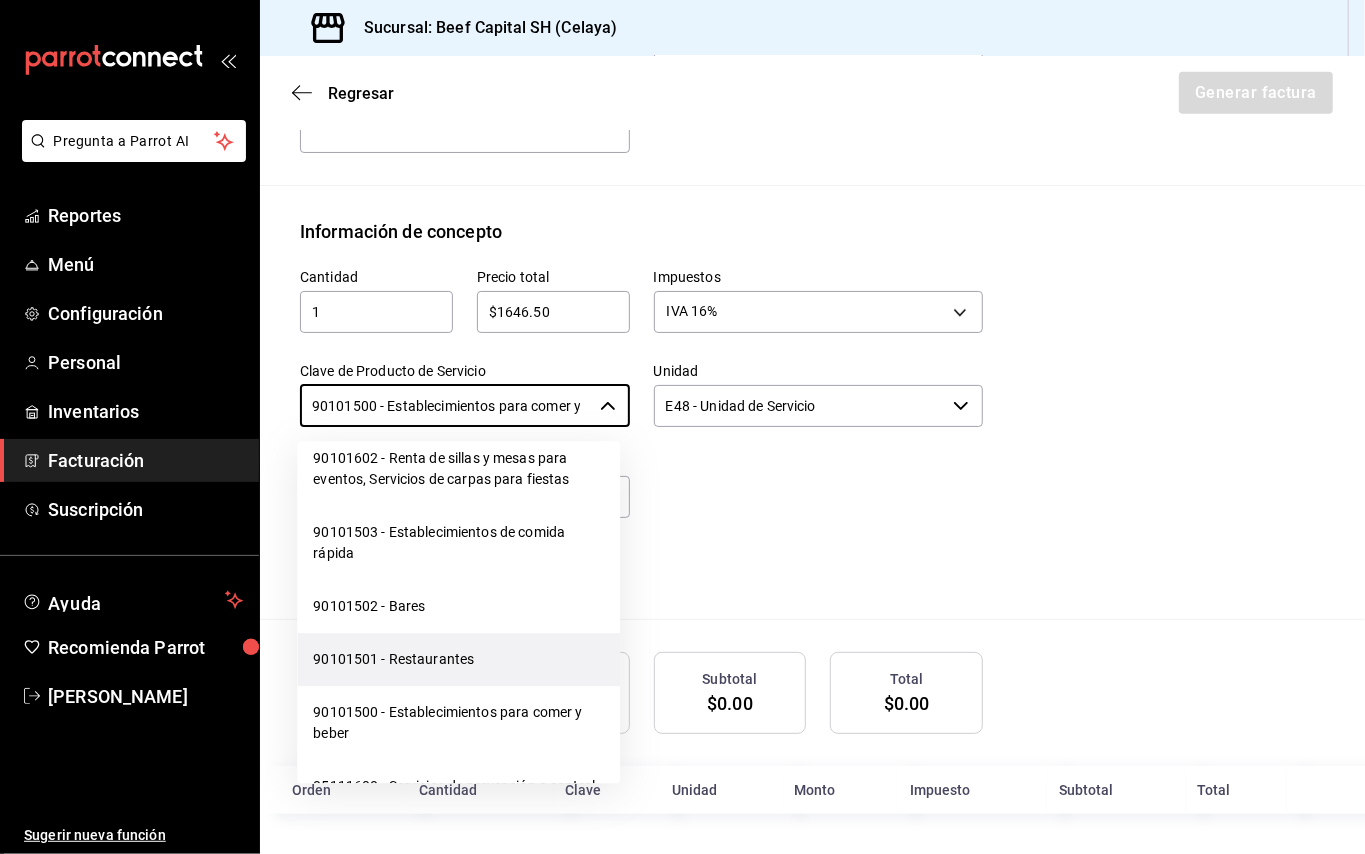 click on "90101501 - Restaurantes" at bounding box center [458, 659] 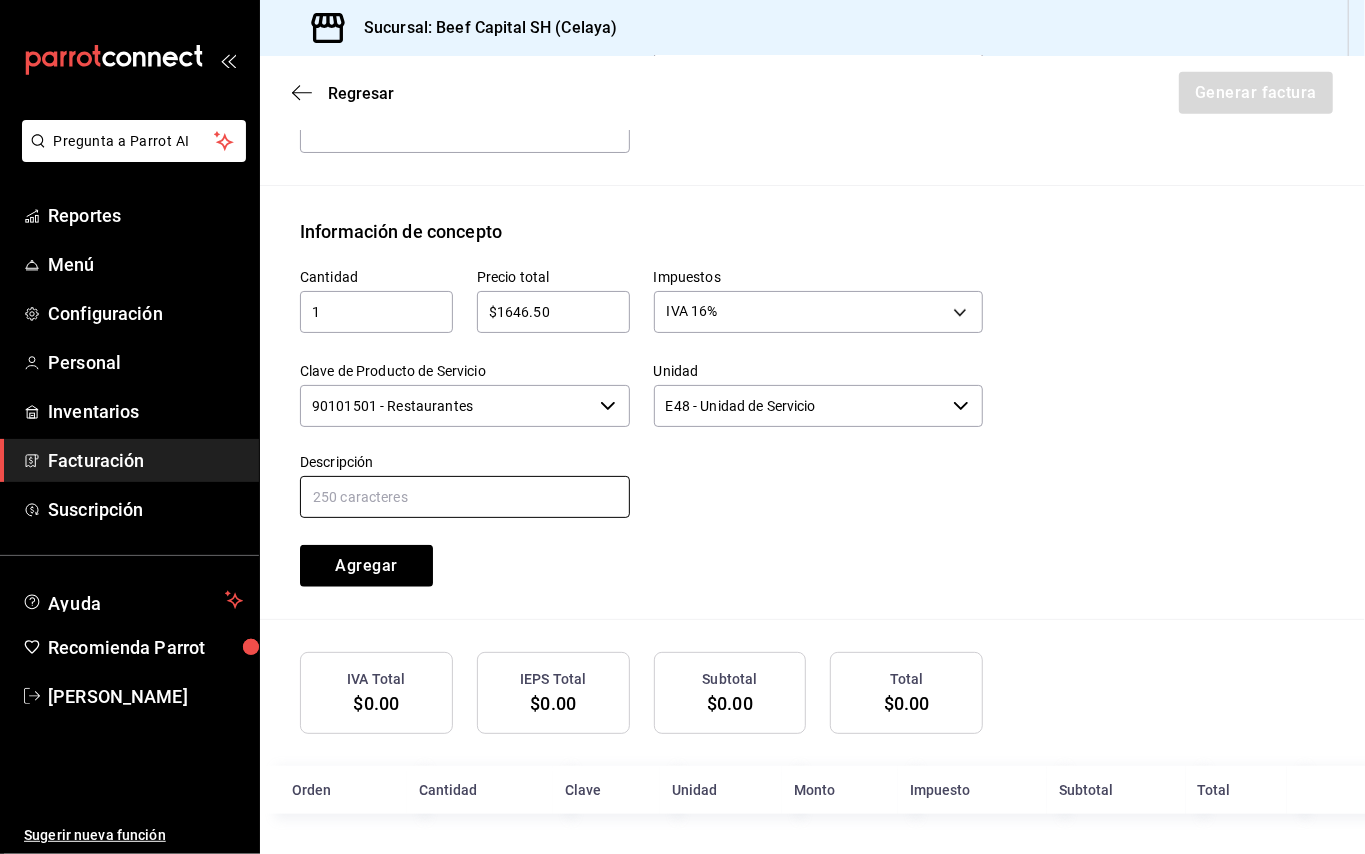 click at bounding box center [465, 497] 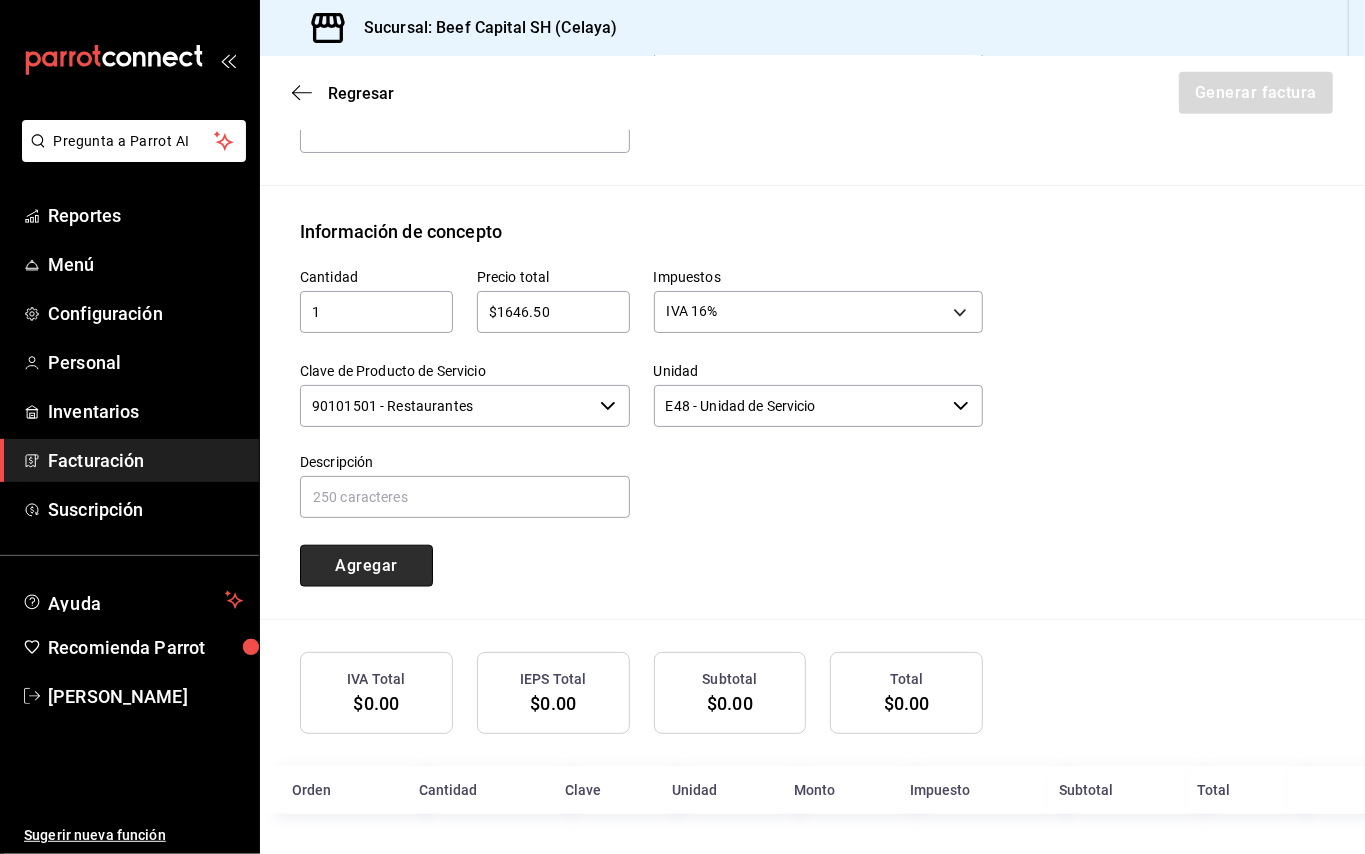click on "Agregar" at bounding box center (366, 566) 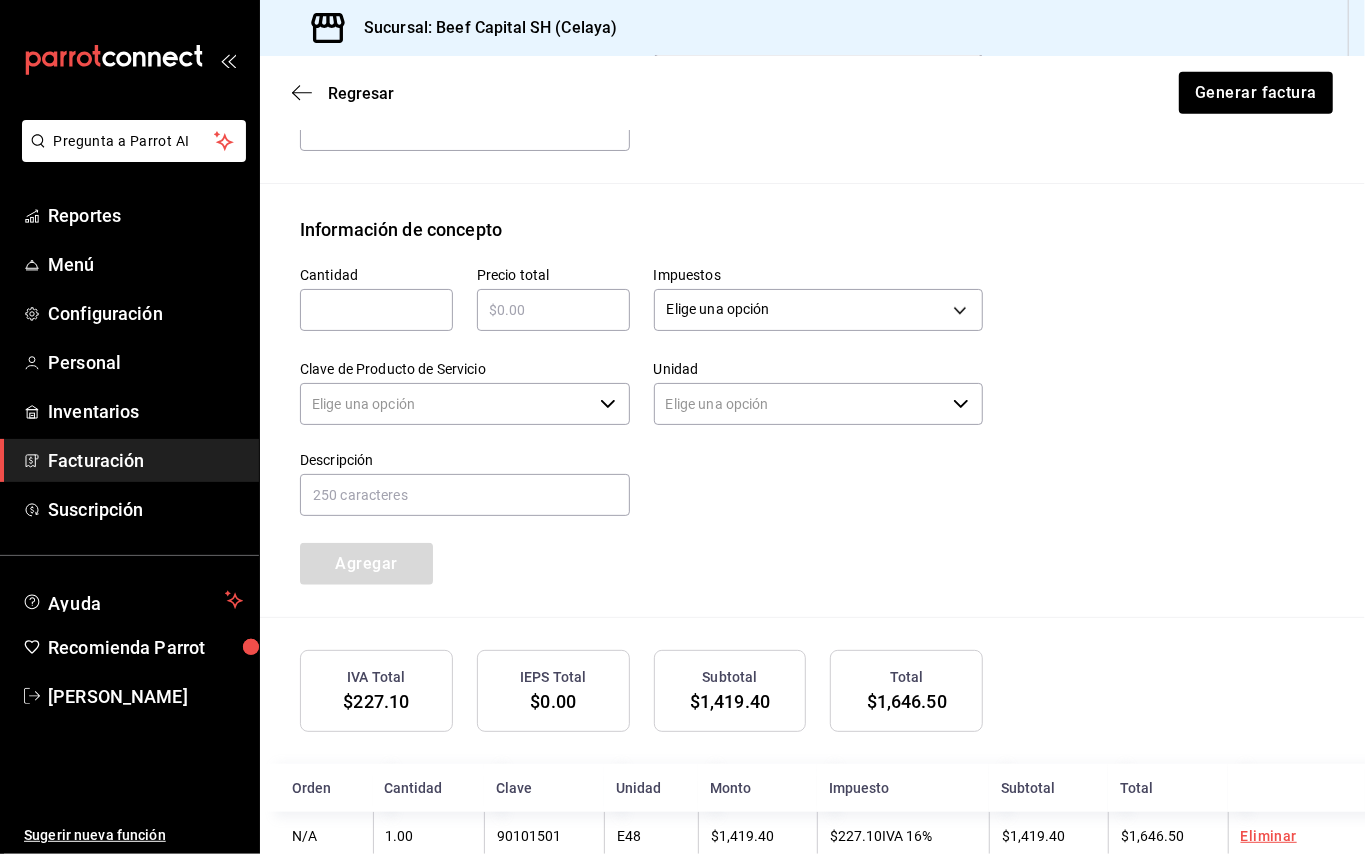 type 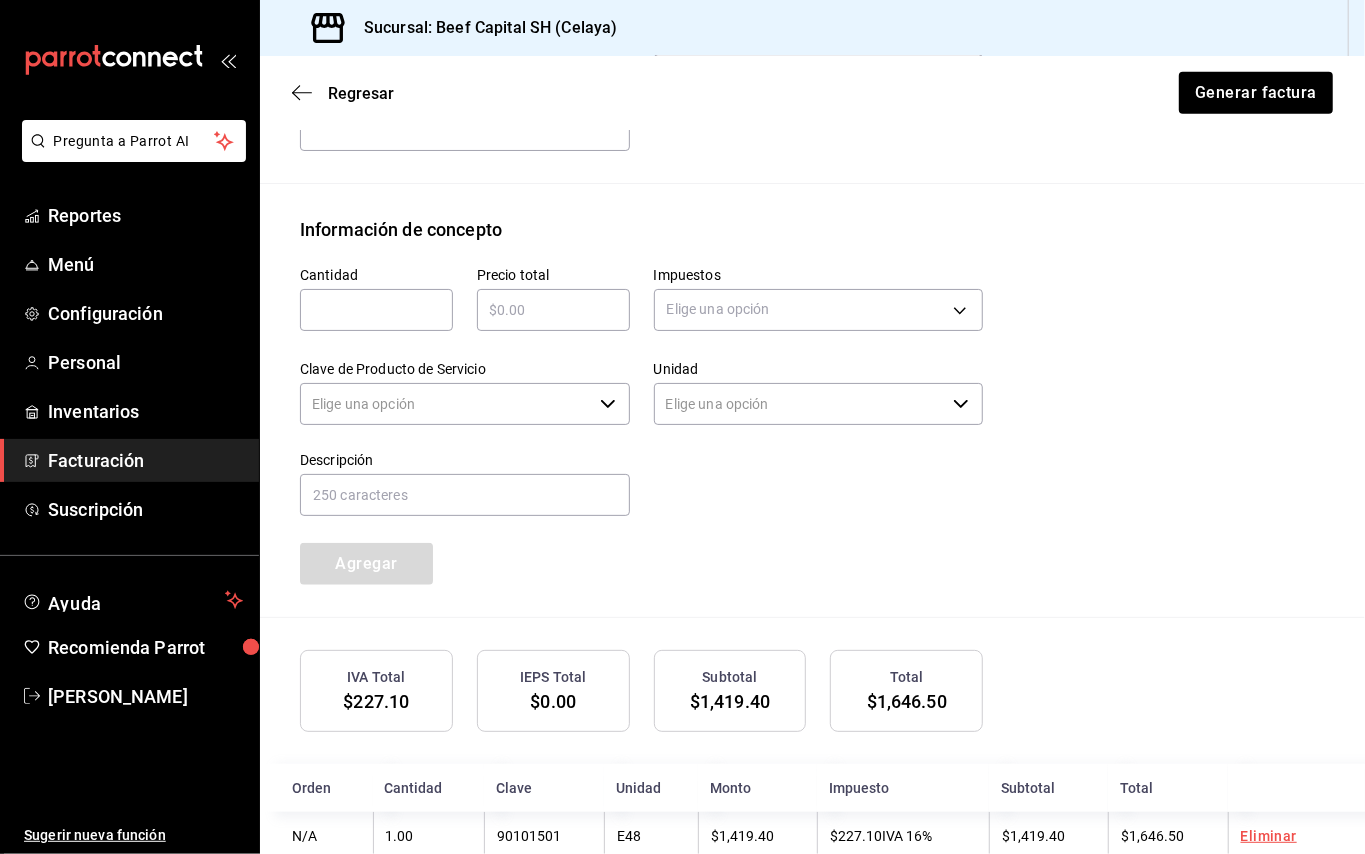type on "90101500 - Establecimientos para comer y beber" 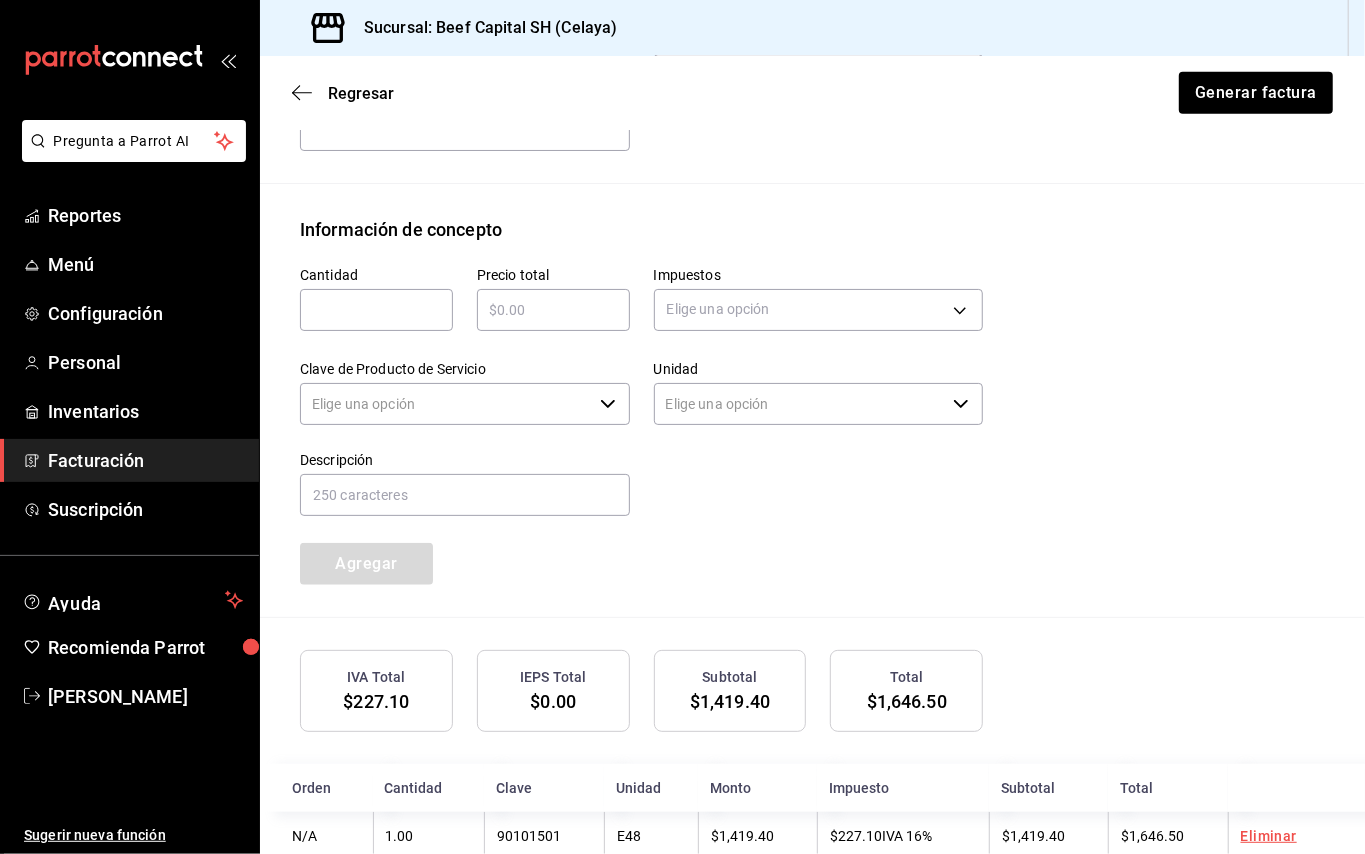 type on "E48 - Unidad de Servicio" 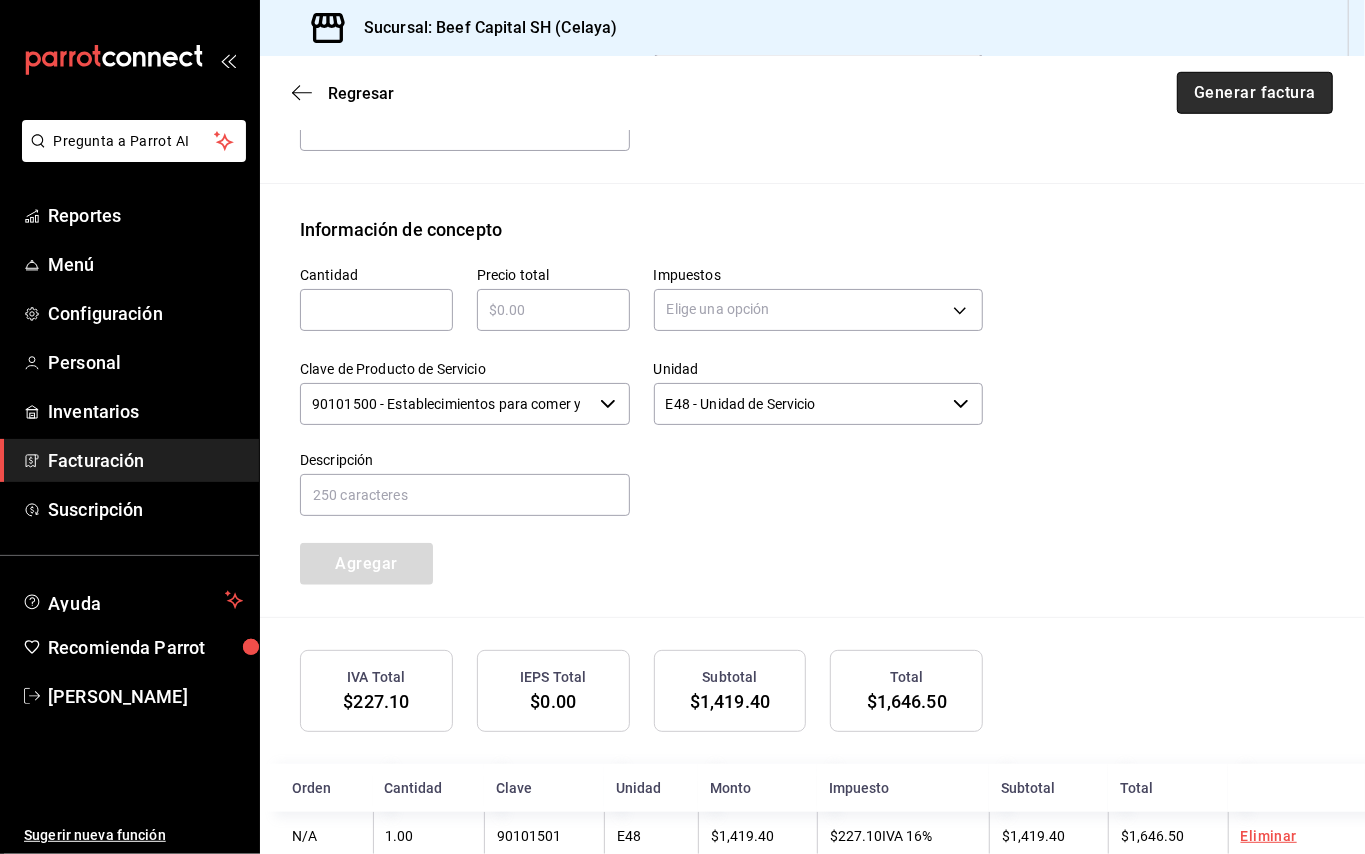 click on "Generar factura" at bounding box center (1255, 93) 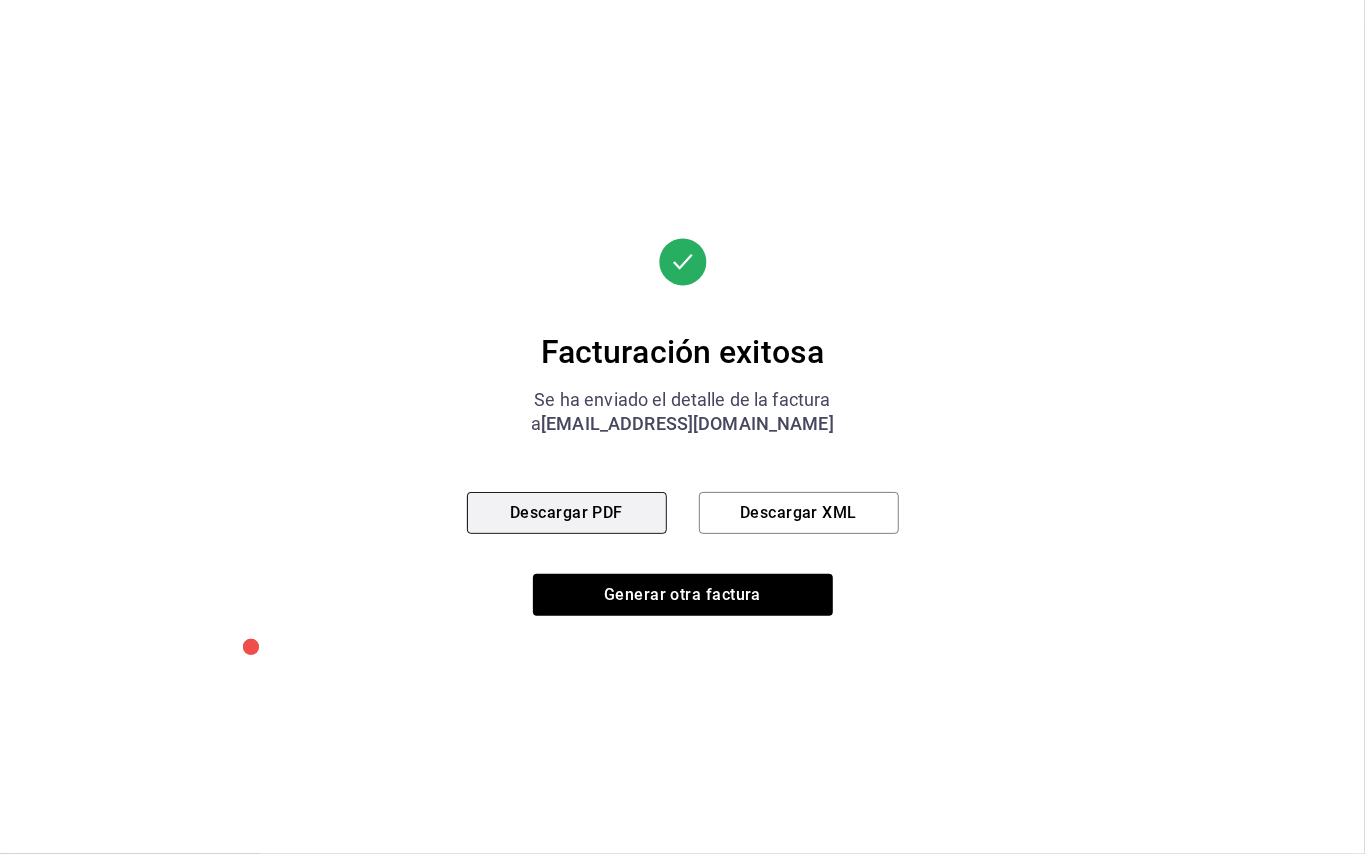 click on "Descargar PDF" at bounding box center [567, 513] 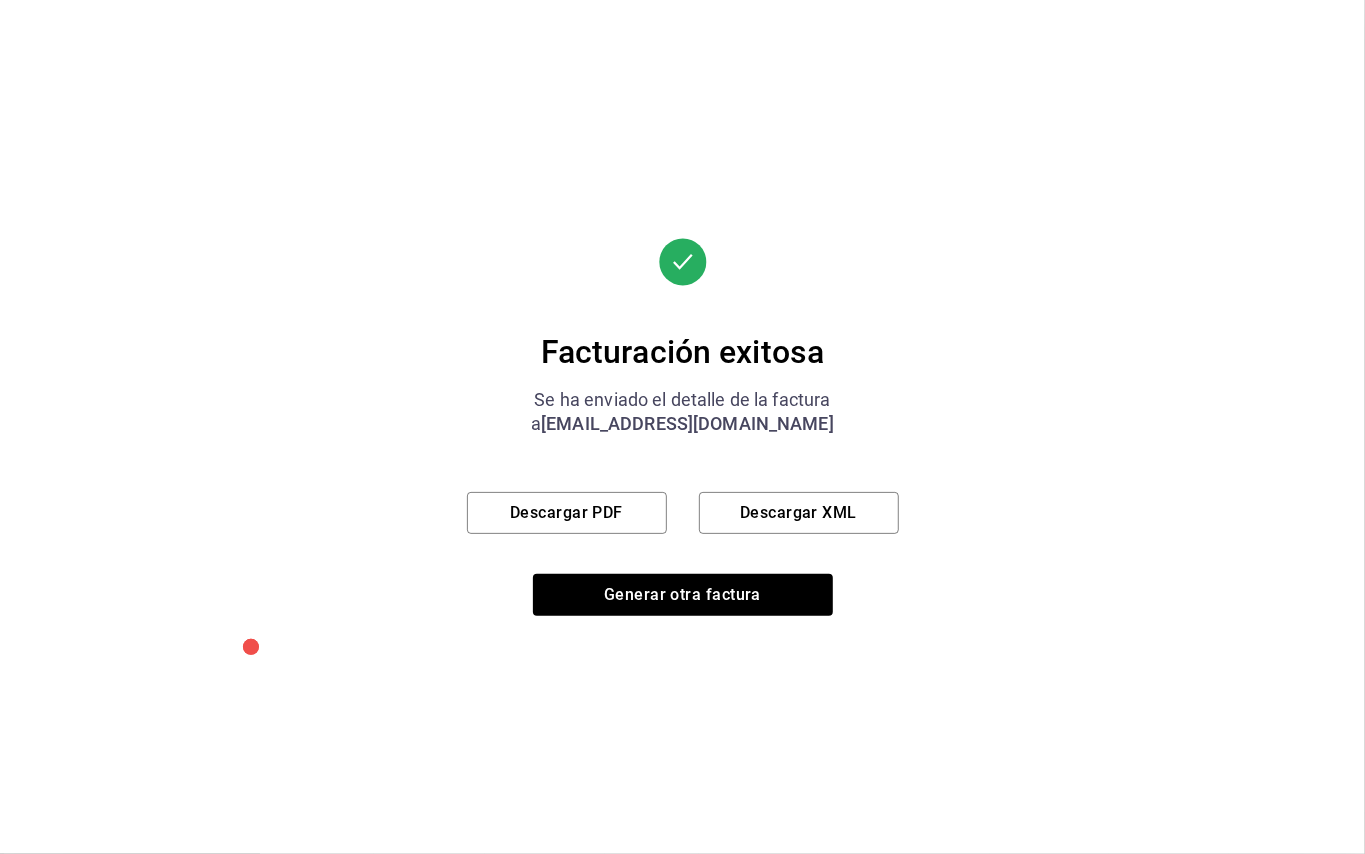click on "Facturación exitosa Se ha enviado el detalle de la factura a  eliudperezj@gmail.com Descargar PDF Descargar XML Generar otra factura" at bounding box center (683, 427) 